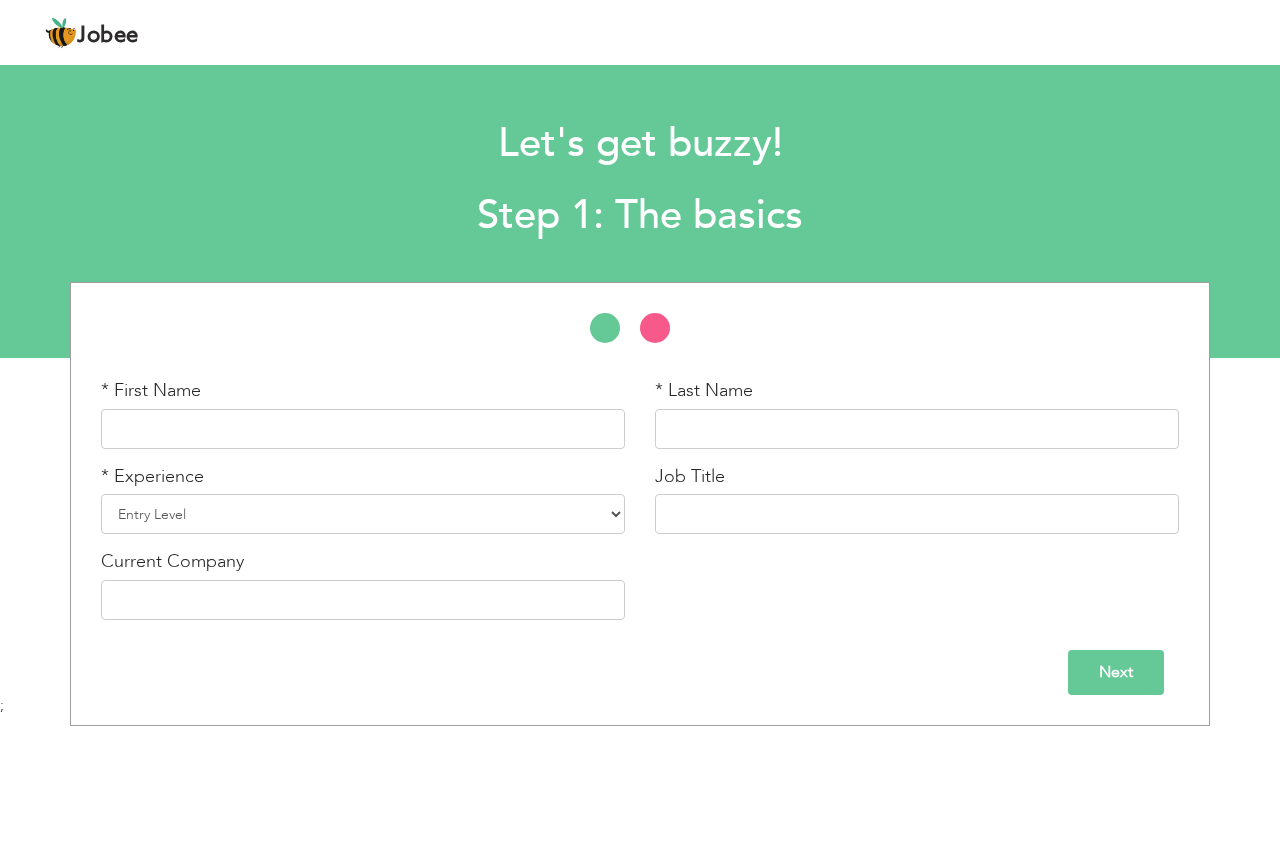 scroll, scrollTop: 0, scrollLeft: 0, axis: both 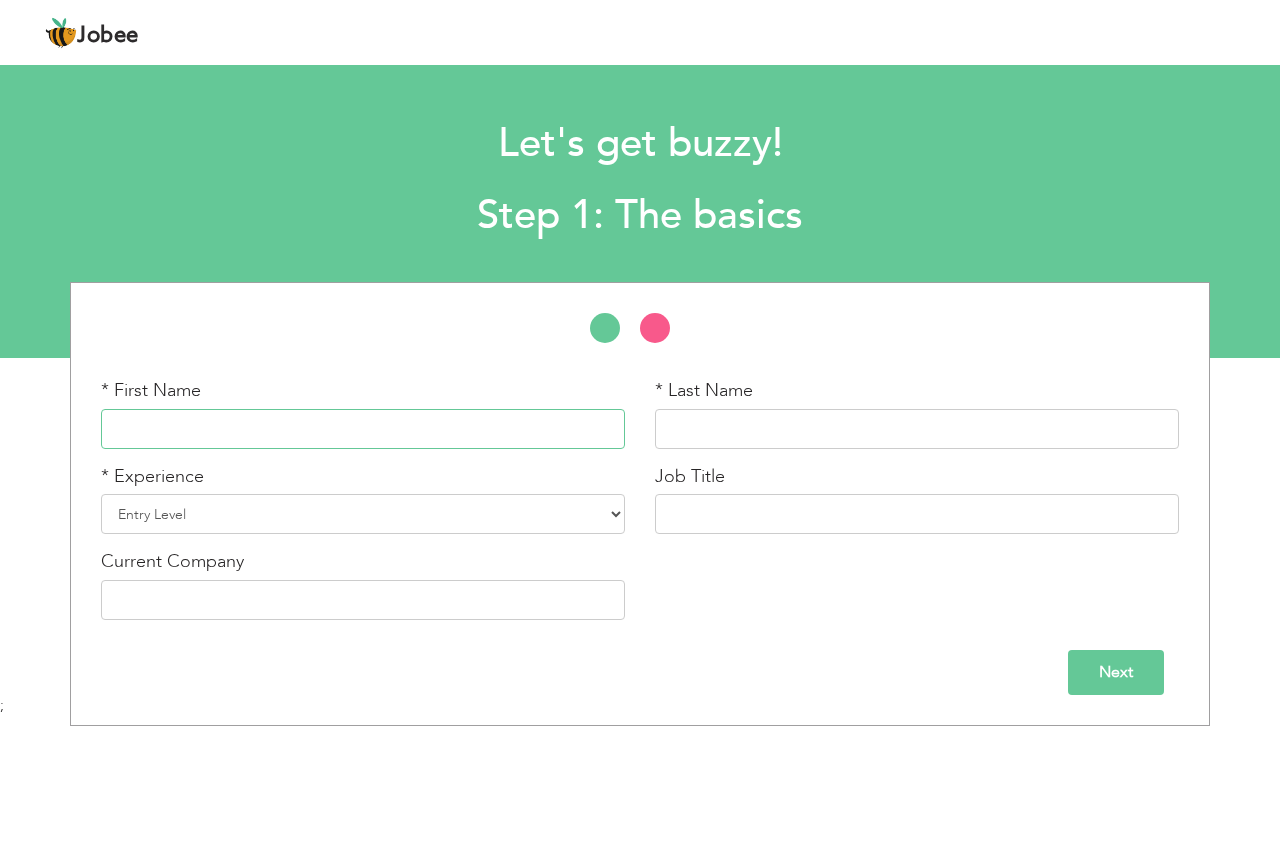 click at bounding box center [363, 429] 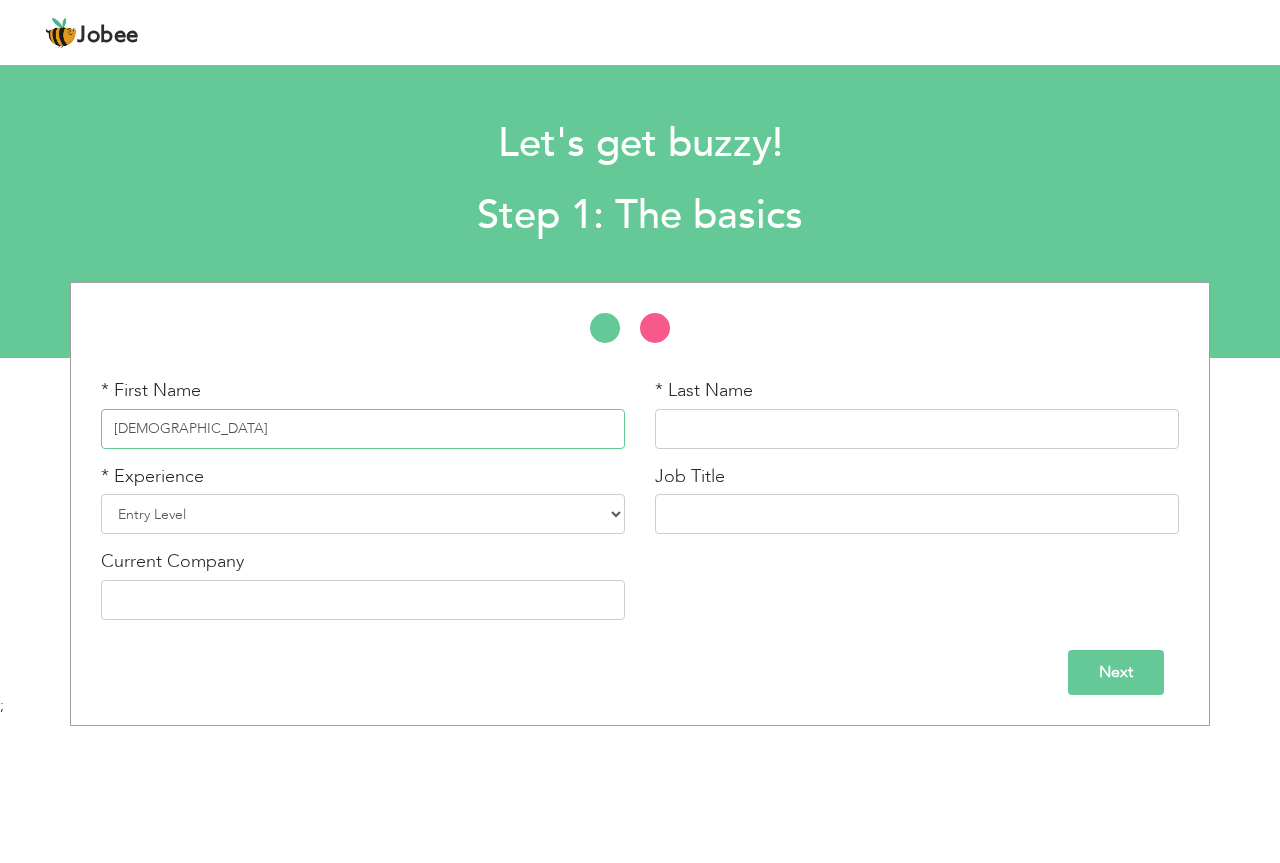type on "MUHAMMAD" 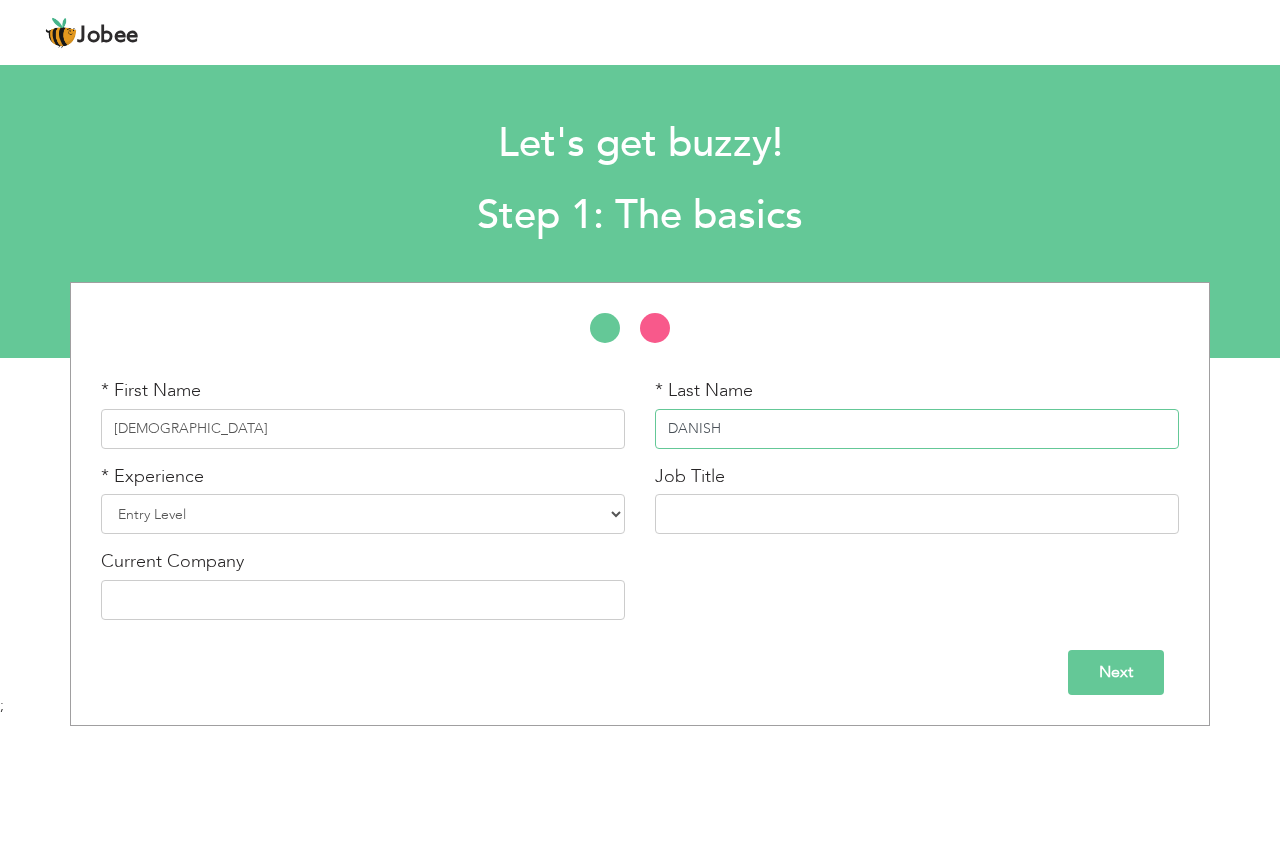 type on "DANISH" 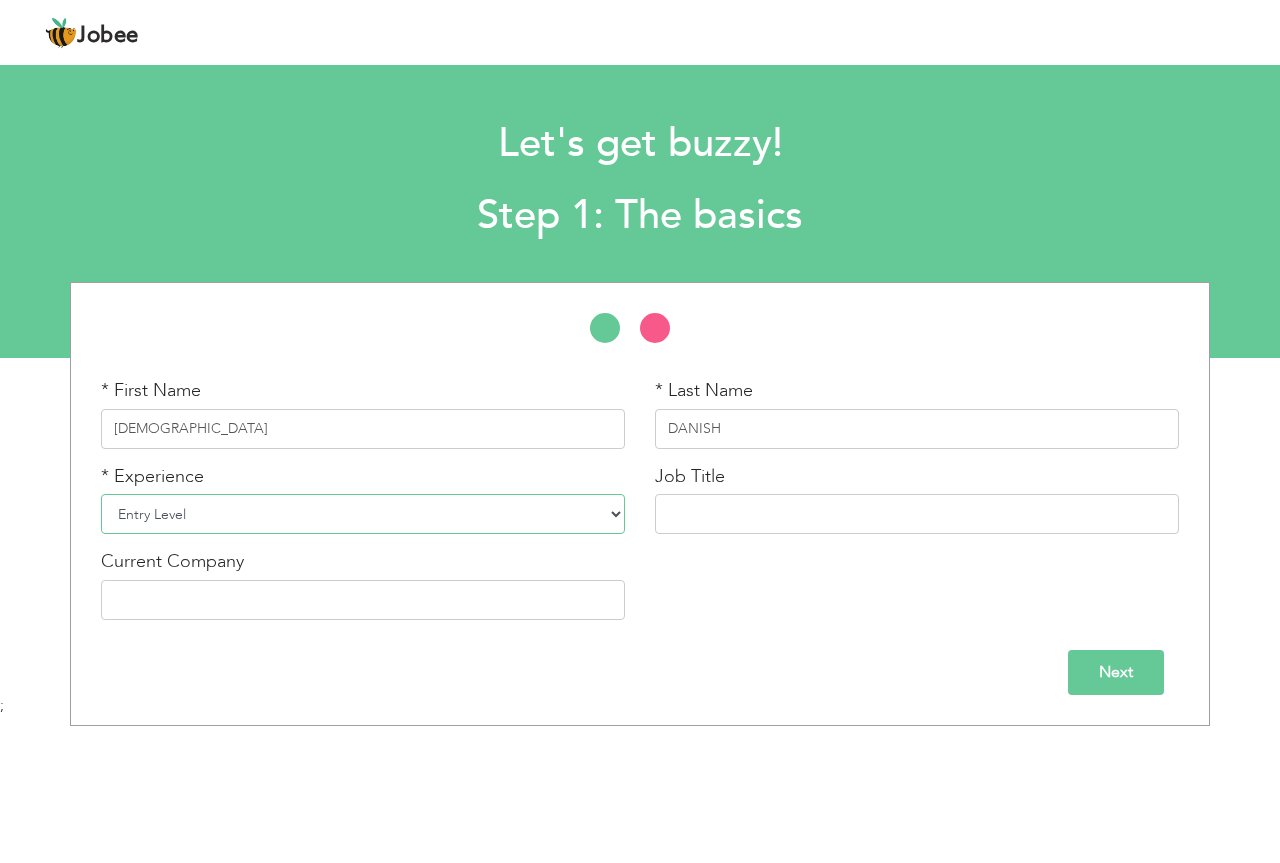 select on "3" 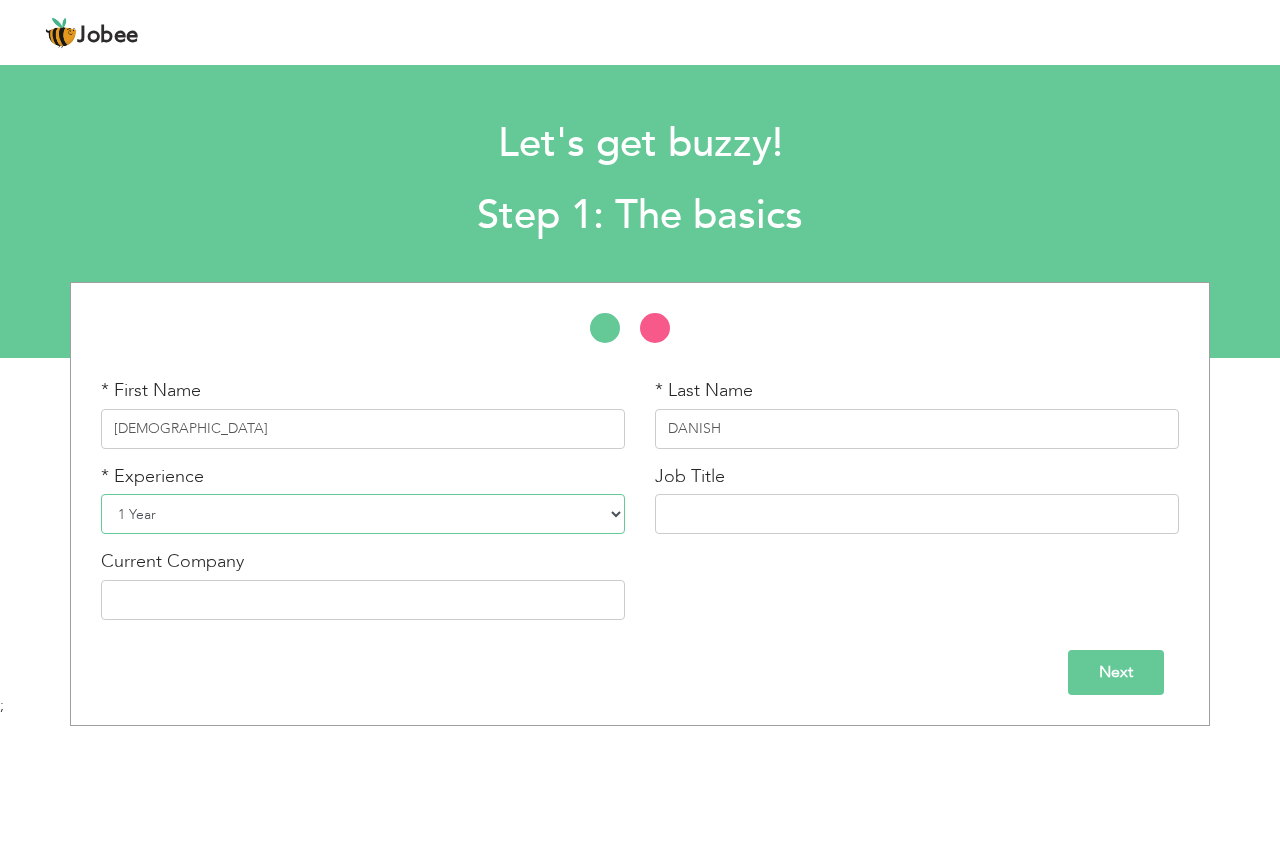click on "Entry Level
Less than 1 Year
1 Year
2 Years
3 Years
4 Years
5 Years
6 Years
7 Years
8 Years
9 Years
10 Years
11 Years
12 Years
13 Years
14 Years
15 Years
16 Years
17 Years
18 Years
19 Years
20 Years
21 Years
22 Years
23 Years
24 Years
25 Years
26 Years
27 Years
28 Years
29 Years
30 Years
31 Years
32 Years
33 Years
34 Years
35 Years
More than 35 Years" at bounding box center [363, 514] 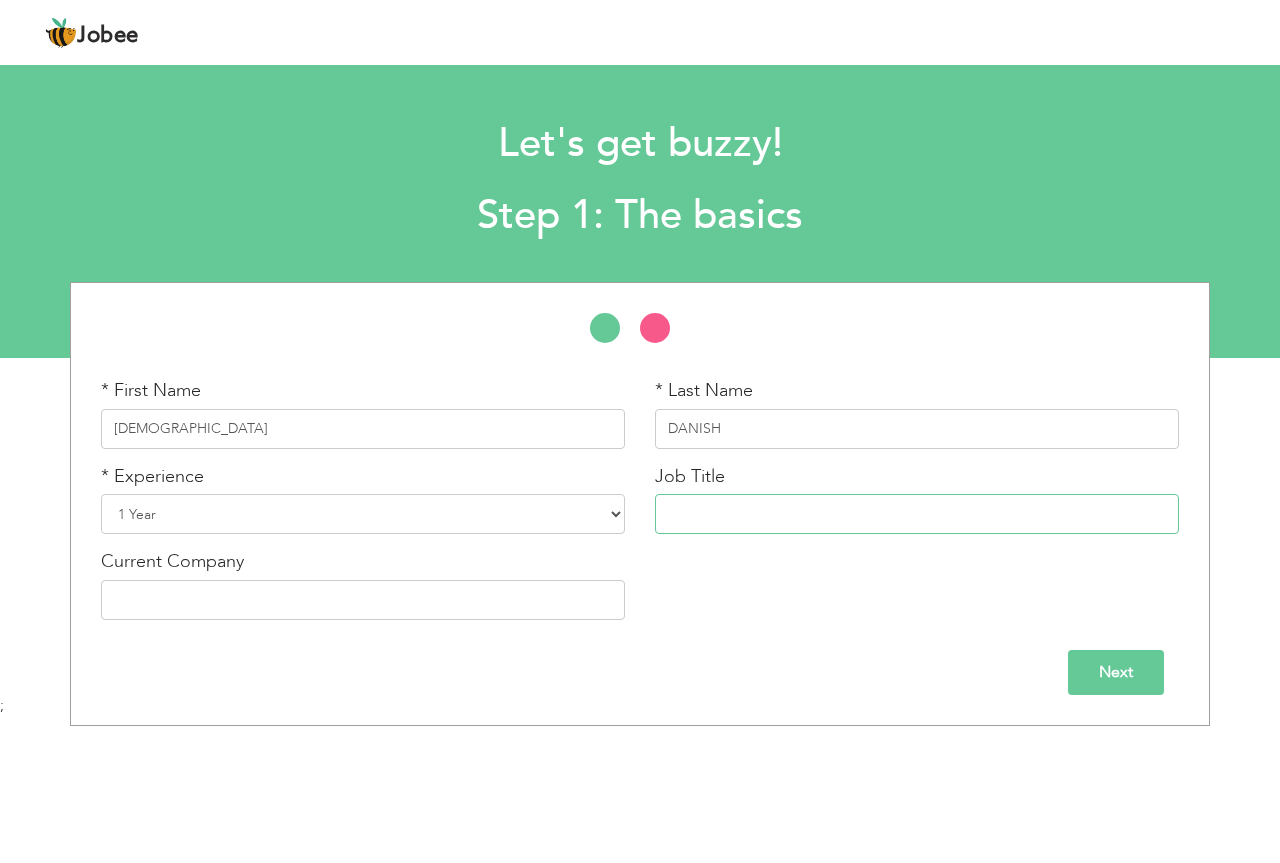 click at bounding box center (917, 514) 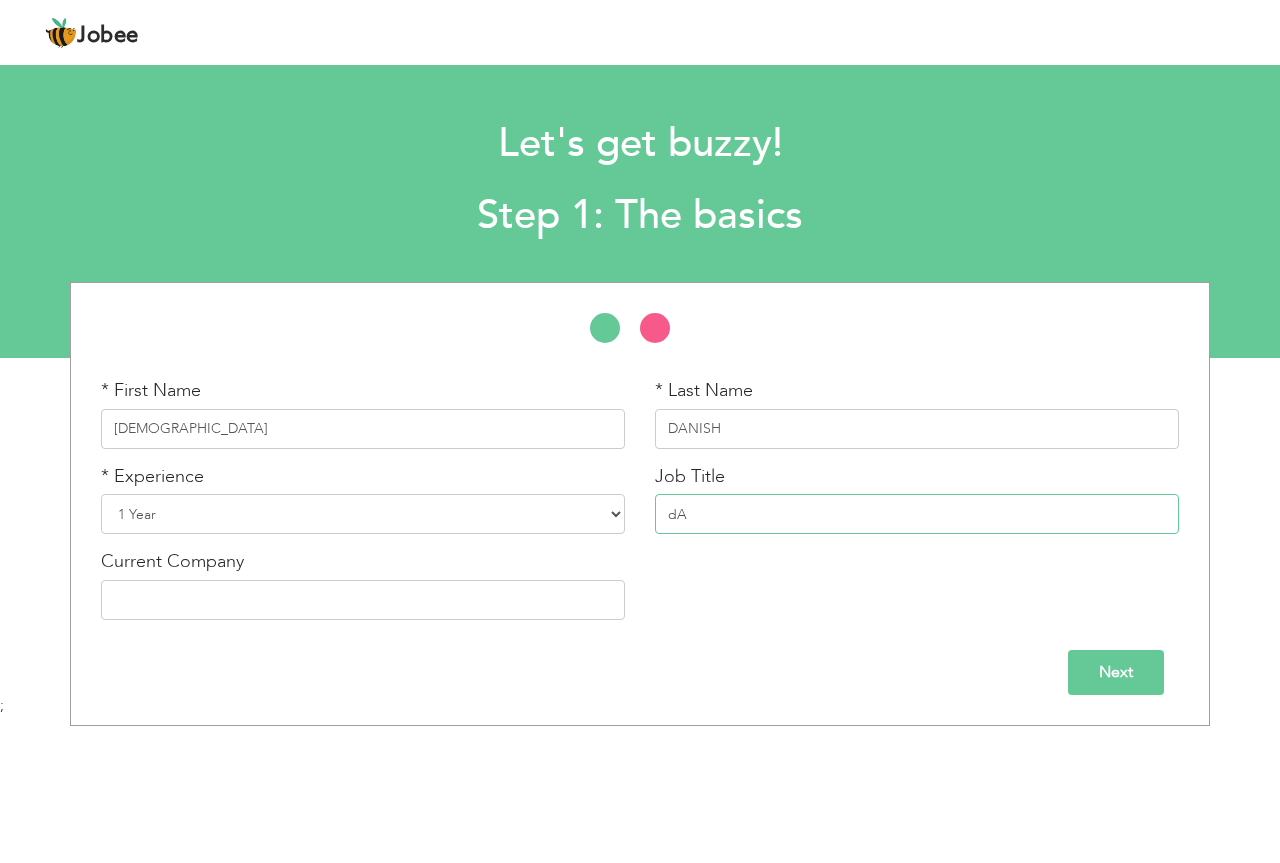 type on "d" 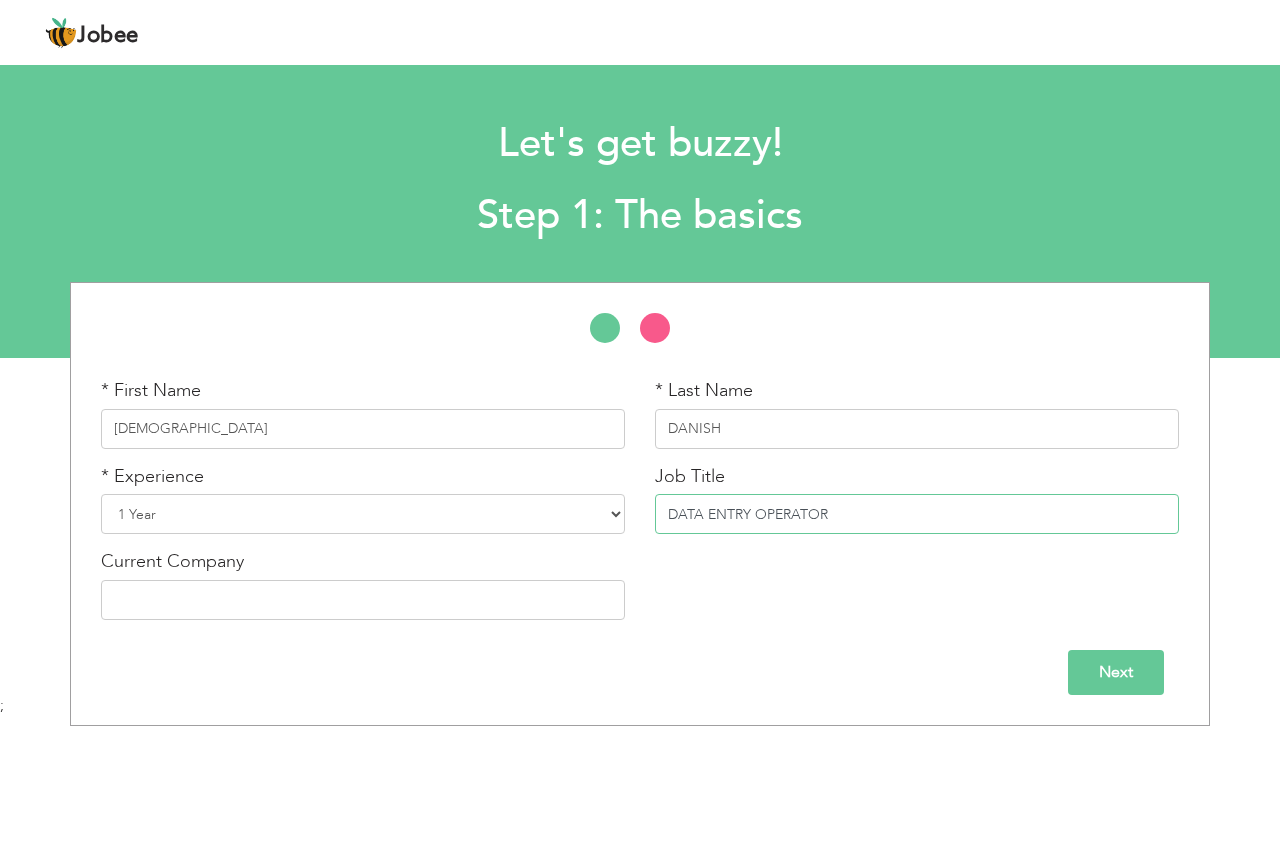 type on "DATA ENTRY OPERATOR" 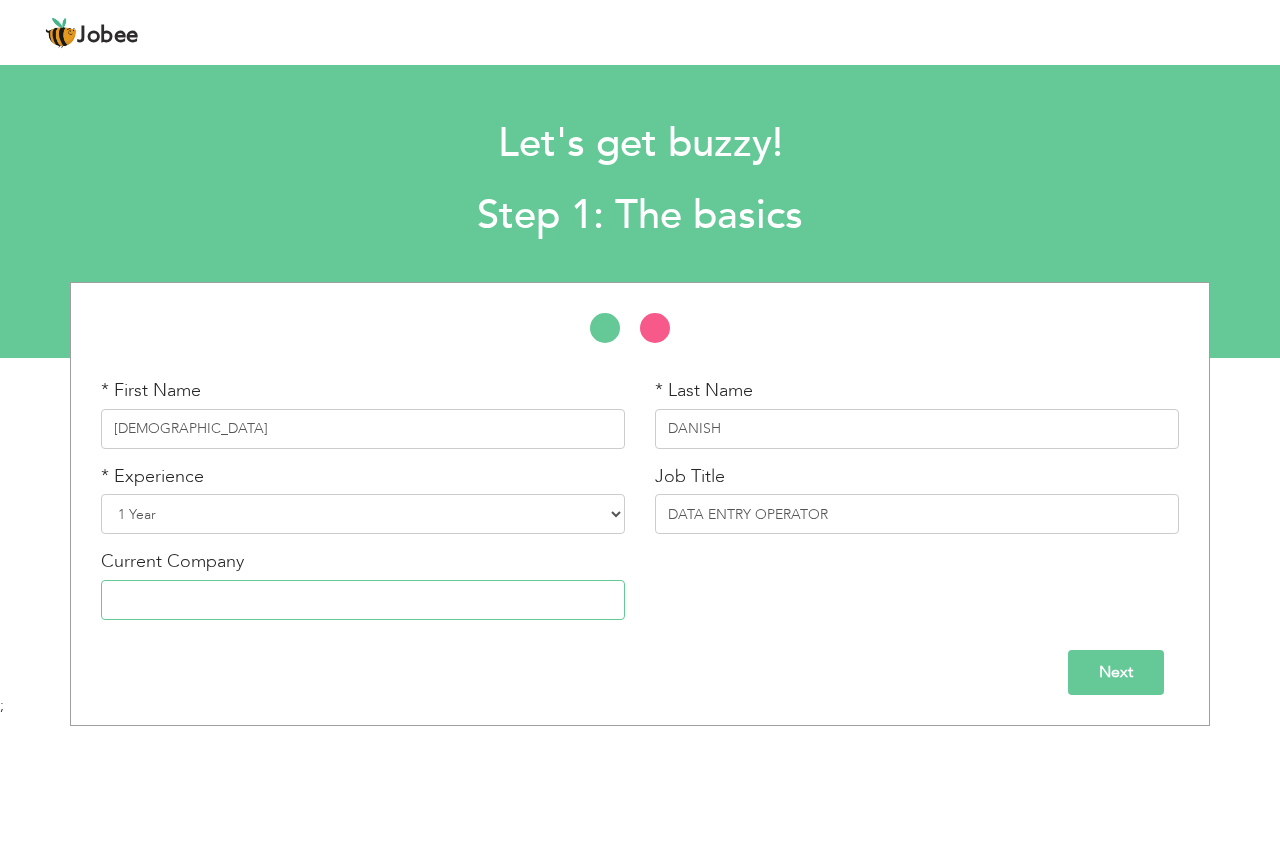 click at bounding box center [363, 600] 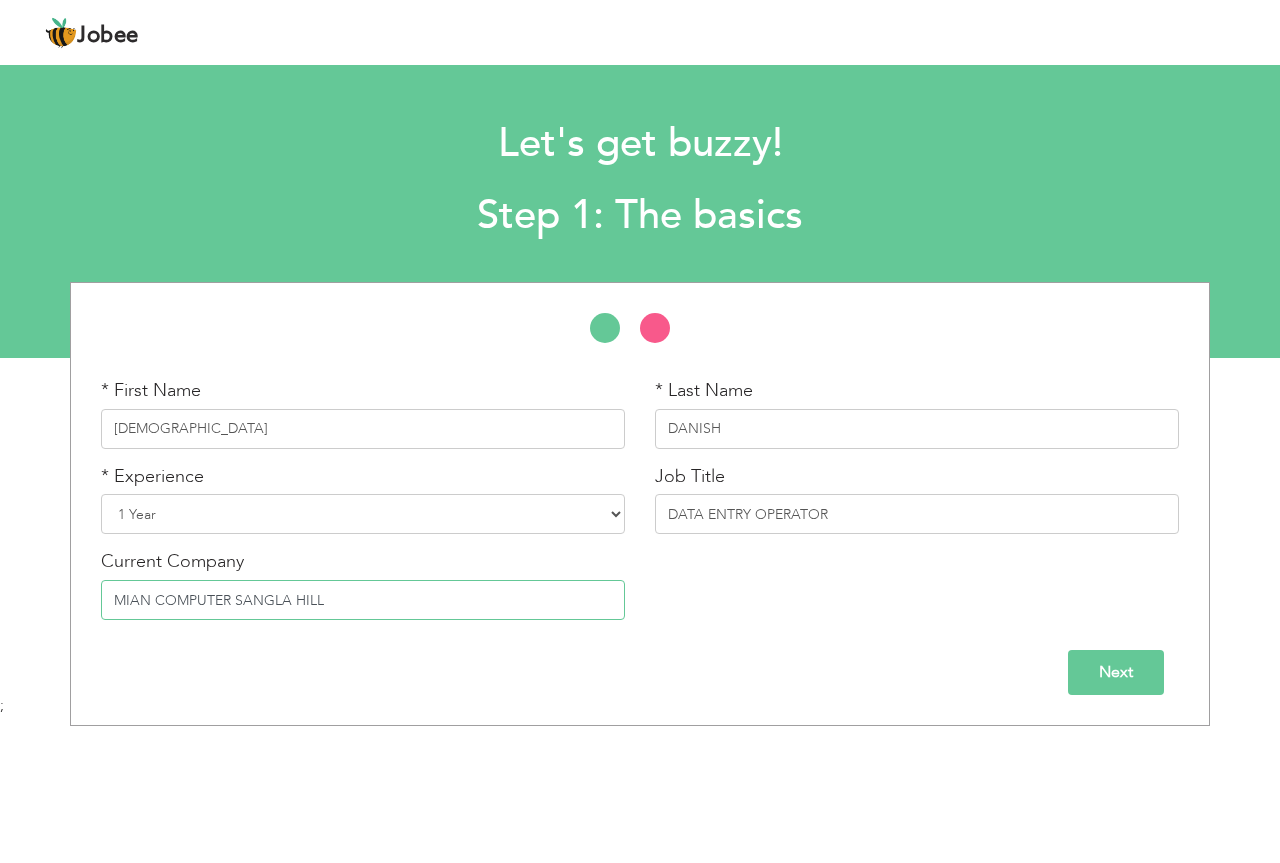 type on "MIAN COMPUTER SANGLA HILL" 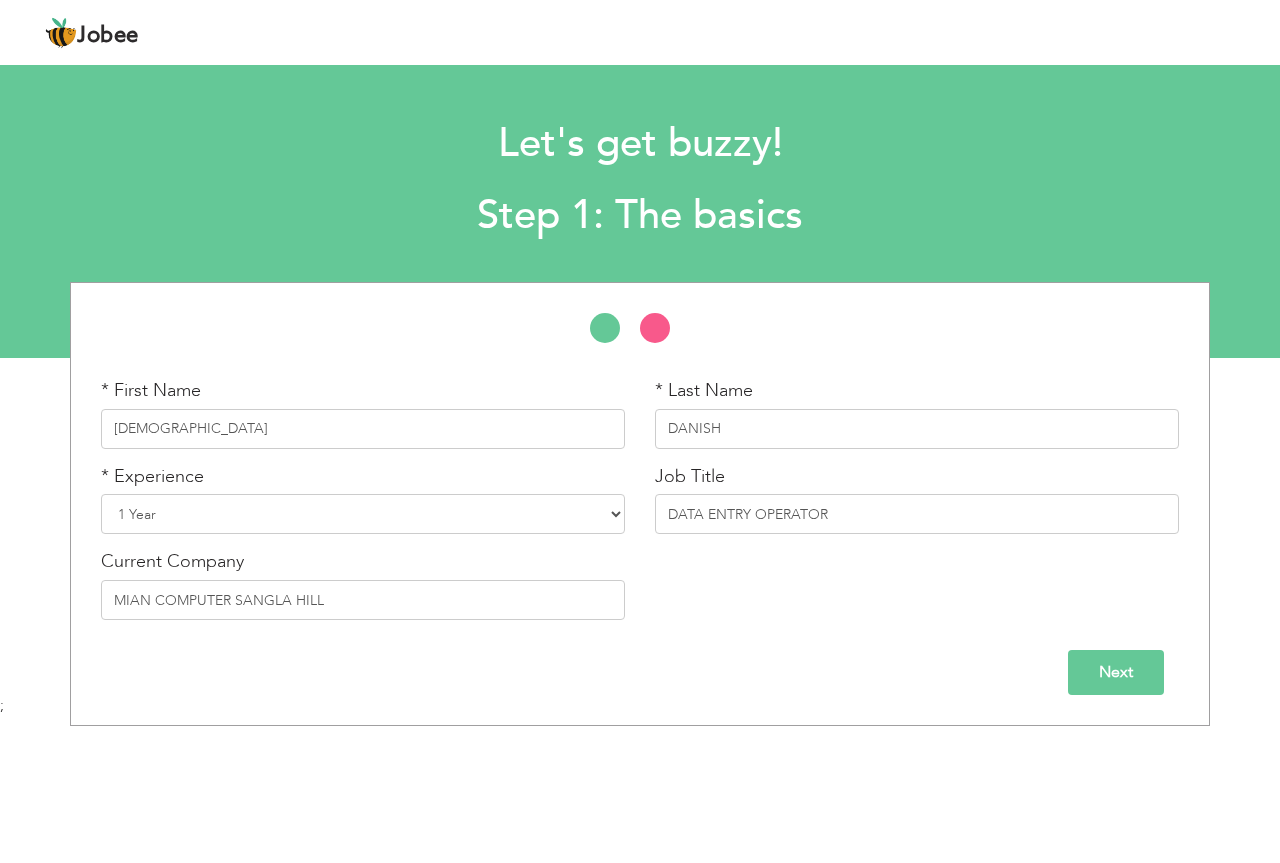 click on "Next" at bounding box center [1116, 672] 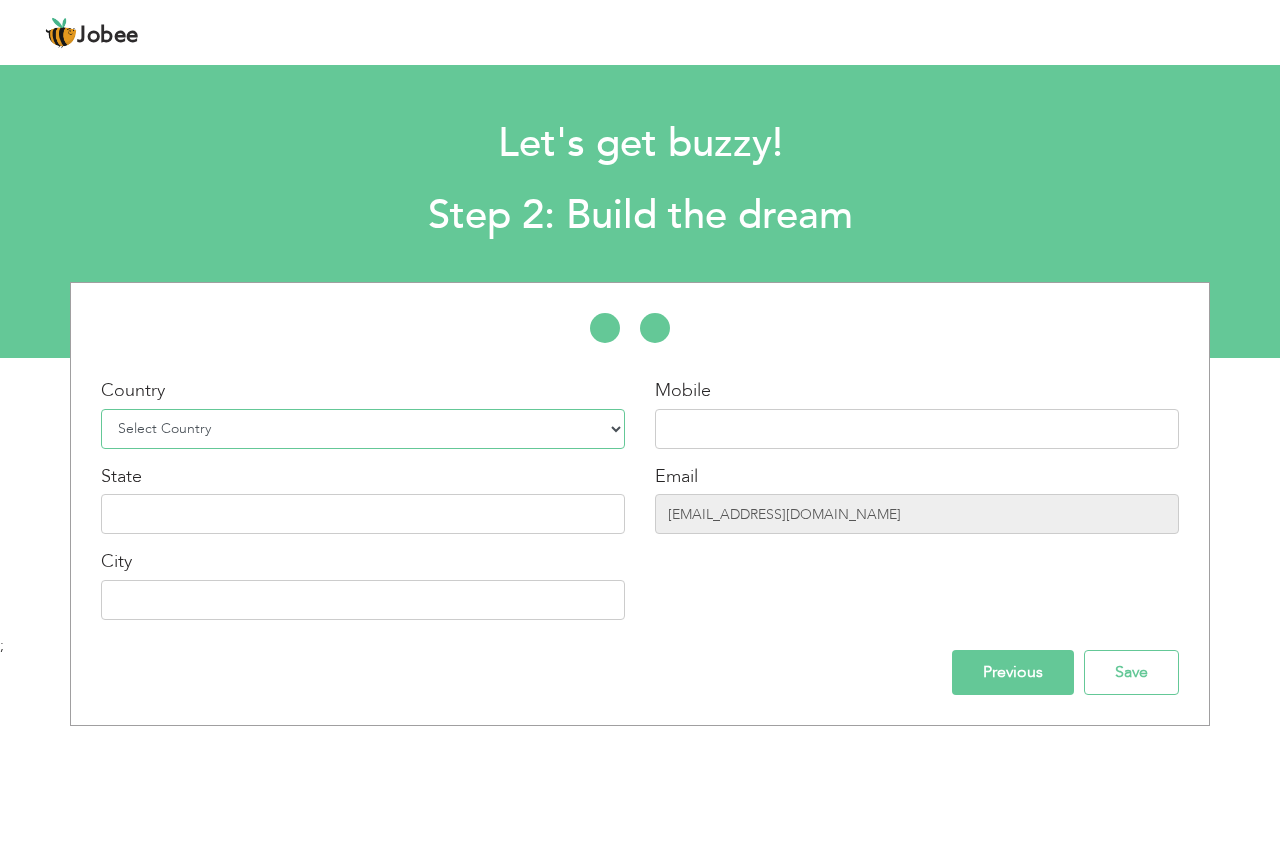 click on "Select Country
Afghanistan
Albania
Algeria
American Samoa
Andorra
Angola
Anguilla
Antarctica
Antigua and Barbuda
Argentina
Armenia
Aruba
Australia
Austria
Azerbaijan
Bahamas
Bahrain
Bangladesh
Barbados
Belarus
Belgium
Belize
Benin
Bermuda
Bhutan
Bolivia
Bosnia-Herzegovina
Botswana
Bouvet Island
Brazil
British Indian Ocean Territory
Brunei Darussalam
Bulgaria
Burkina Faso
Burundi
Cambodia
Cameroon
Canada
Cape Verde
Cayman Islands
Central African Republic
Chad
Chile
China
Christmas Island
Cocos (Keeling) Islands
Colombia
Comoros
Congo
Congo, Dem. Republic
Cook Islands
Costa Rica
Croatia
Cuba
Cyprus
Czech Rep
Denmark
Djibouti
Dominica
Dominican Republic
Ecuador
Egypt
El Salvador
Equatorial Guinea
Eritrea
Estonia
Ethiopia
European Union
Falkland Islands (Malvinas)
Faroe Islands
Fiji
Finland
France
French Guiana
French Southern Territories
Gabon
Gambia
Georgia" at bounding box center [363, 429] 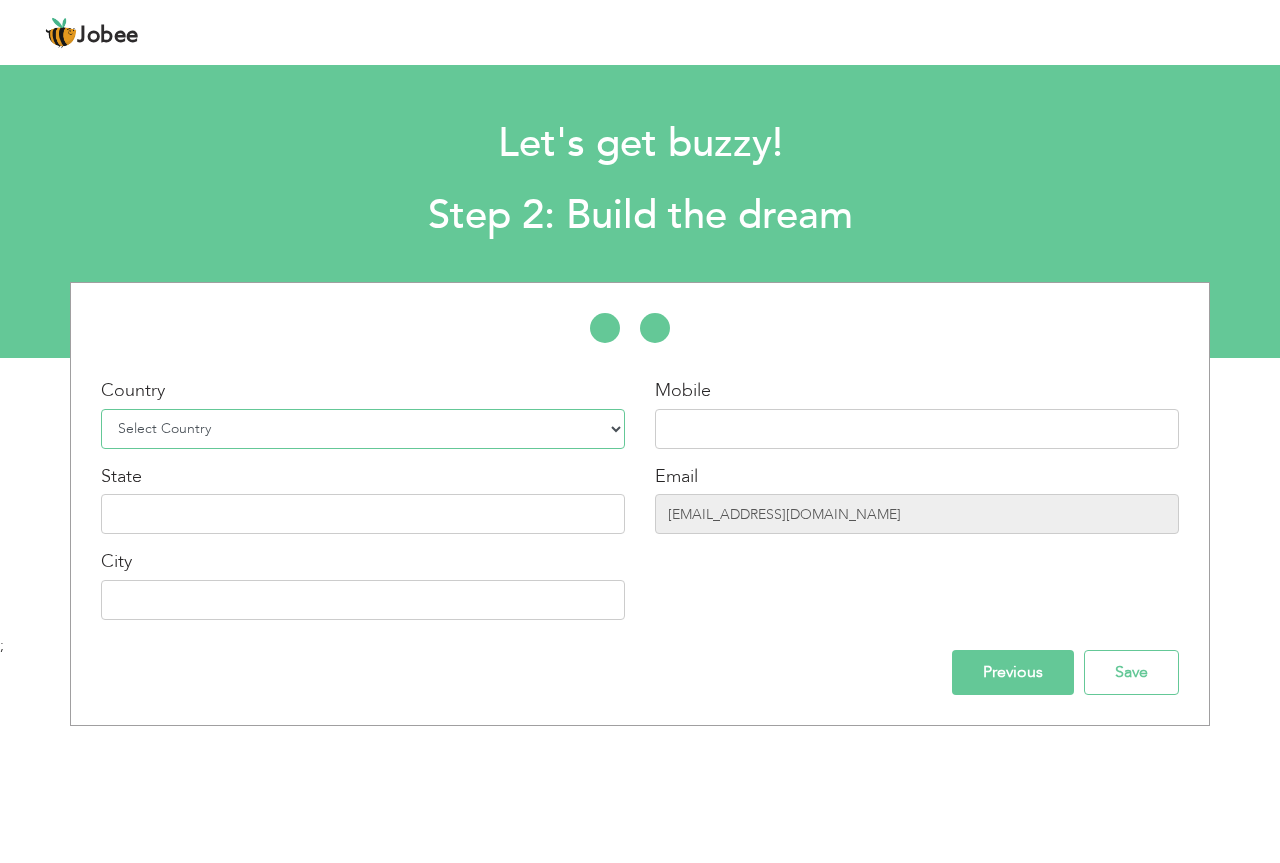 select on "166" 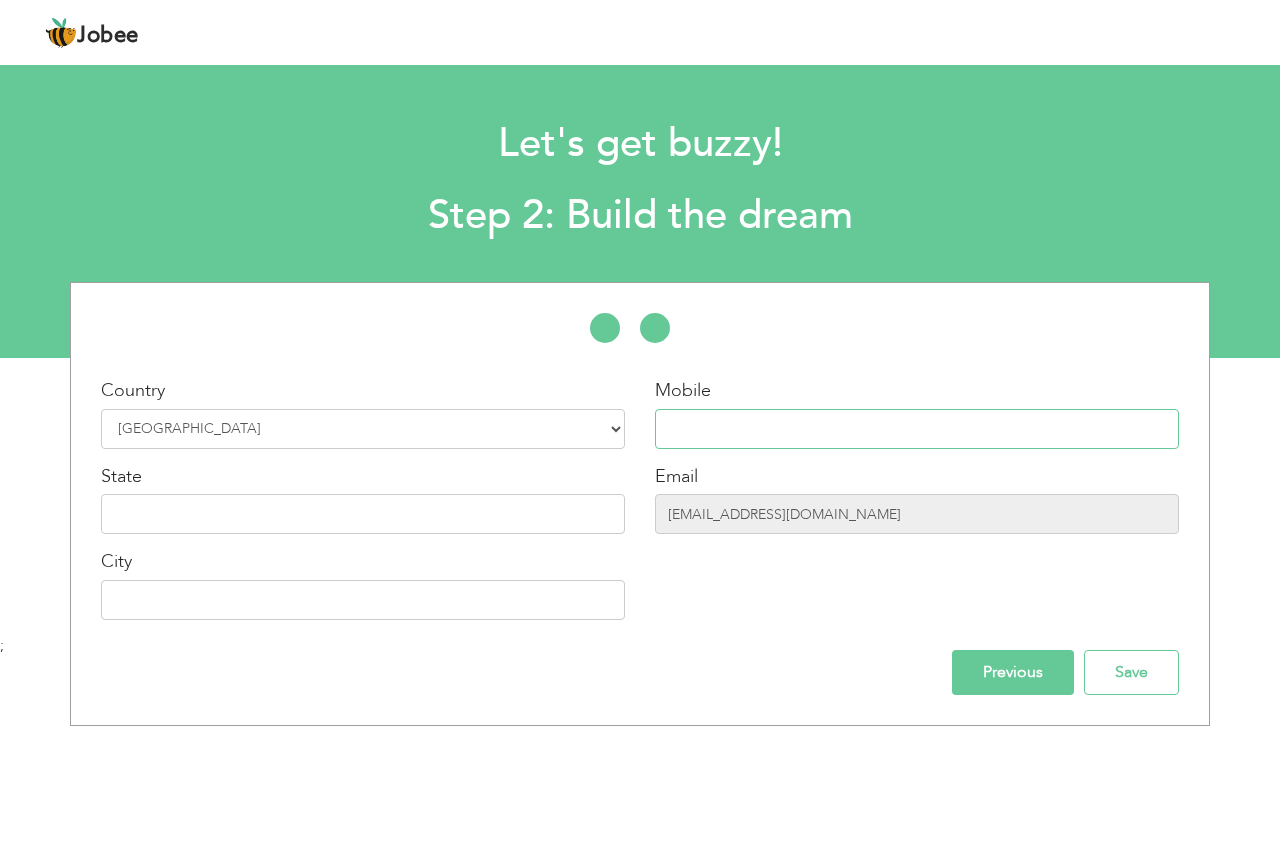 click at bounding box center (917, 429) 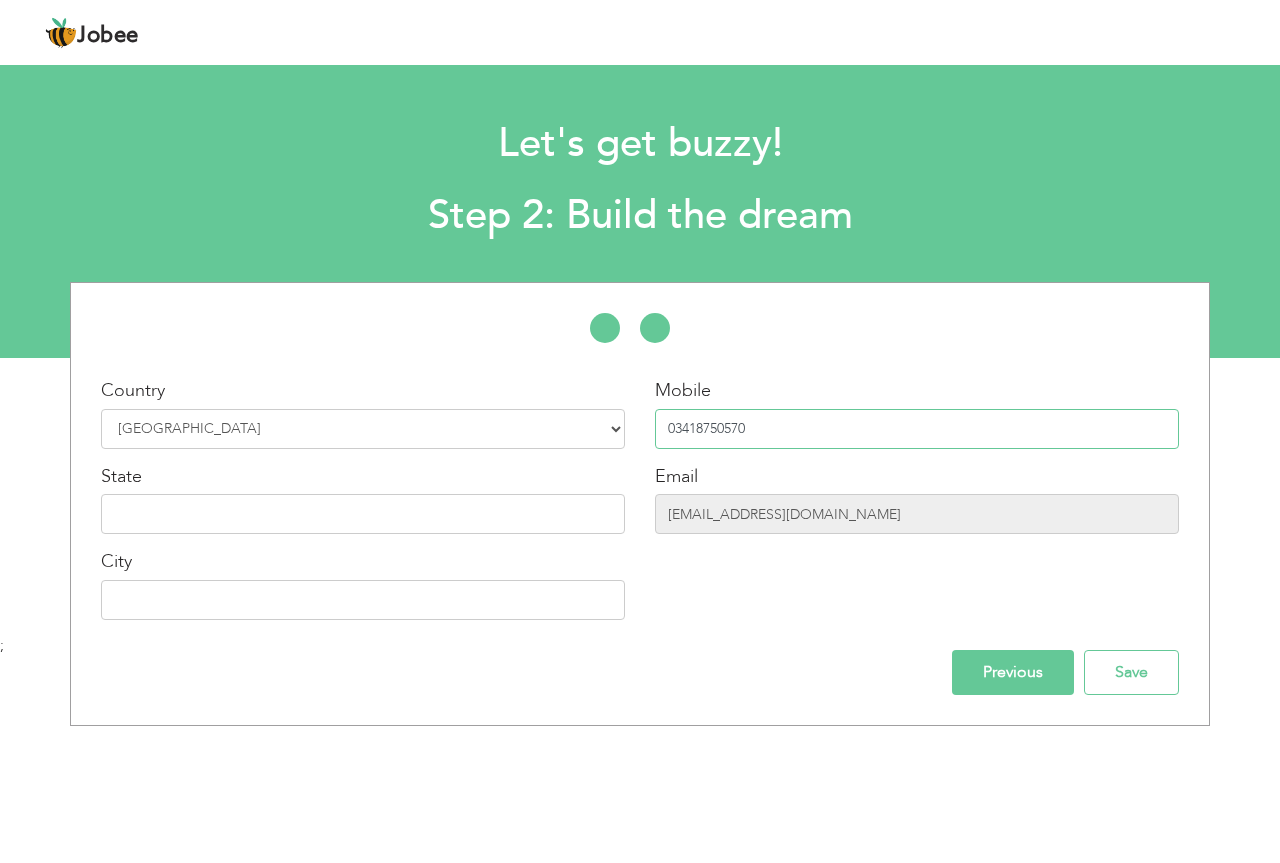 type on "03418750570" 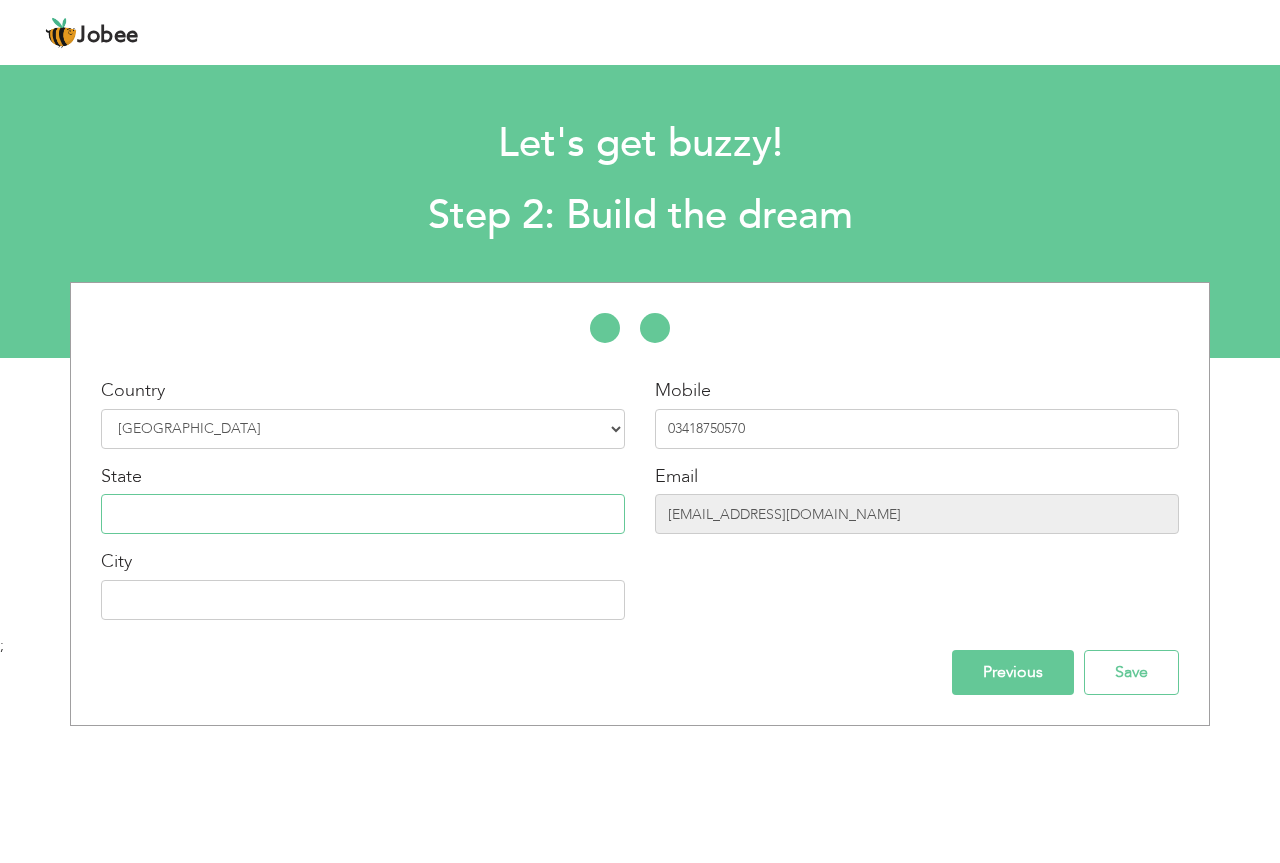 click at bounding box center [363, 514] 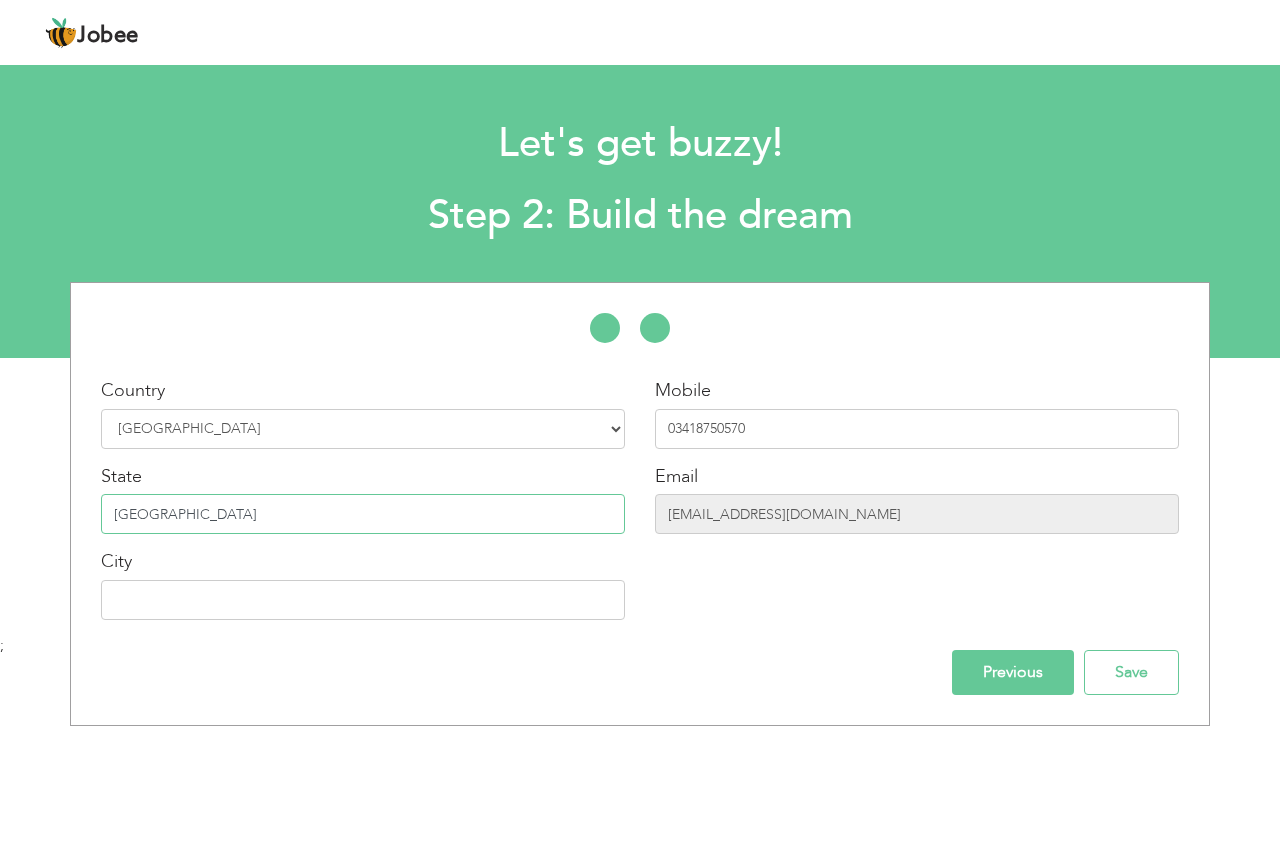type on "[GEOGRAPHIC_DATA]" 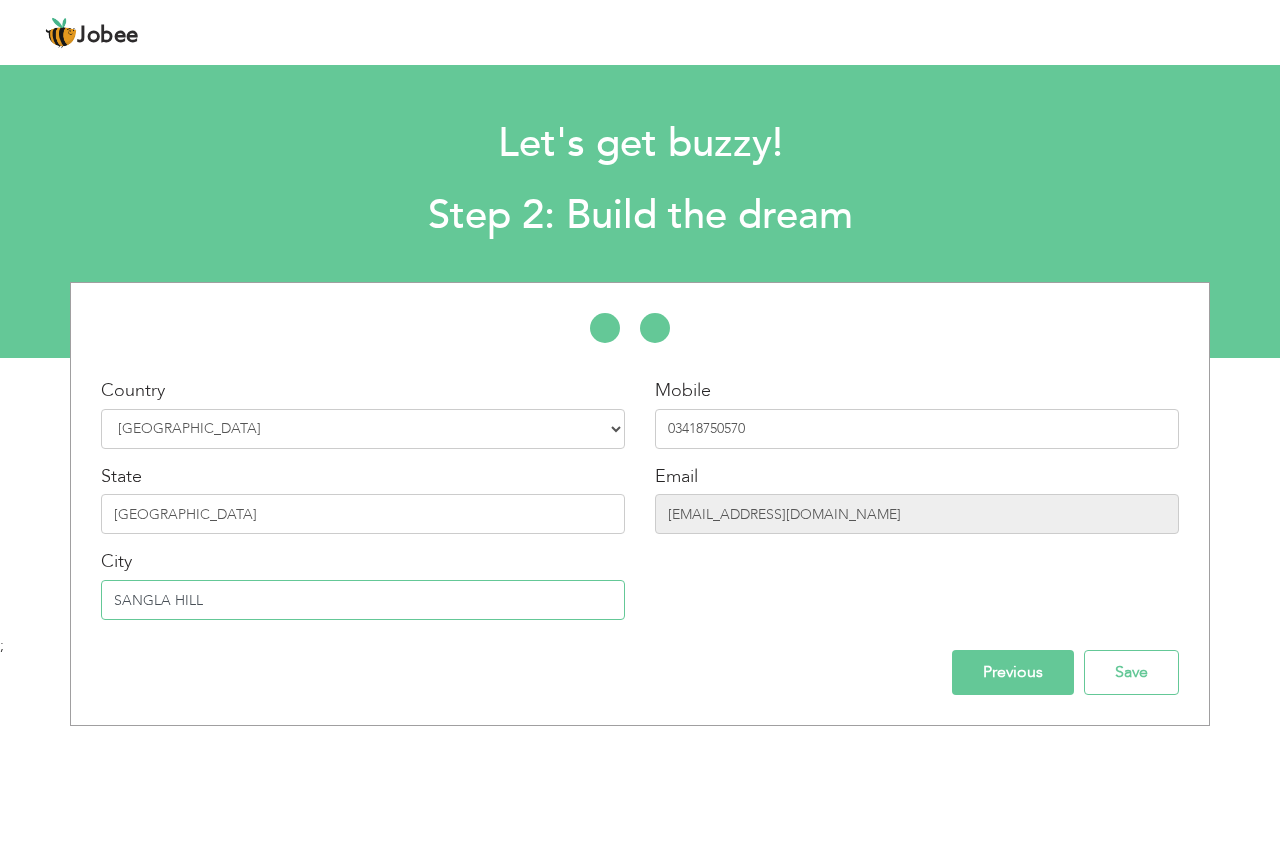 type on "SANGLA HILL" 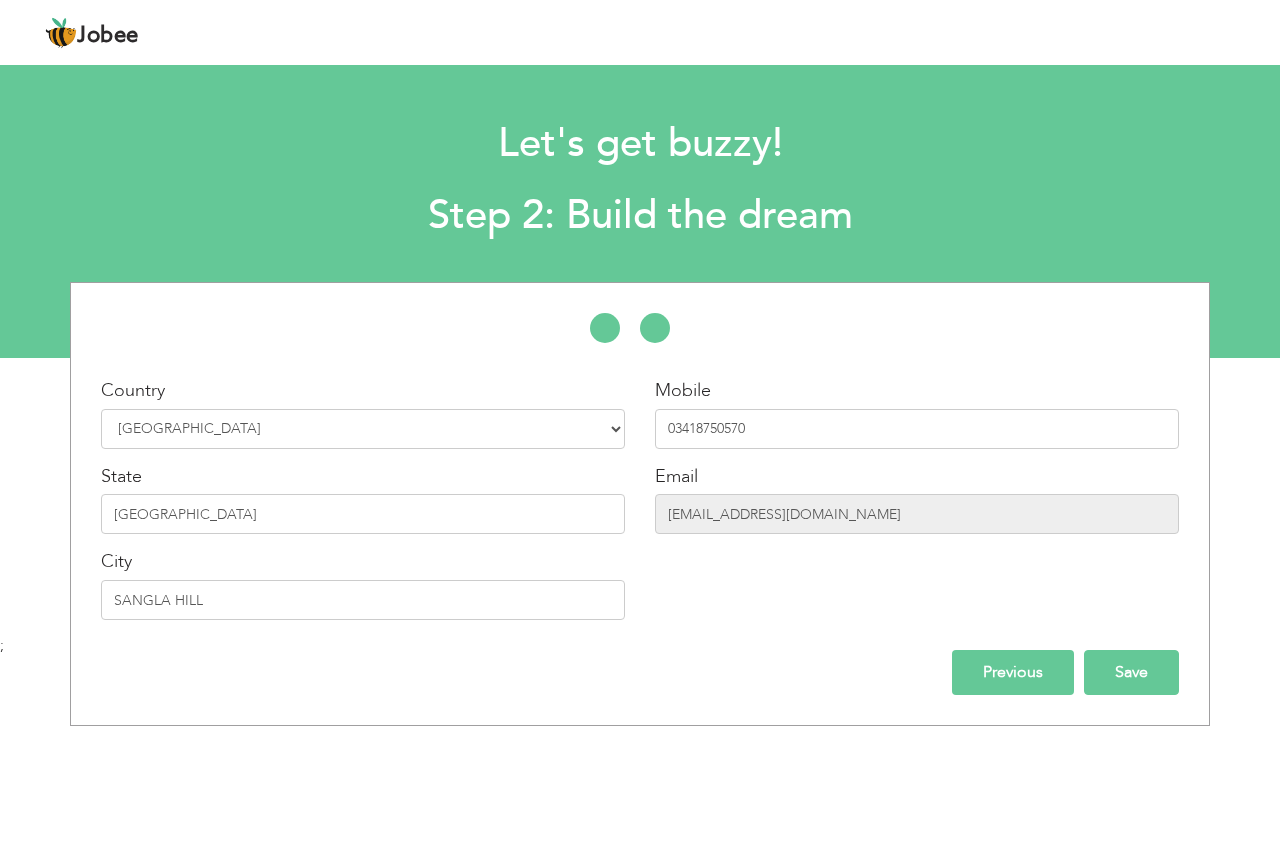 click on "Save" at bounding box center [1131, 672] 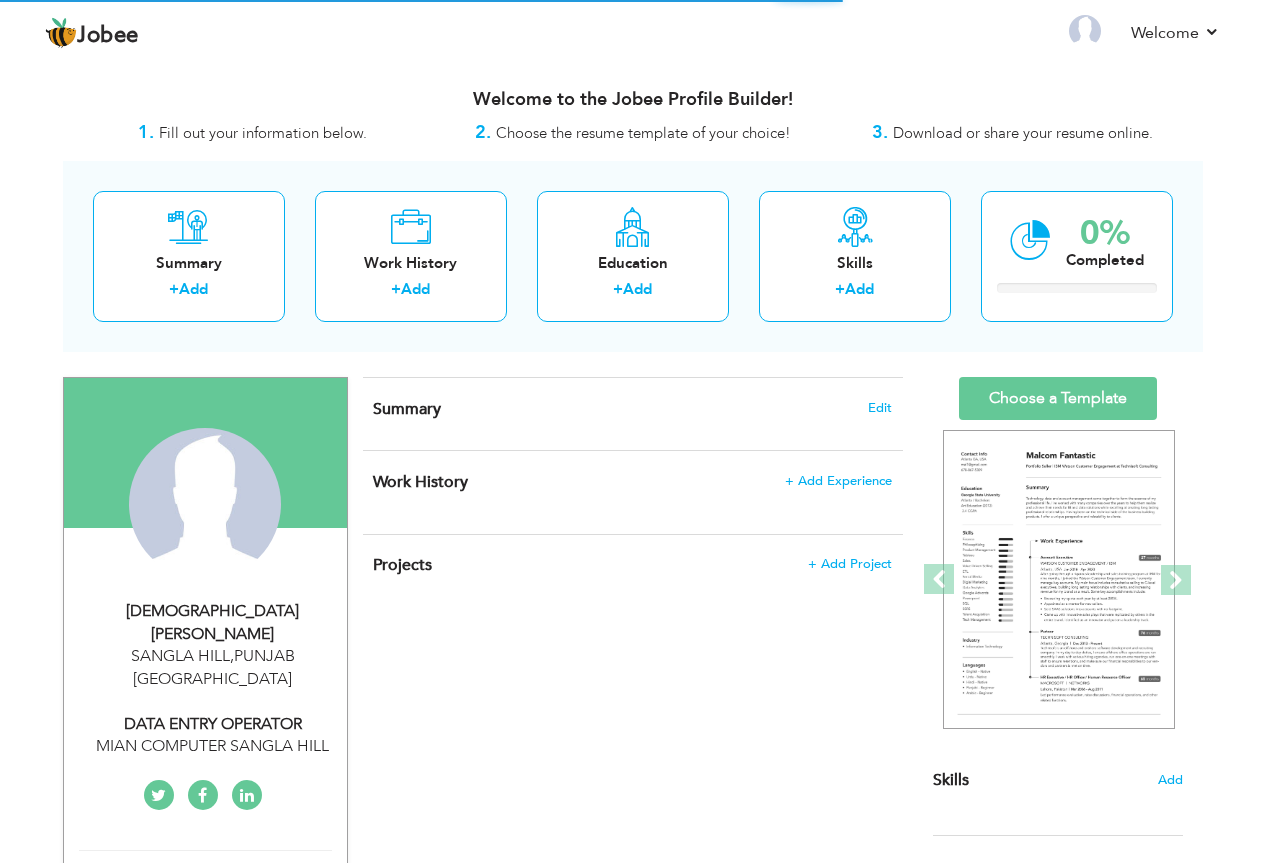 scroll, scrollTop: 0, scrollLeft: 0, axis: both 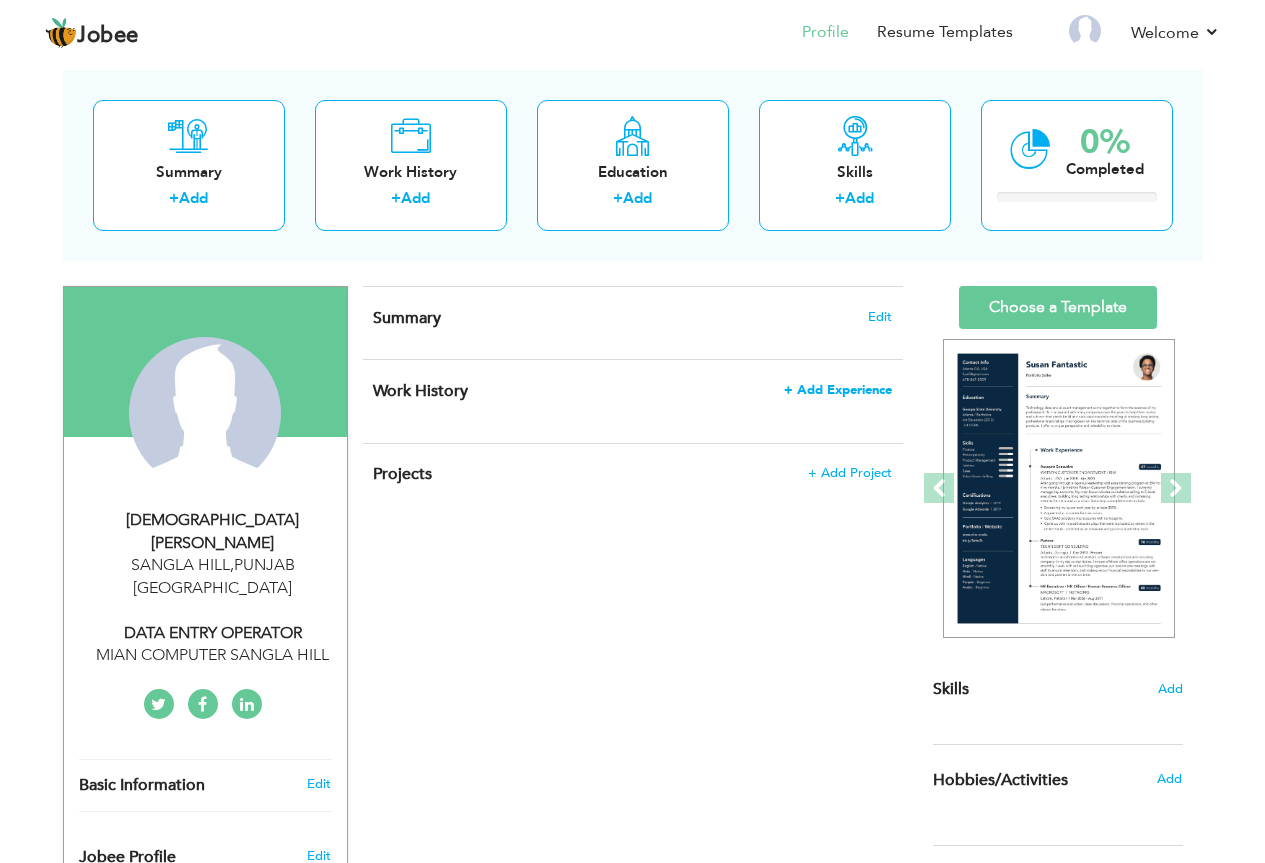 click on "+ Add Experience" at bounding box center (838, 390) 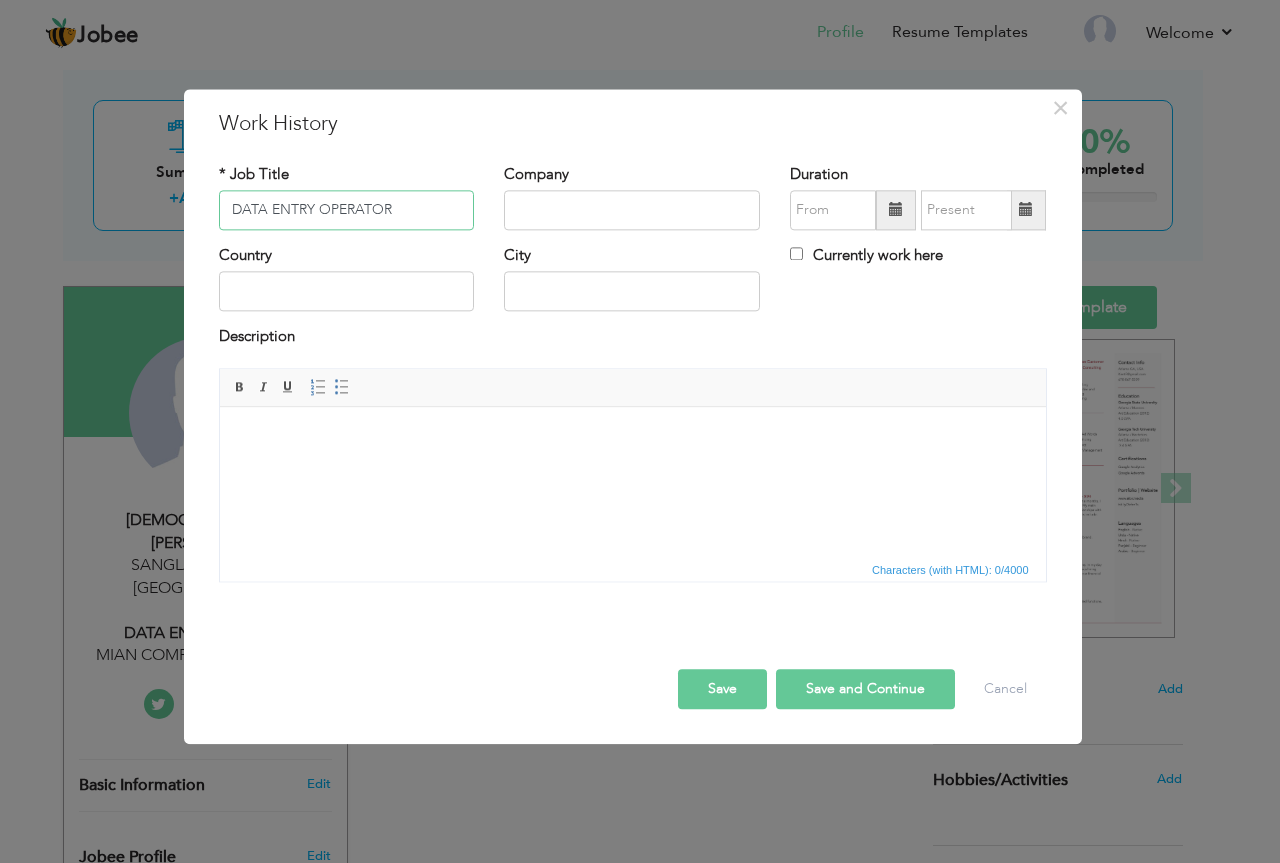 type on "DATA ENTRY OPERATOR" 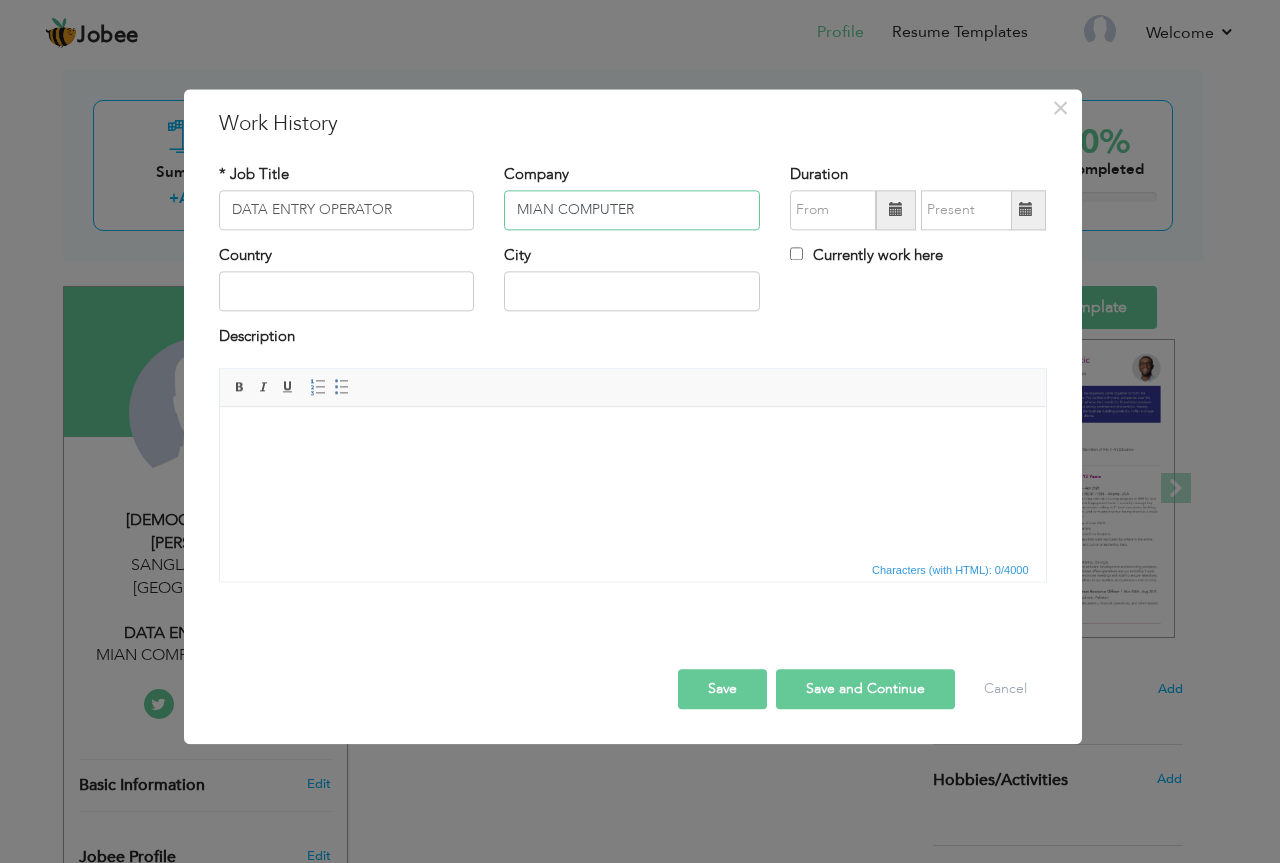 type on "MIAN COMPUTER" 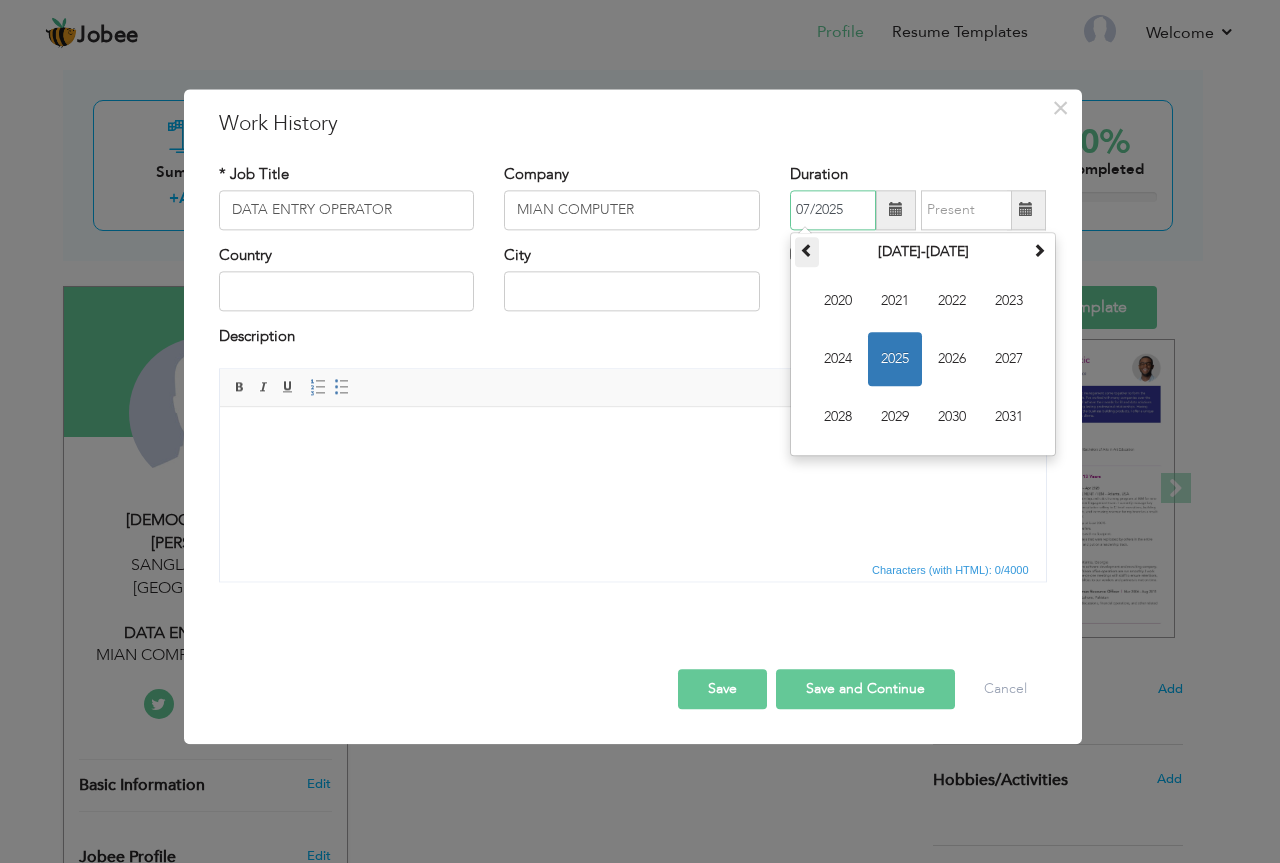 click at bounding box center [807, 252] 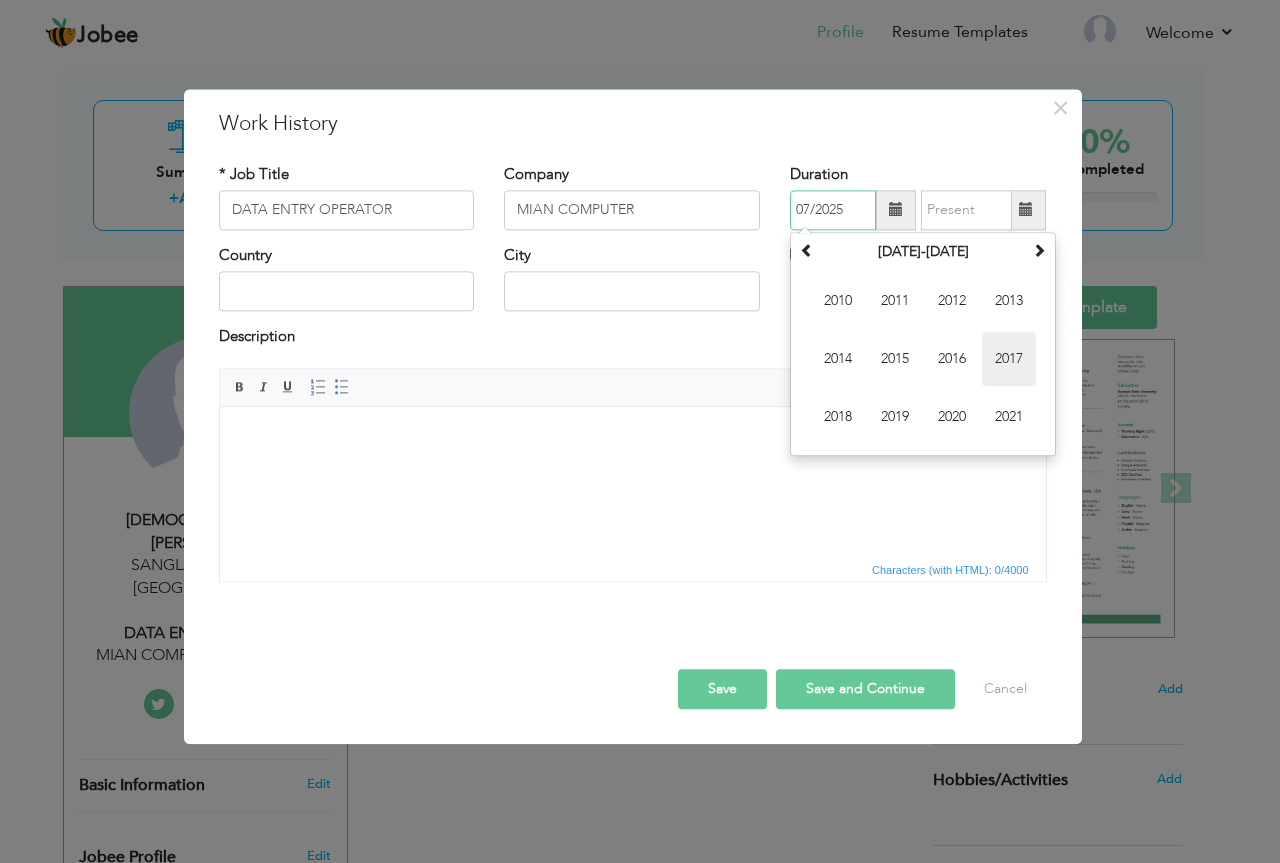 click on "2017" at bounding box center [1009, 359] 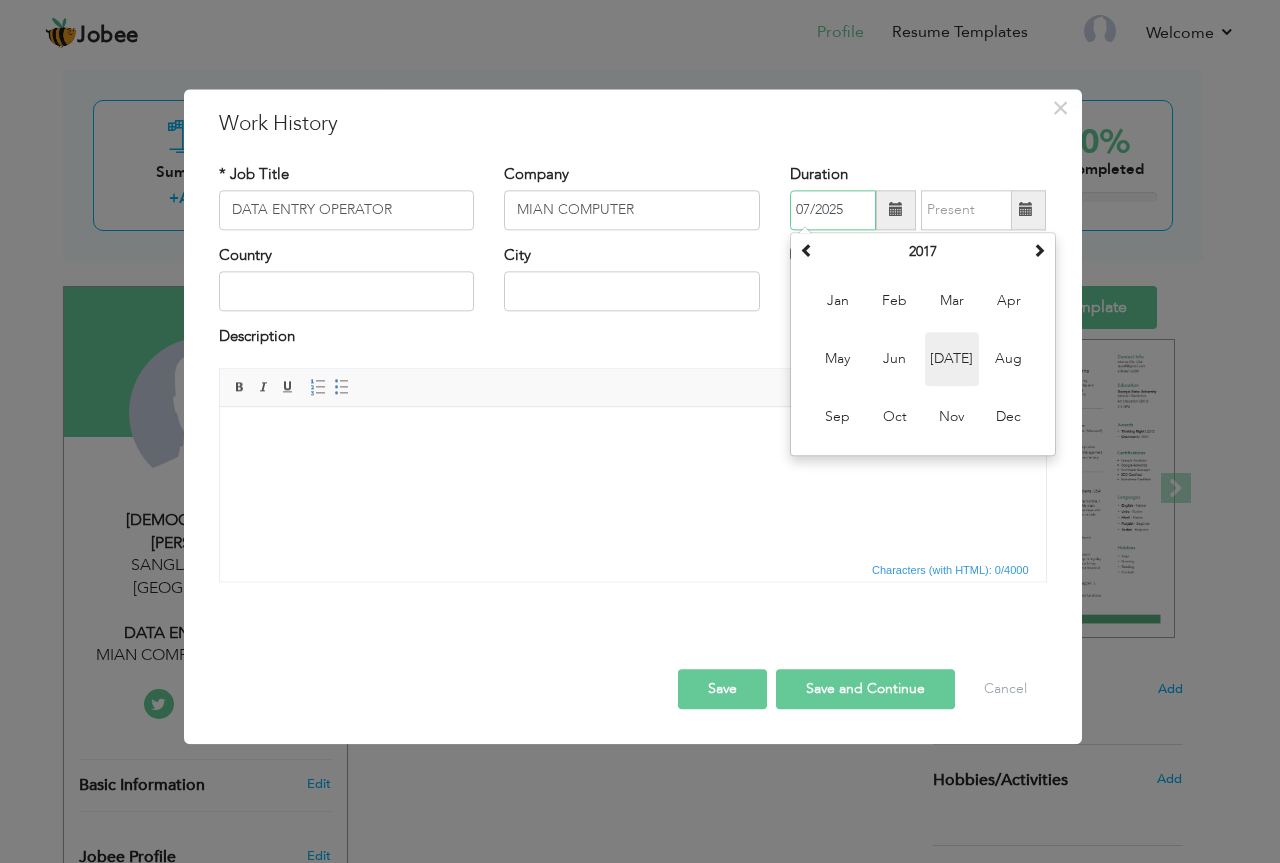 click on "[DATE]" at bounding box center (952, 359) 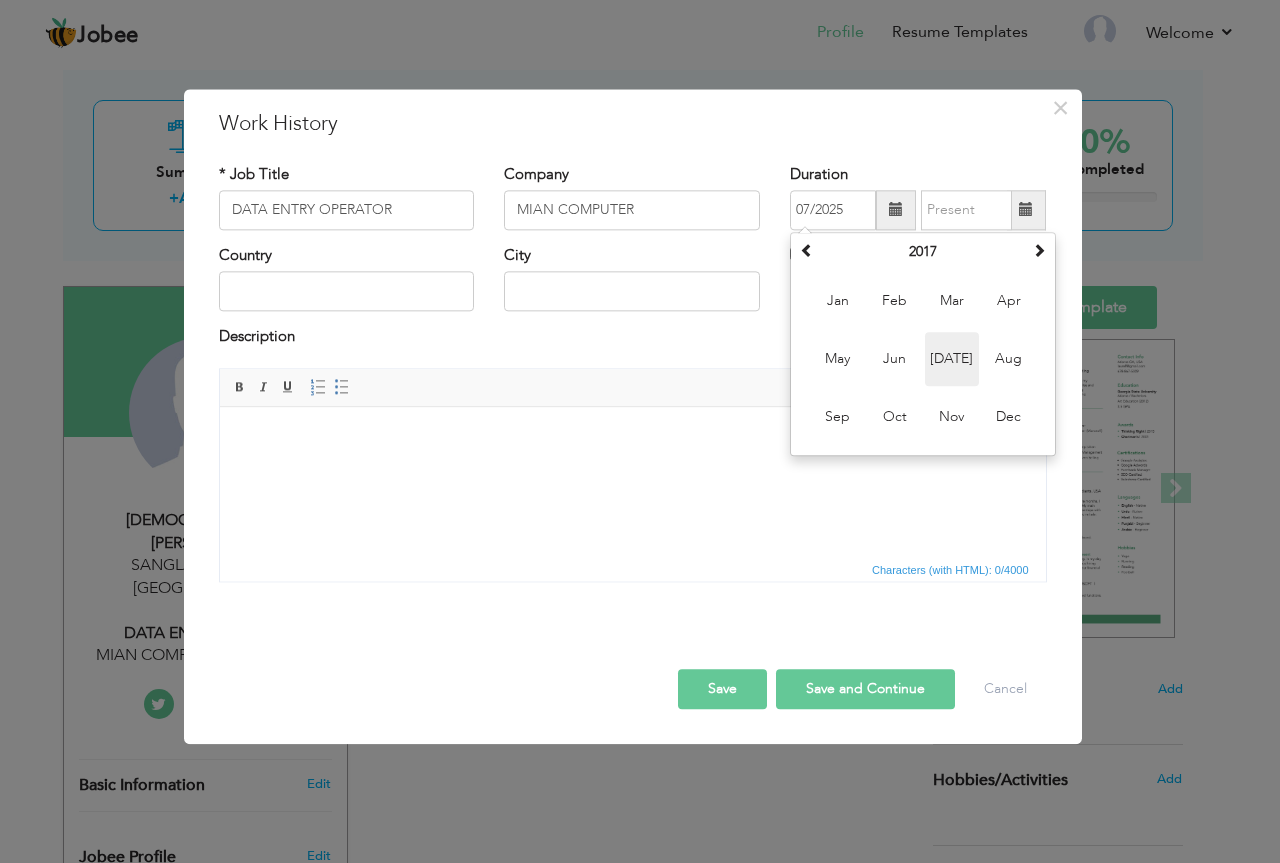type on "07/2017" 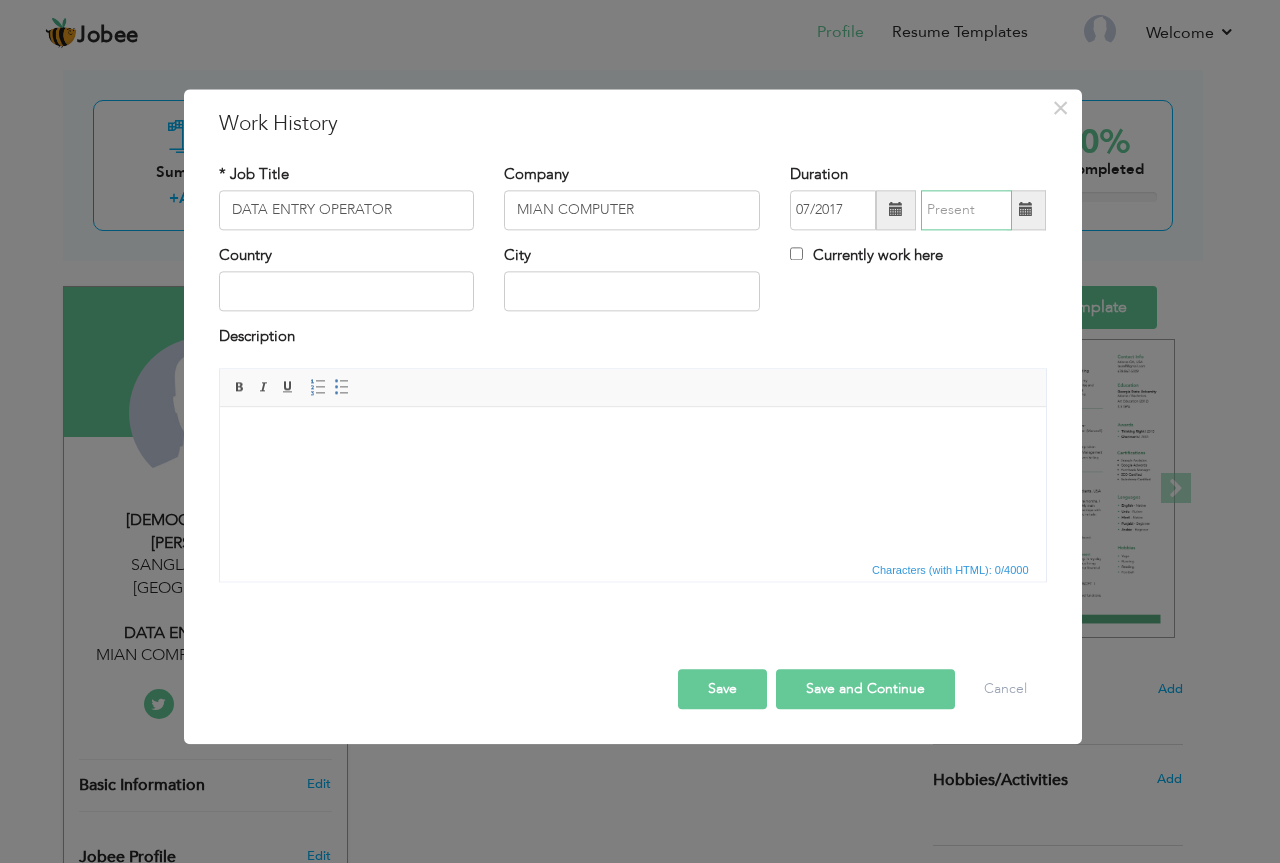 type on "07/2025" 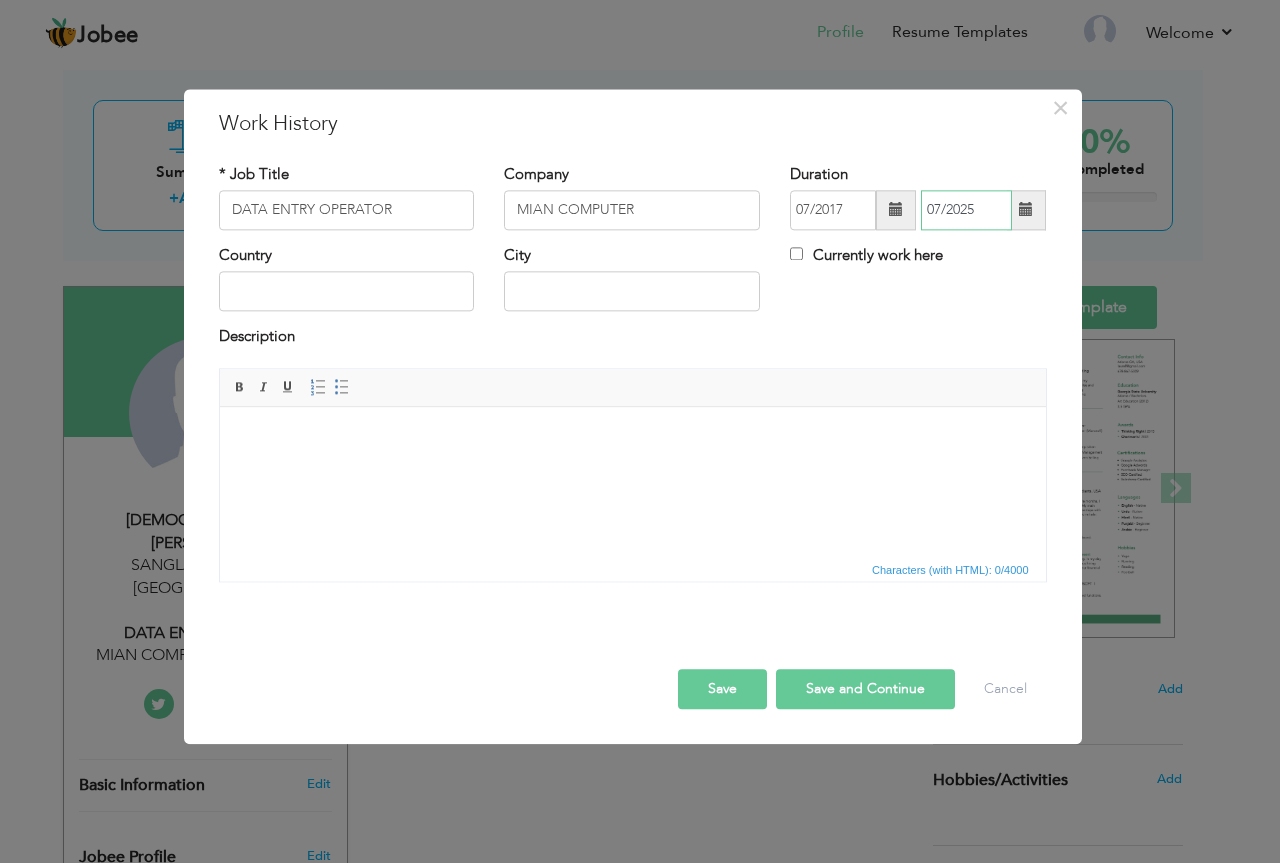 click on "07/2025" at bounding box center (966, 210) 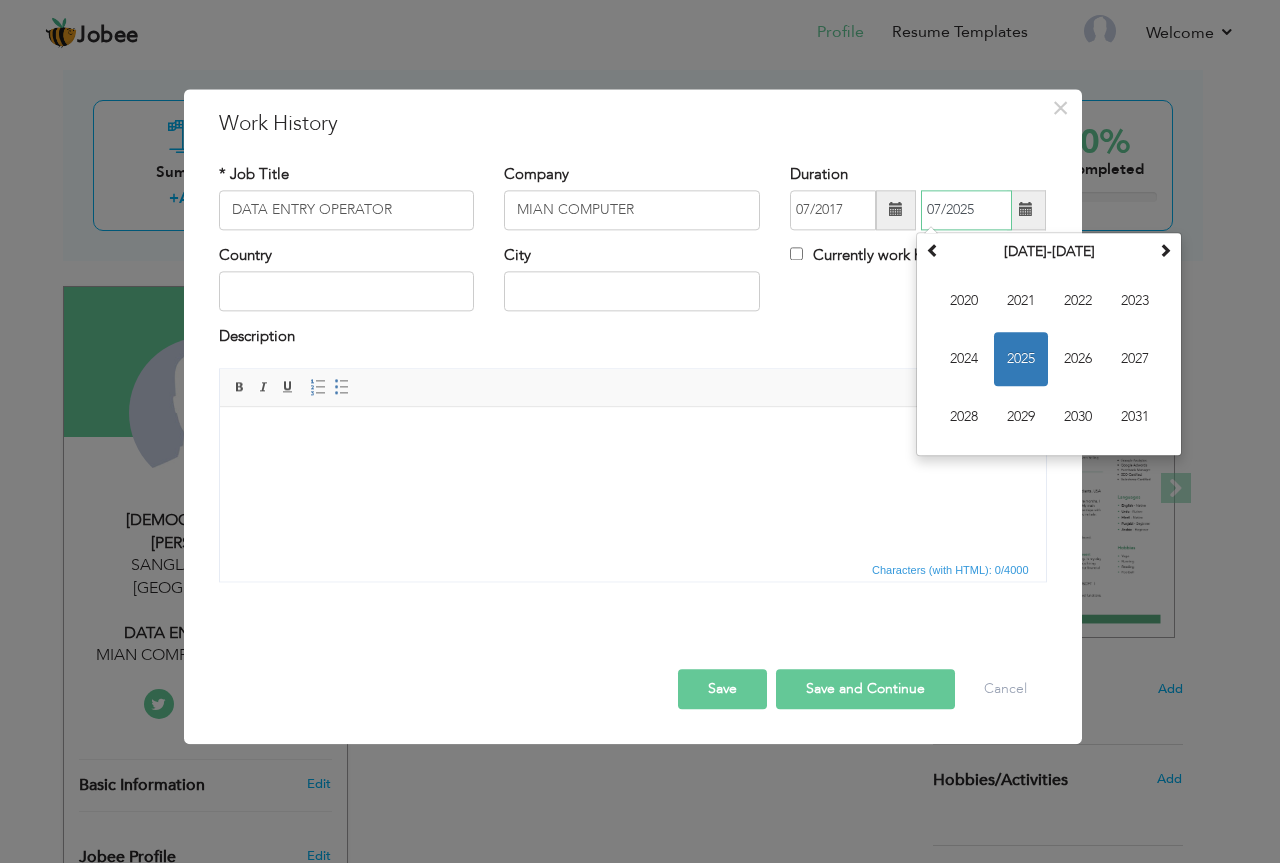 drag, startPoint x: 1021, startPoint y: 351, endPoint x: 984, endPoint y: 337, distance: 39.56008 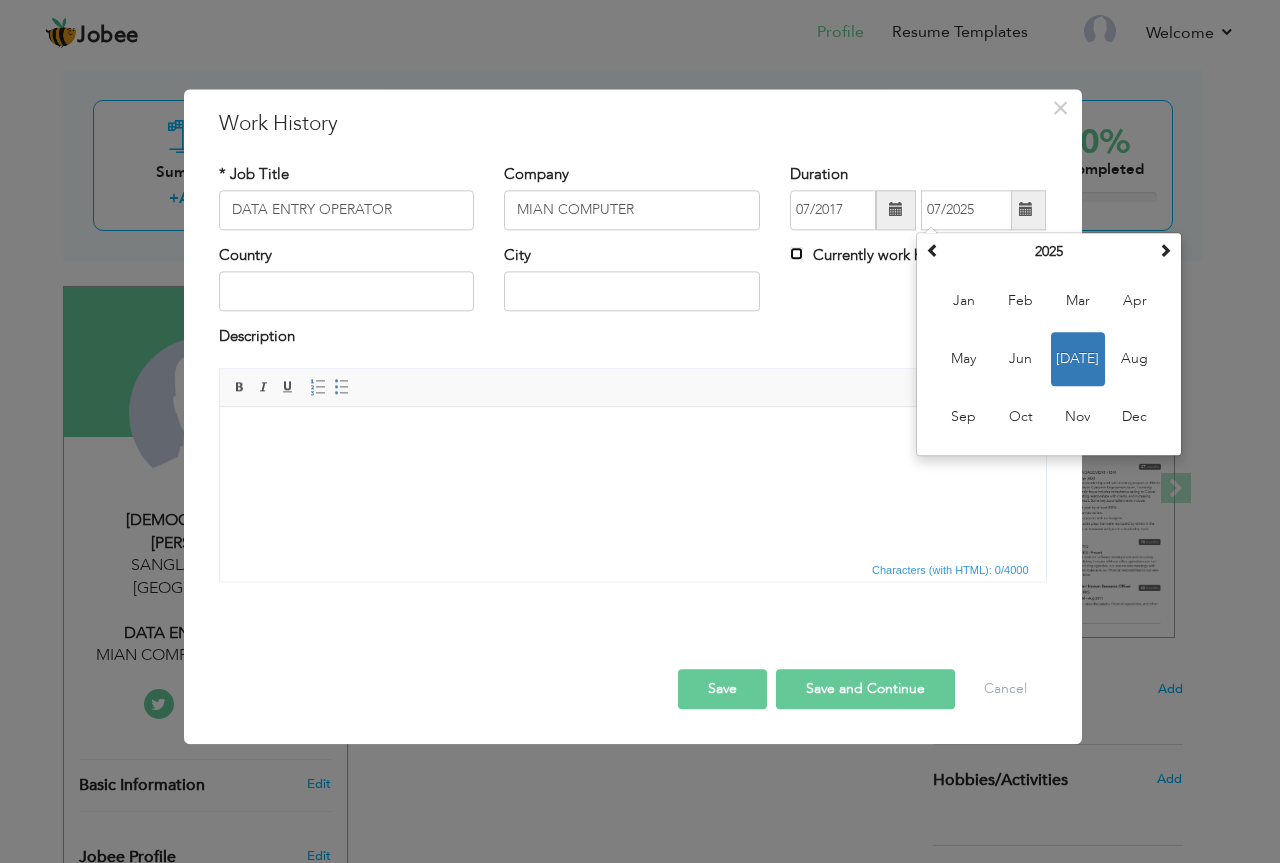 click on "Currently work here" at bounding box center (796, 253) 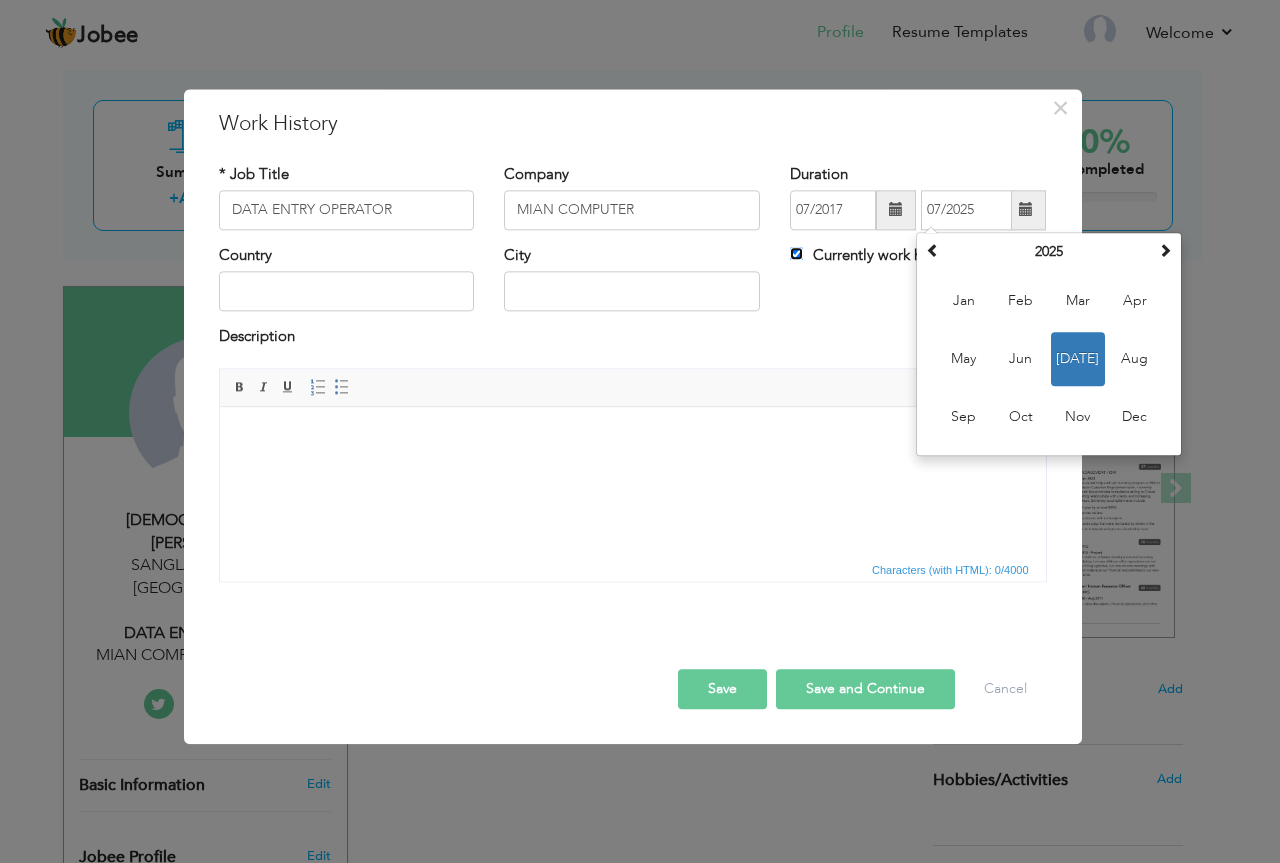 type 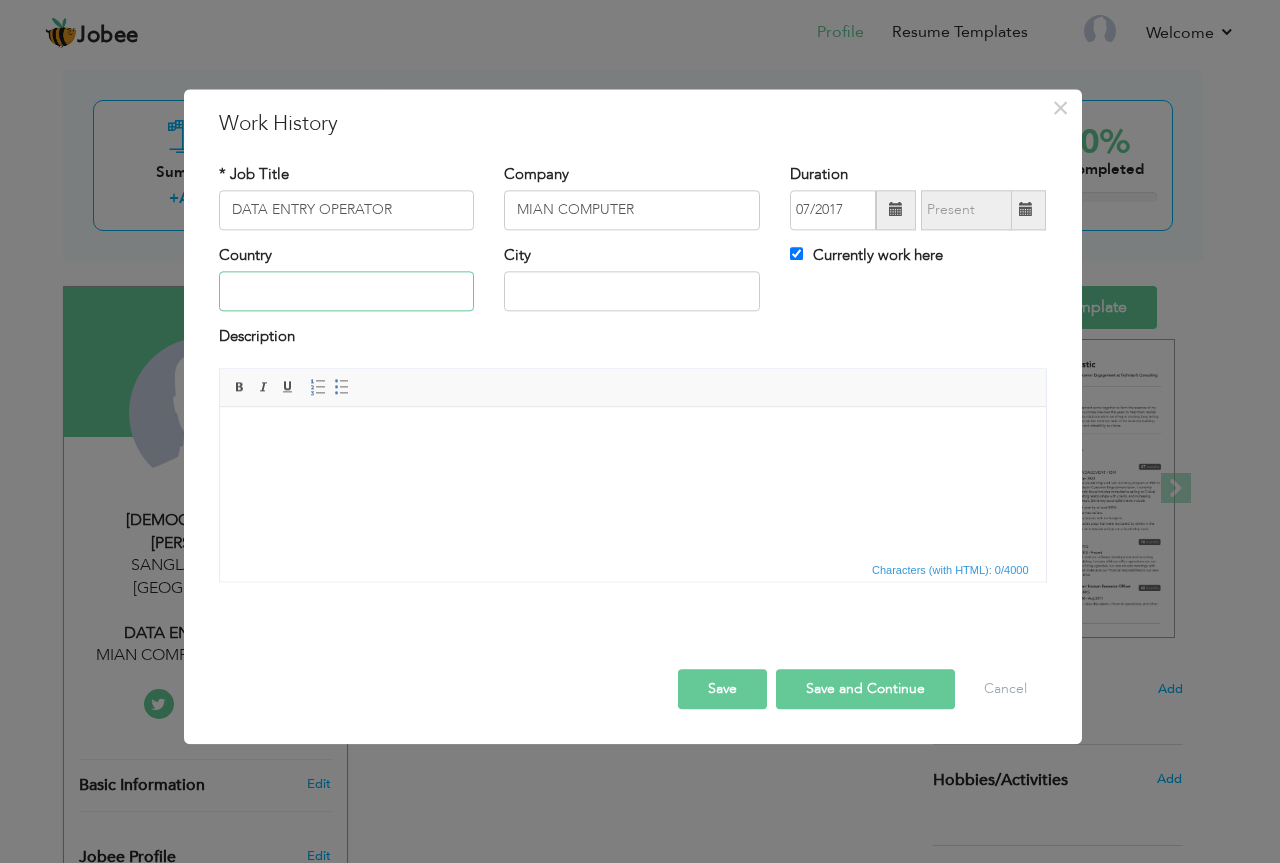click at bounding box center (347, 292) 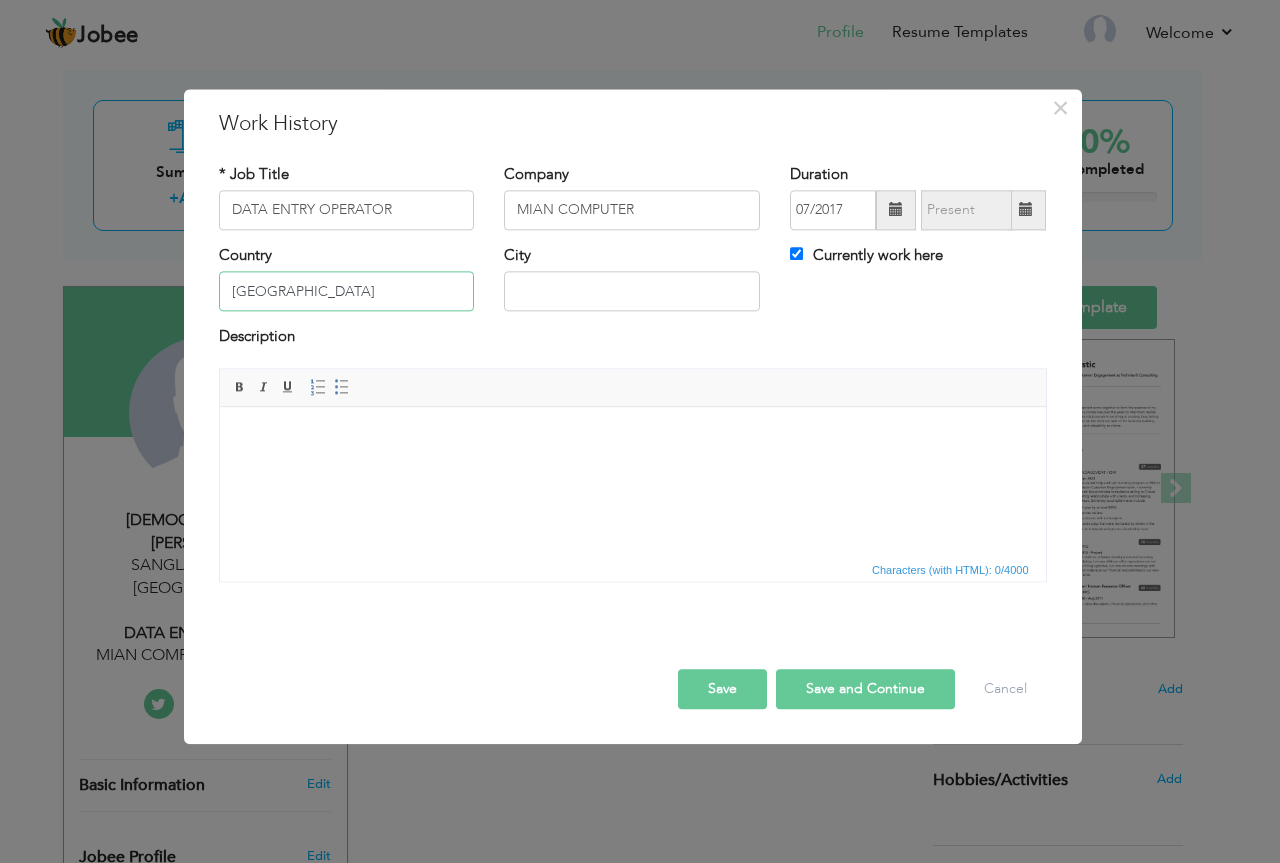 type on "PAKISTAN" 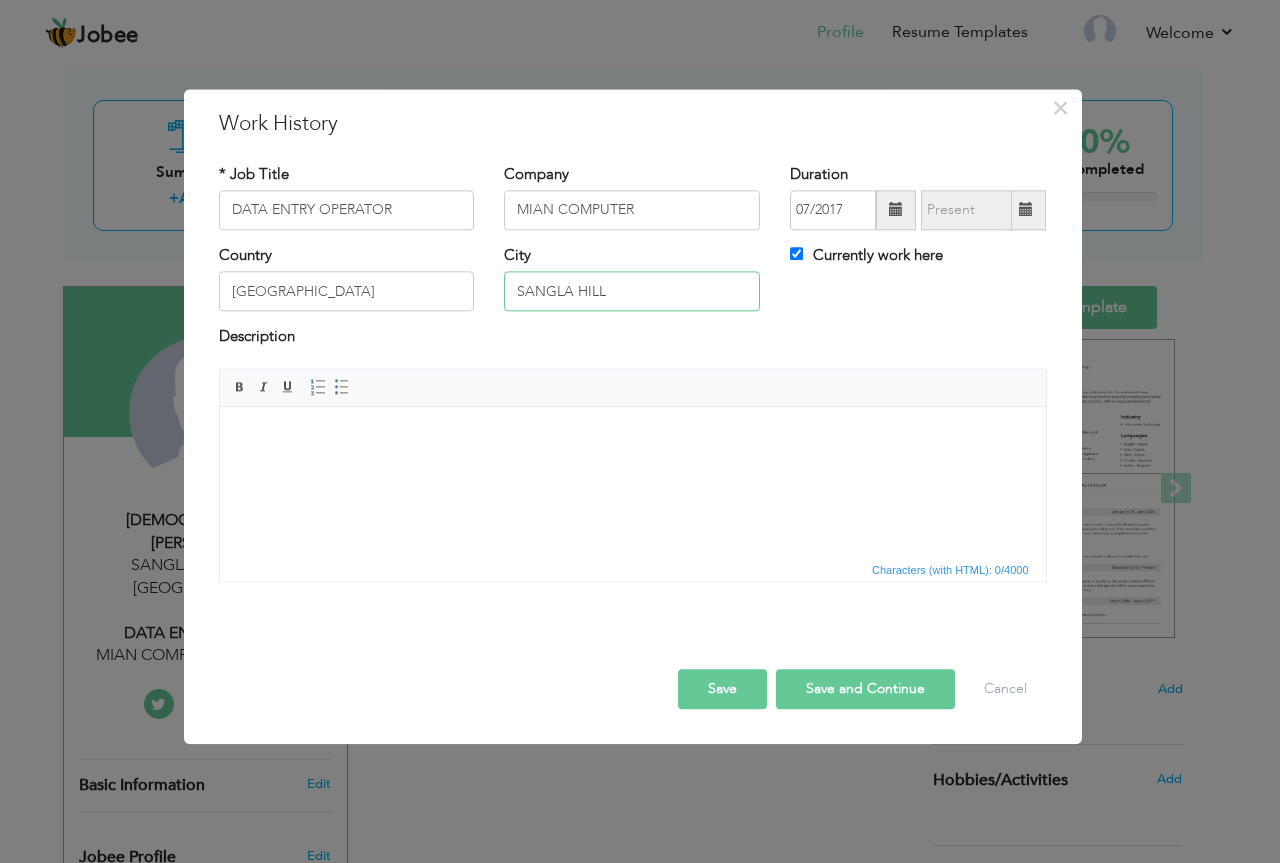 type on "SANGLA HILL" 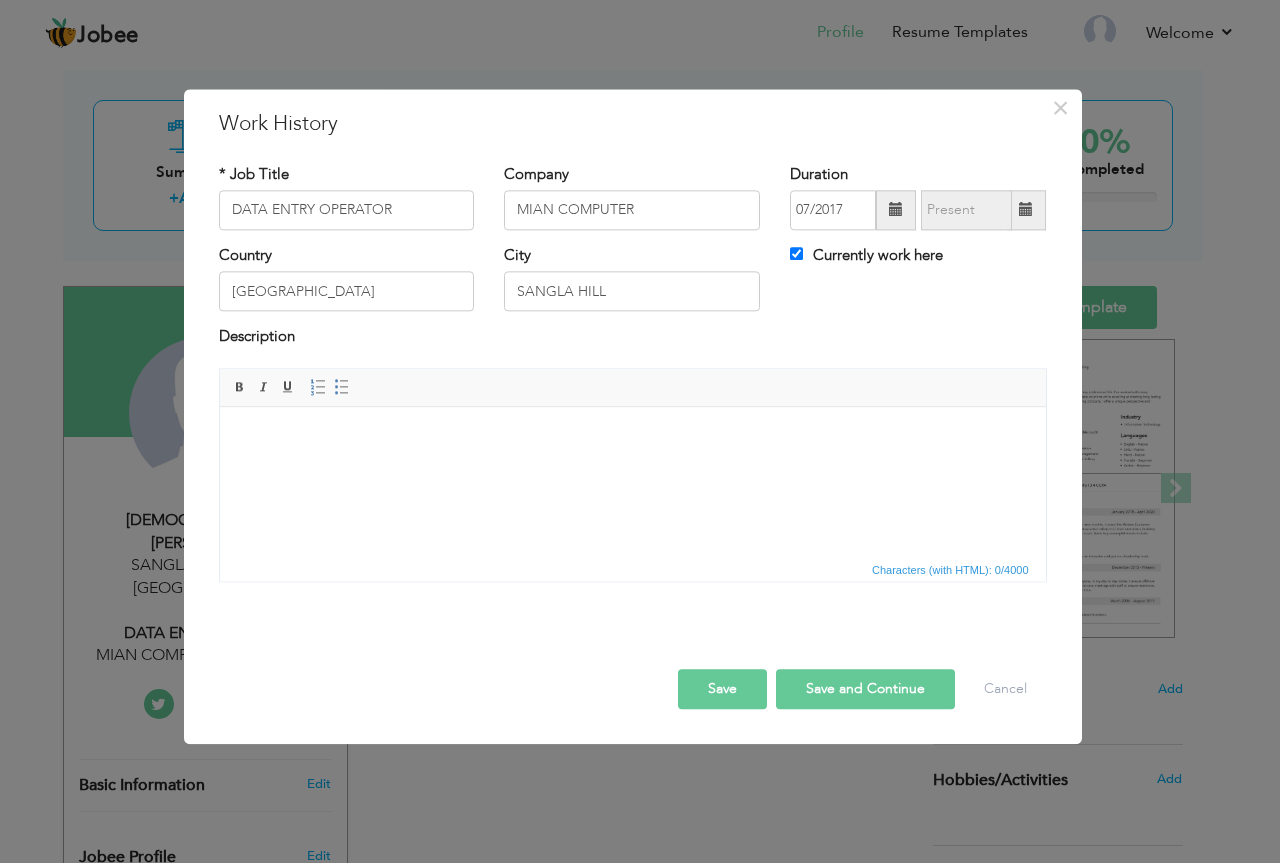 click on "Save" at bounding box center (722, 689) 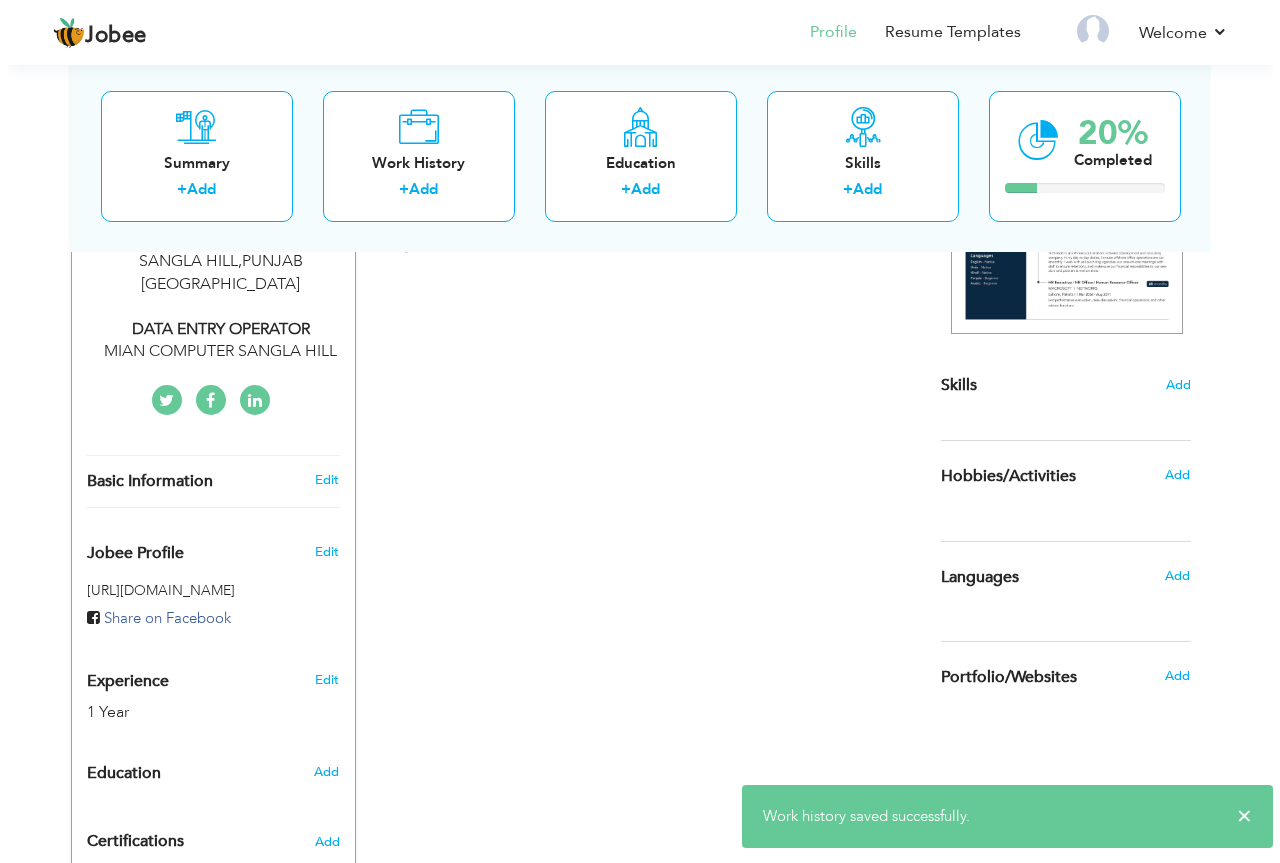 scroll, scrollTop: 407, scrollLeft: 0, axis: vertical 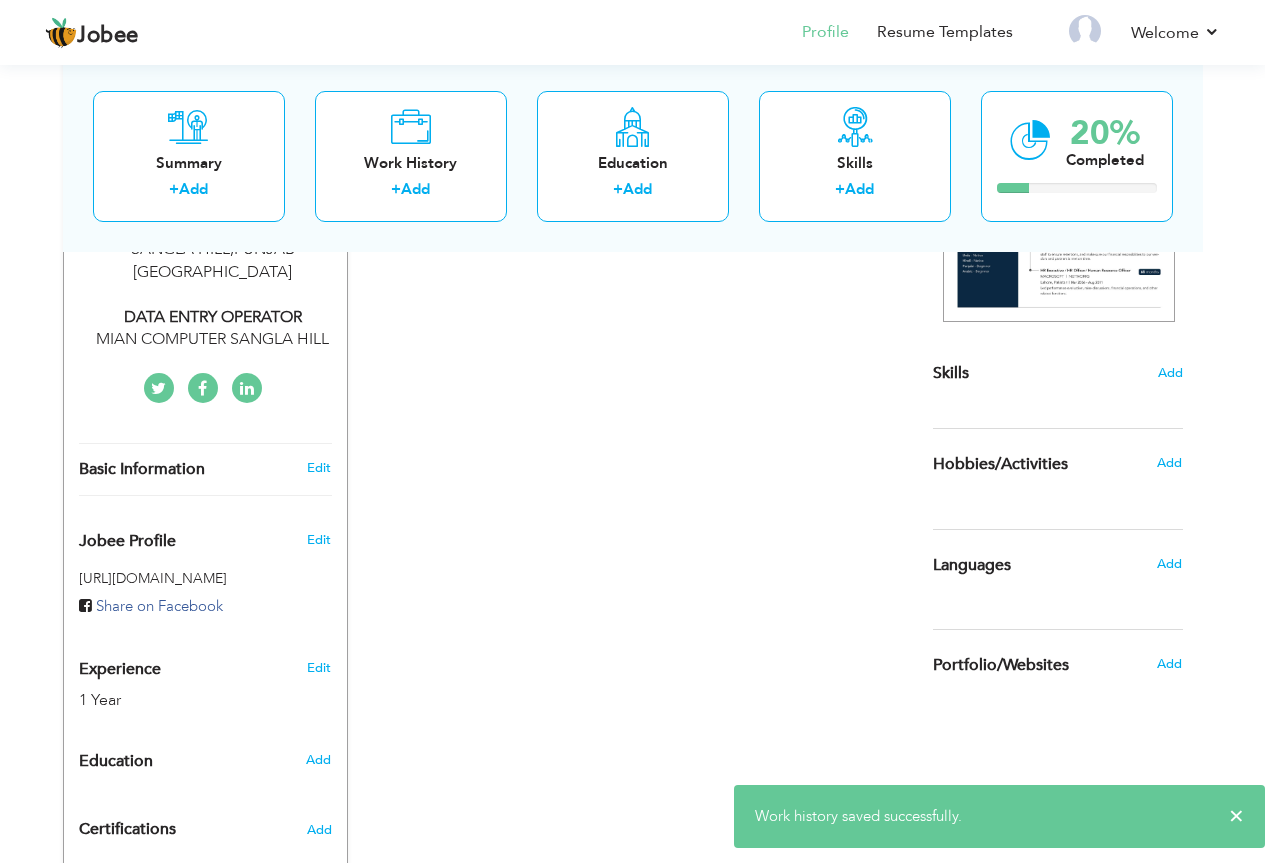 click on "Edit" at bounding box center [319, 468] 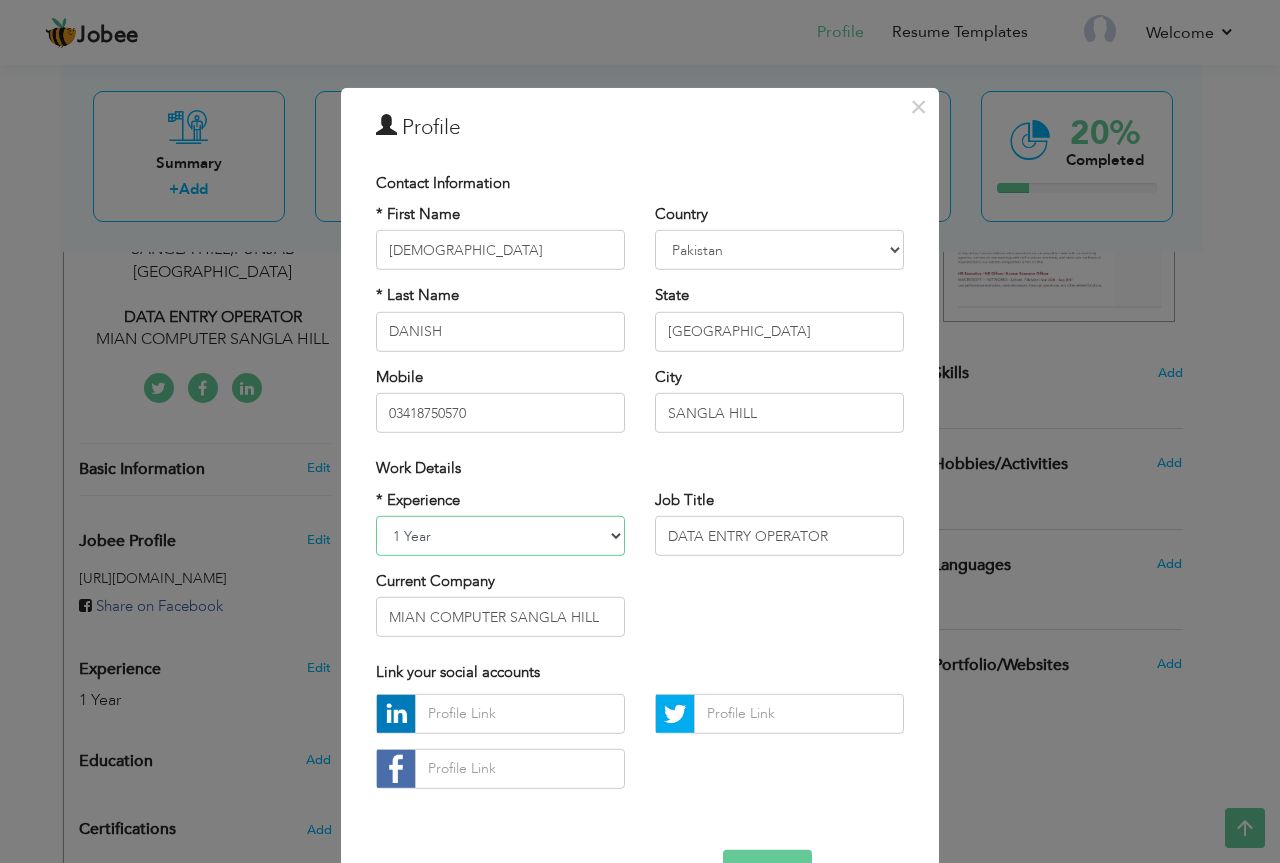 click on "Entry Level Less than 1 Year 1 Year 2 Years 3 Years 4 Years 5 Years 6 Years 7 Years 8 Years 9 Years 10 Years 11 Years 12 Years 13 Years 14 Years 15 Years 16 Years 17 Years 18 Years 19 Years 20 Years 21 Years 22 Years 23 Years 24 Years 25 Years 26 Years 27 Years 28 Years 29 Years 30 Years 31 Years 32 Years 33 Years 34 Years 35 Years More than 35 Years" at bounding box center [500, 536] 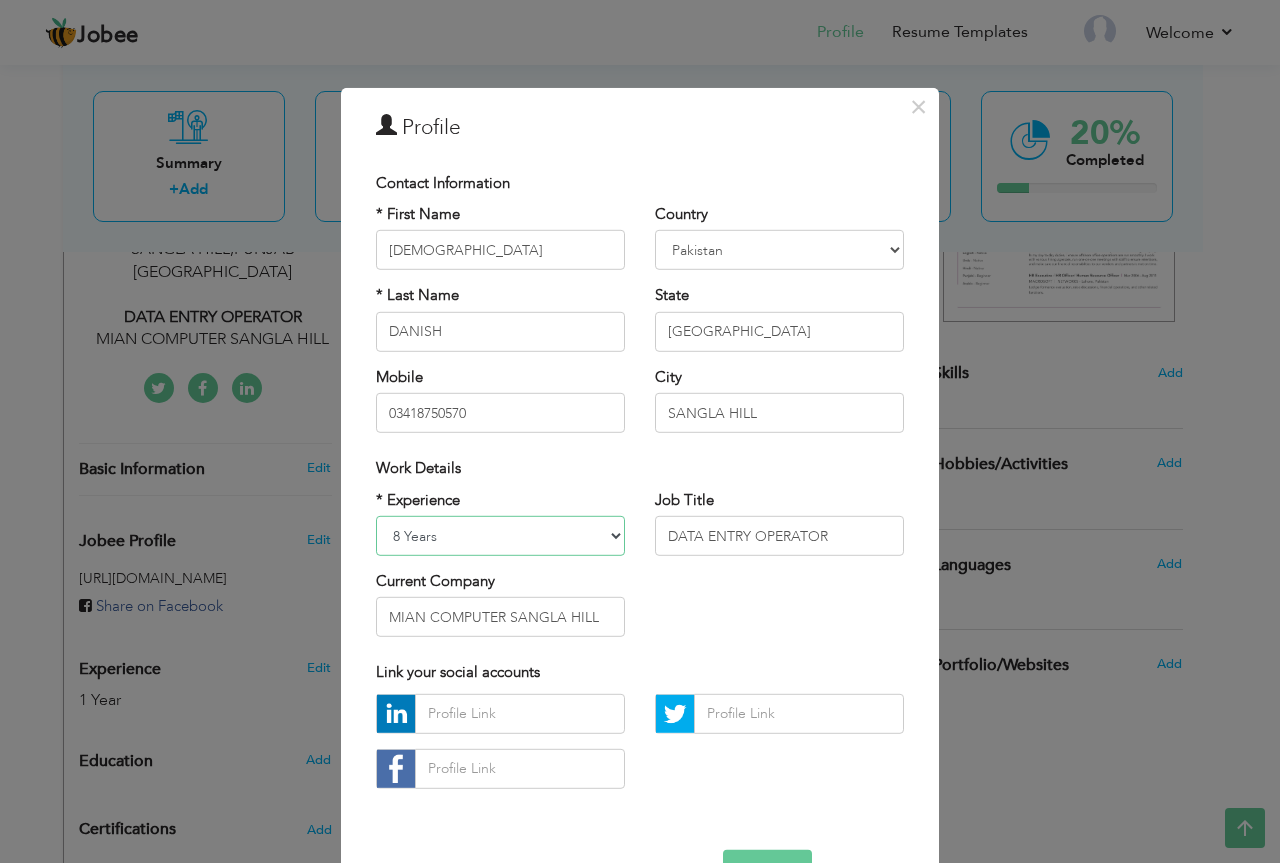 click on "Entry Level Less than 1 Year 1 Year 2 Years 3 Years 4 Years 5 Years 6 Years 7 Years 8 Years 9 Years 10 Years 11 Years 12 Years 13 Years 14 Years 15 Years 16 Years 17 Years 18 Years 19 Years 20 Years 21 Years 22 Years 23 Years 24 Years 25 Years 26 Years 27 Years 28 Years 29 Years 30 Years 31 Years 32 Years 33 Years 34 Years 35 Years More than 35 Years" at bounding box center [500, 536] 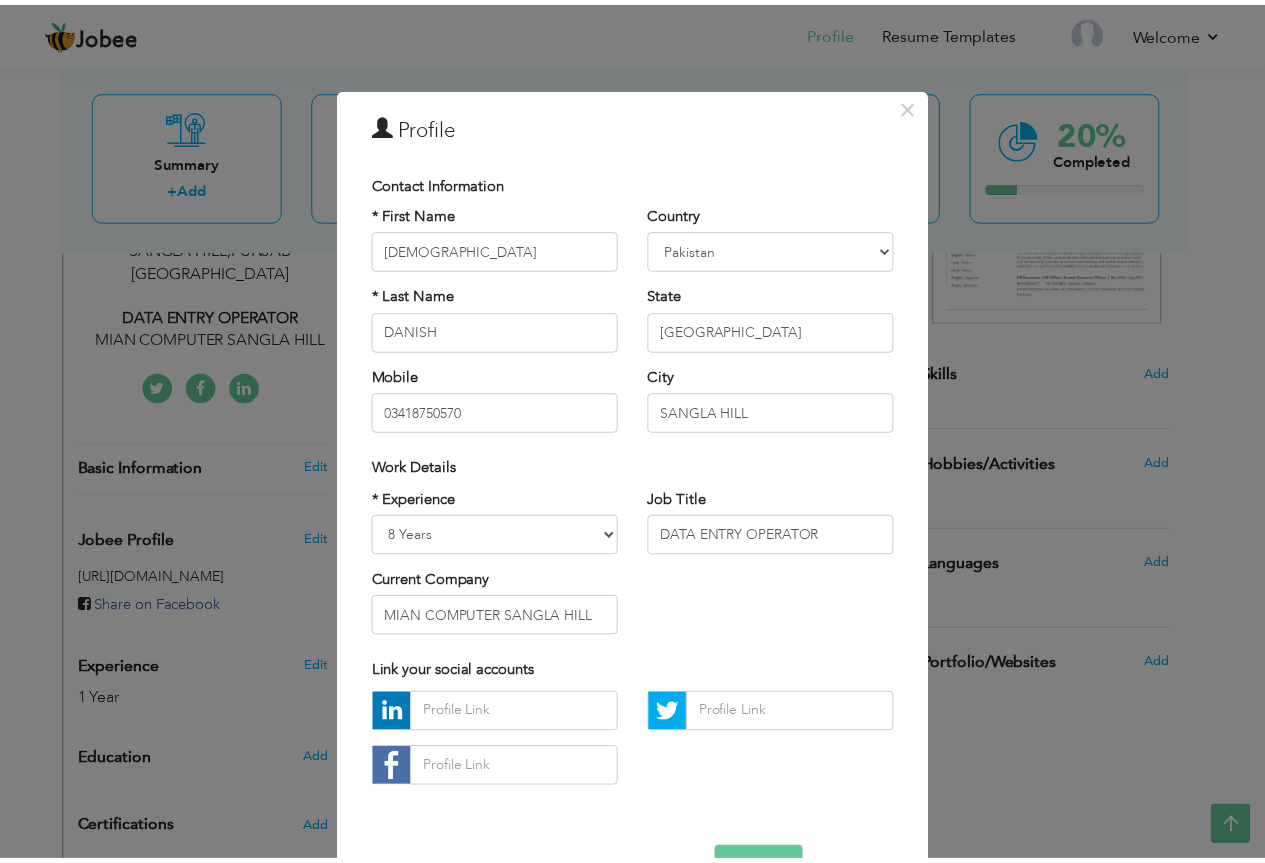 scroll, scrollTop: 62, scrollLeft: 0, axis: vertical 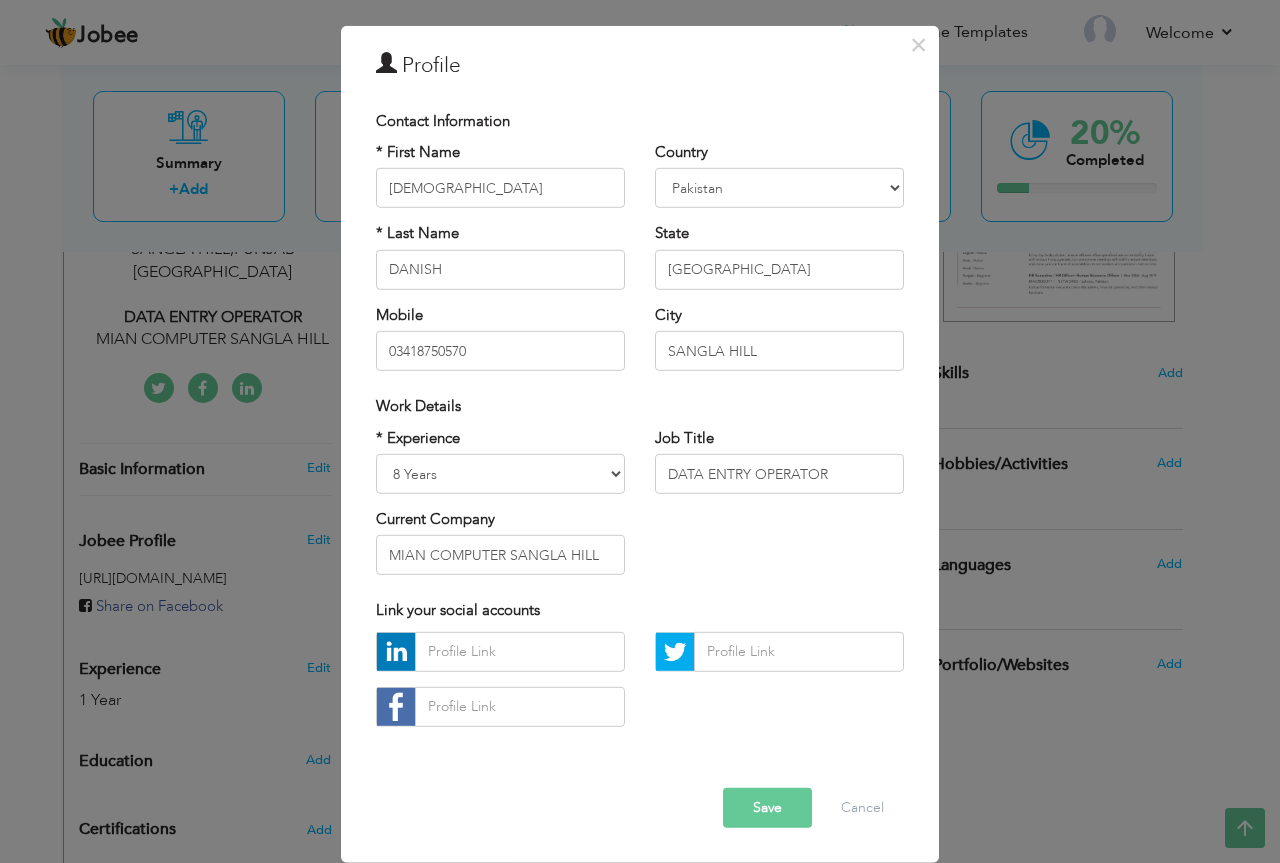 drag, startPoint x: 447, startPoint y: 496, endPoint x: 440, endPoint y: 479, distance: 18.384777 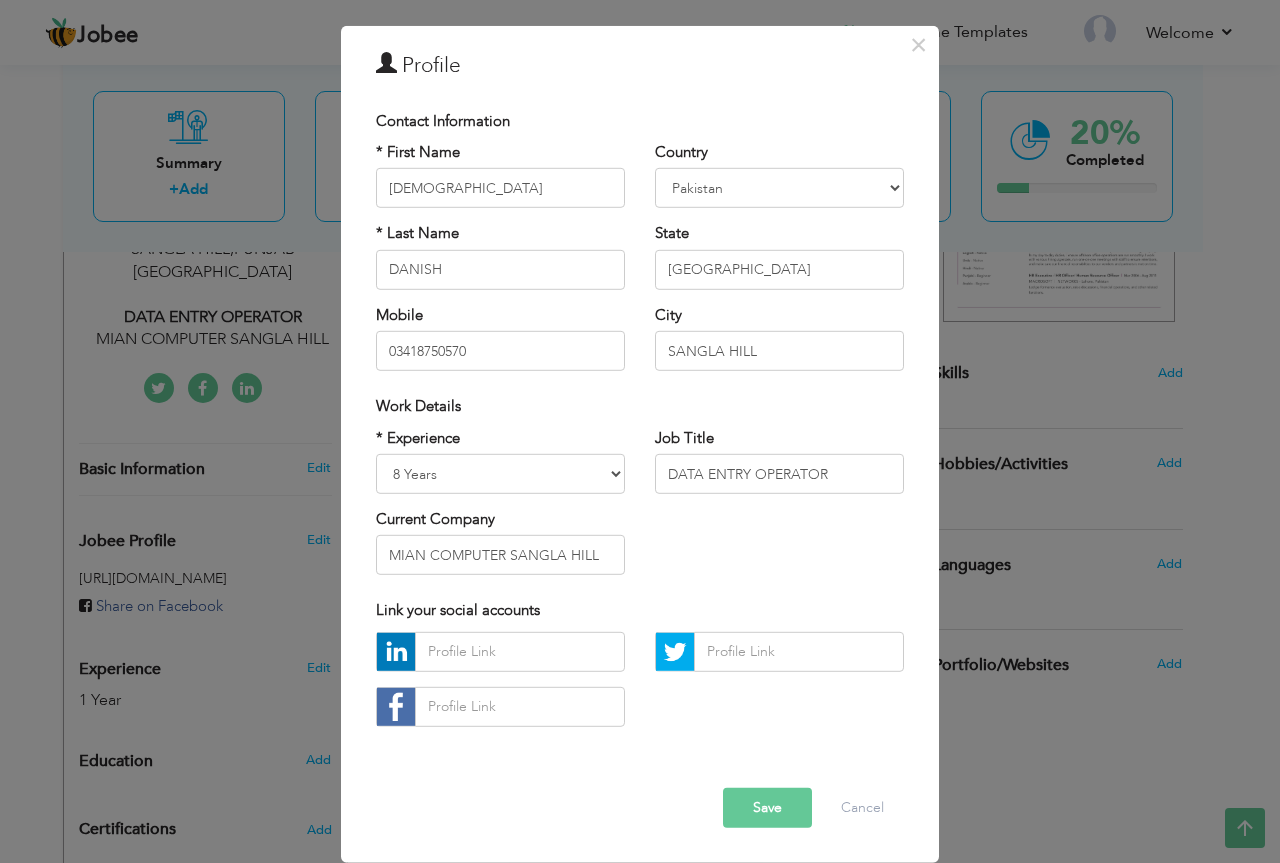click on "* Experience
Entry Level Less than 1 Year 1 Year 2 Years 3 Years 4 Years 5 Years 6 Years 7 Years 8 Years 9 Years 10 Years 11 Years 12 Years 13 Years 14 Years 15 Years 16 Years 17 Years 18 Years 19 Years 20 Years 21 Years 22 Years 23 Years 24 Years 25 Years 26 Years 27 Years 28 Years 29 Years 30 Years 31 Years 32 Years 33 Years 34 Years 35 Years More than 35 Years
Current Company
MIAN COMPUTER SANGLA HILL" at bounding box center [500, 508] 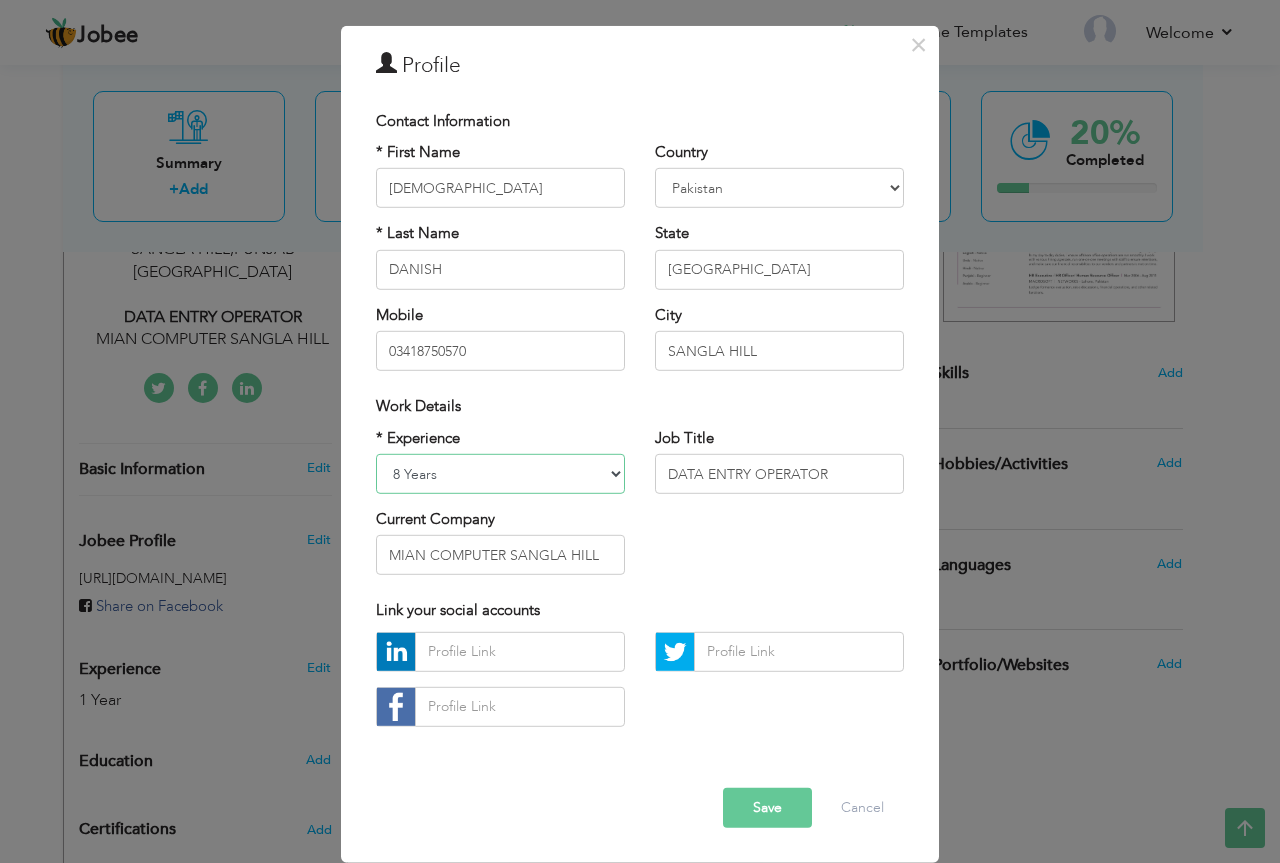 click on "Entry Level Less than 1 Year 1 Year 2 Years 3 Years 4 Years 5 Years 6 Years 7 Years 8 Years 9 Years 10 Years 11 Years 12 Years 13 Years 14 Years 15 Years 16 Years 17 Years 18 Years 19 Years 20 Years 21 Years 22 Years 23 Years 24 Years 25 Years 26 Years 27 Years 28 Years 29 Years 30 Years 31 Years 32 Years 33 Years 34 Years 35 Years More than 35 Years" at bounding box center [500, 474] 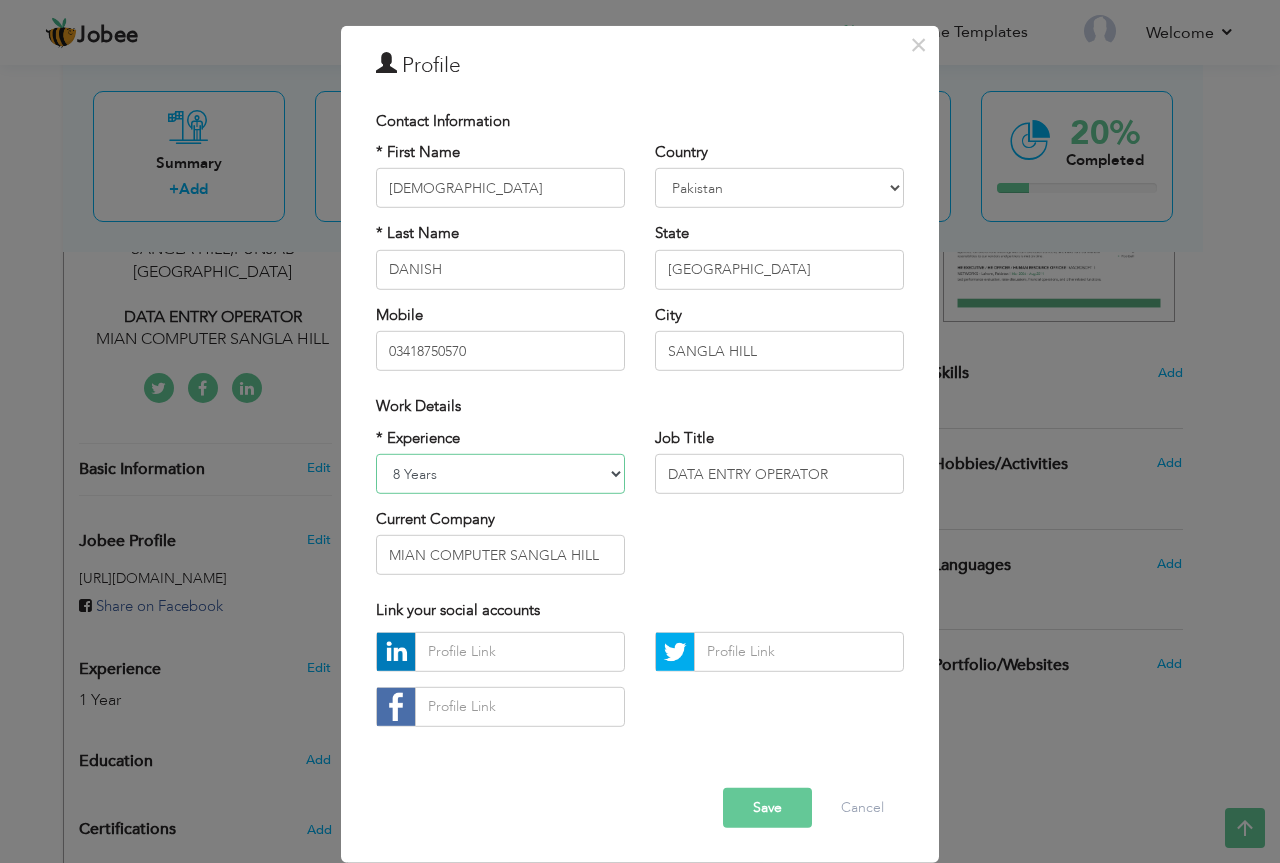 select on "number:11" 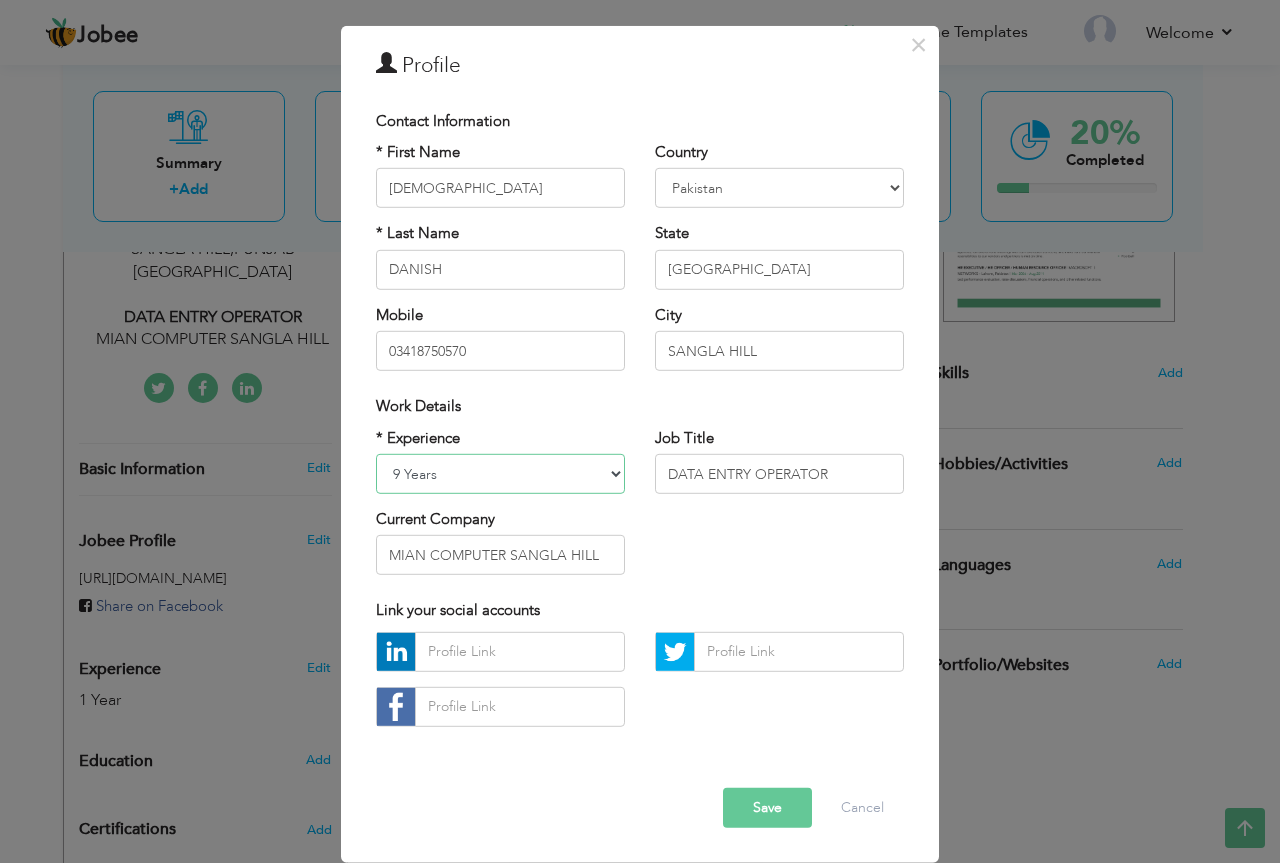 click on "Entry Level Less than 1 Year 1 Year 2 Years 3 Years 4 Years 5 Years 6 Years 7 Years 8 Years 9 Years 10 Years 11 Years 12 Years 13 Years 14 Years 15 Years 16 Years 17 Years 18 Years 19 Years 20 Years 21 Years 22 Years 23 Years 24 Years 25 Years 26 Years 27 Years 28 Years 29 Years 30 Years 31 Years 32 Years 33 Years 34 Years 35 Years More than 35 Years" at bounding box center [500, 474] 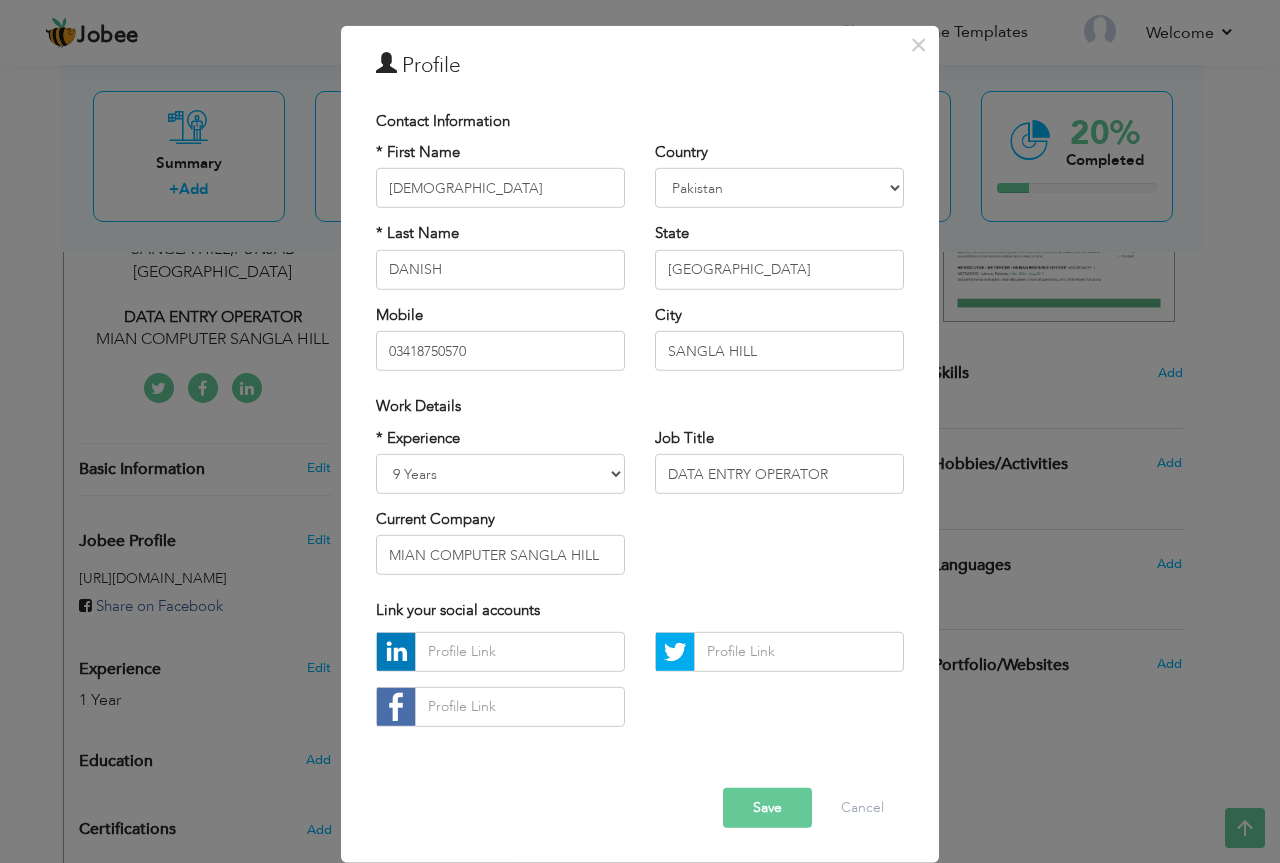 click on "Save" at bounding box center [767, 808] 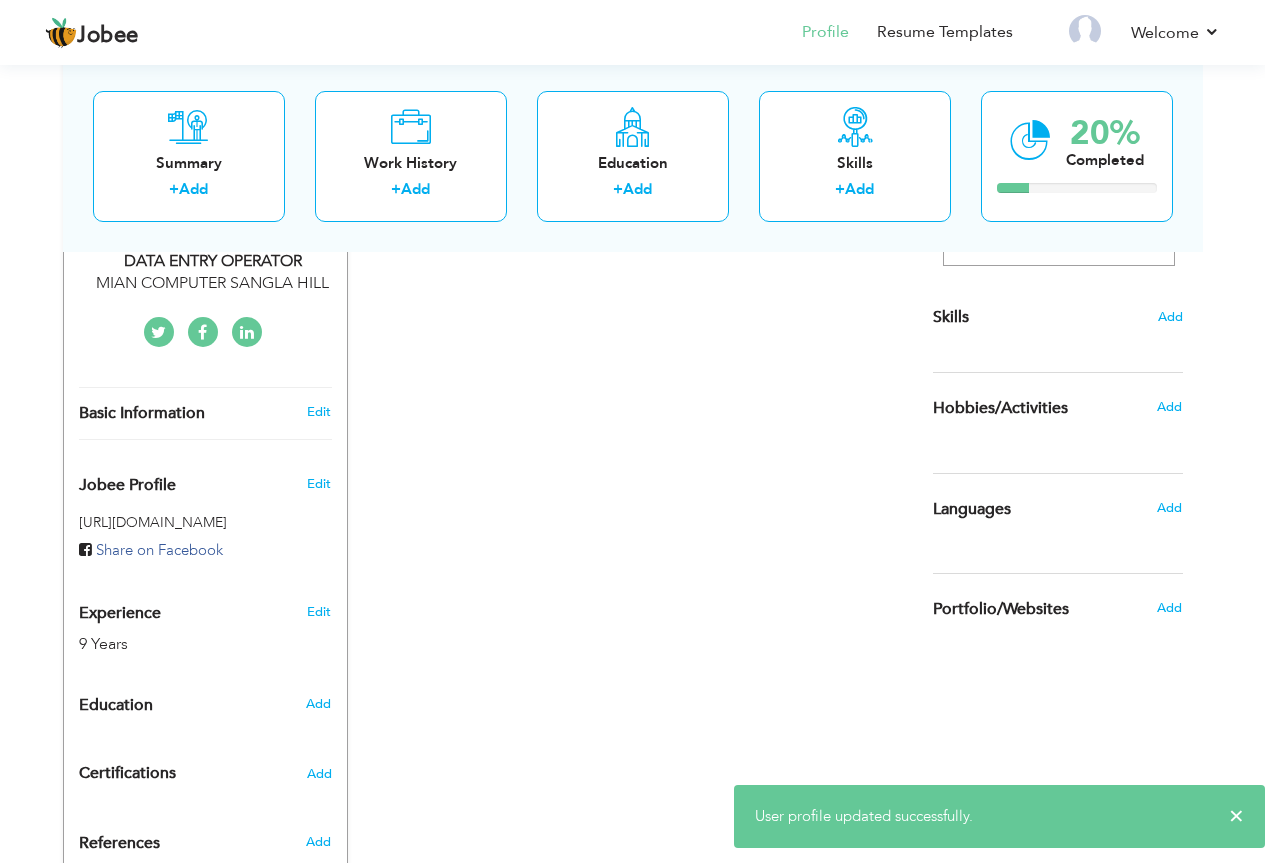 scroll, scrollTop: 550, scrollLeft: 0, axis: vertical 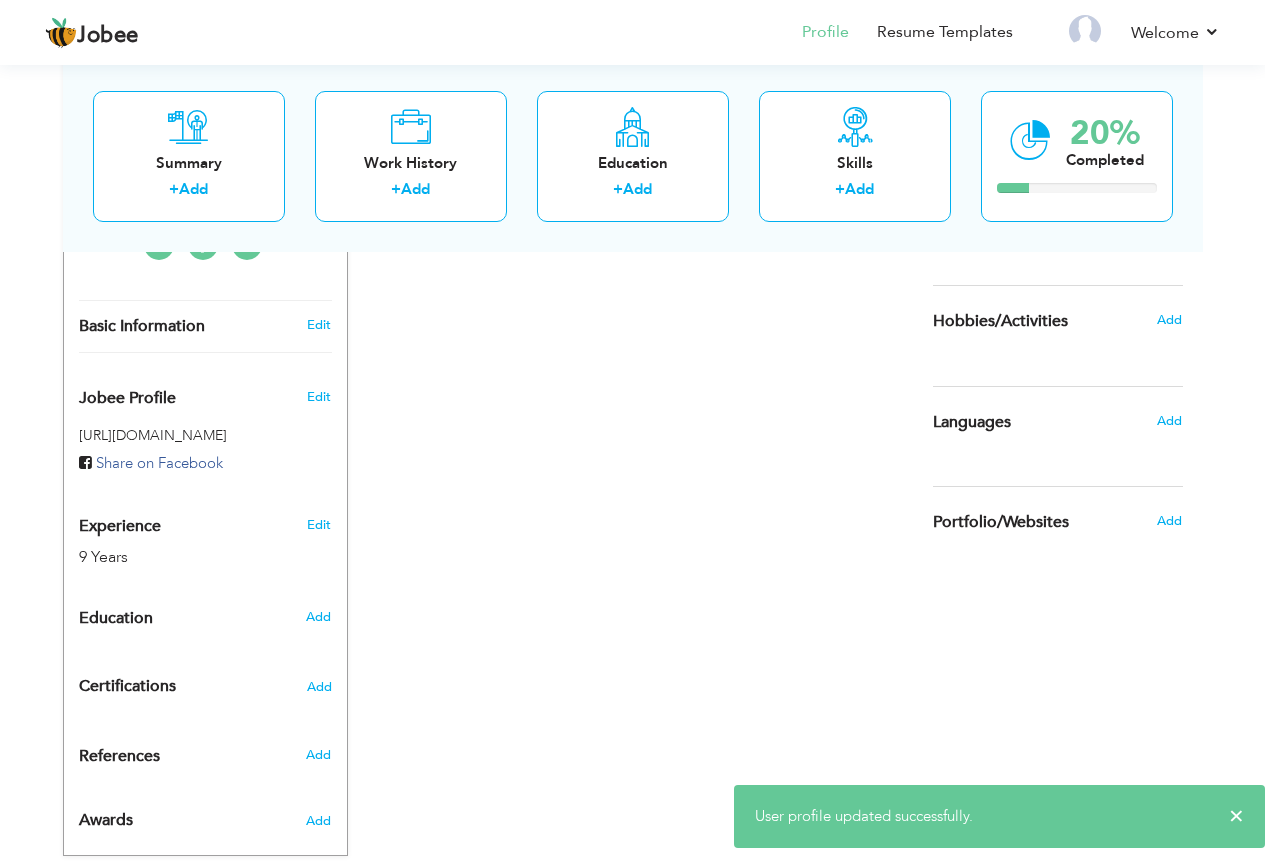 click on "Add" at bounding box center [322, 617] 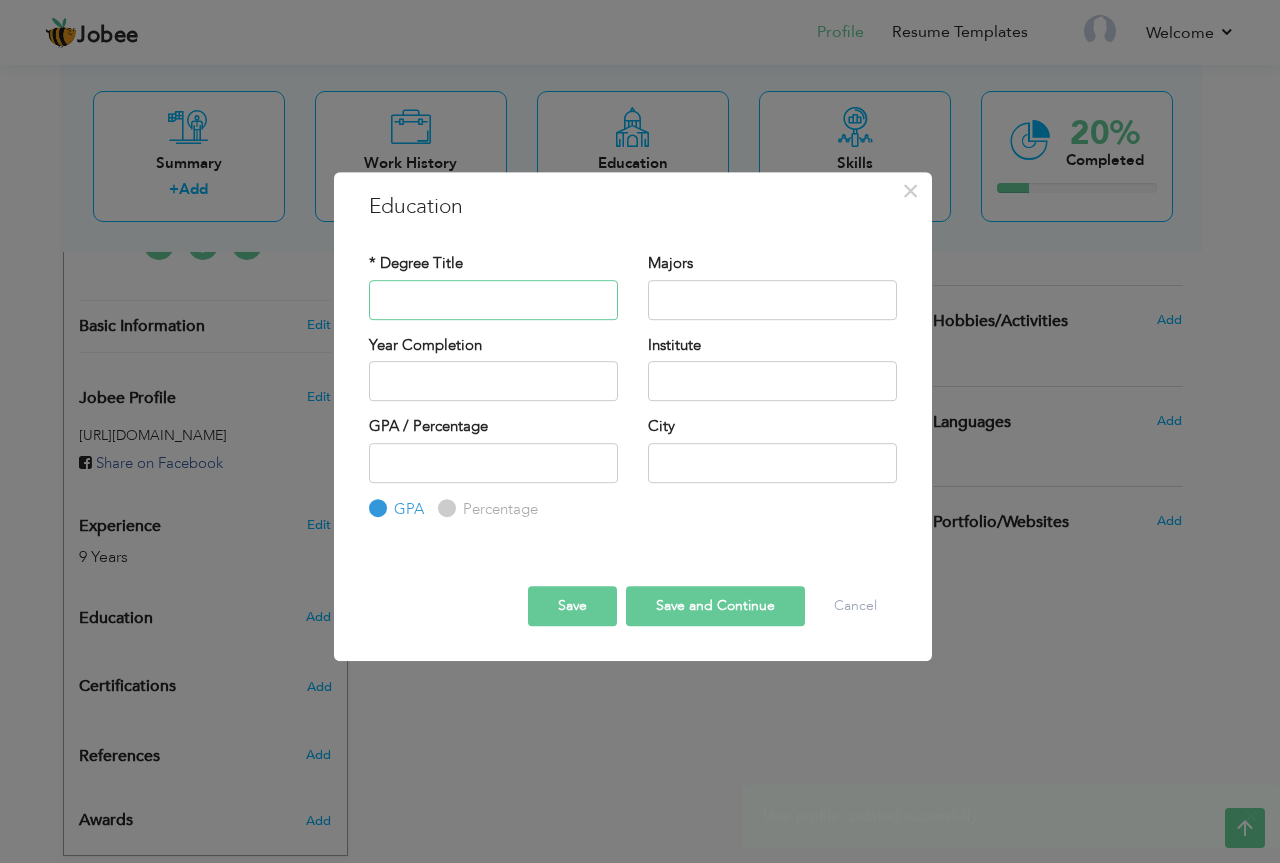 click at bounding box center (493, 300) 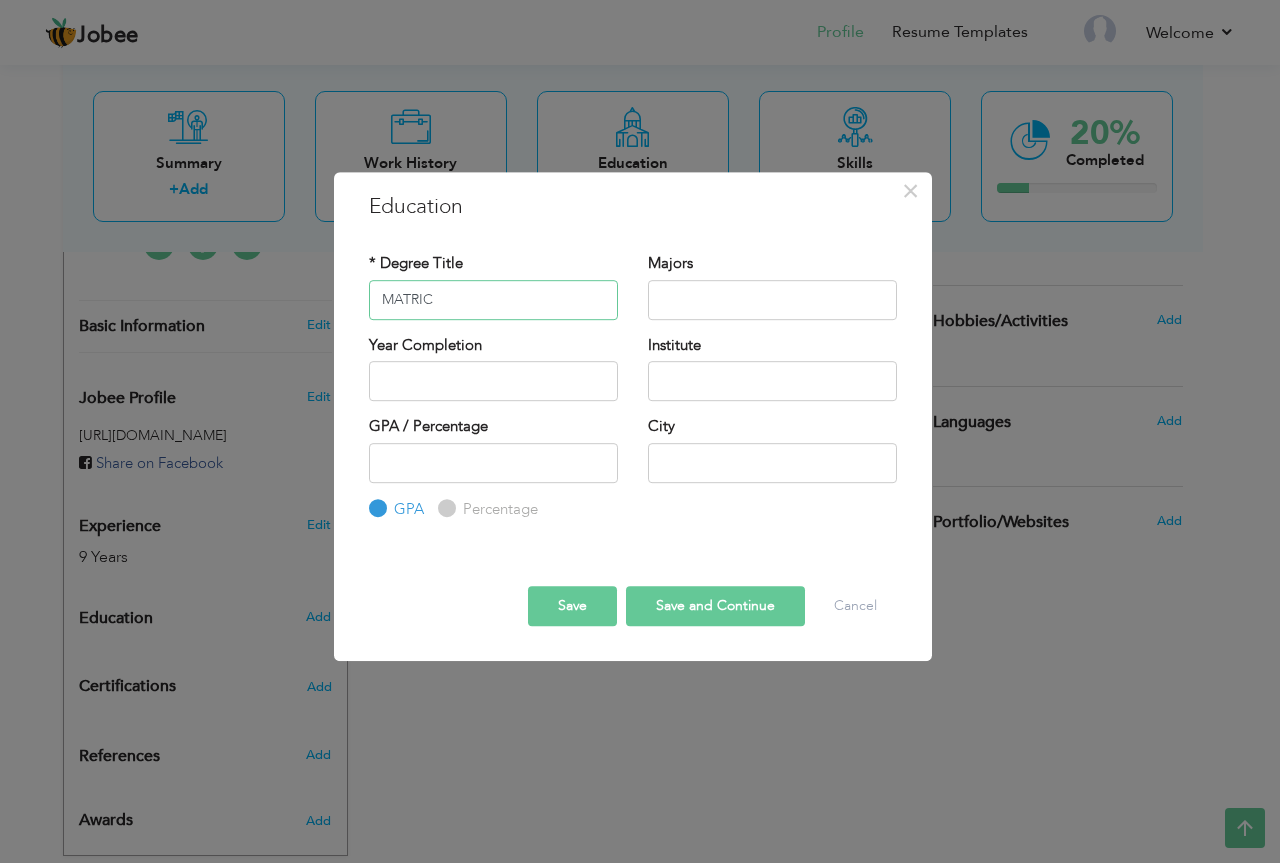 type on "MATRIC" 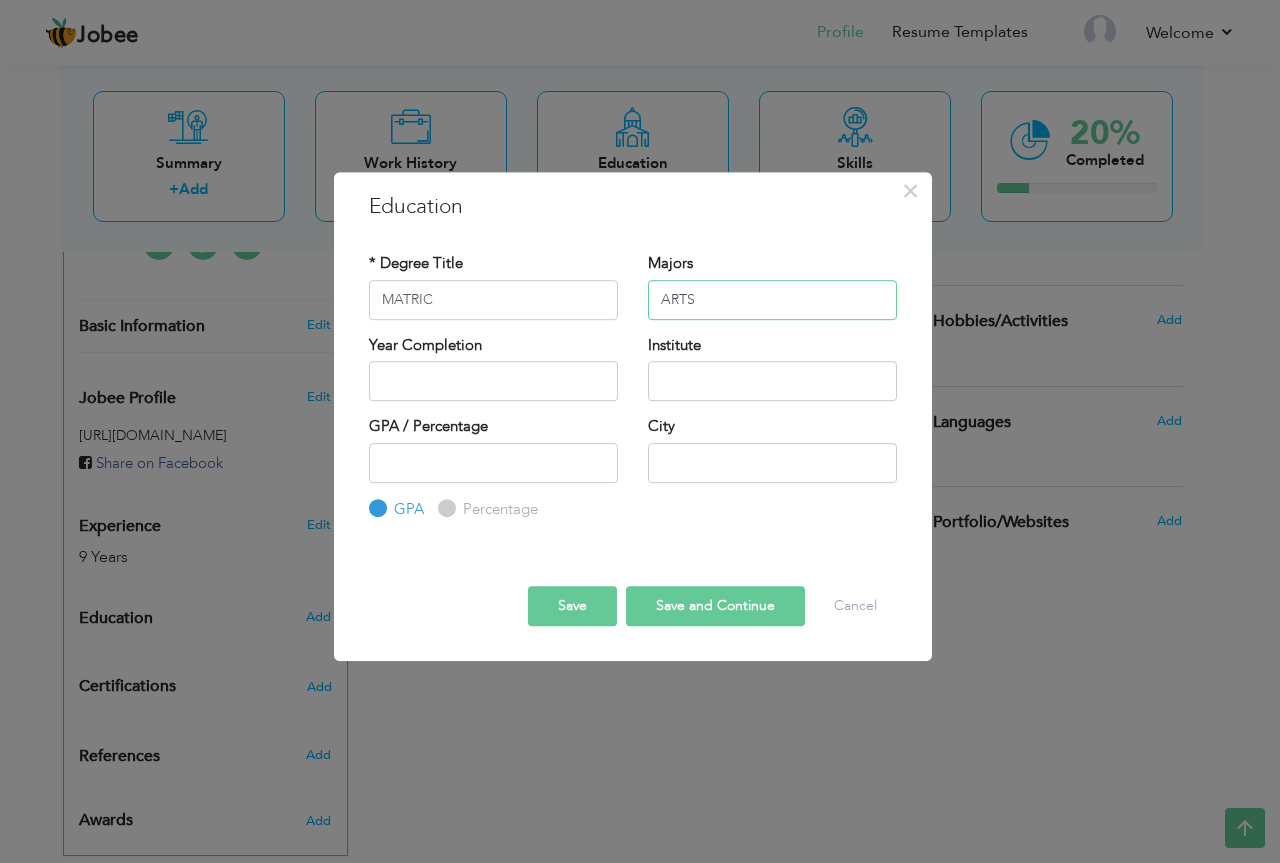 type on "ARTS" 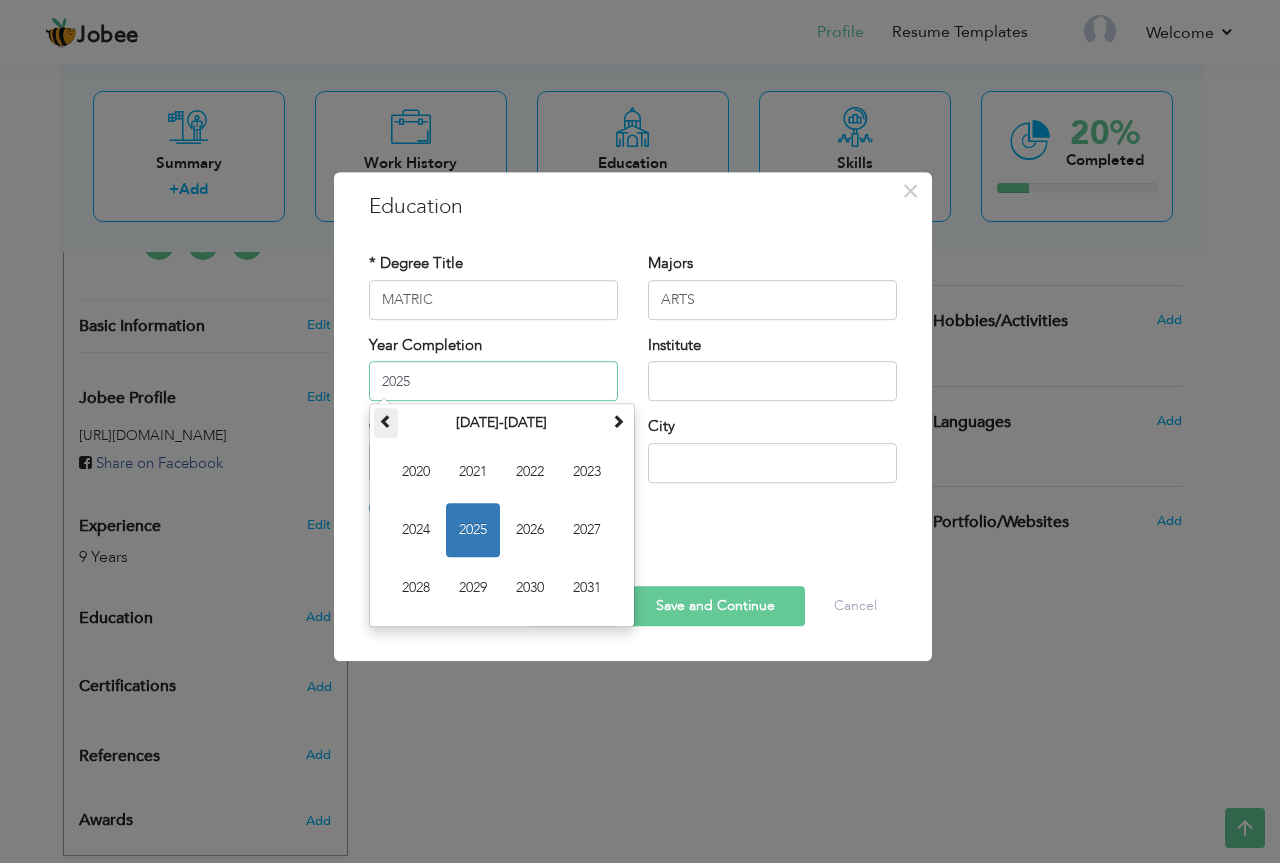 click at bounding box center (386, 421) 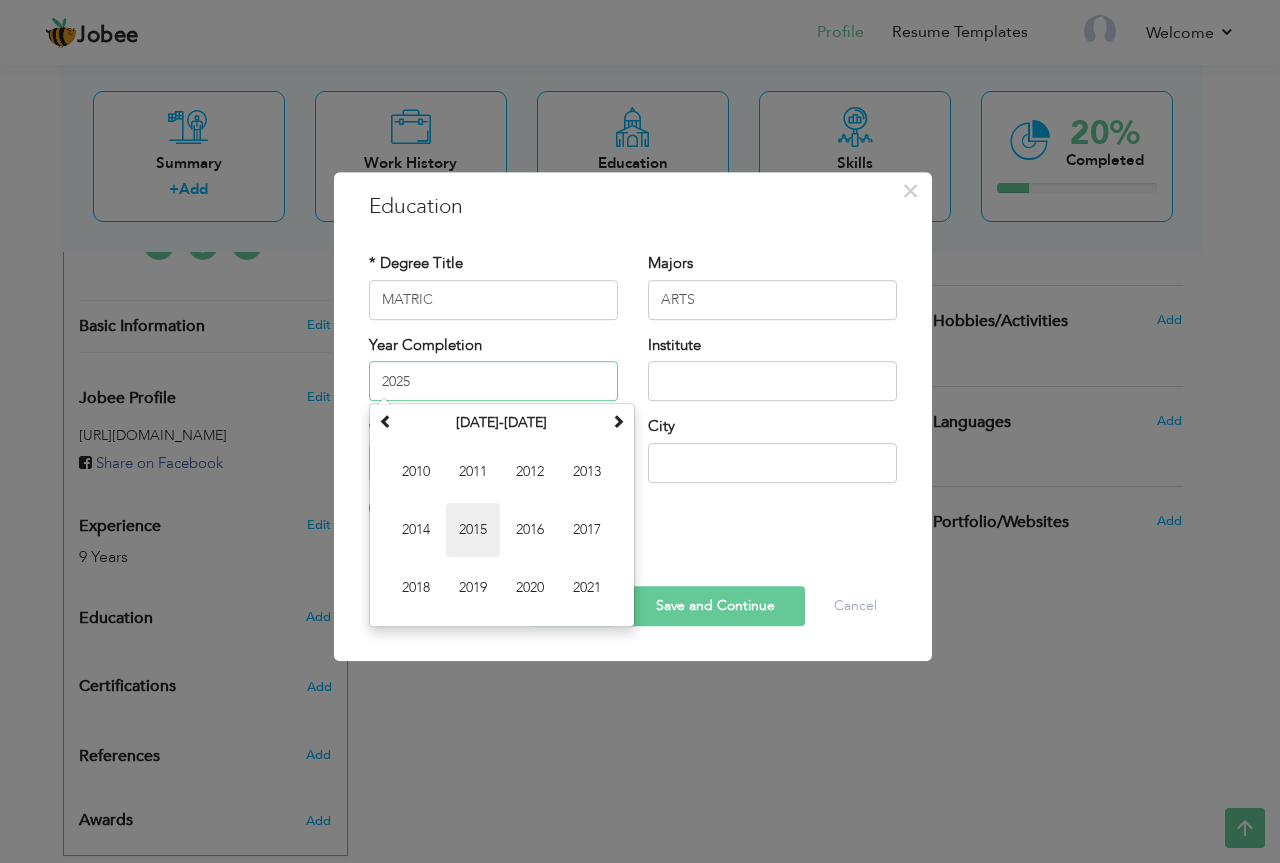 click on "2015" at bounding box center [473, 530] 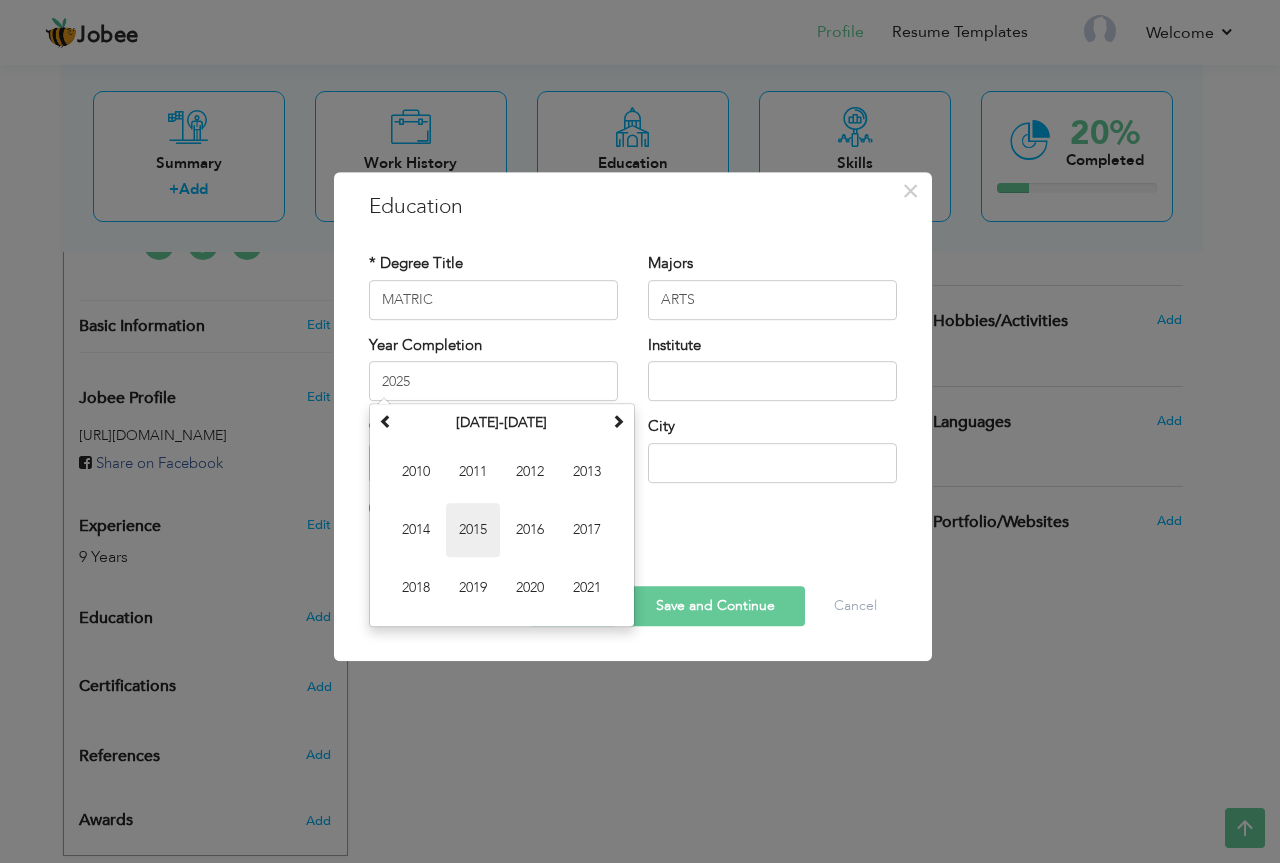 type on "2015" 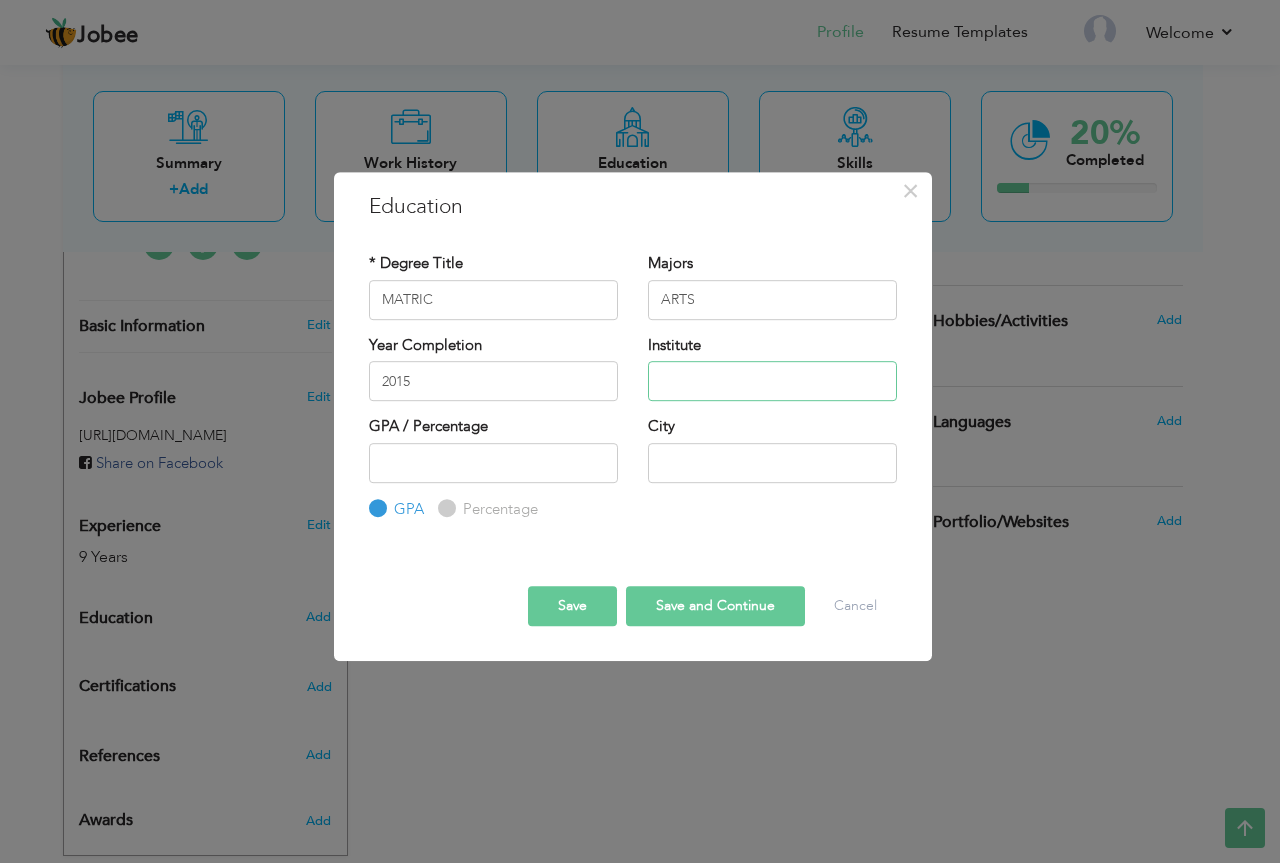 click at bounding box center (772, 381) 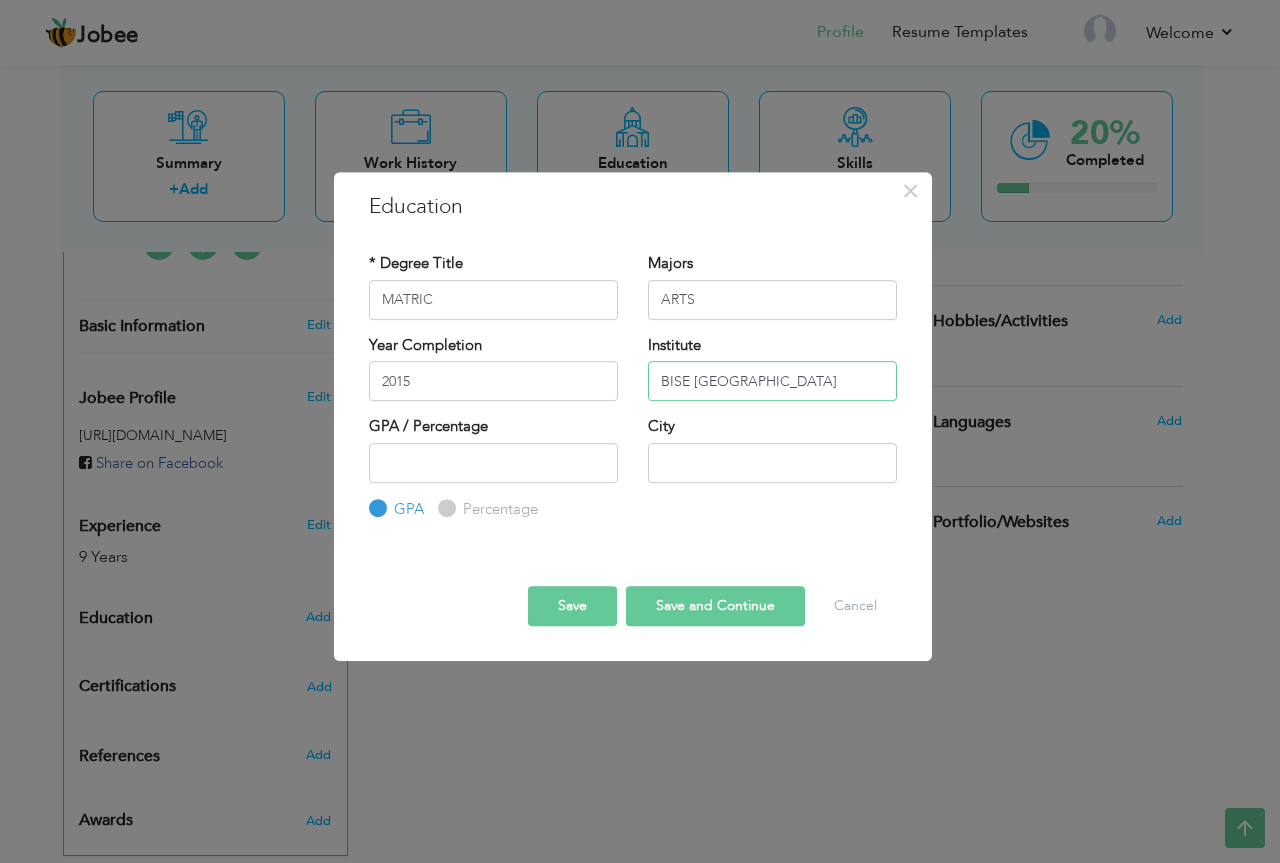 type on "BISE LAHORE" 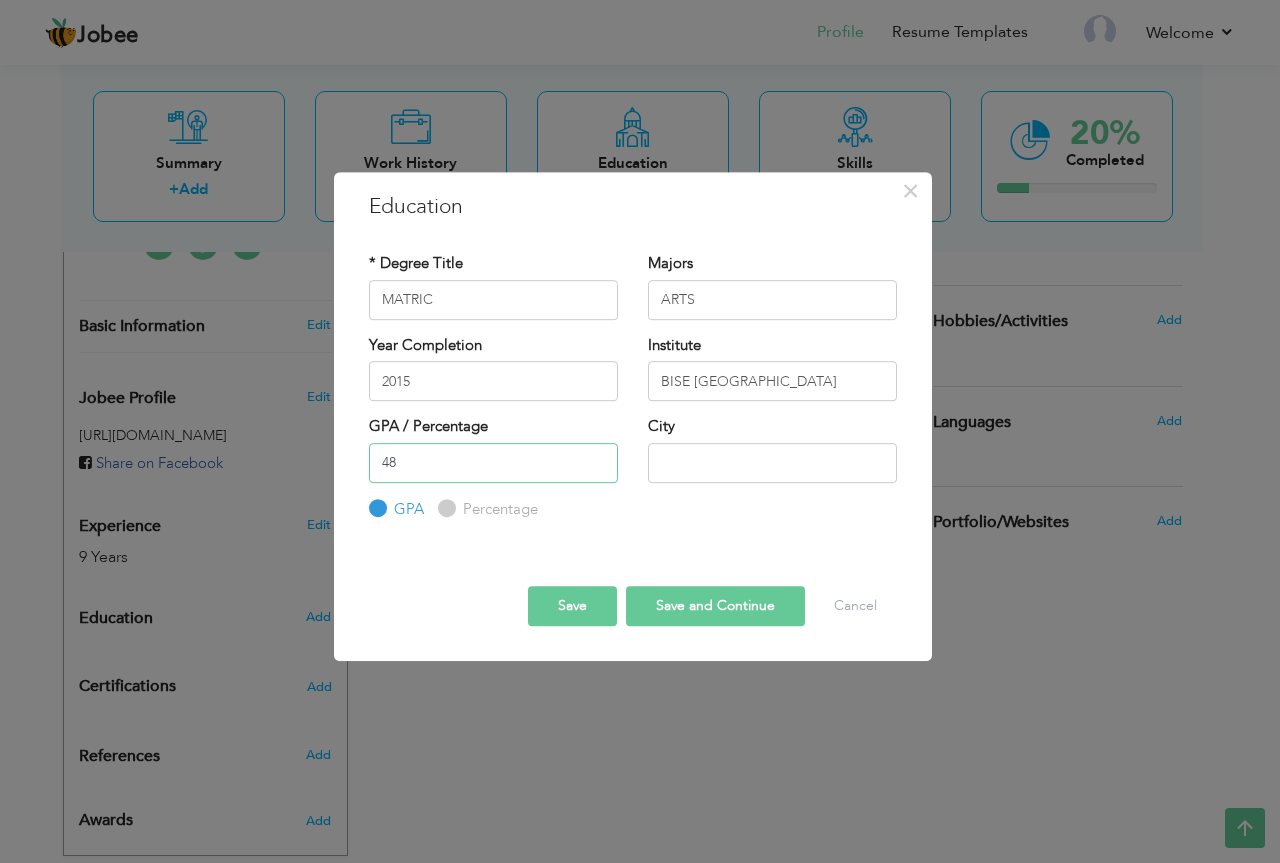 type on "48" 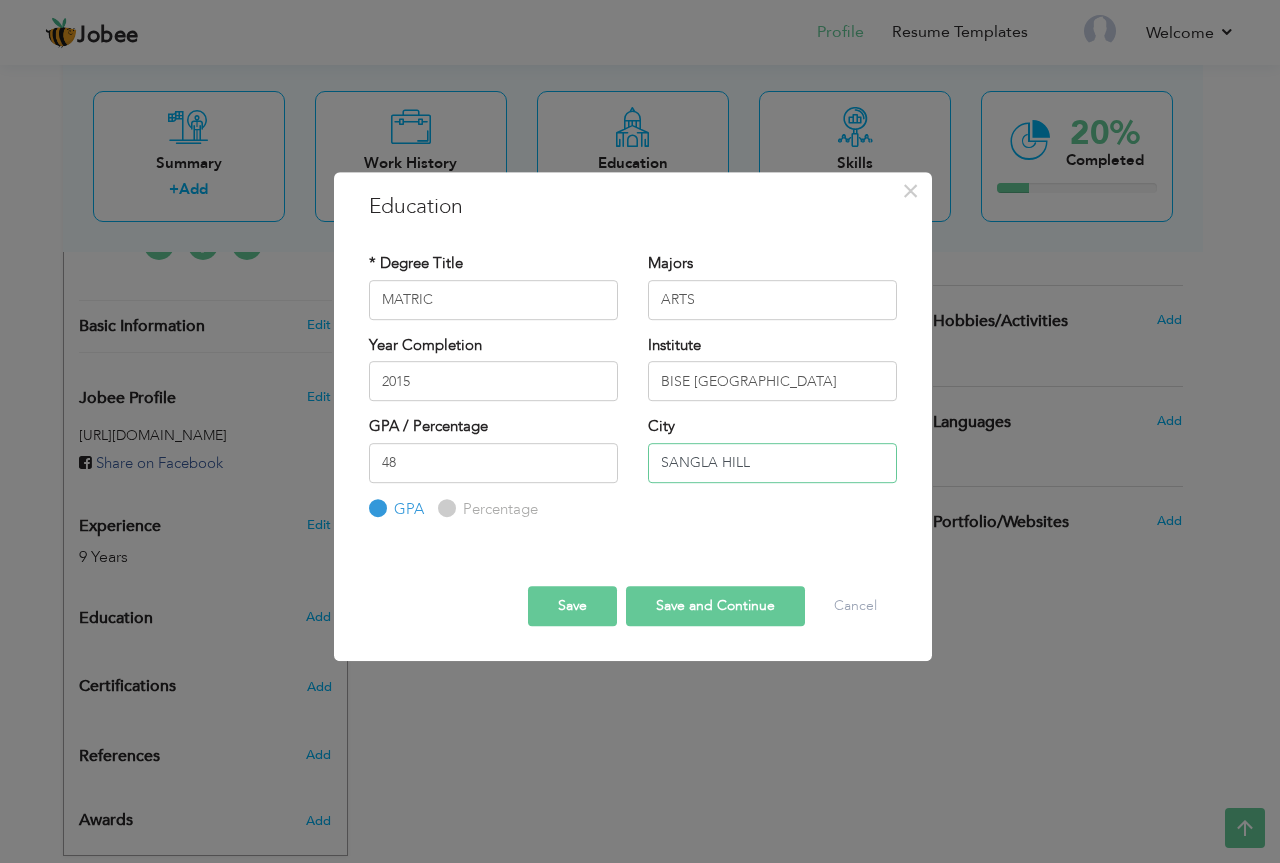 type on "SANGLA HILL" 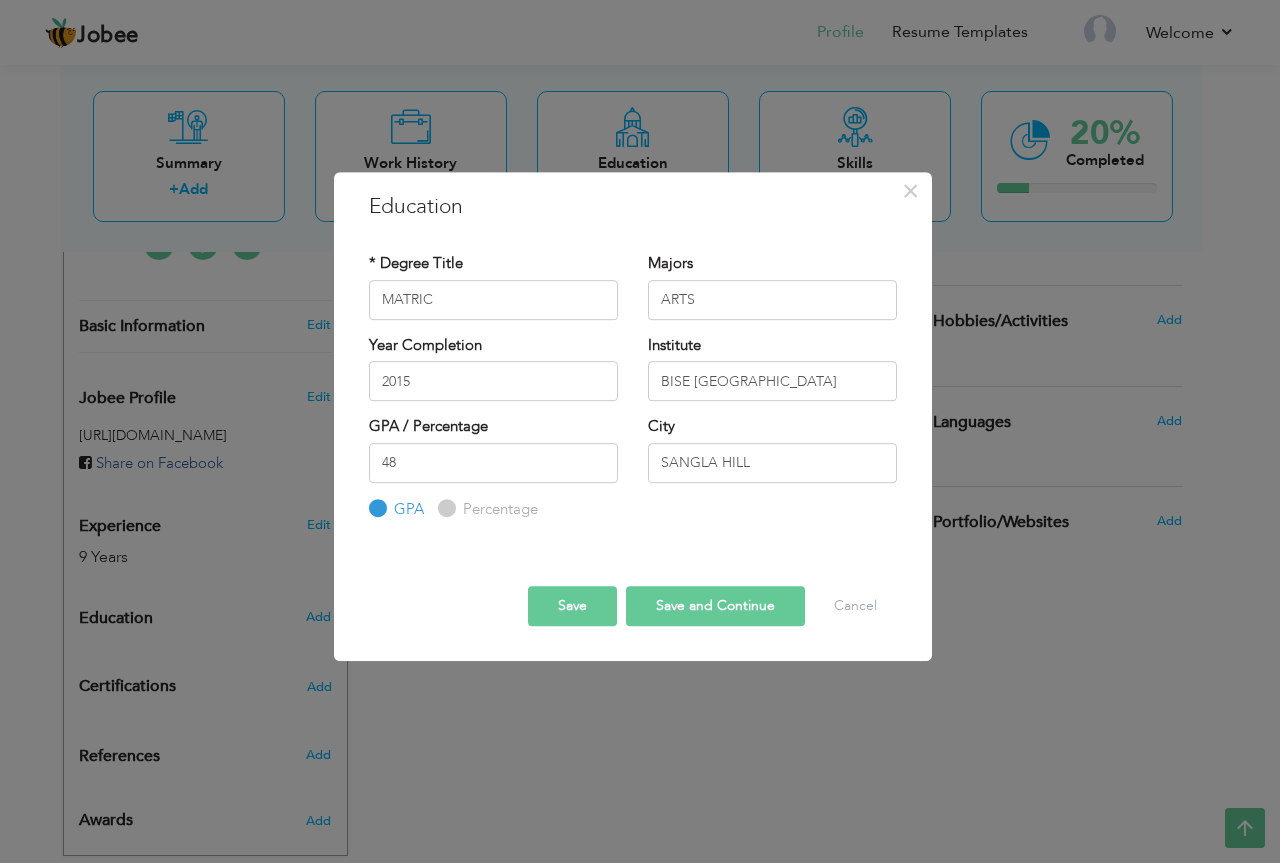 click on "Percentage" at bounding box center [444, 508] 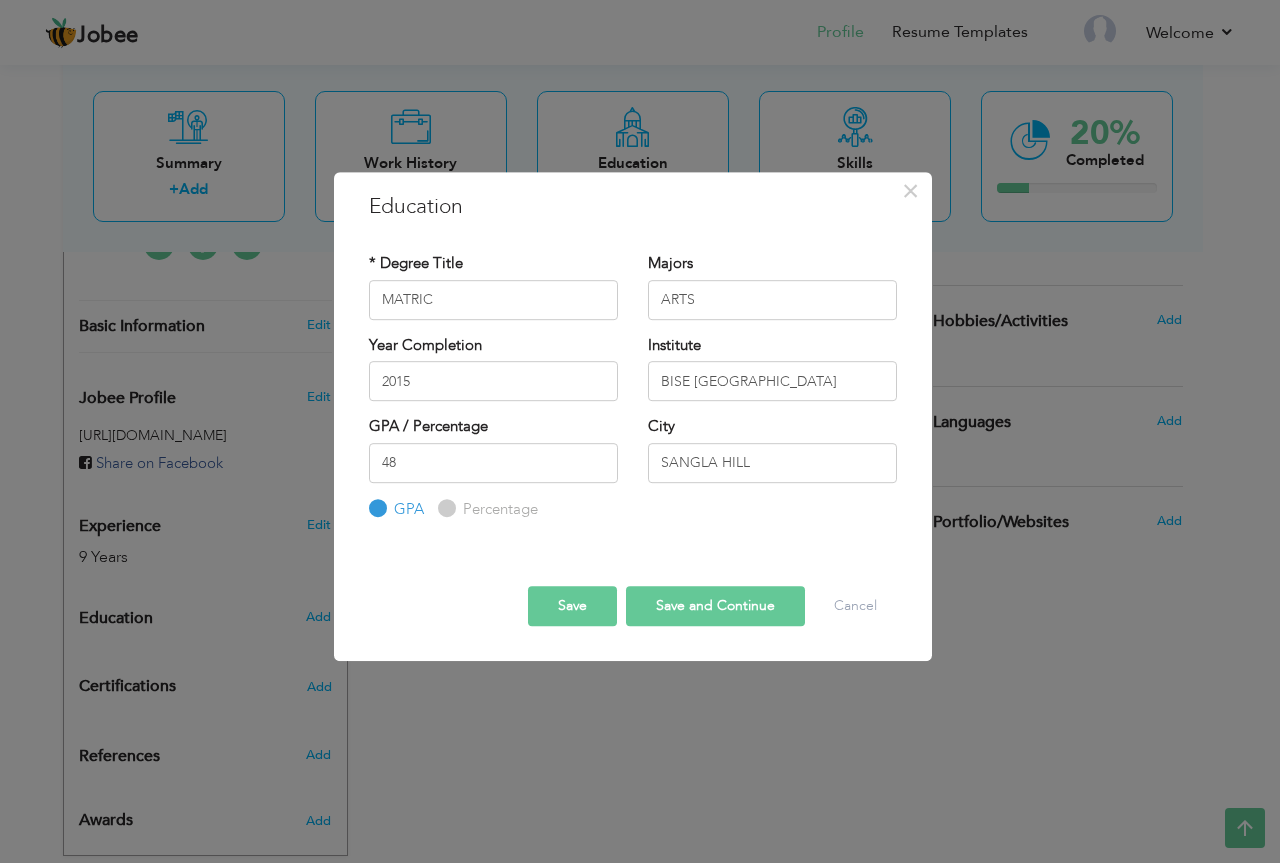 radio on "true" 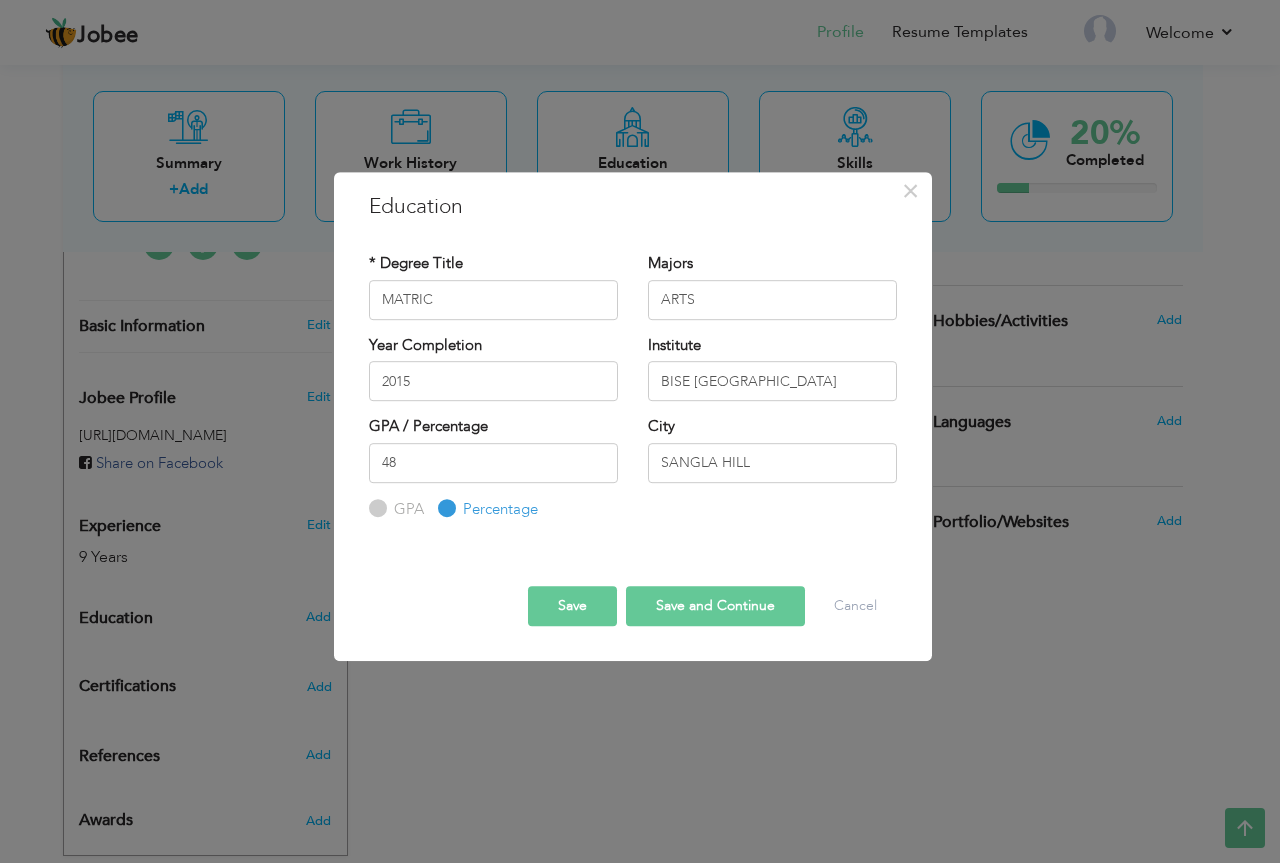 click on "Save and Continue" at bounding box center [715, 606] 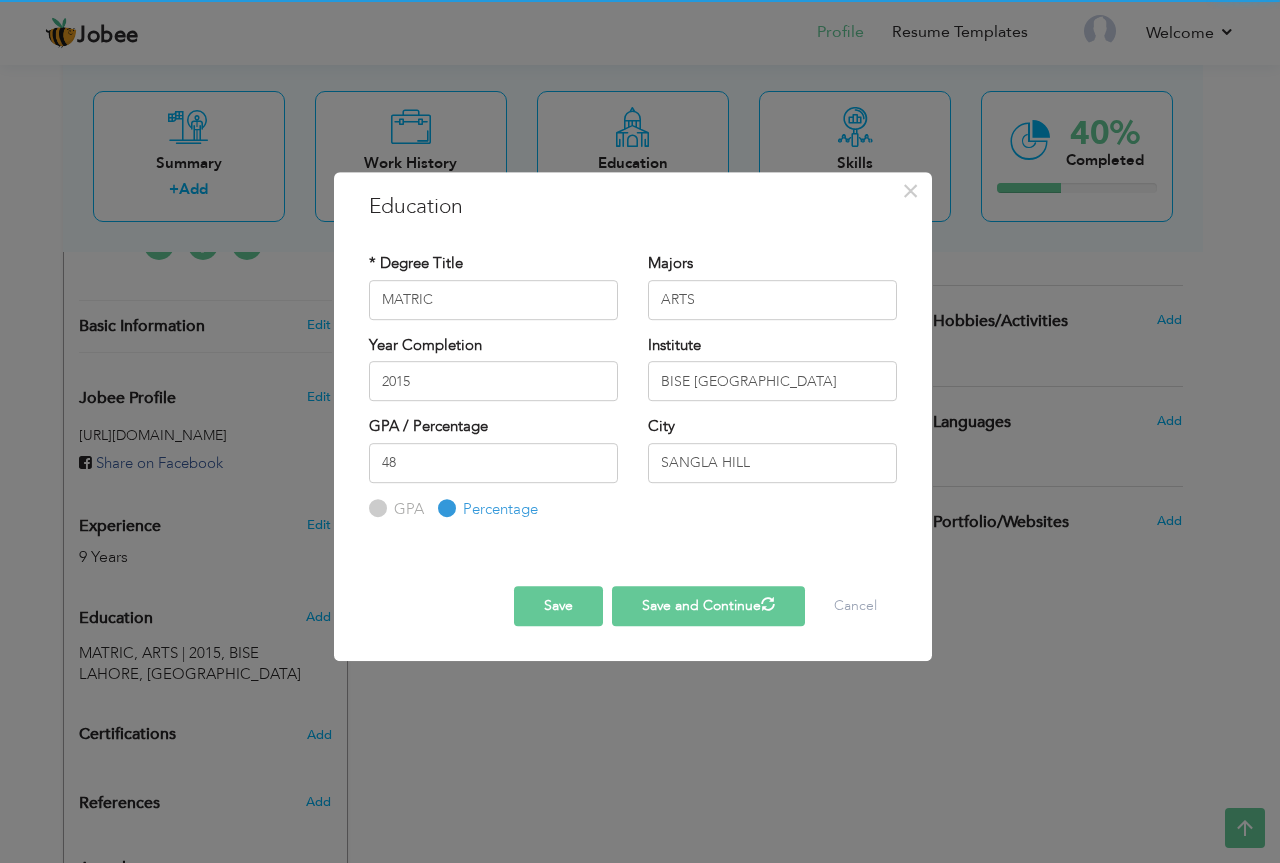 type 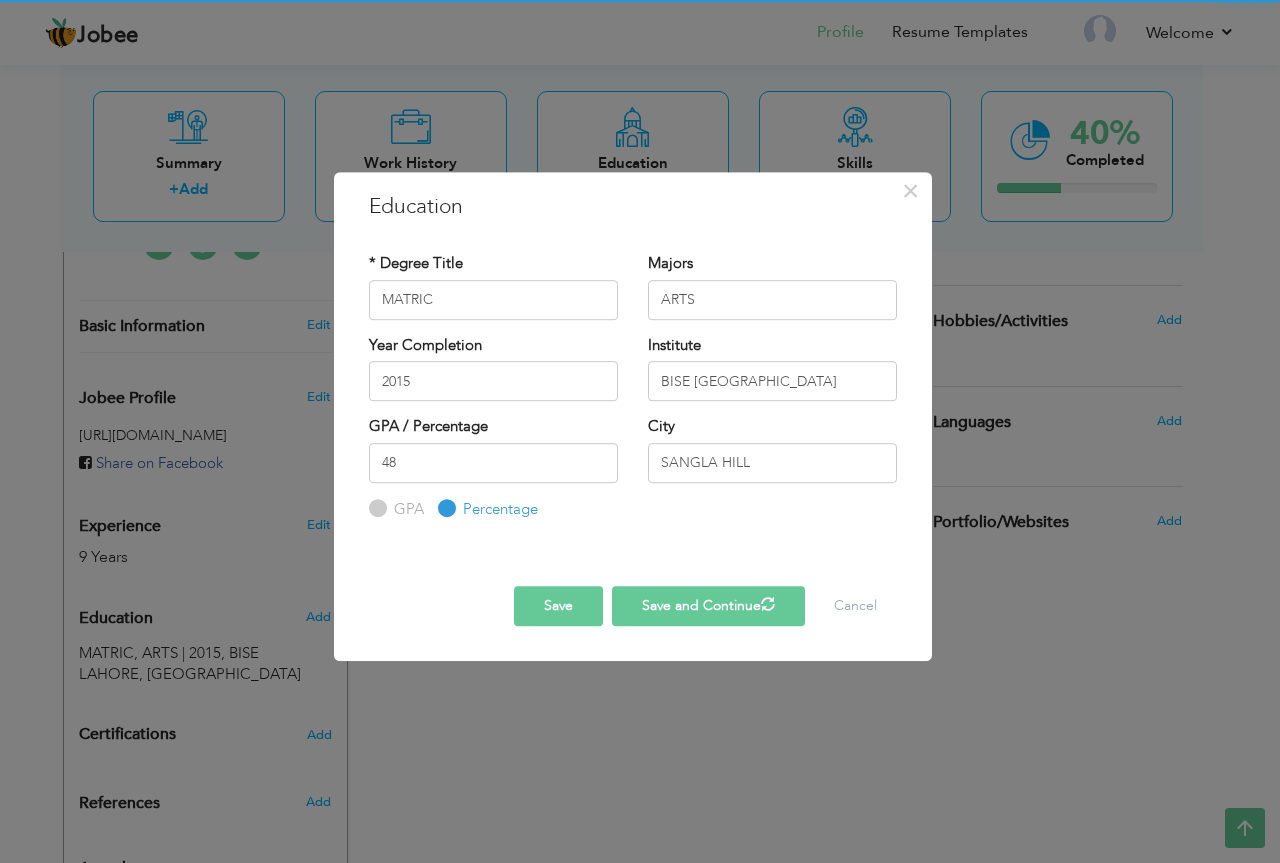 type 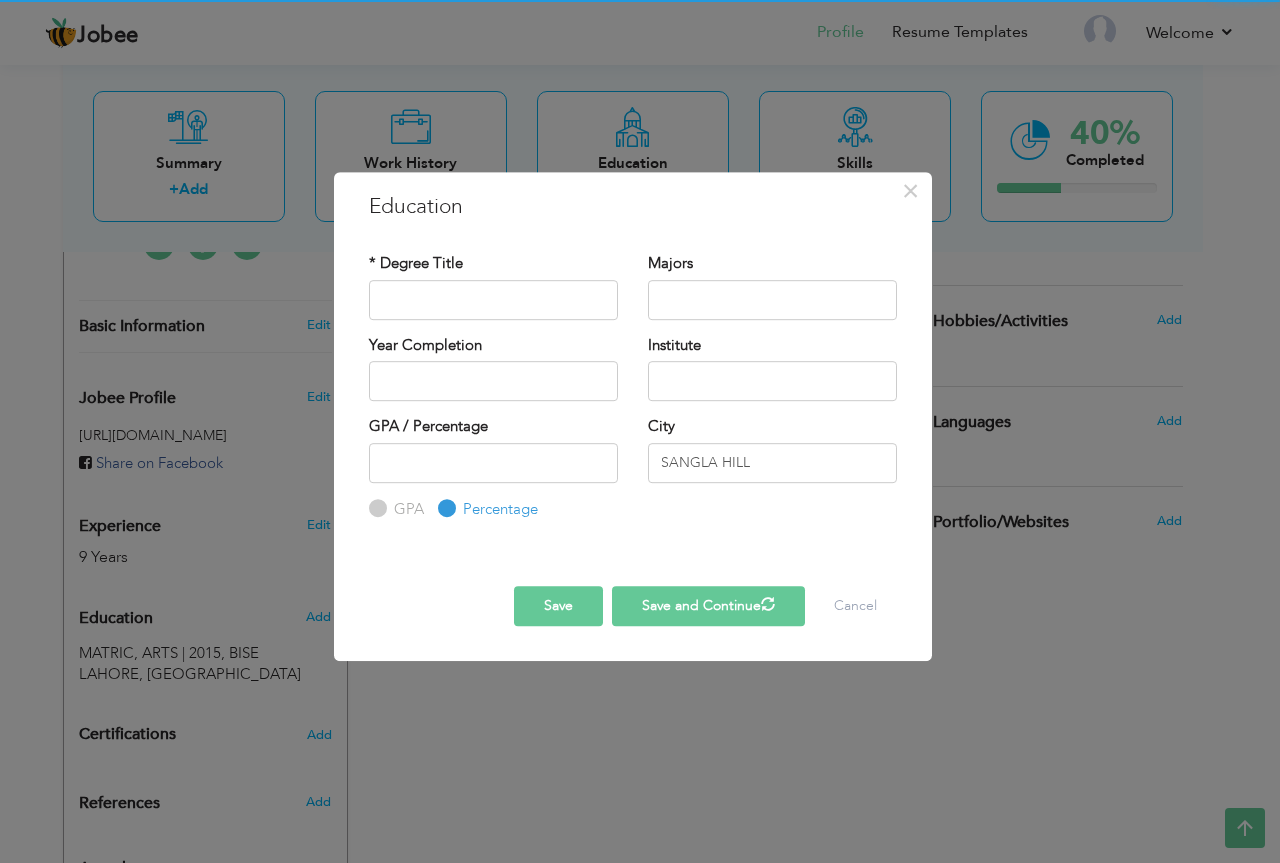 radio on "true" 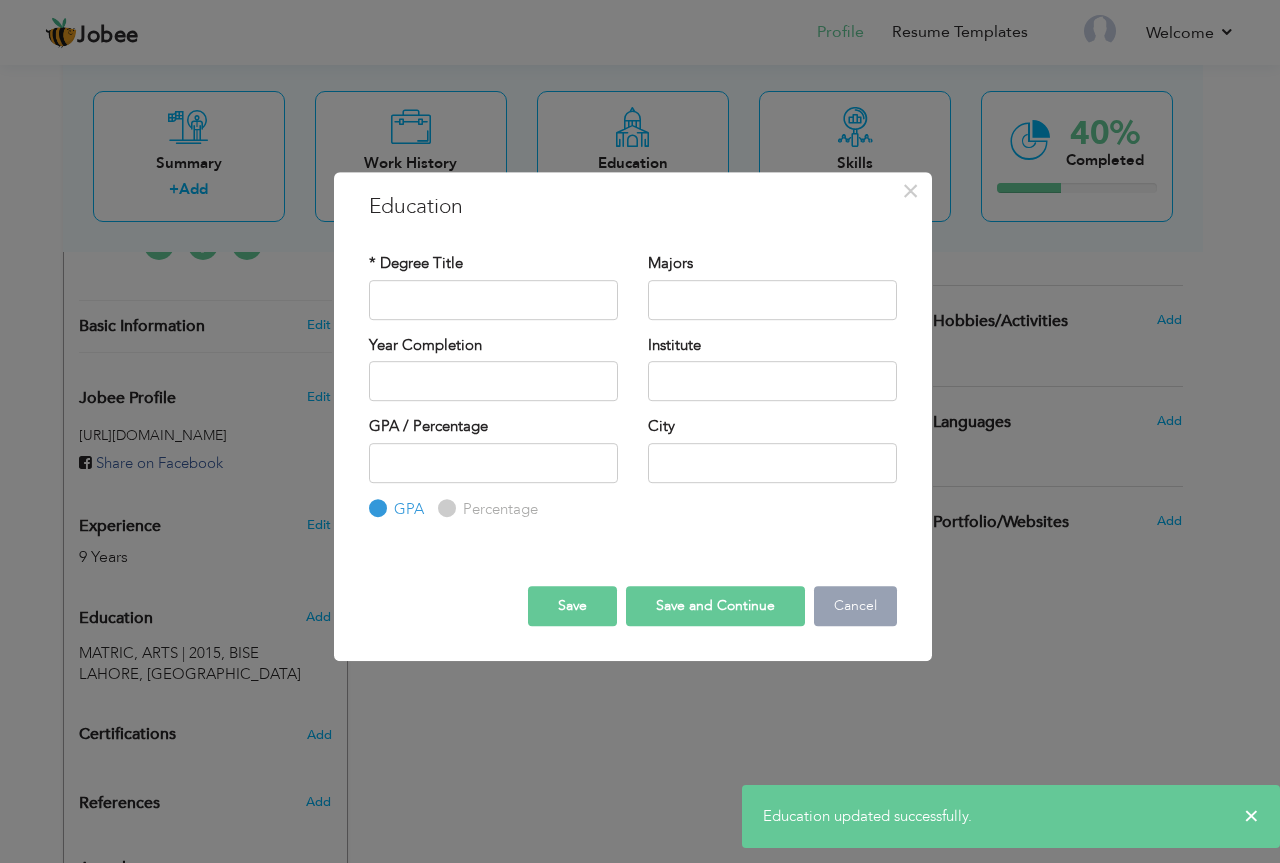 click on "Cancel" at bounding box center (855, 606) 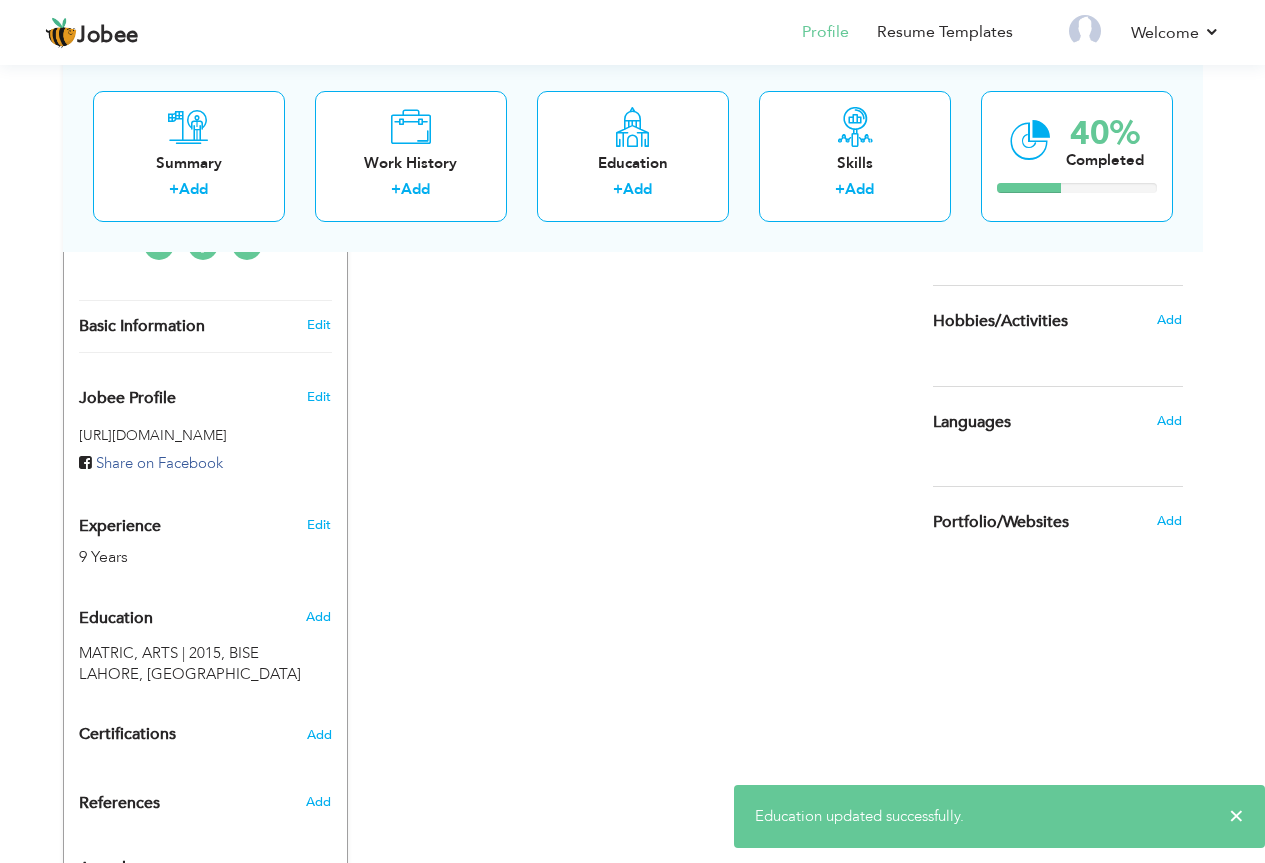 scroll, scrollTop: 598, scrollLeft: 0, axis: vertical 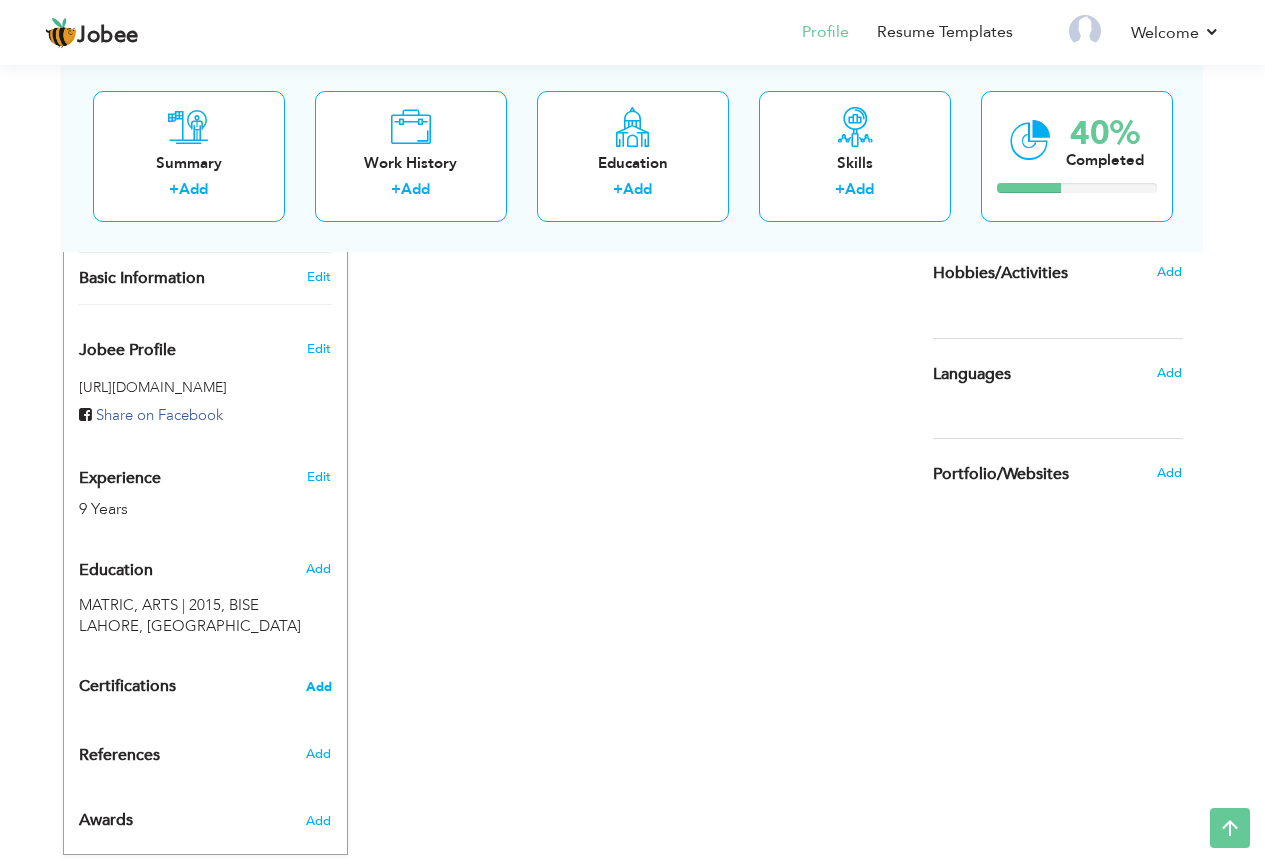 click on "Add" at bounding box center (319, 687) 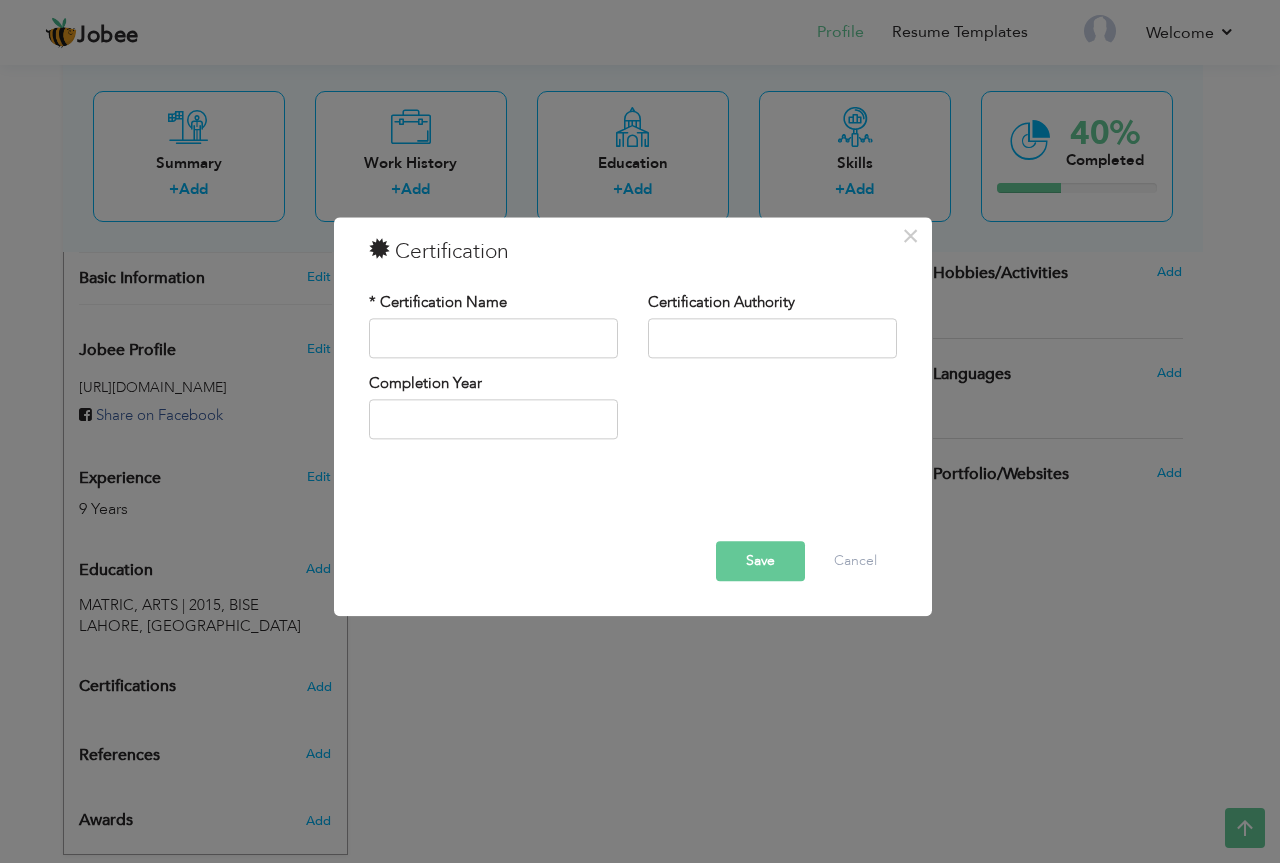 click on "* Certification Name" at bounding box center [493, 325] 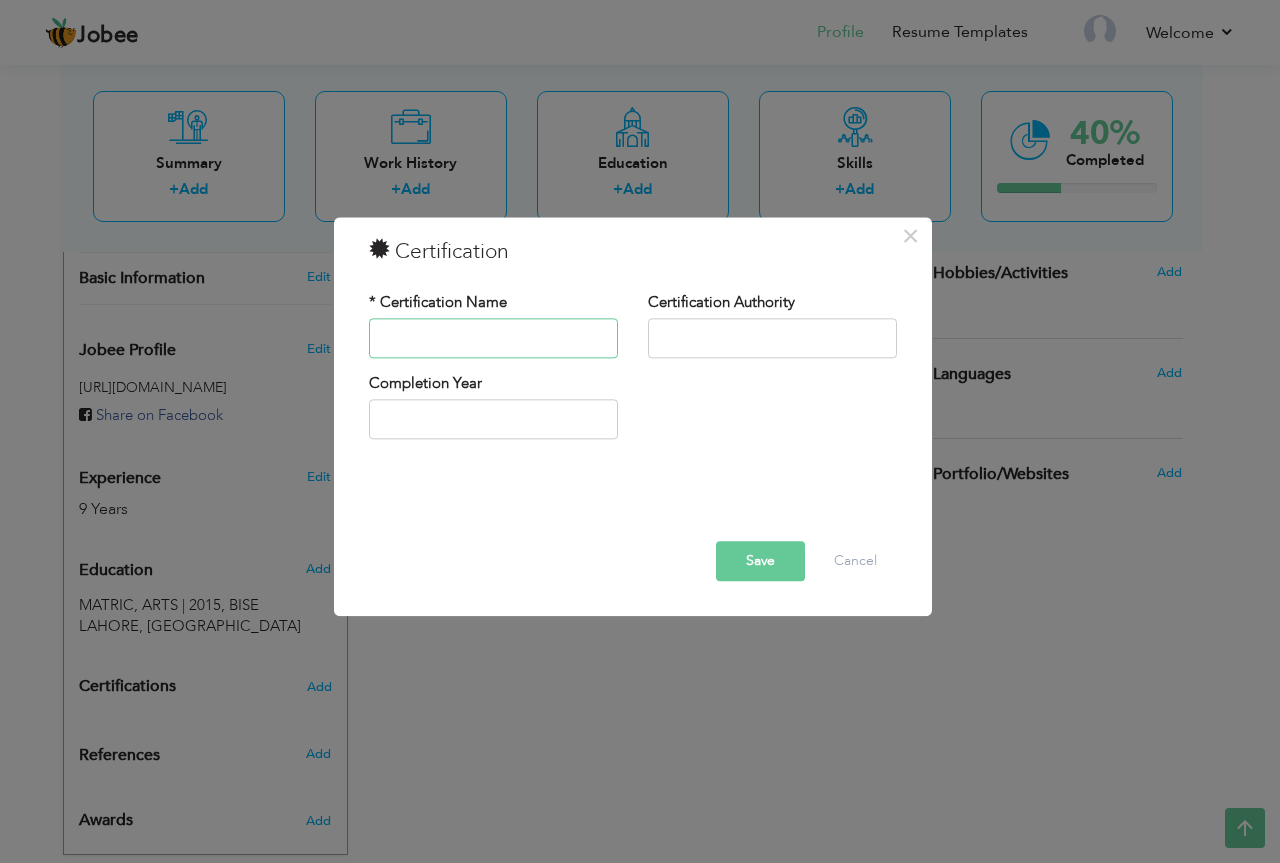 click at bounding box center (493, 338) 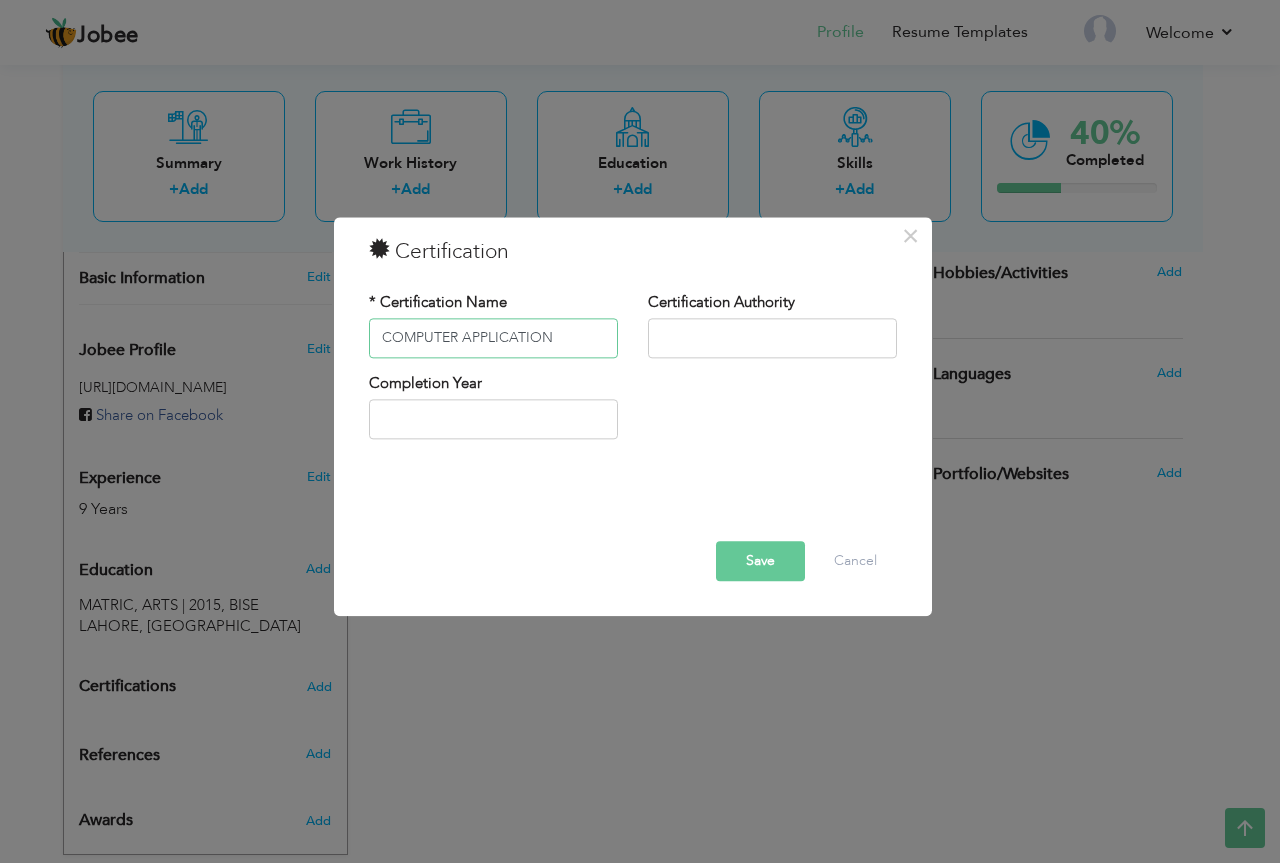 type on "COMPUTER APPLICATION" 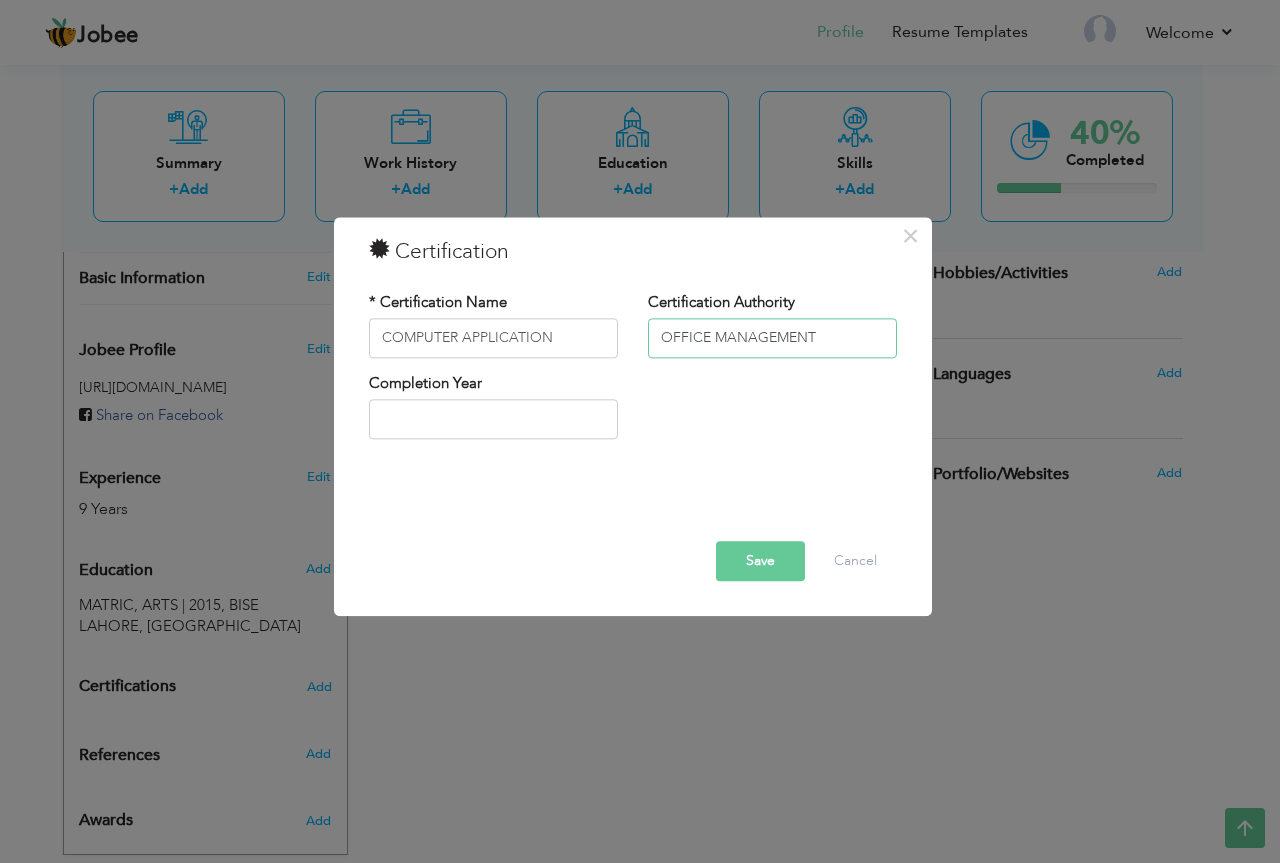 type on "OFFICE MANAGEMENT" 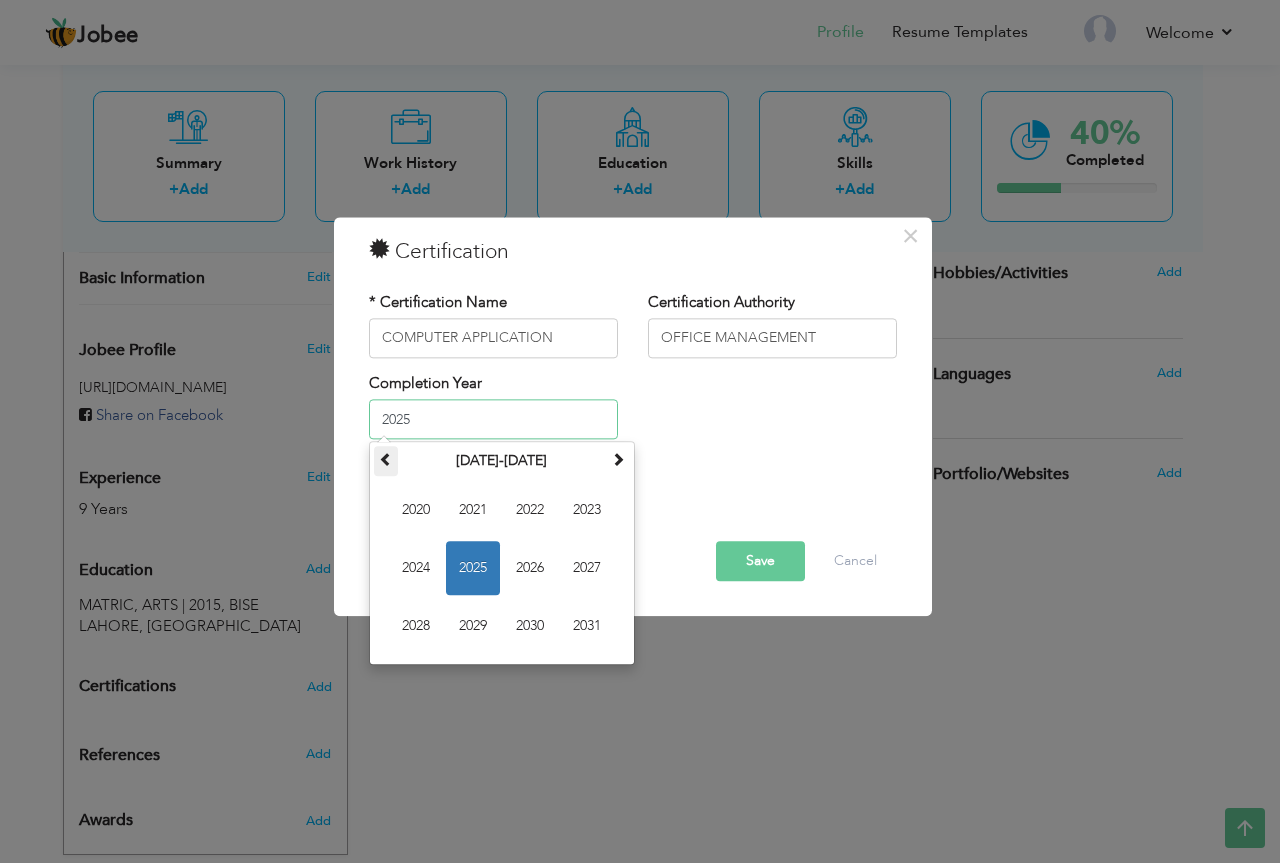 click at bounding box center (386, 462) 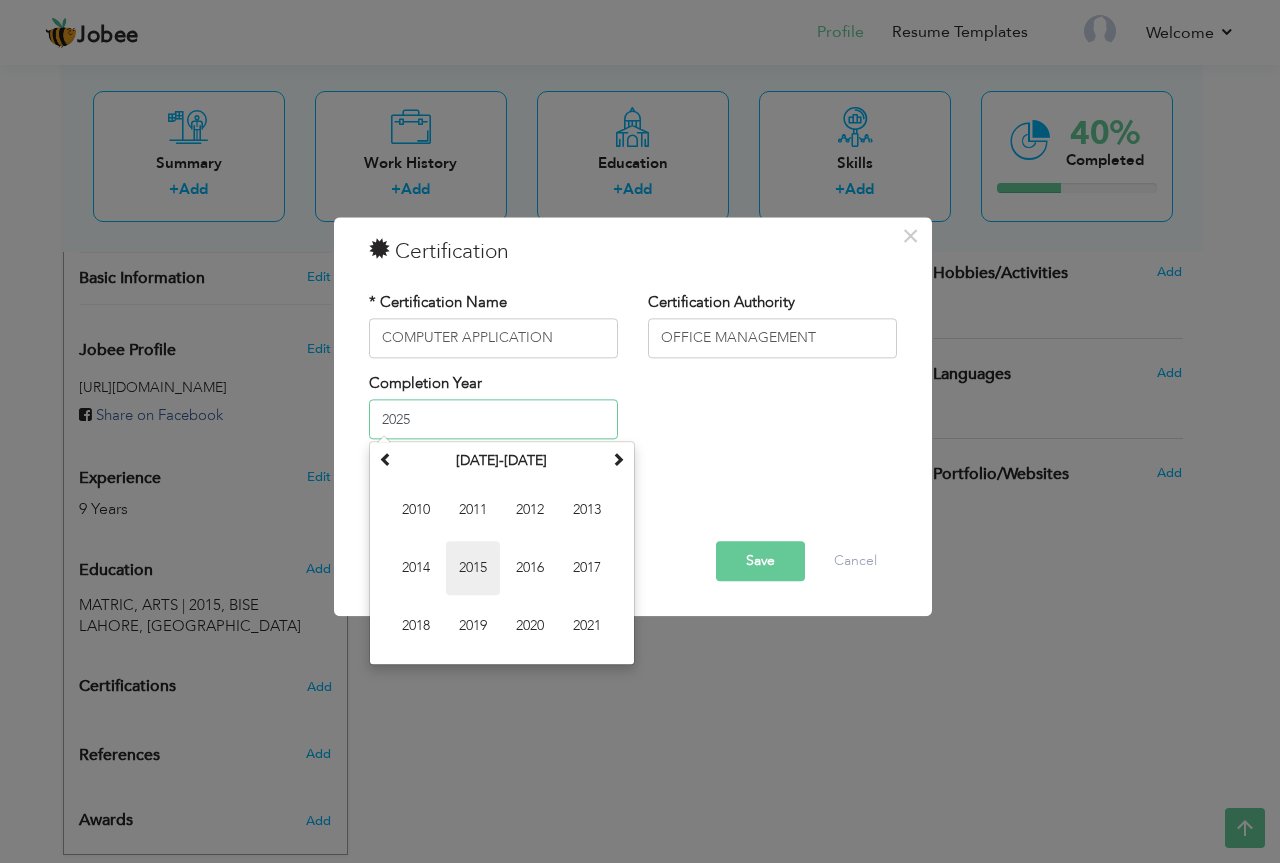 drag, startPoint x: 390, startPoint y: 451, endPoint x: 471, endPoint y: 556, distance: 132.61221 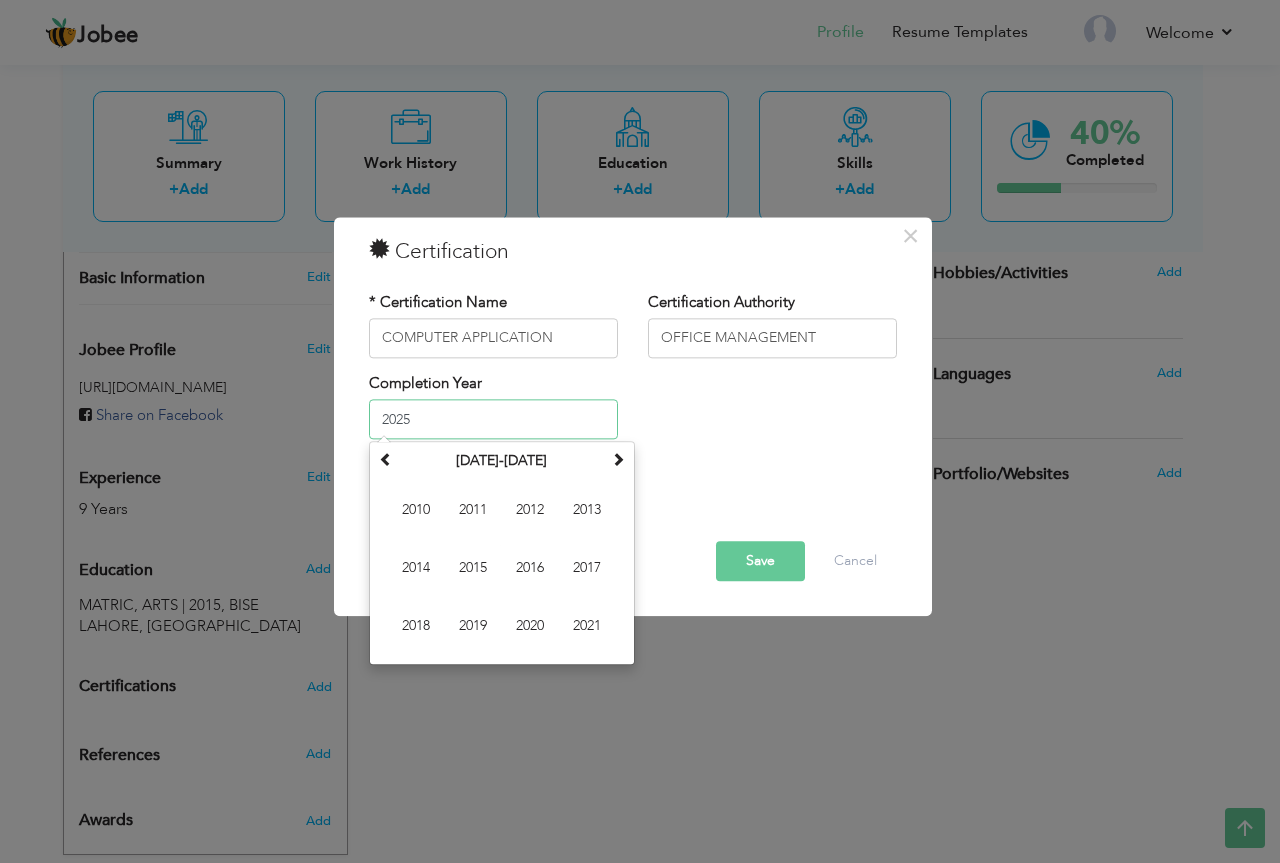 click on "2016" at bounding box center [530, 569] 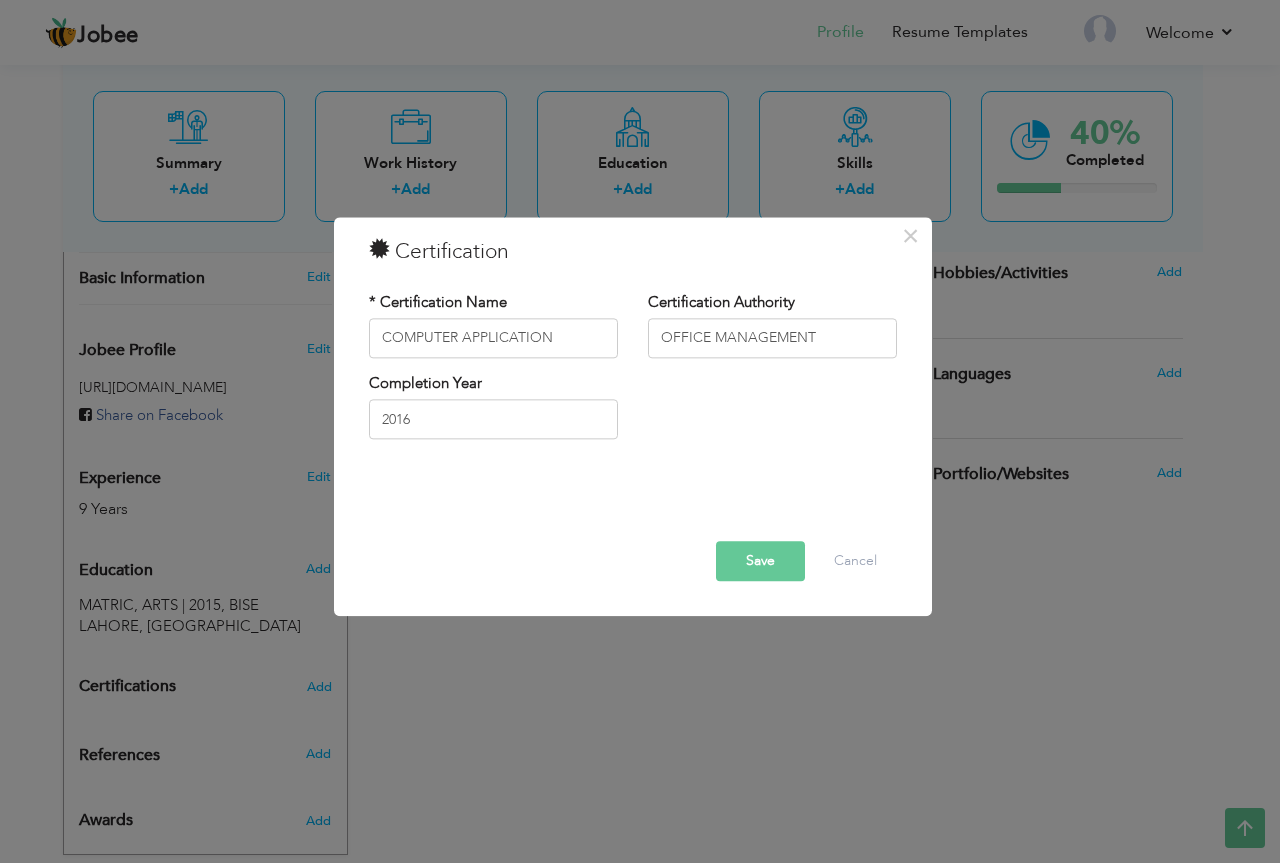 click on "Save" at bounding box center (760, 561) 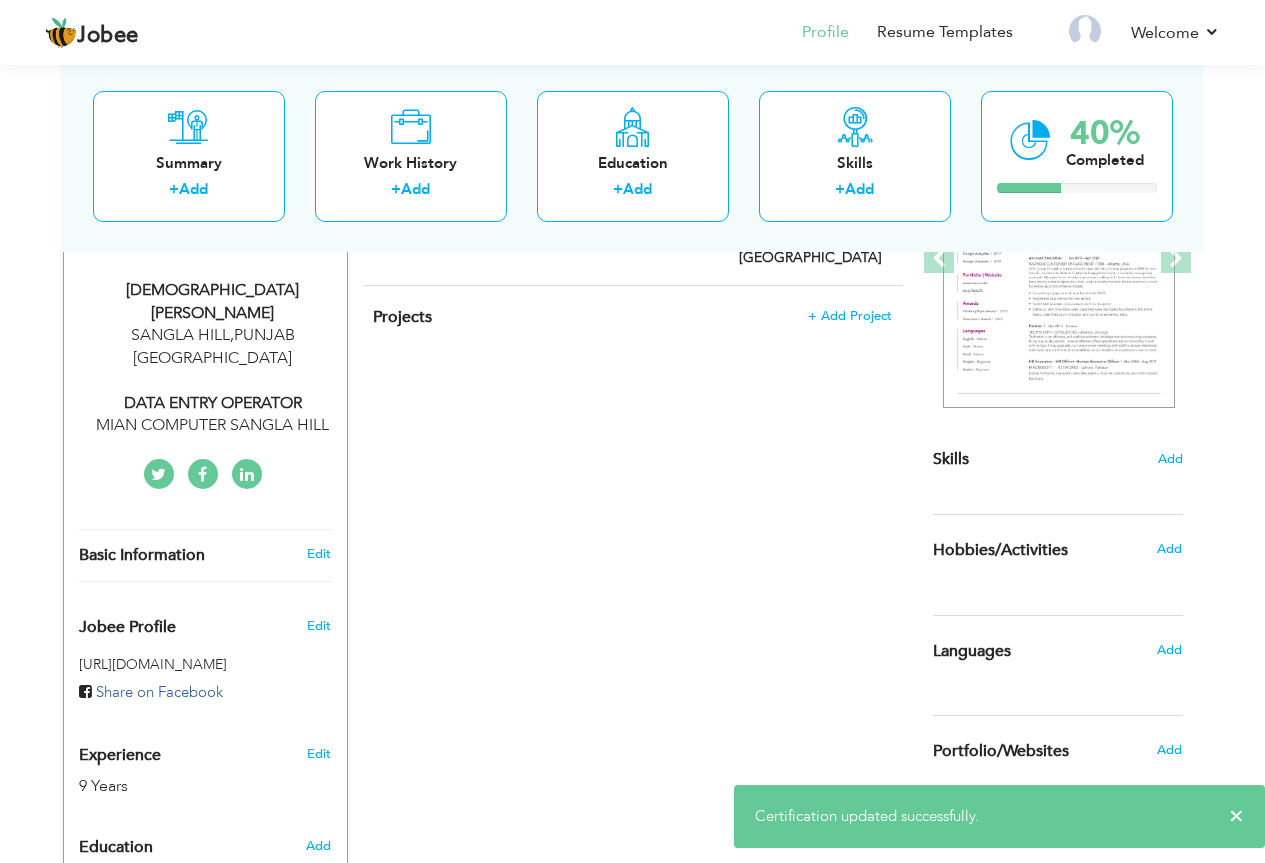 scroll, scrollTop: 282, scrollLeft: 0, axis: vertical 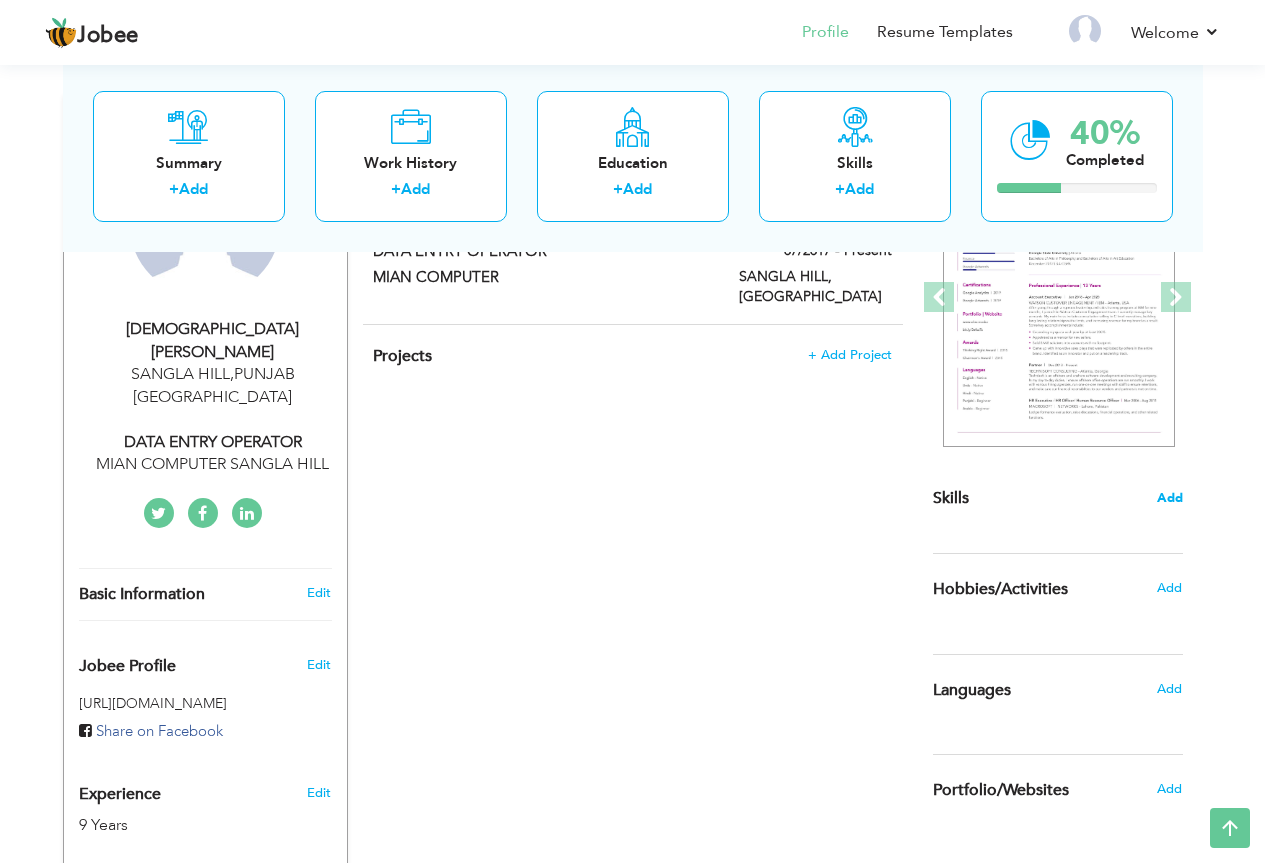 click on "Add" at bounding box center [1170, 498] 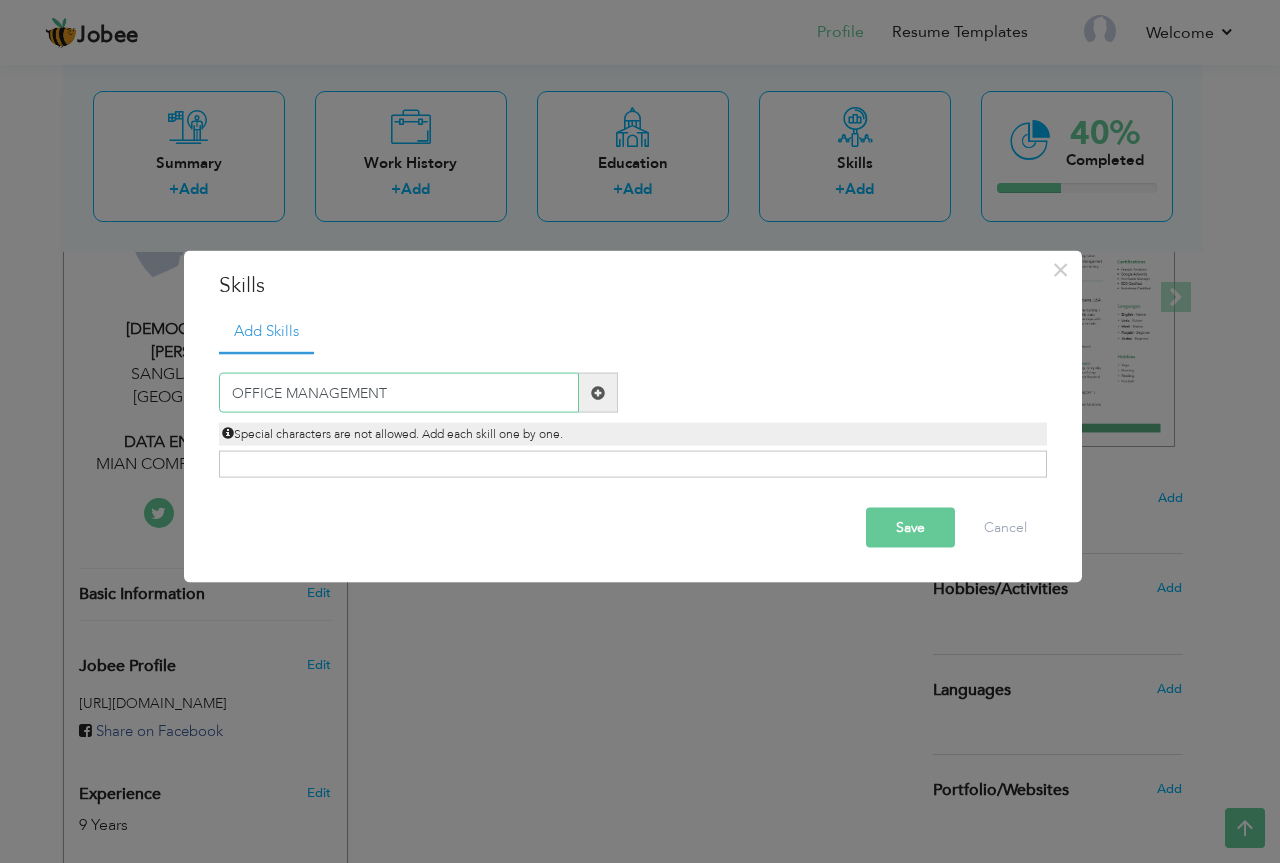 type on "OFFICE MANAGEMENT" 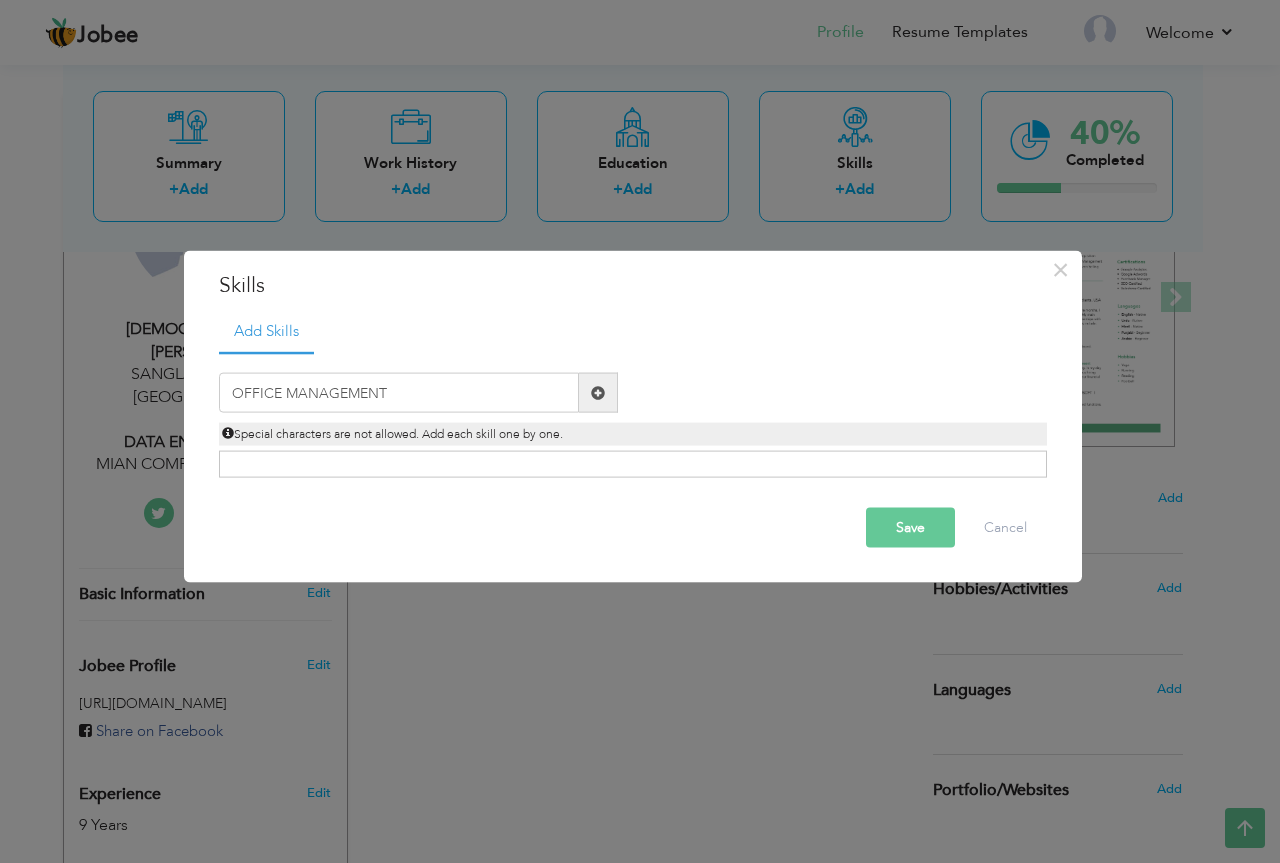 type 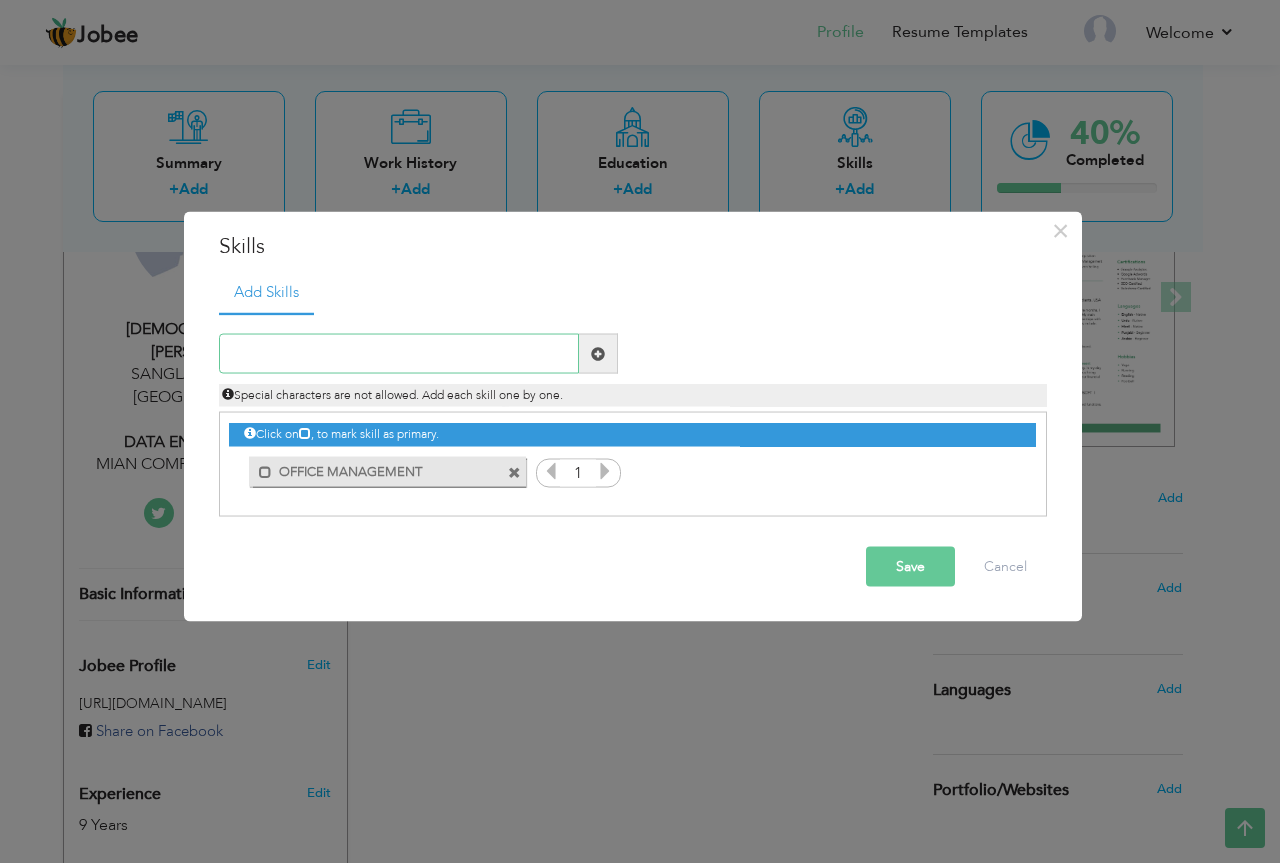 click at bounding box center [399, 354] 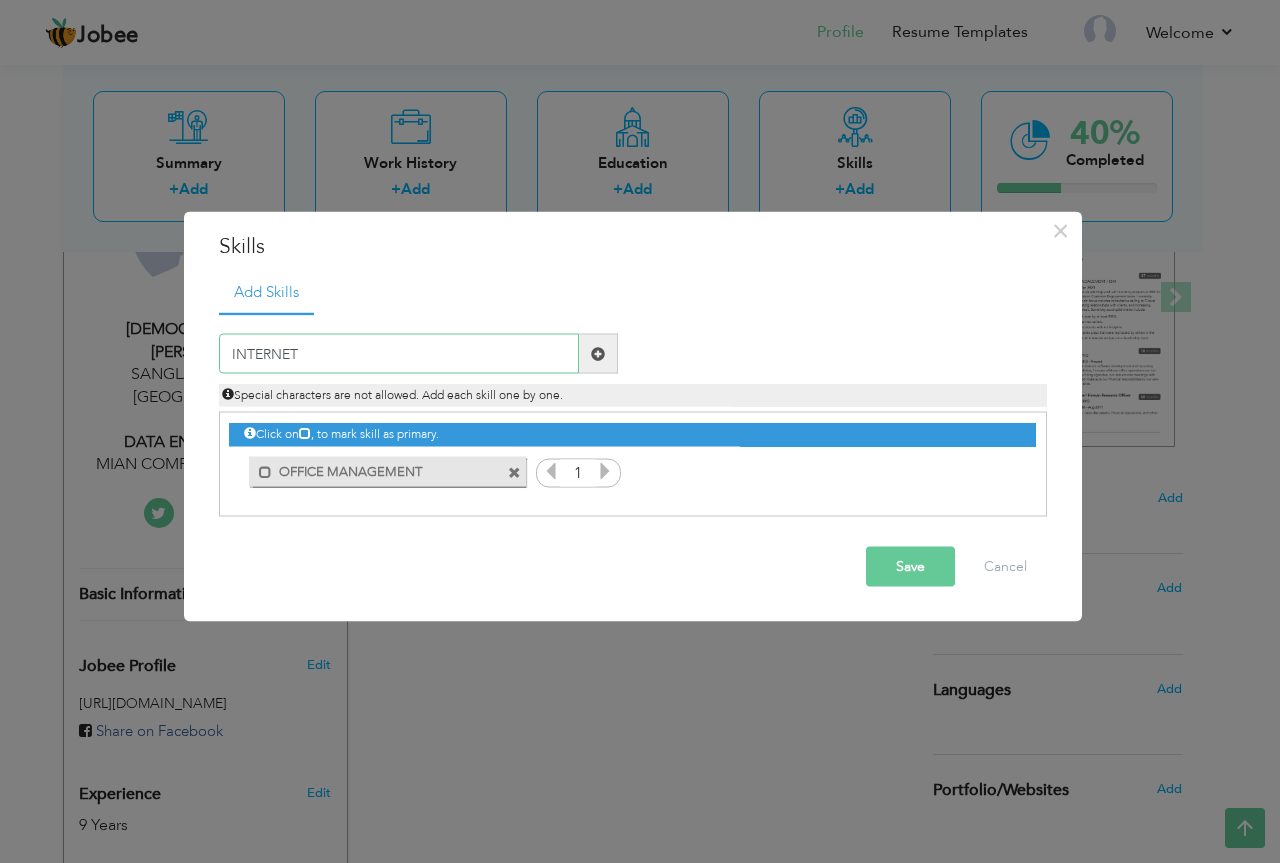 click on "INTERNET" at bounding box center [399, 354] 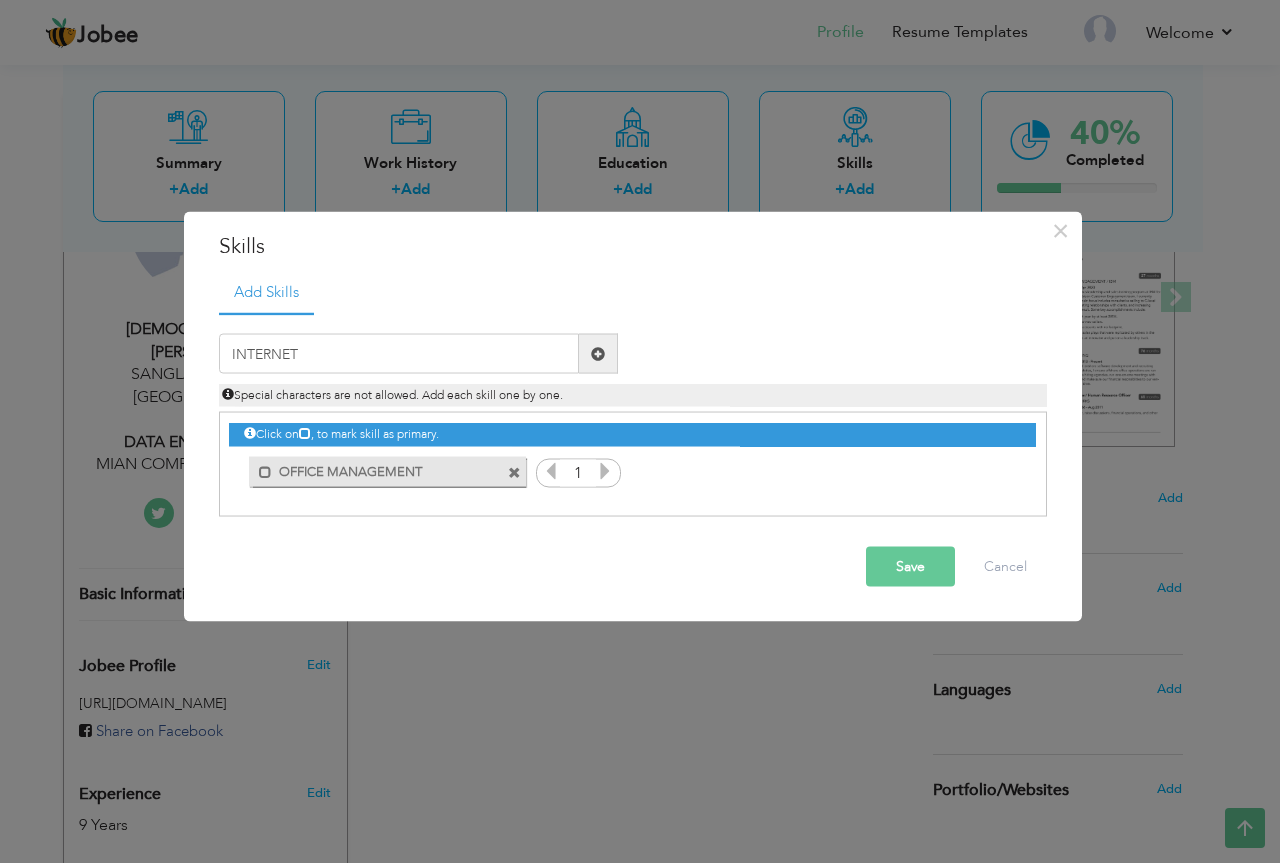 click at bounding box center [598, 353] 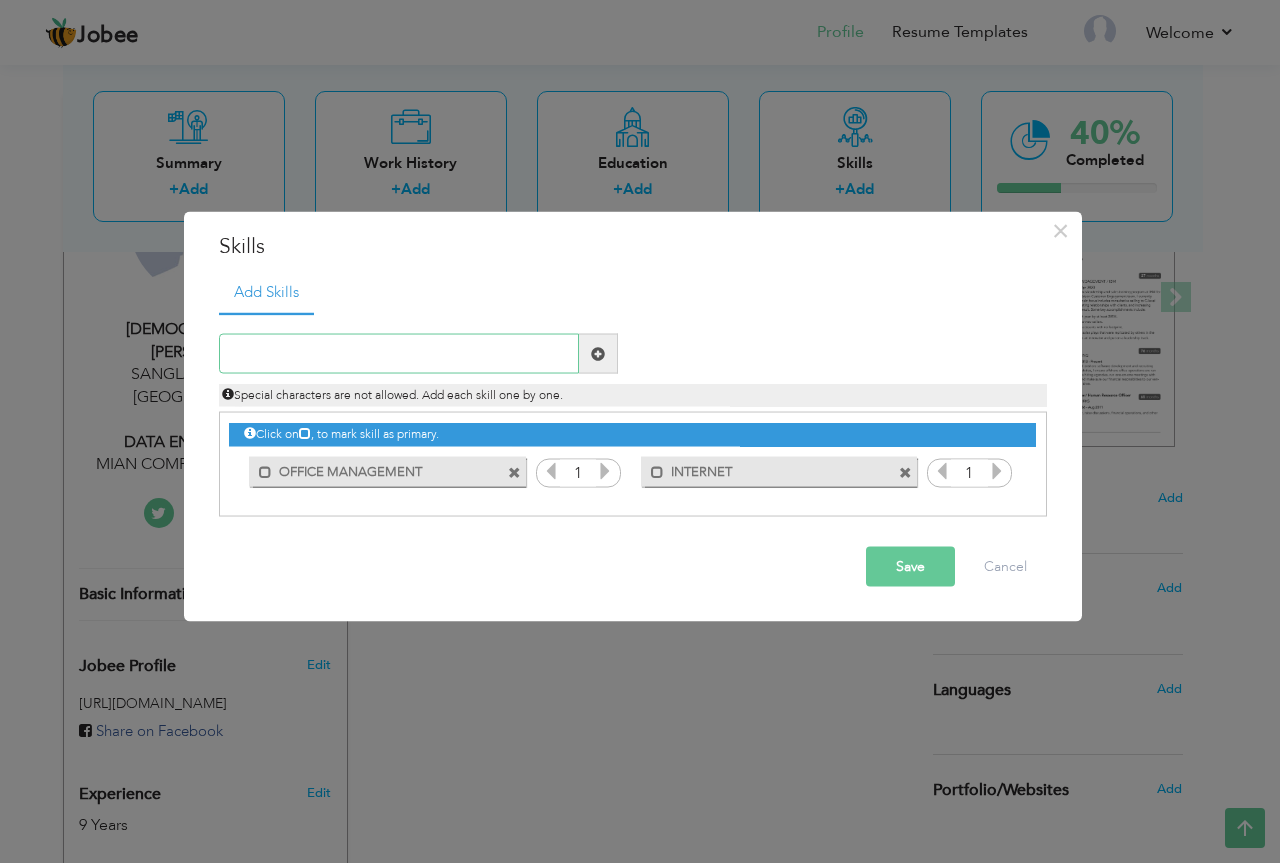 click at bounding box center (399, 354) 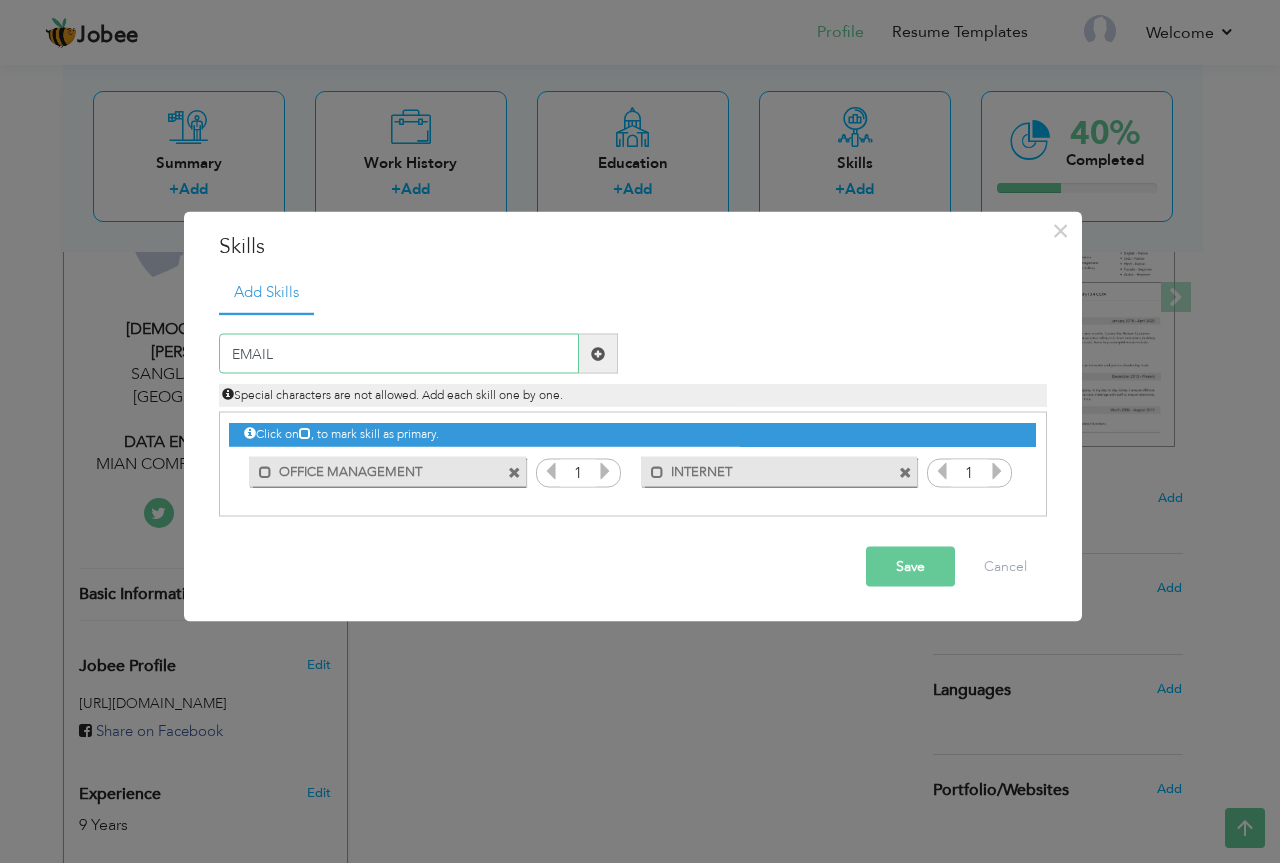 type on "EMAIL" 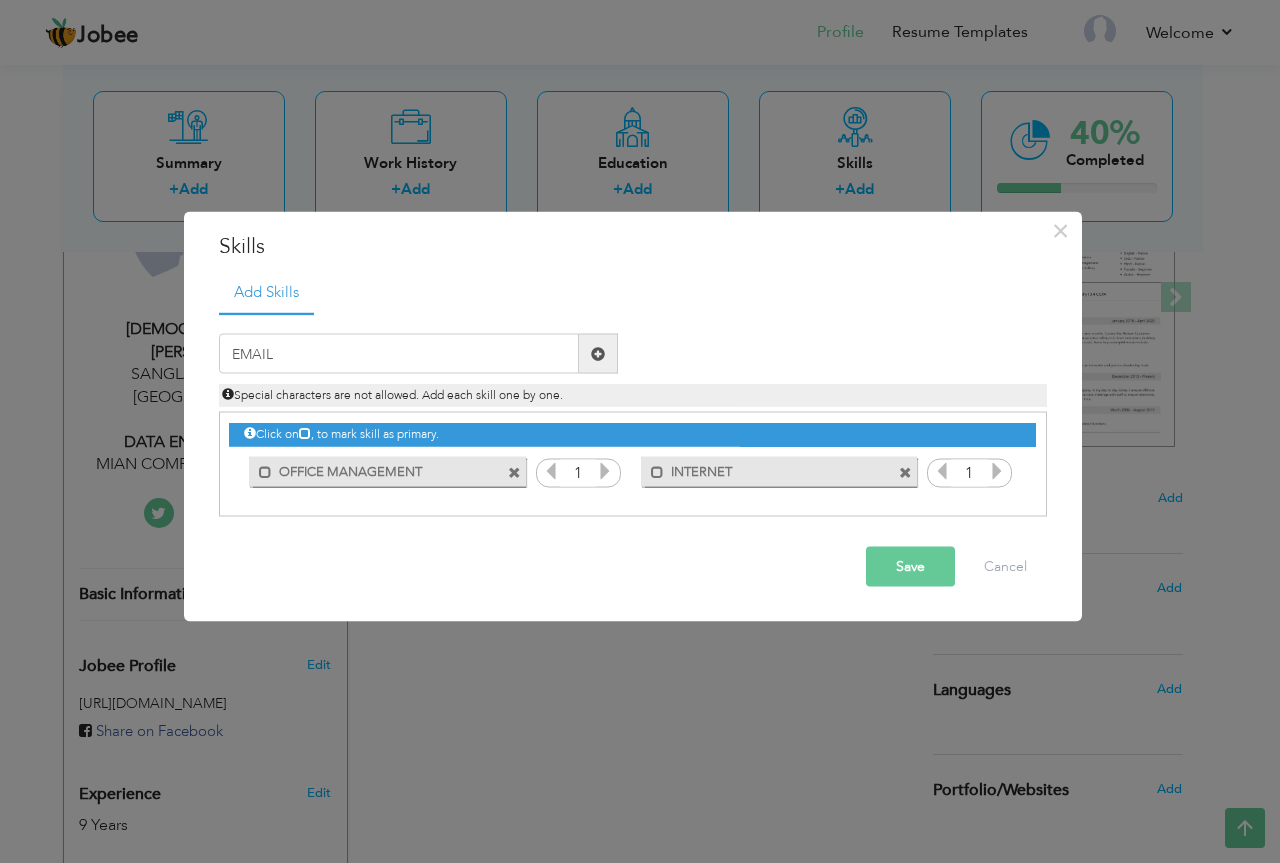 drag, startPoint x: 614, startPoint y: 362, endPoint x: 518, endPoint y: 362, distance: 96 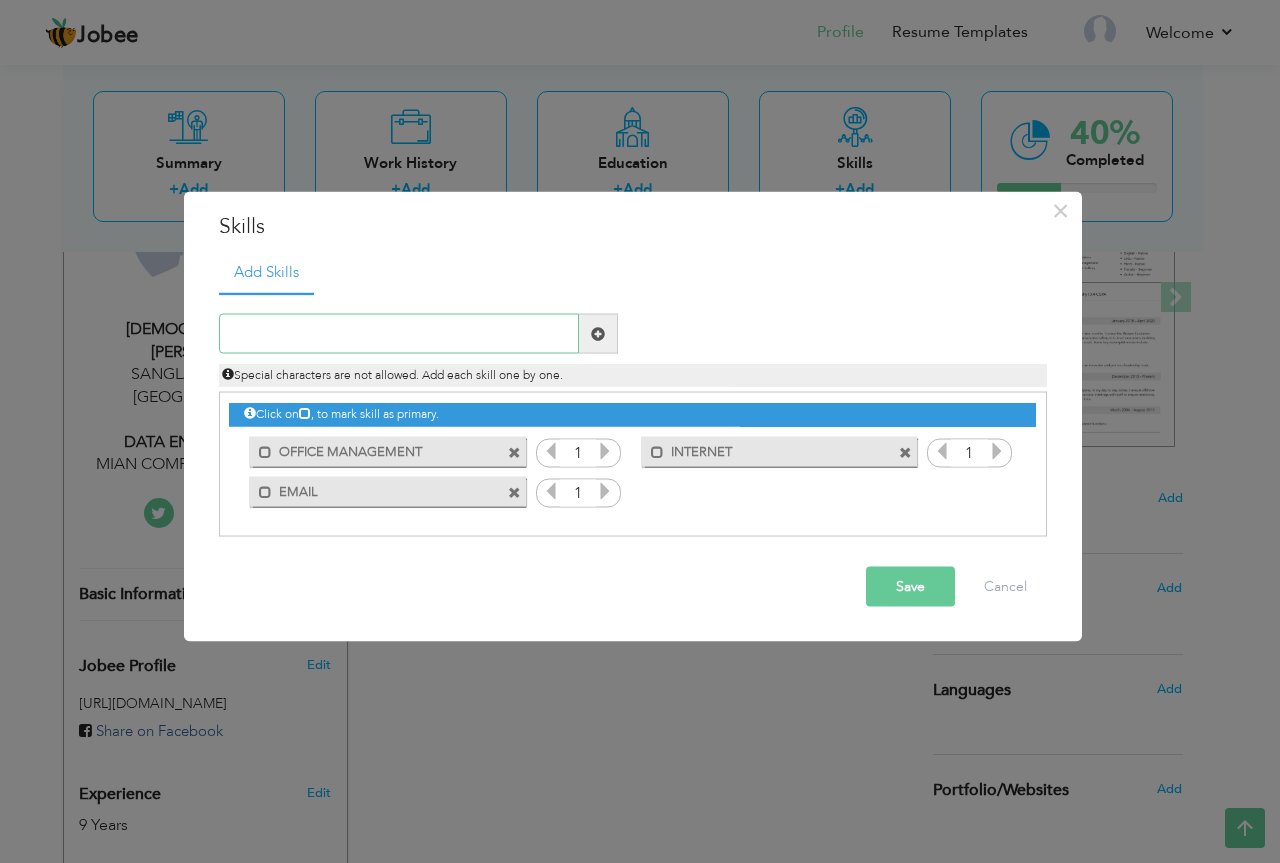 click at bounding box center [399, 334] 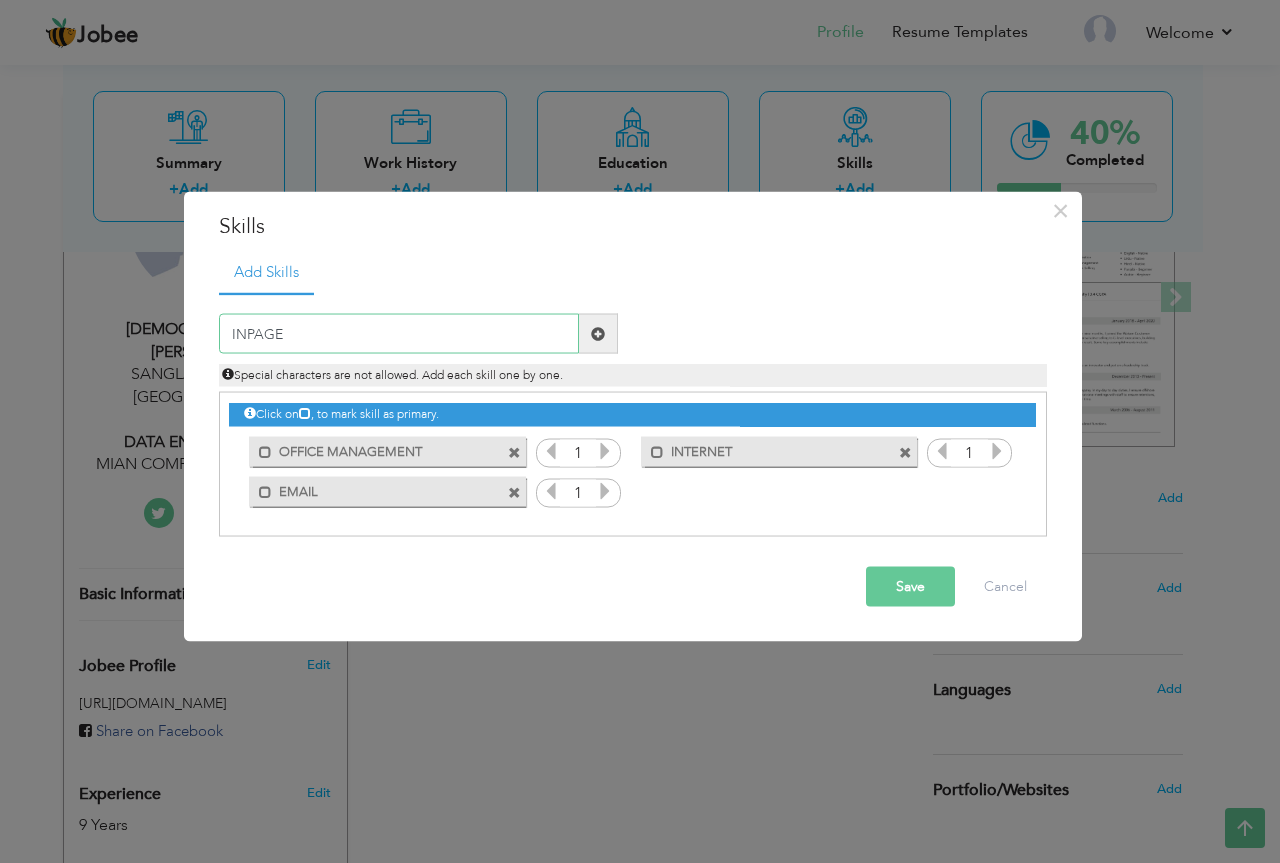 type on "INPAGE" 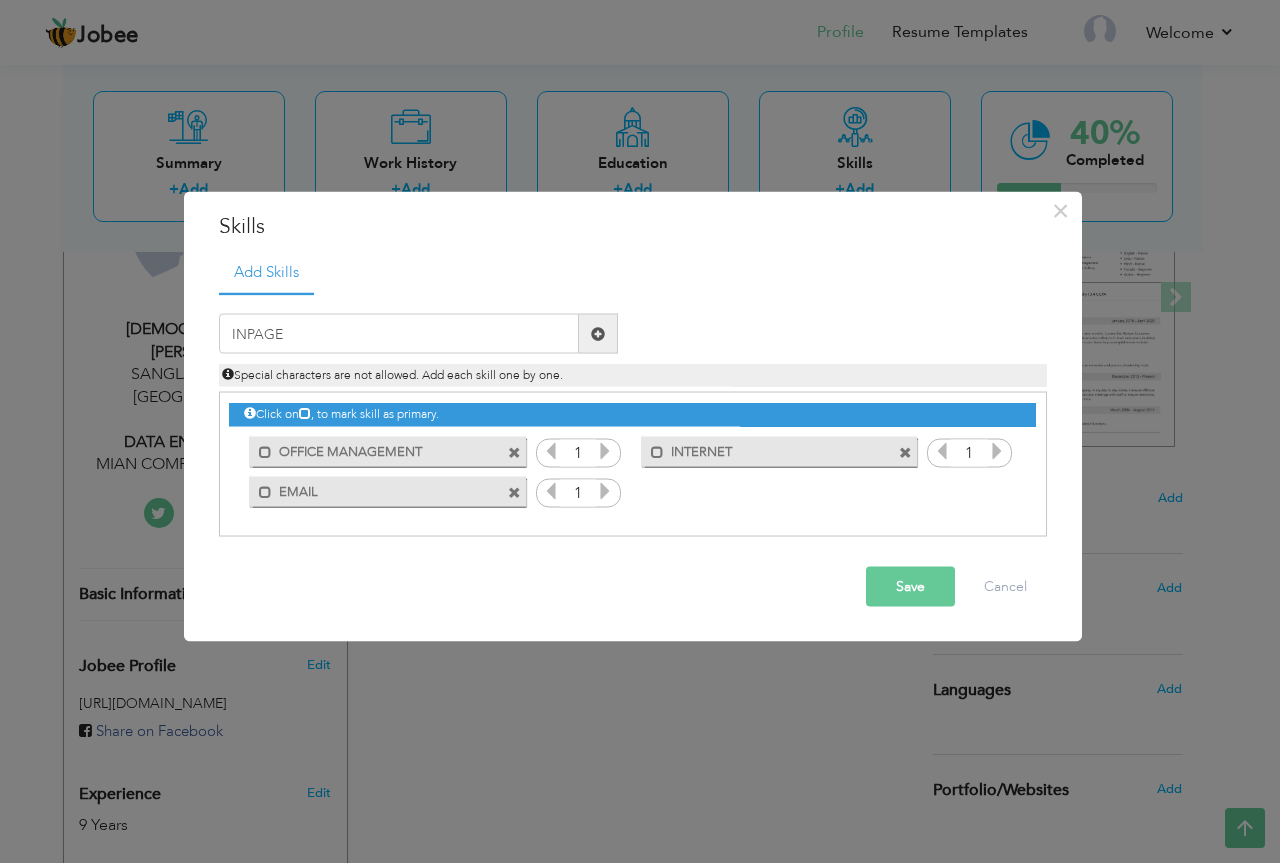 click at bounding box center [598, 333] 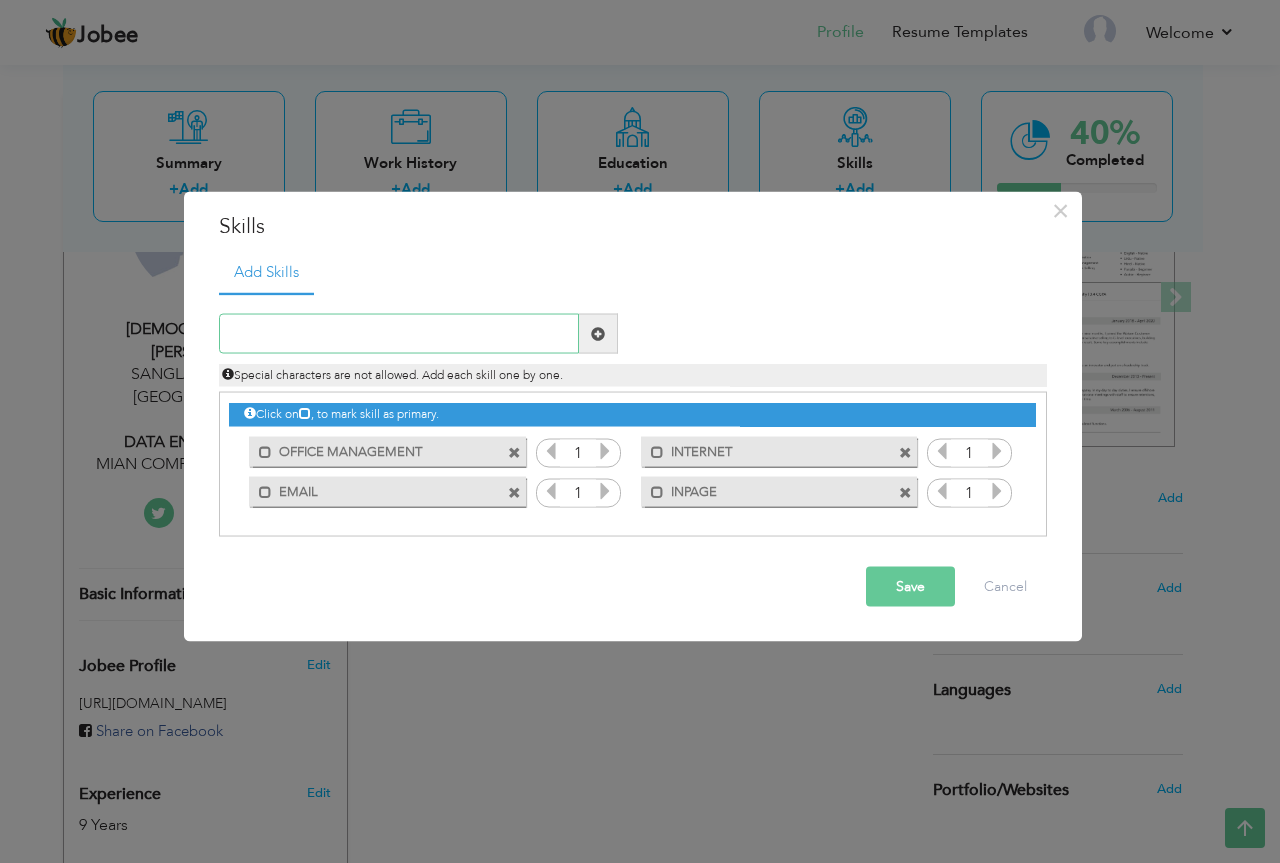 click at bounding box center [399, 334] 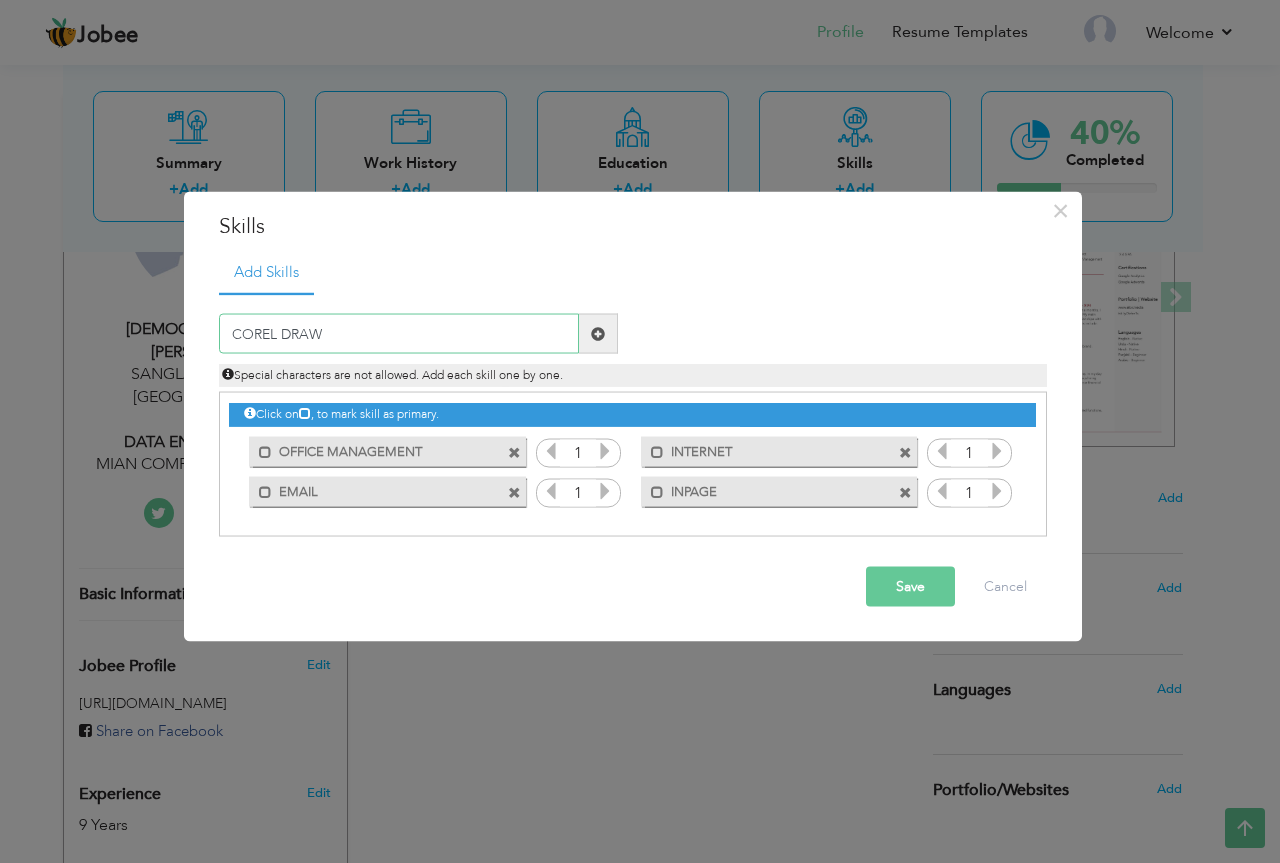 type on "COREL DRAW" 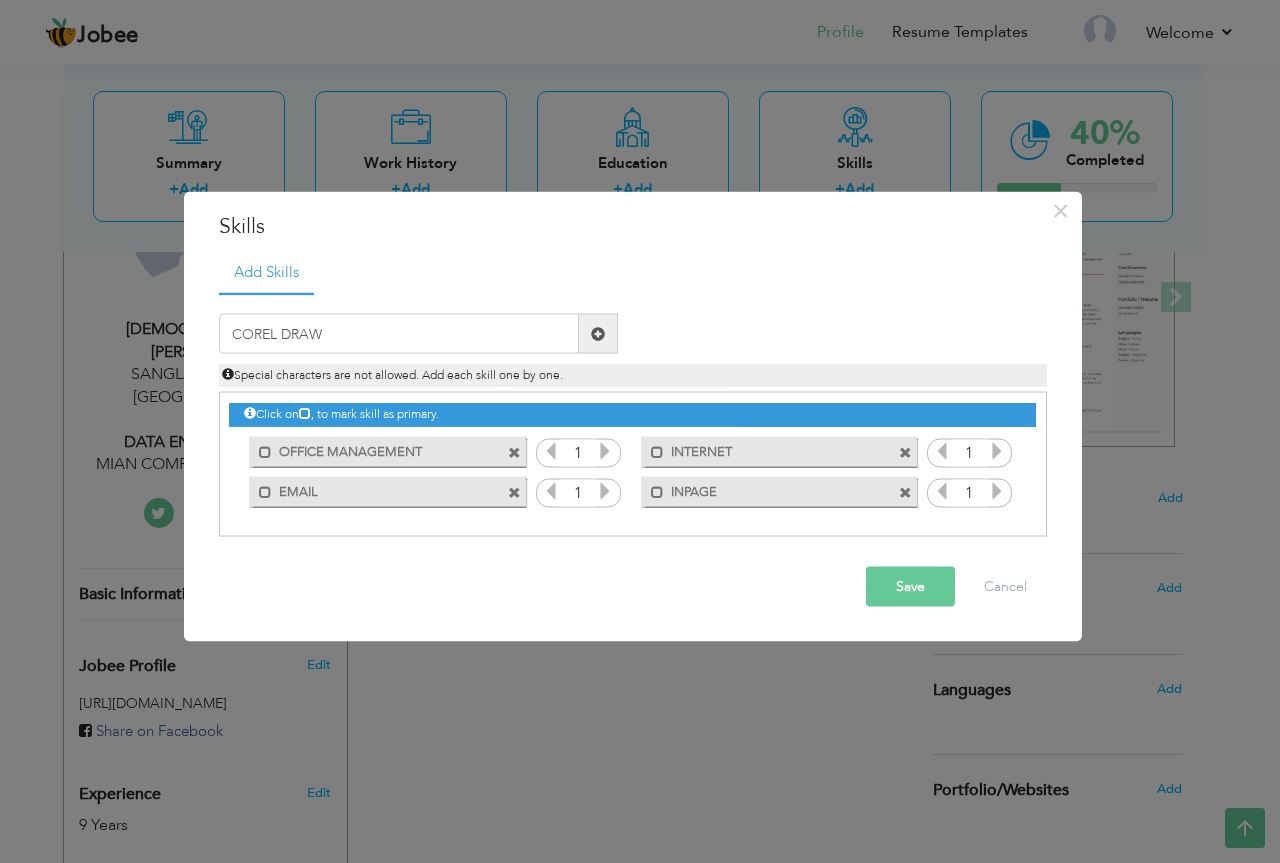 click at bounding box center (598, 333) 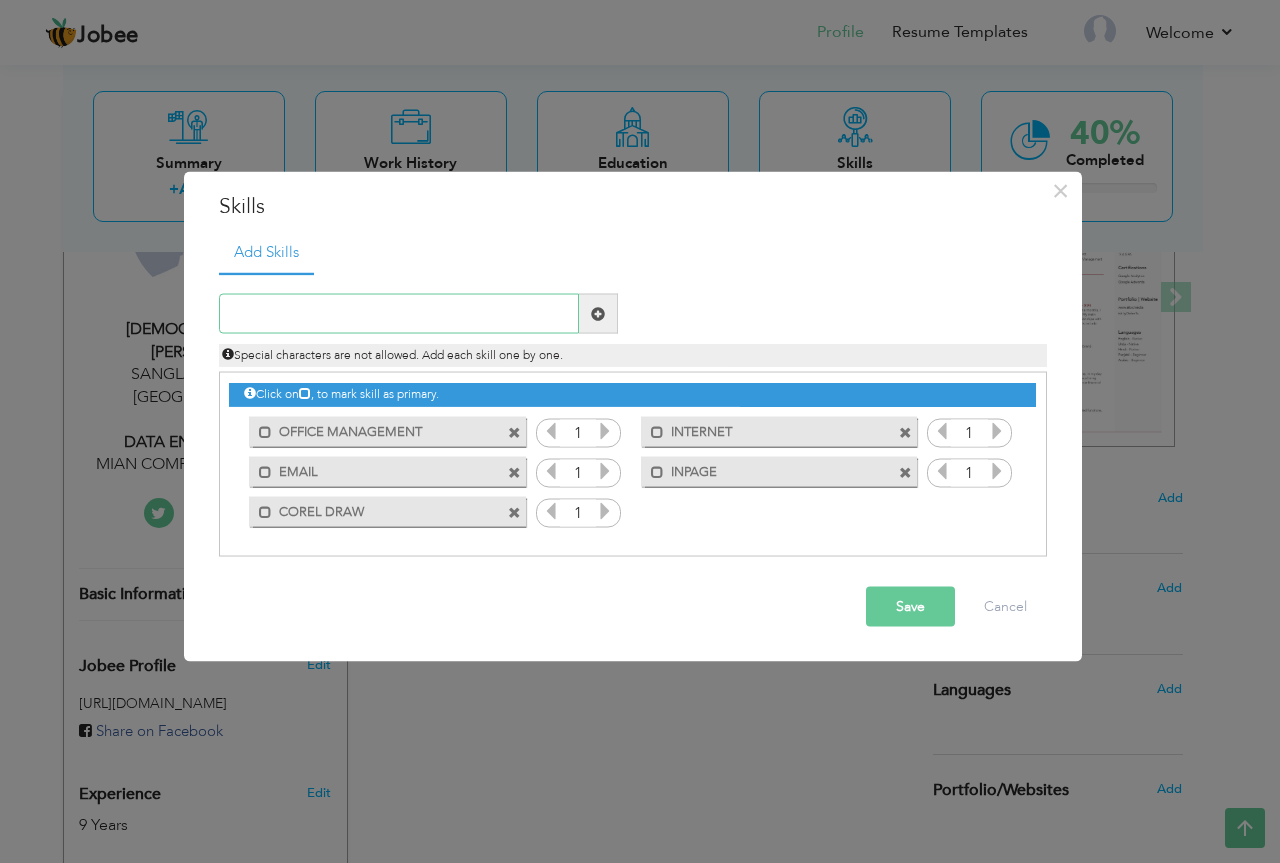 click at bounding box center (399, 314) 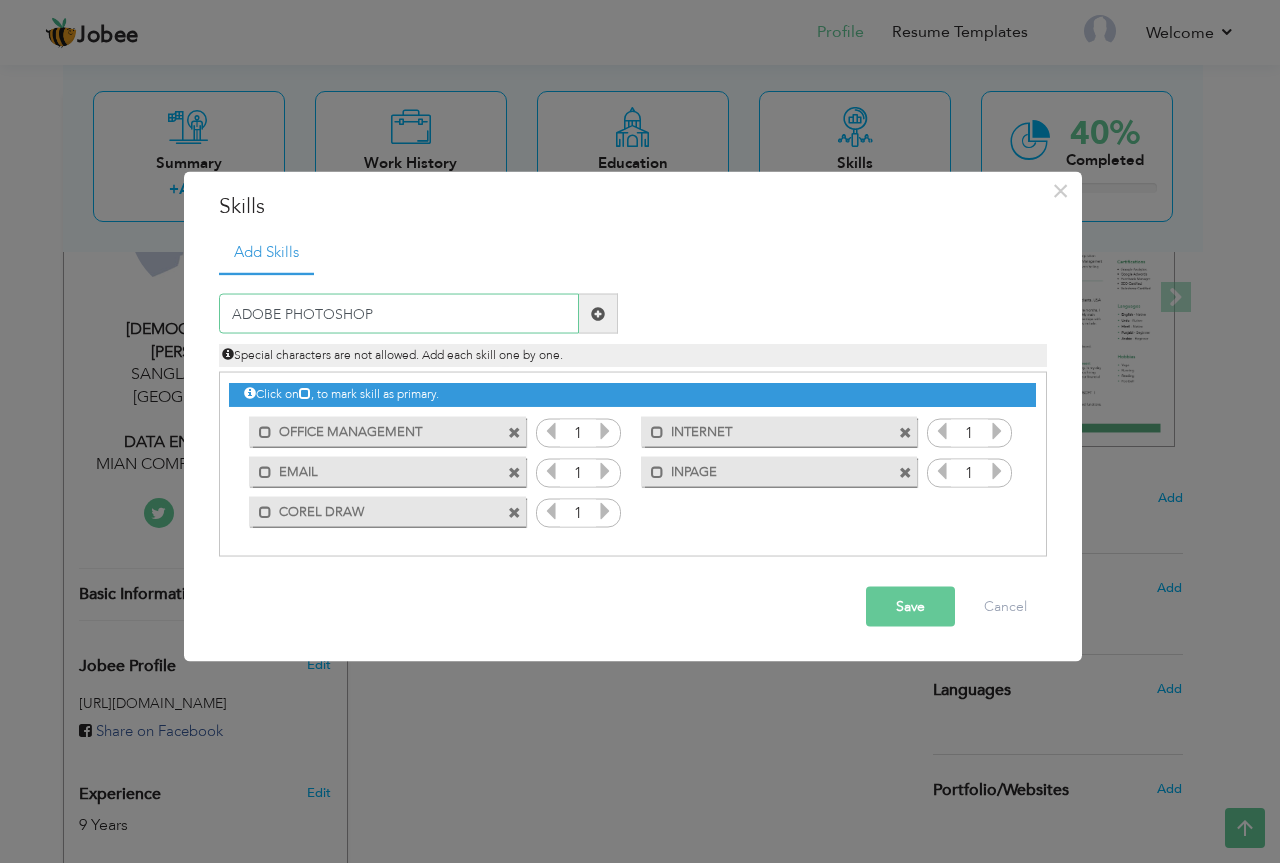 type on "ADOBE PHOTOSHOP" 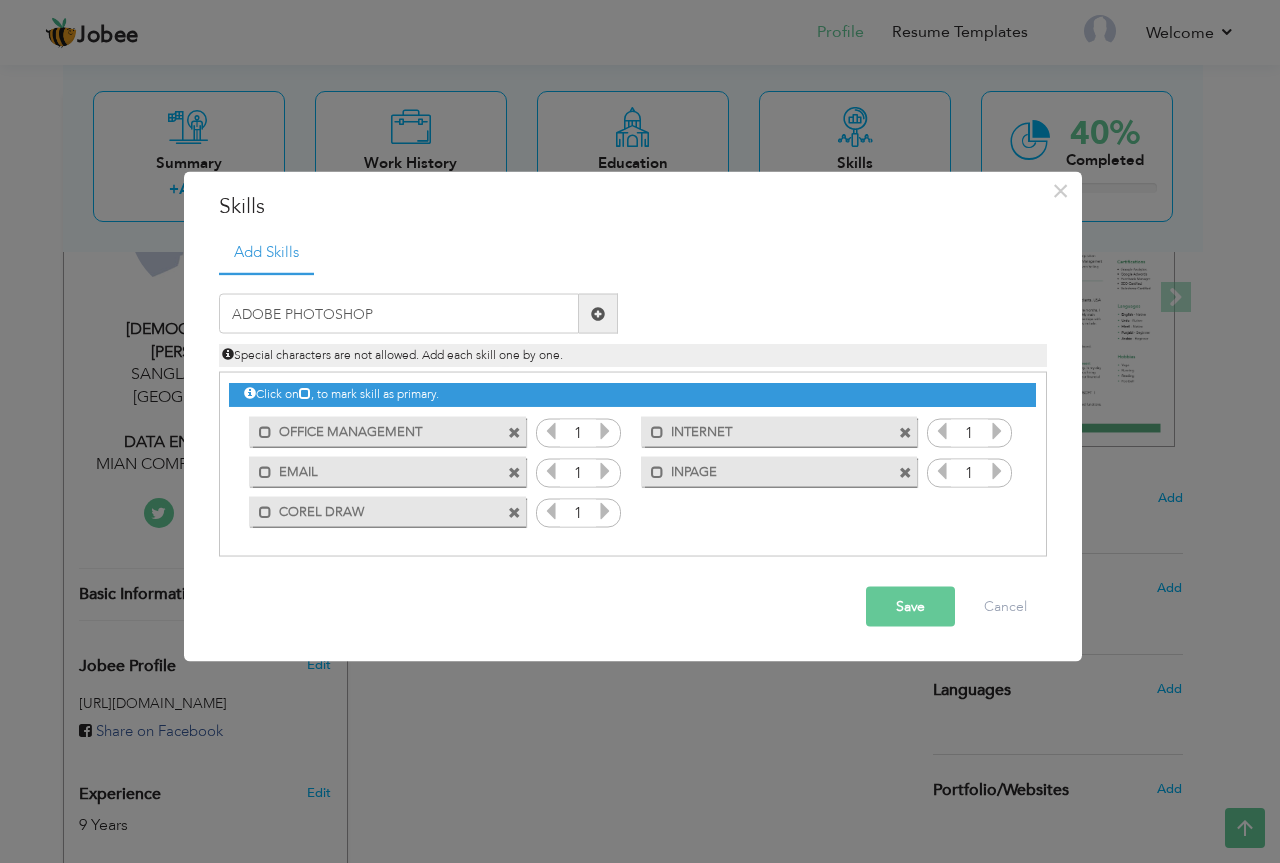 click at bounding box center [598, 314] 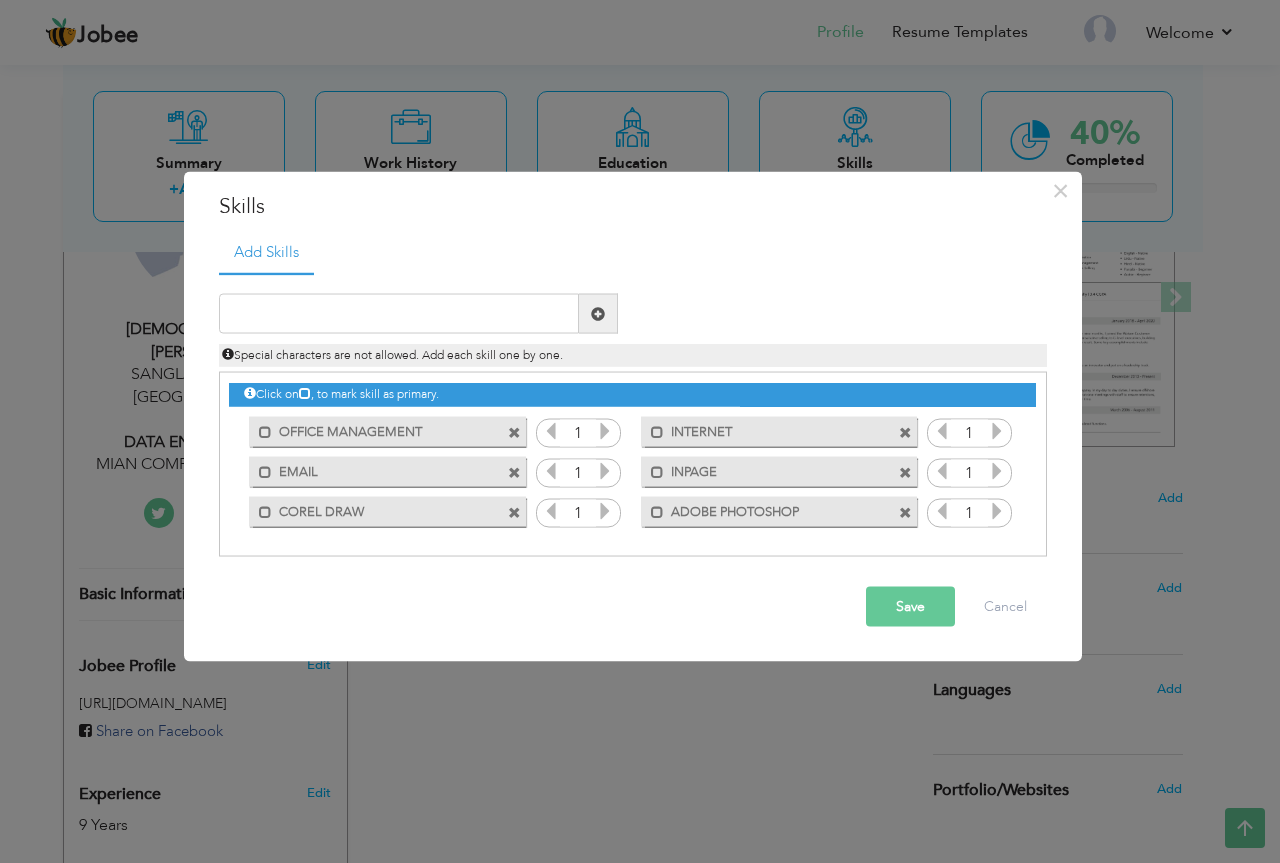 click on "Save" at bounding box center [910, 607] 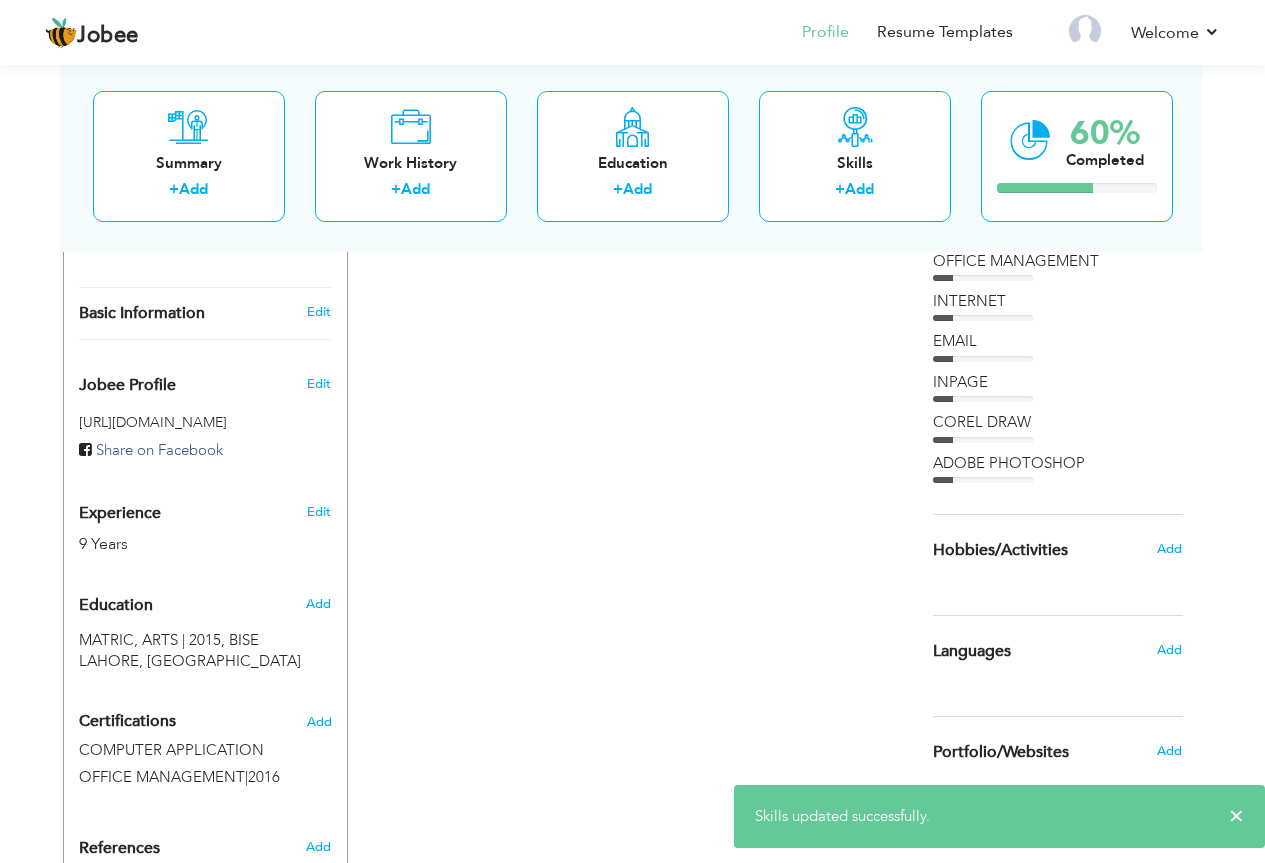 scroll, scrollTop: 596, scrollLeft: 0, axis: vertical 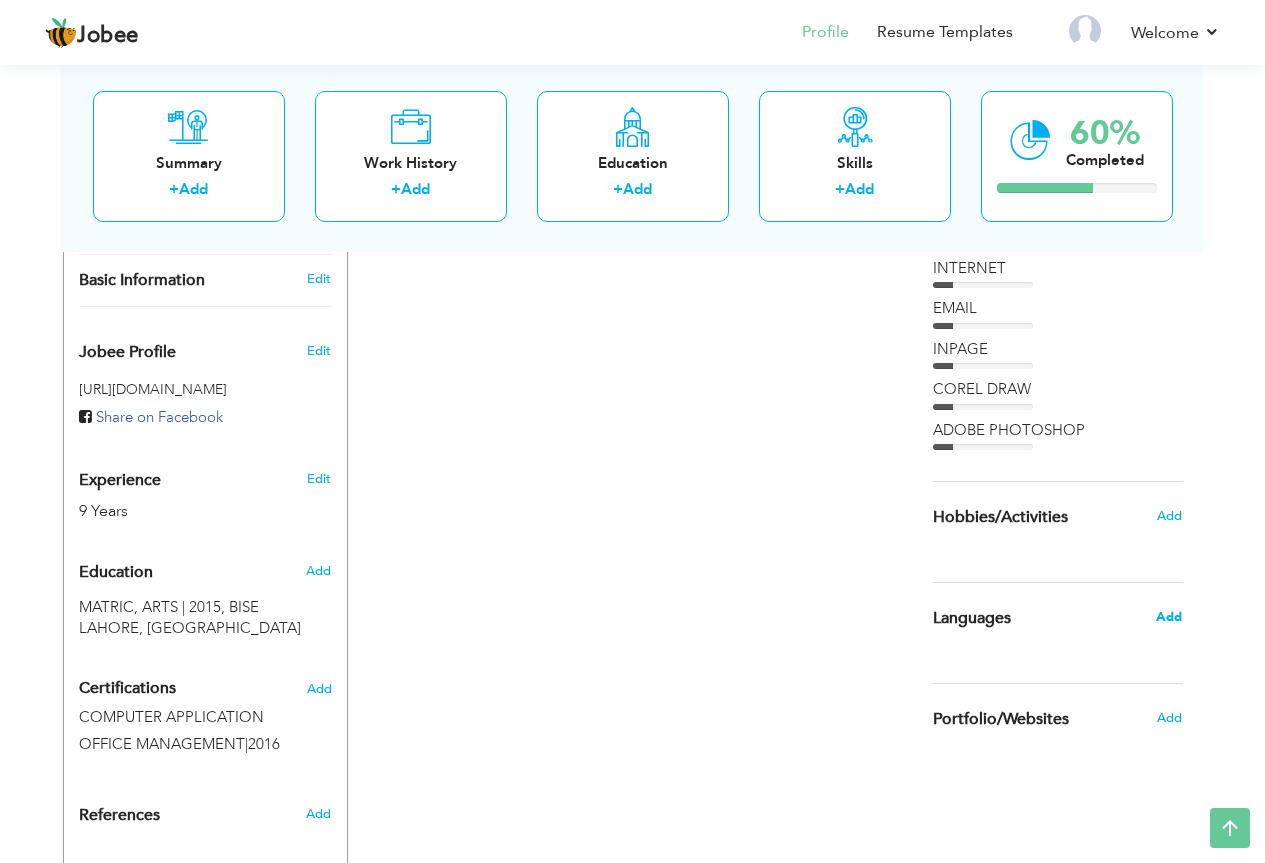 click on "Add" at bounding box center (1169, 617) 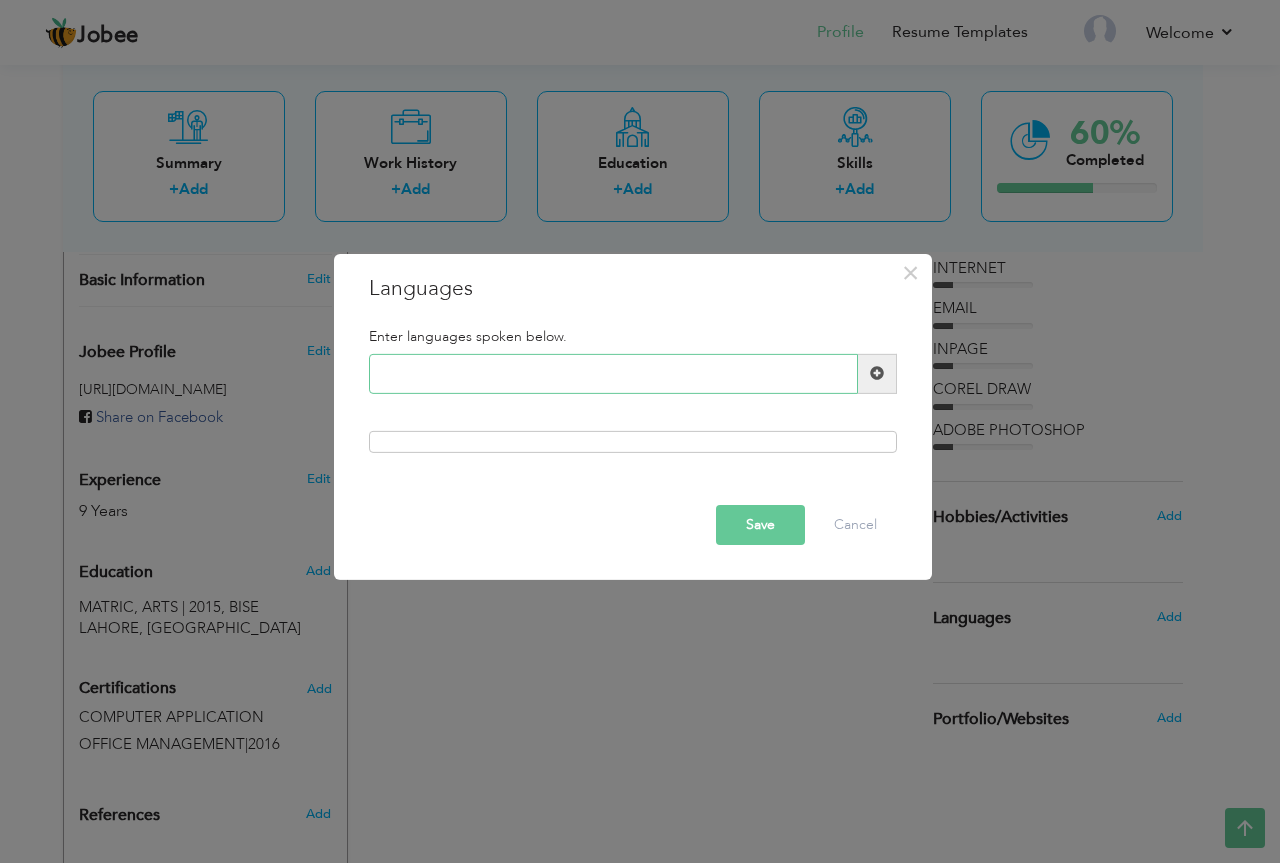 click at bounding box center [613, 374] 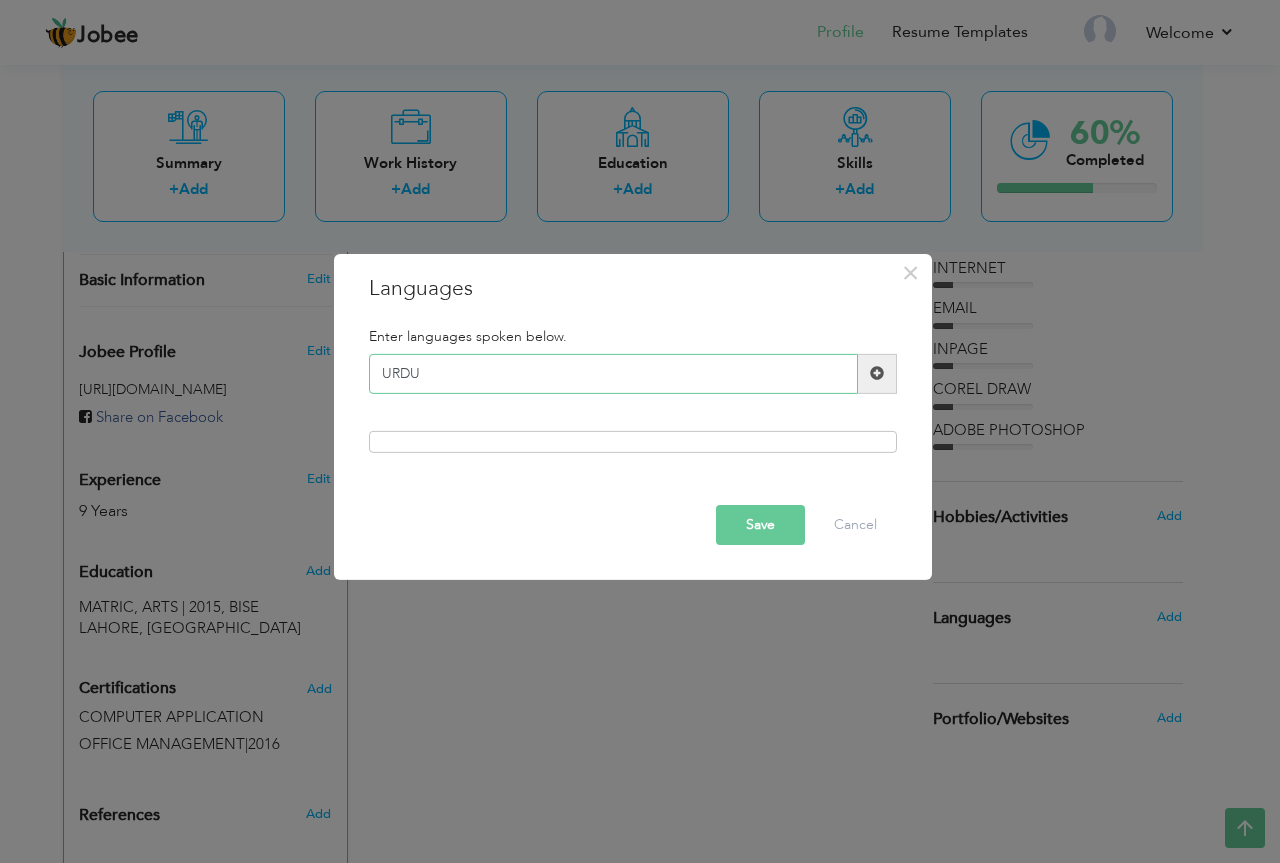type on "URDU" 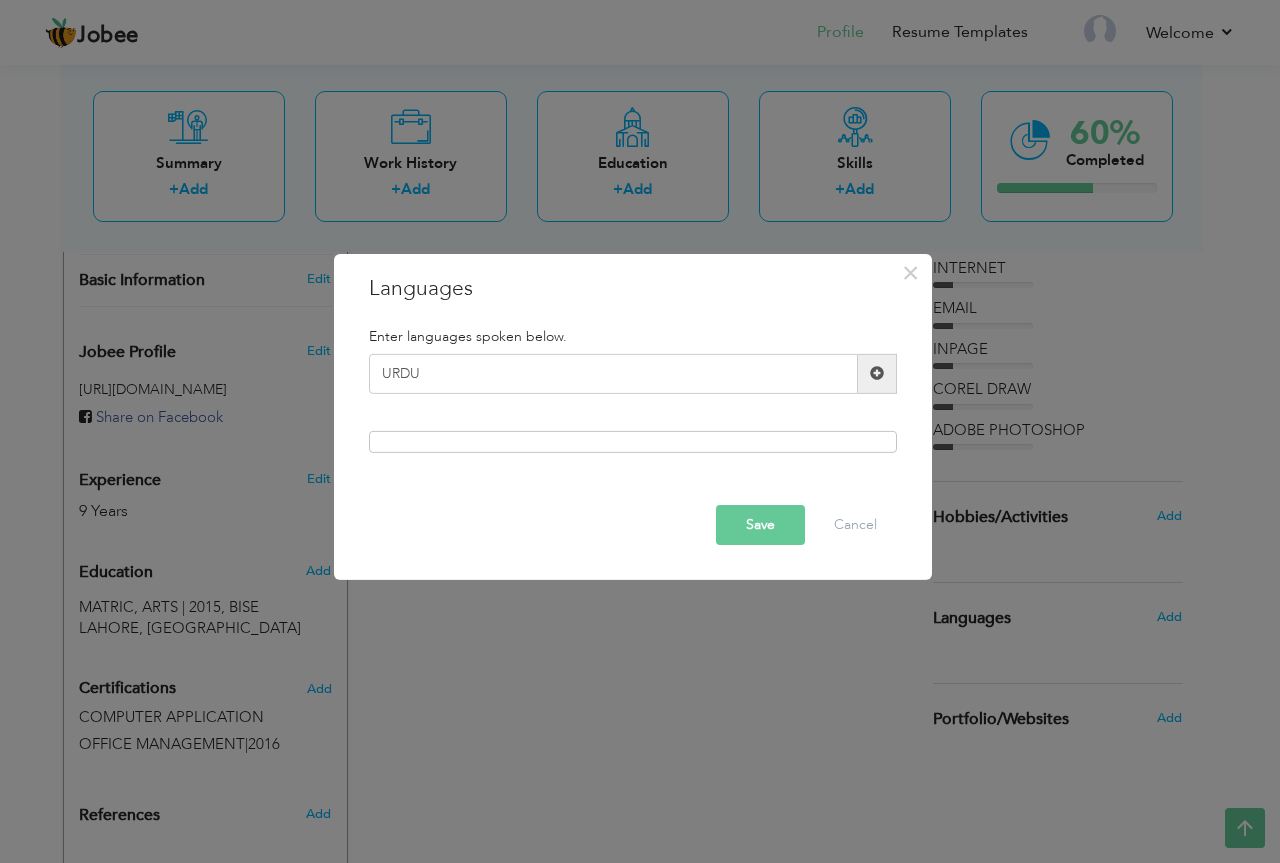 click on "Save" at bounding box center (760, 525) 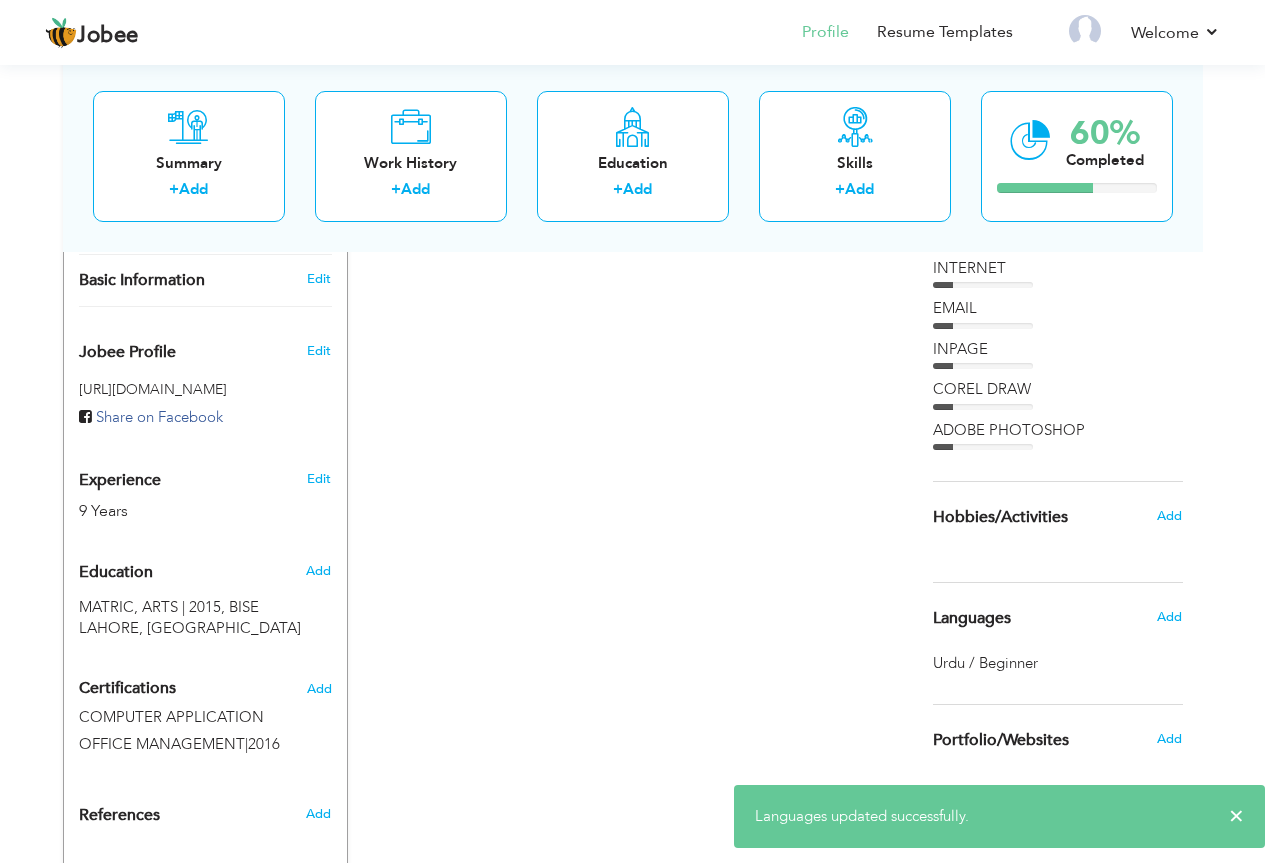 scroll, scrollTop: 656, scrollLeft: 0, axis: vertical 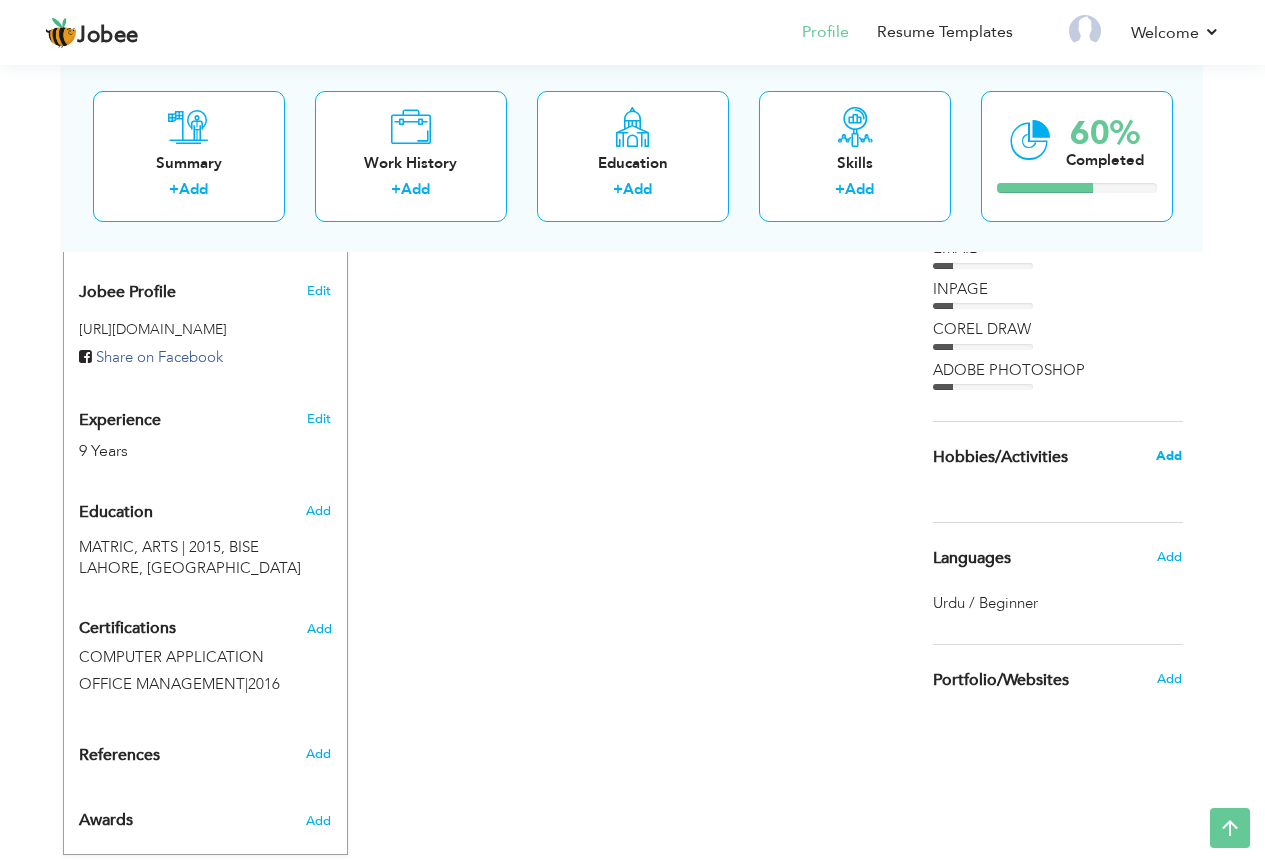 click on "Add" at bounding box center (1169, 456) 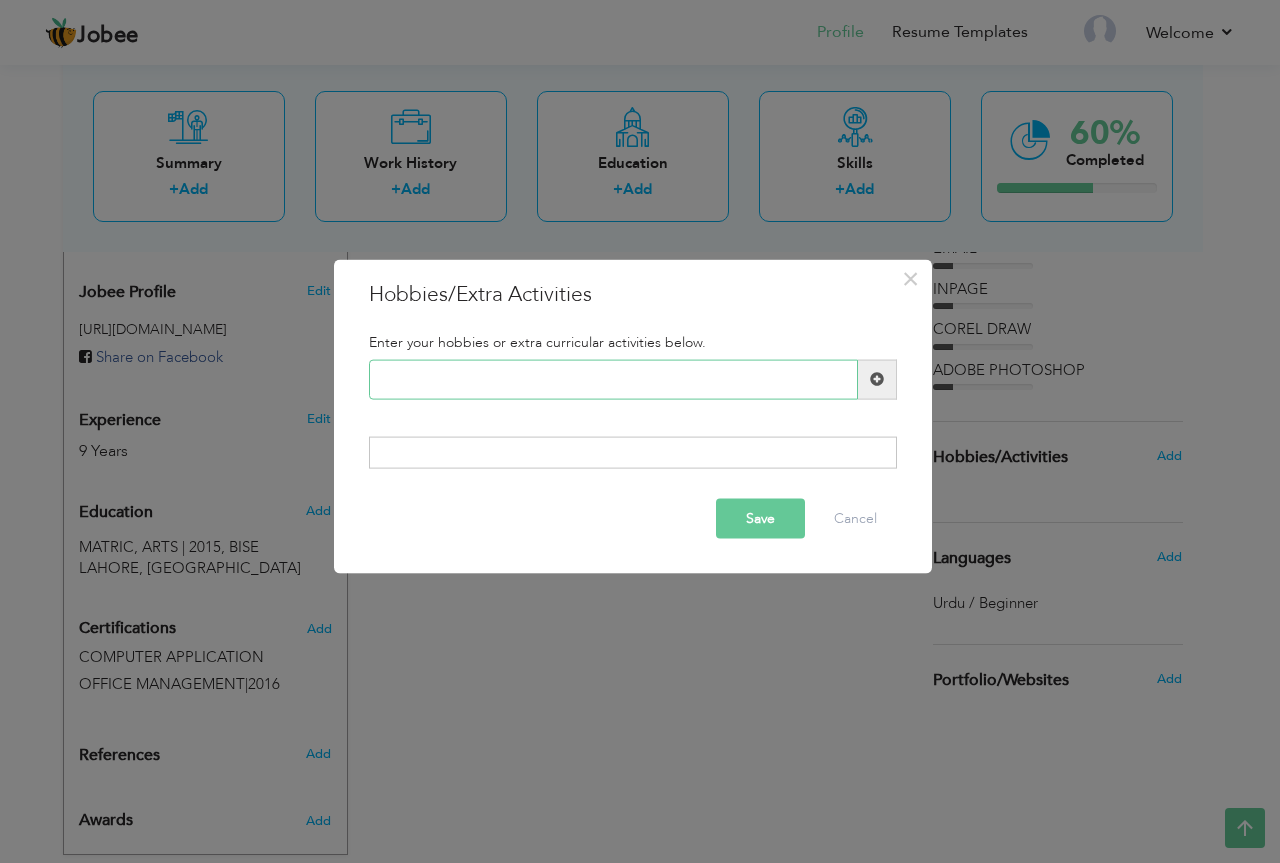 click at bounding box center [613, 379] 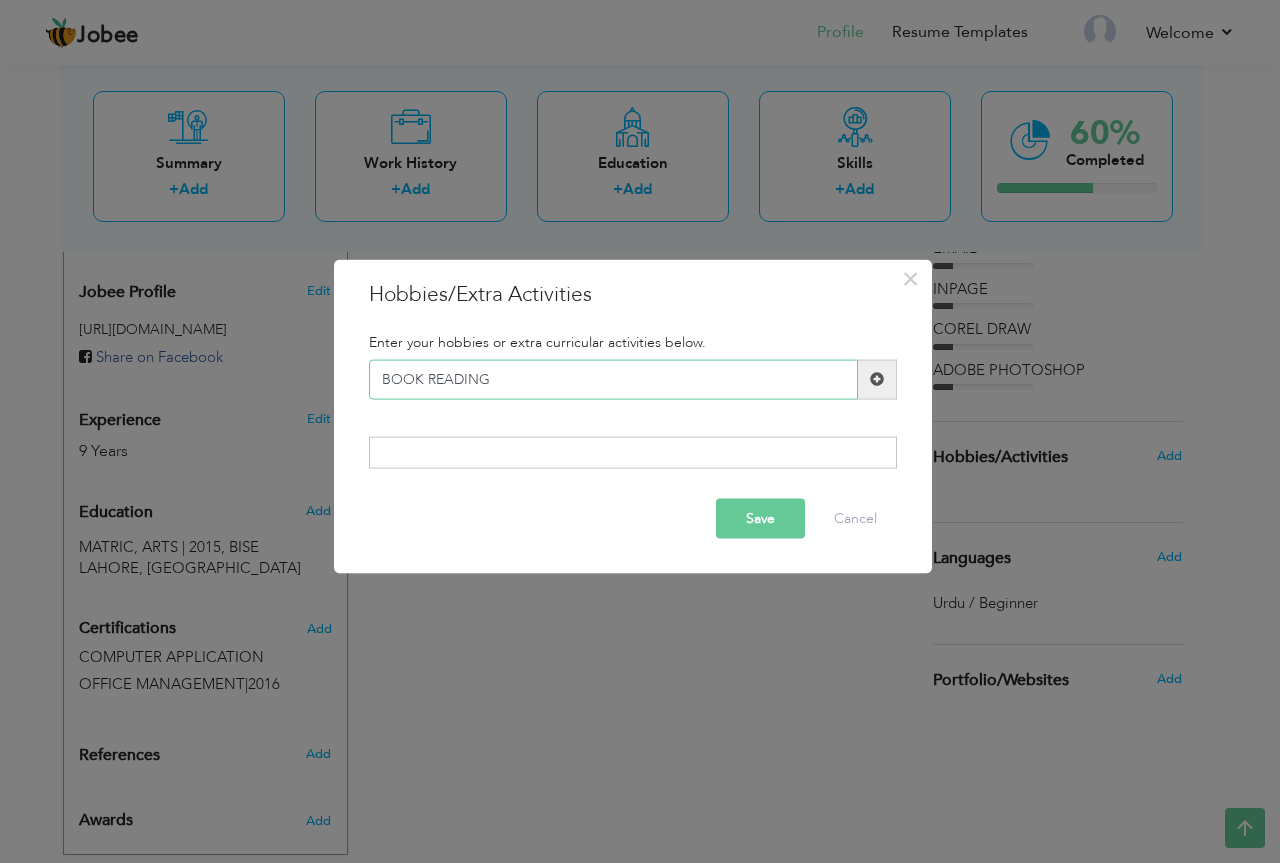 type on "BOOK READING" 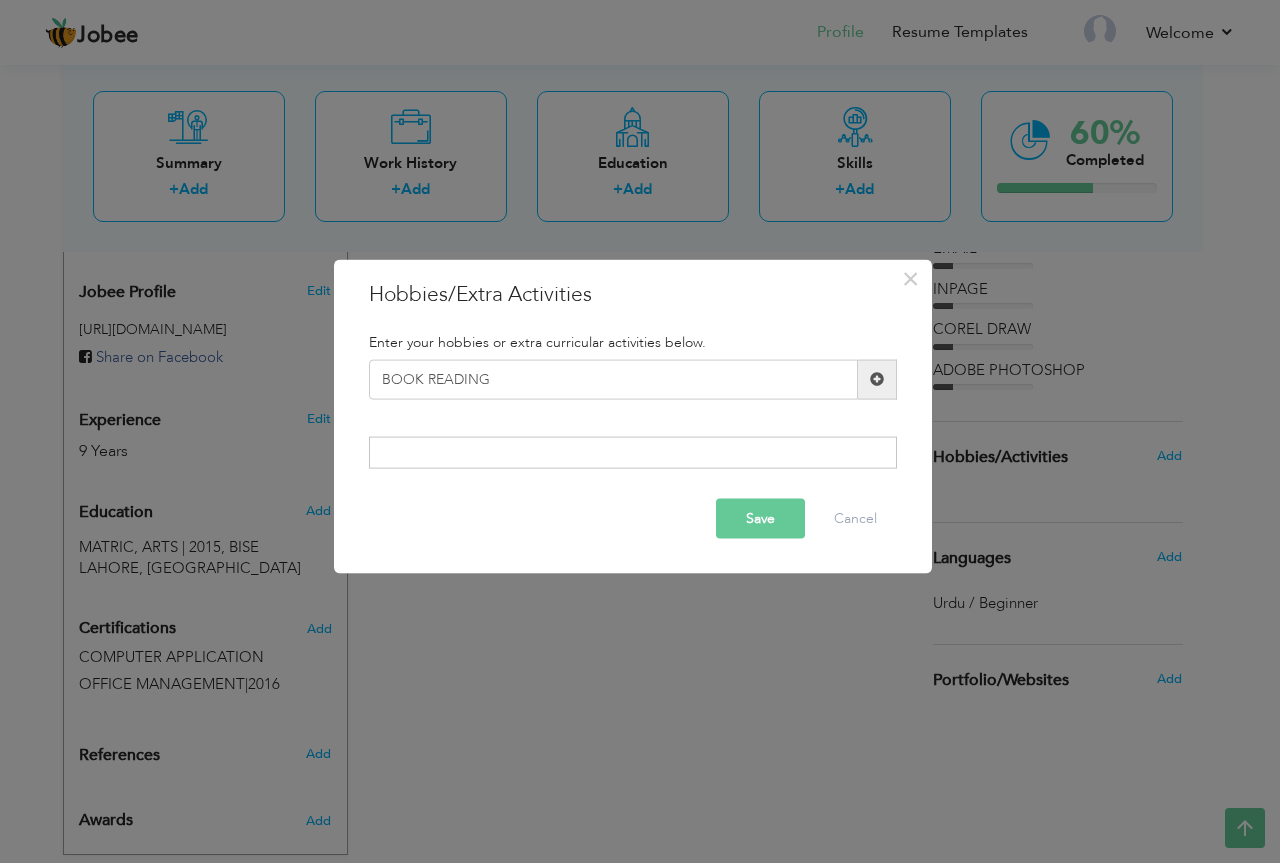 click on "Save" at bounding box center [760, 519] 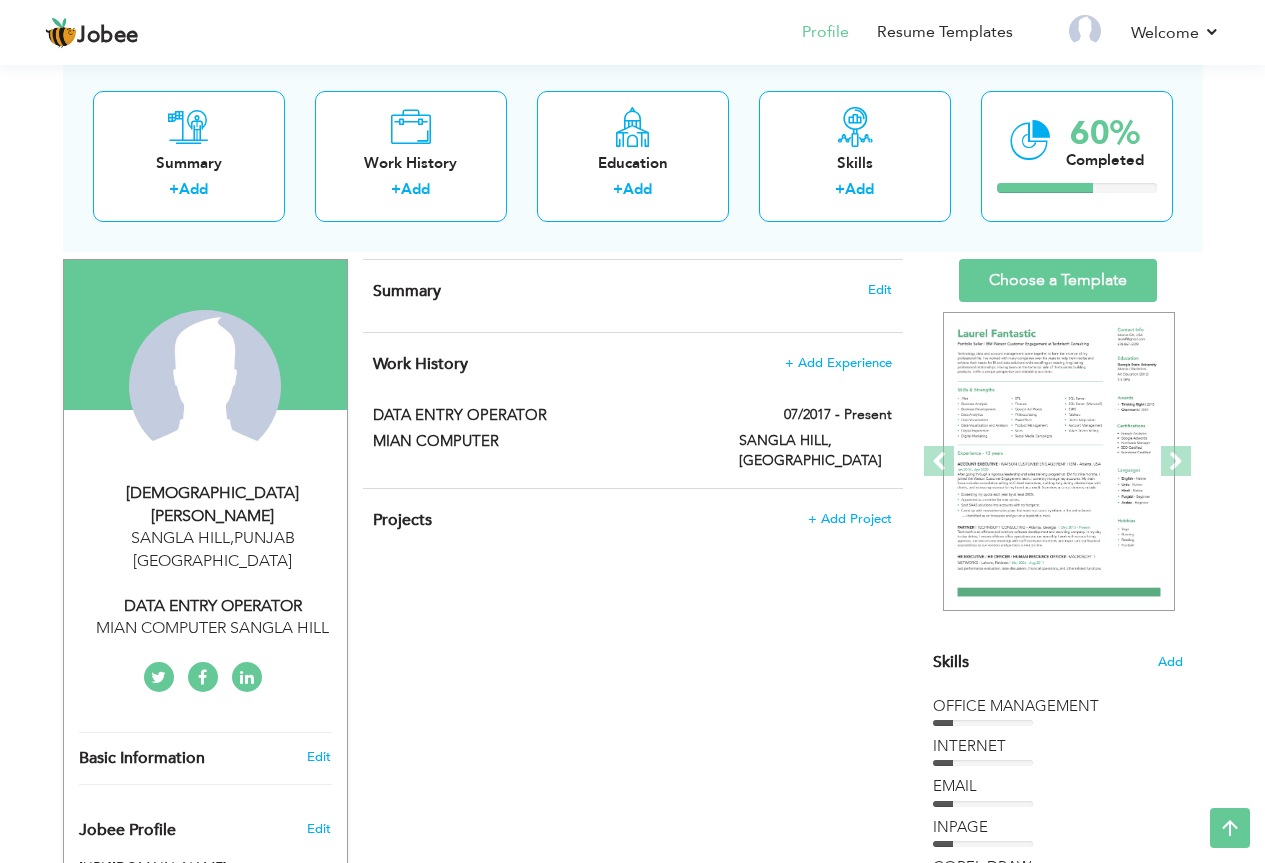 scroll, scrollTop: 125, scrollLeft: 0, axis: vertical 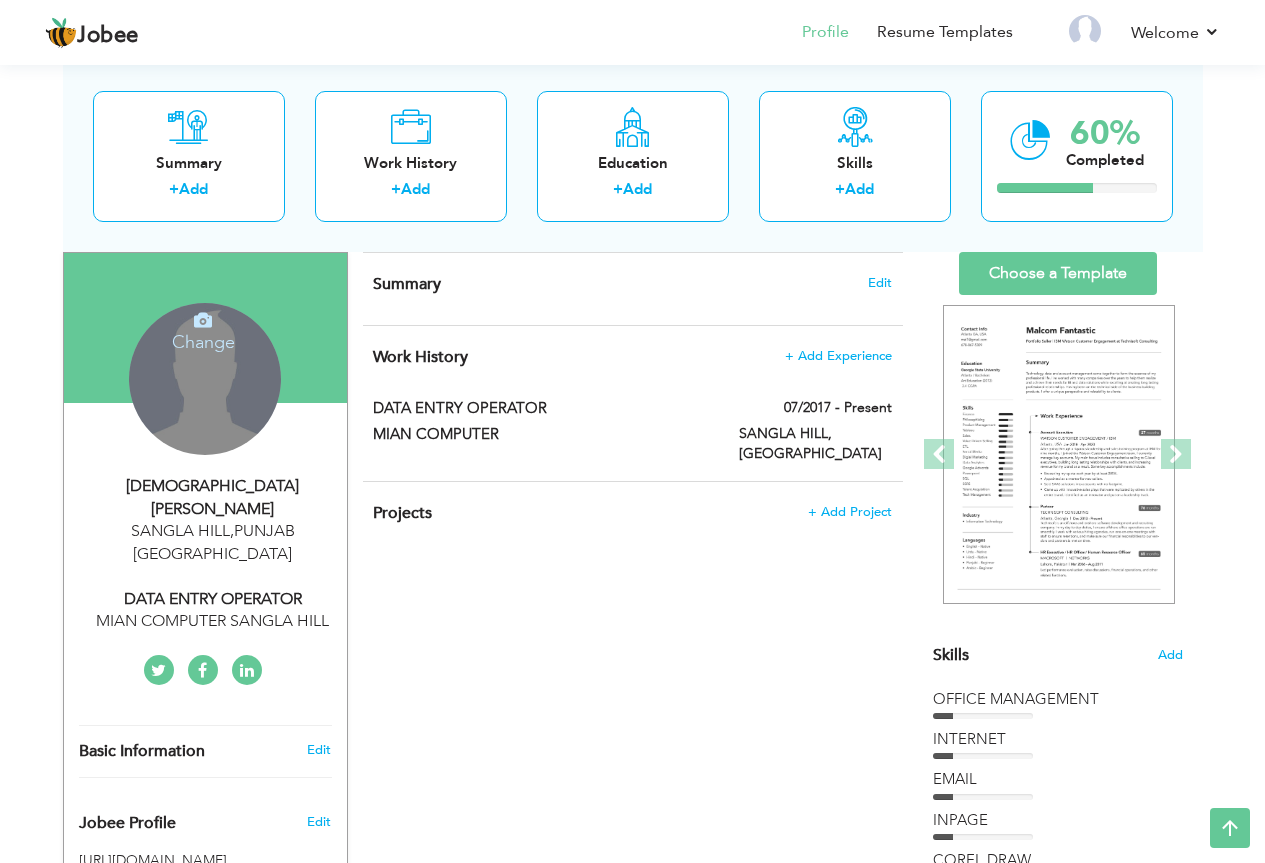 click on "Change" at bounding box center [203, 329] 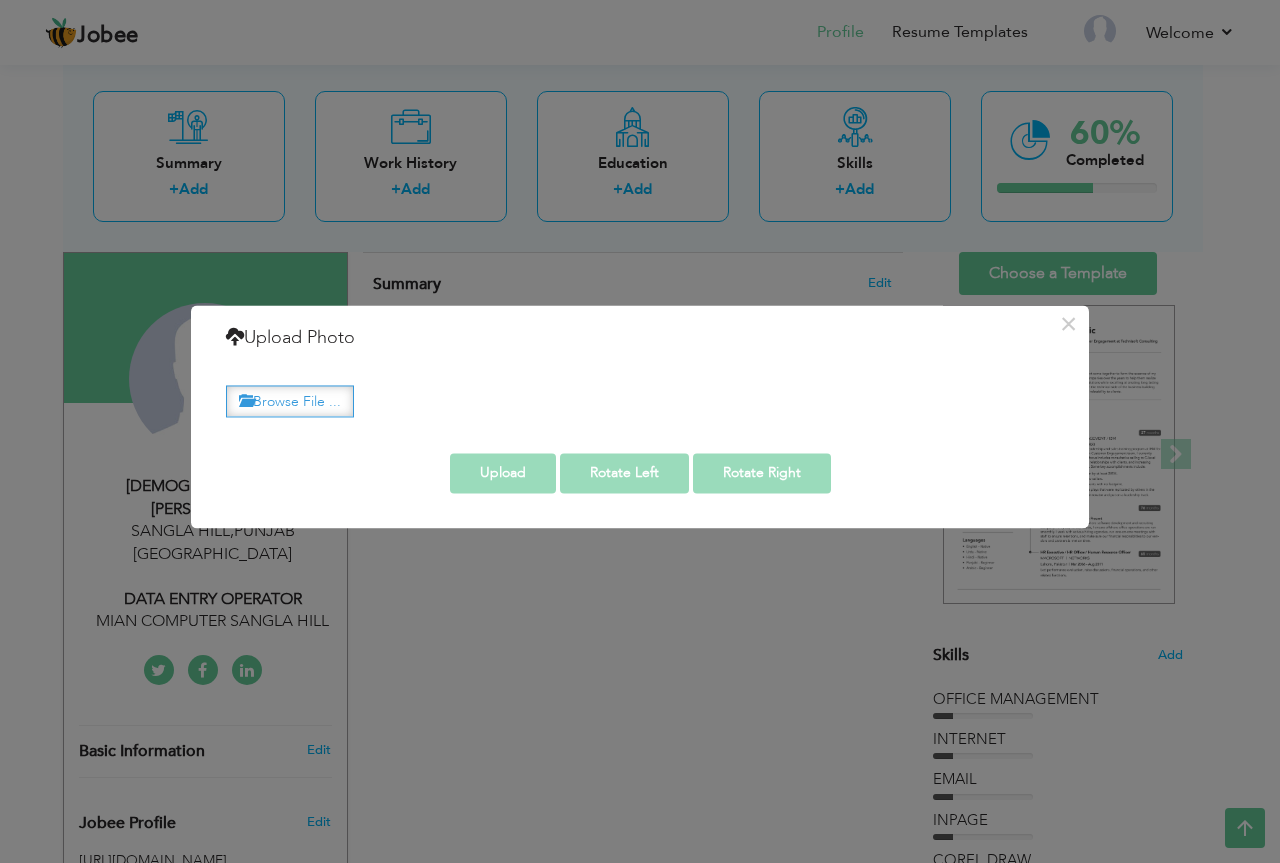 click on "Browse File ..." at bounding box center [290, 401] 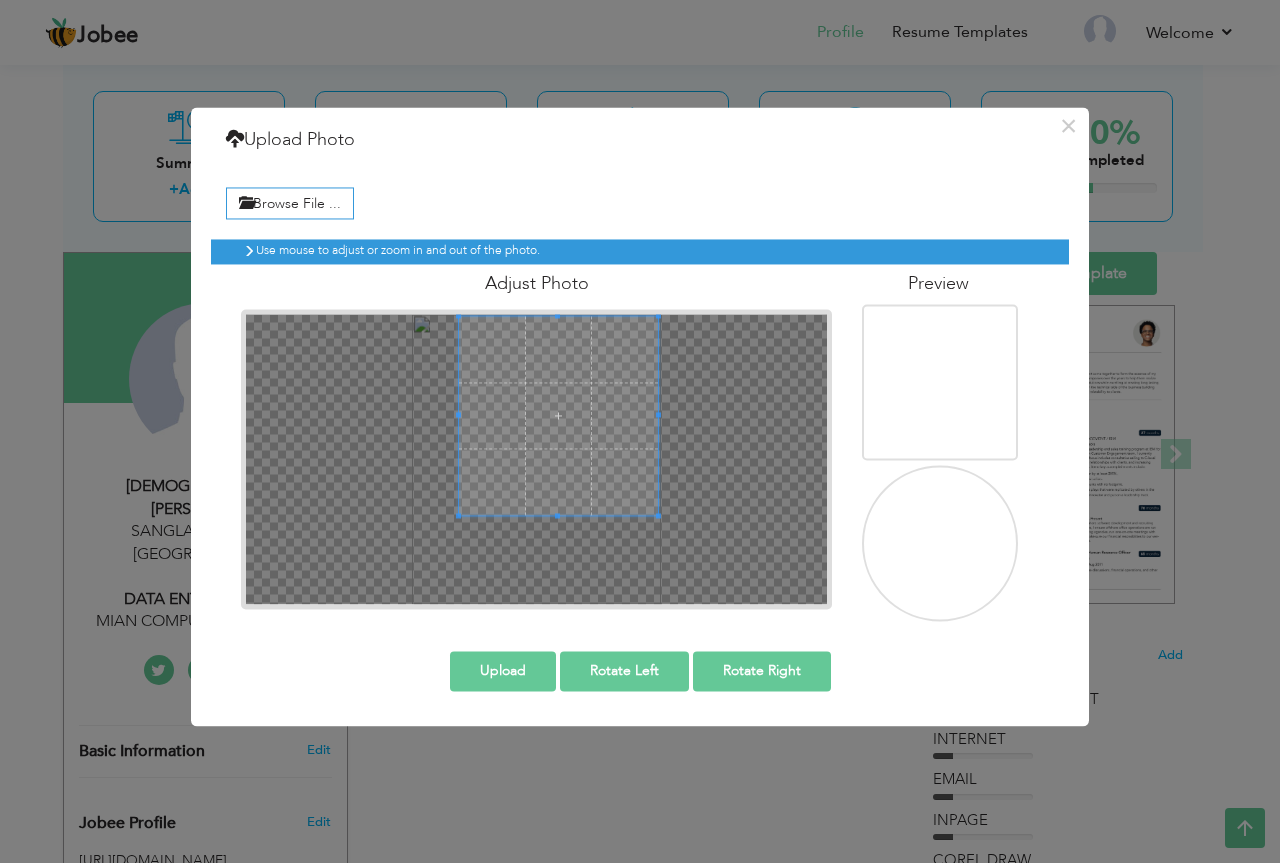 click at bounding box center (558, 415) 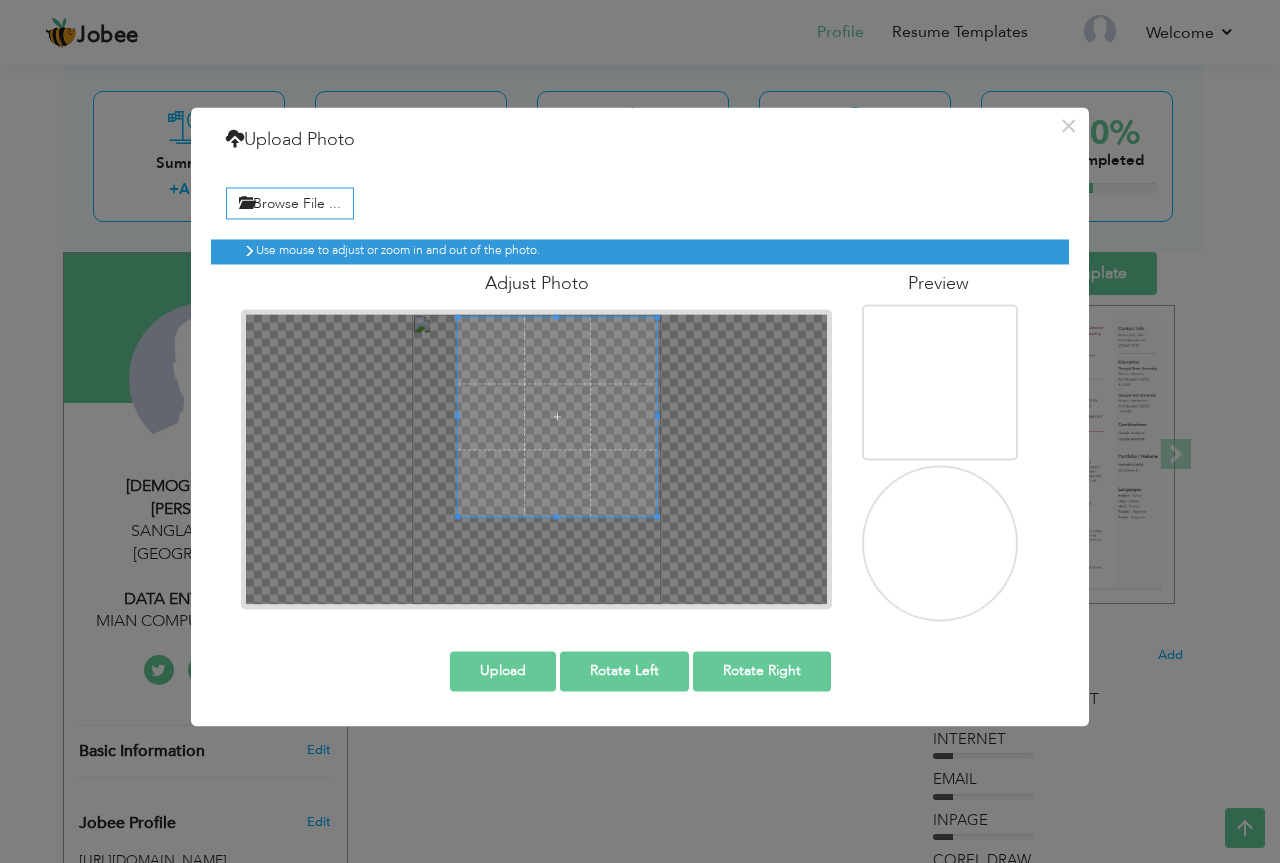 click at bounding box center (925, 578) 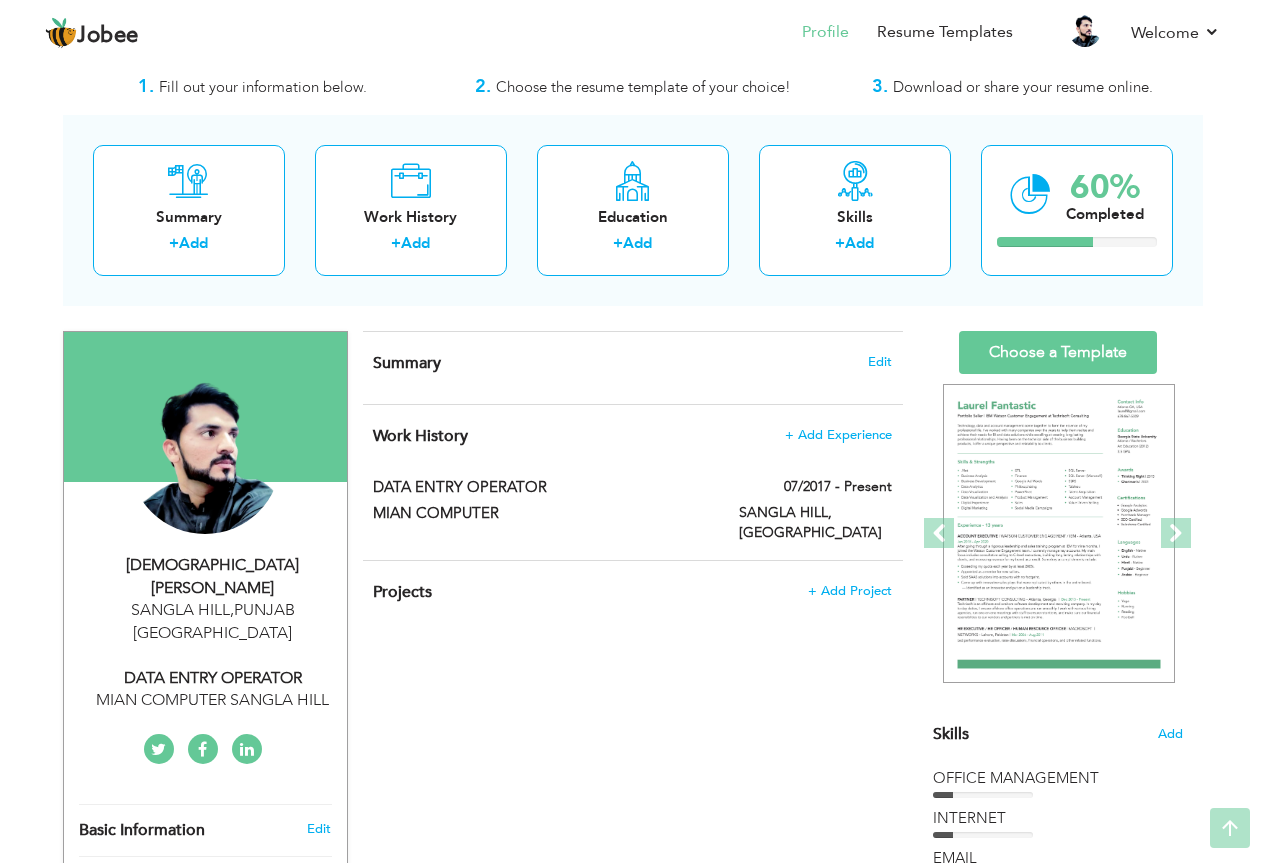 scroll, scrollTop: 0, scrollLeft: 0, axis: both 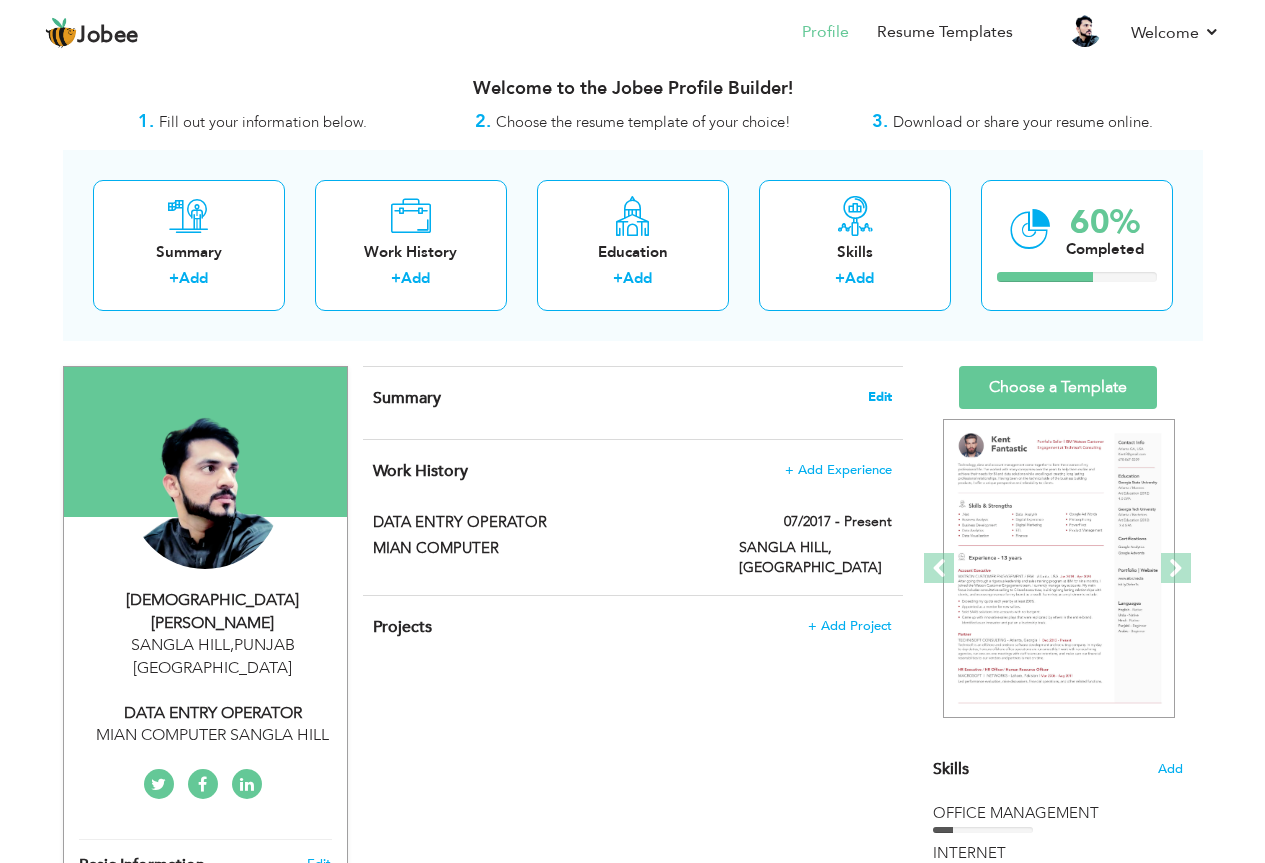 click on "Edit" at bounding box center [880, 397] 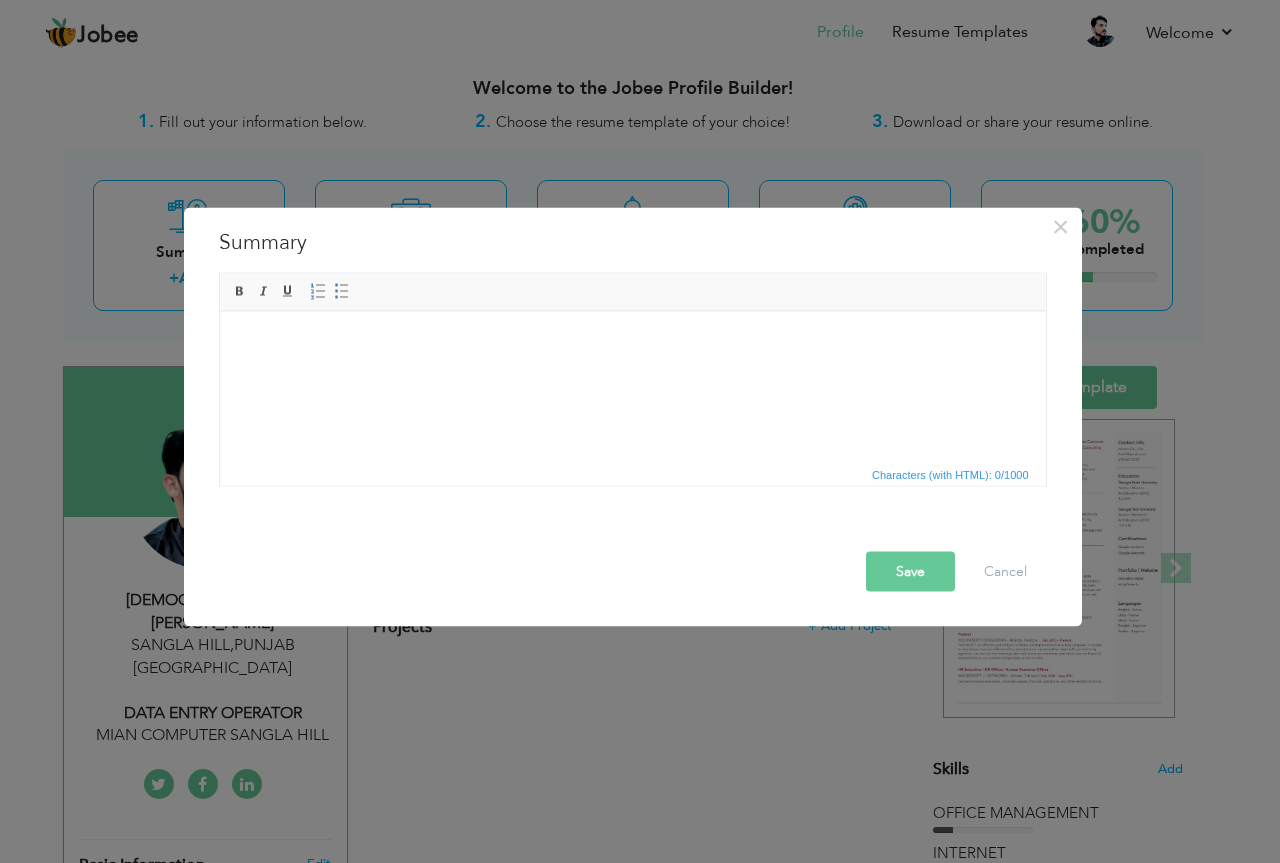 click at bounding box center [632, 341] 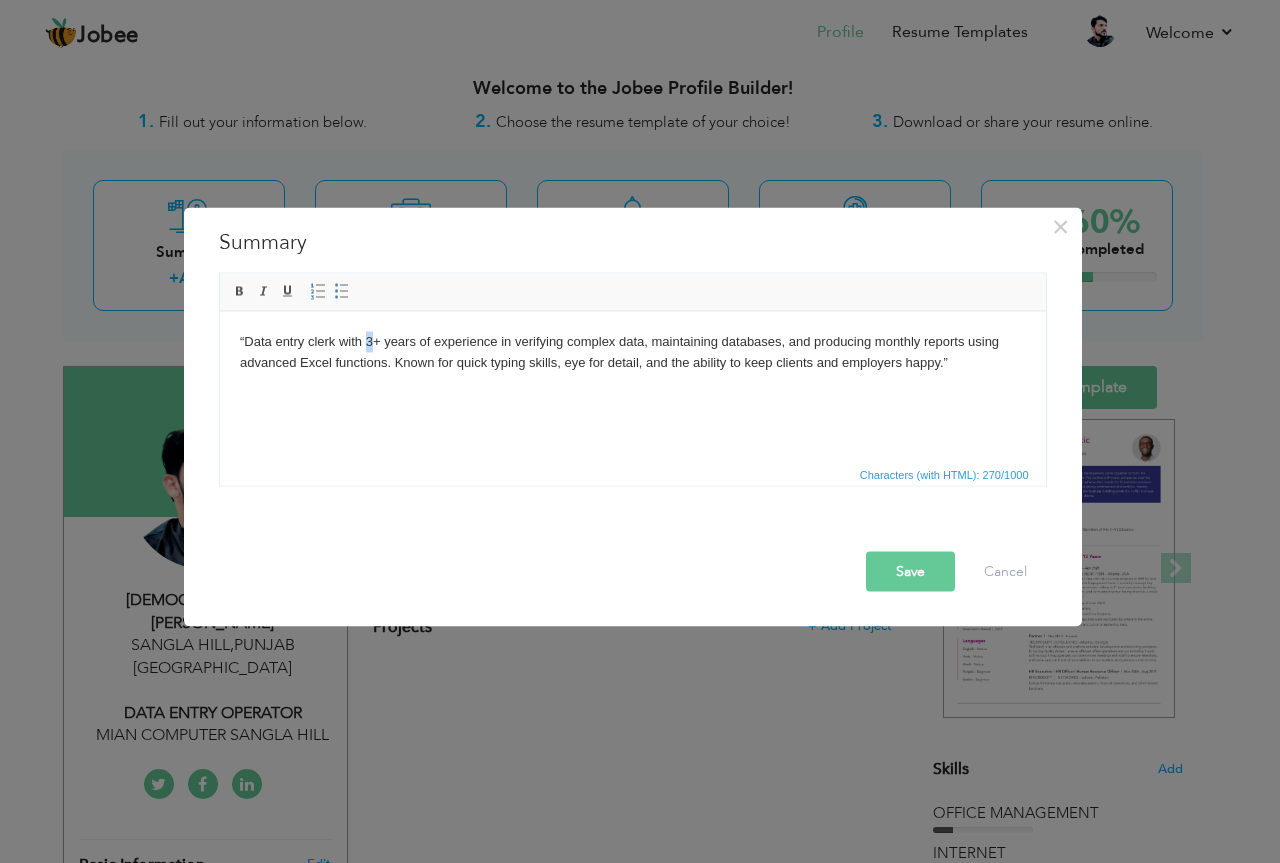 click on "“Data entry clerk with 3+ years of experience in verifying complex data, maintaining databases, and producing monthly reports using advanced Excel functions. Known for quick typing skills, eye for detail, and the ability to keep clients and employers happy.”" at bounding box center (632, 352) 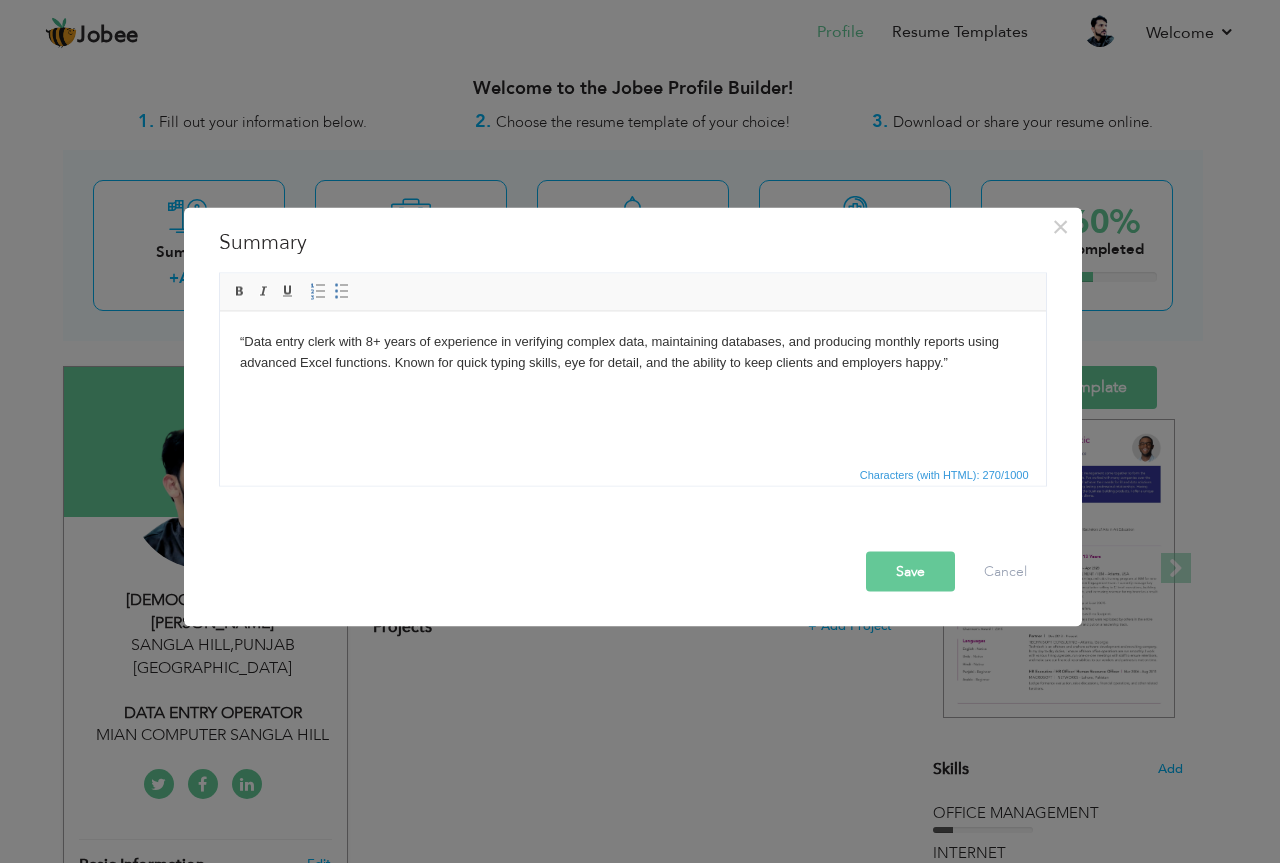 click on "Save" at bounding box center (910, 571) 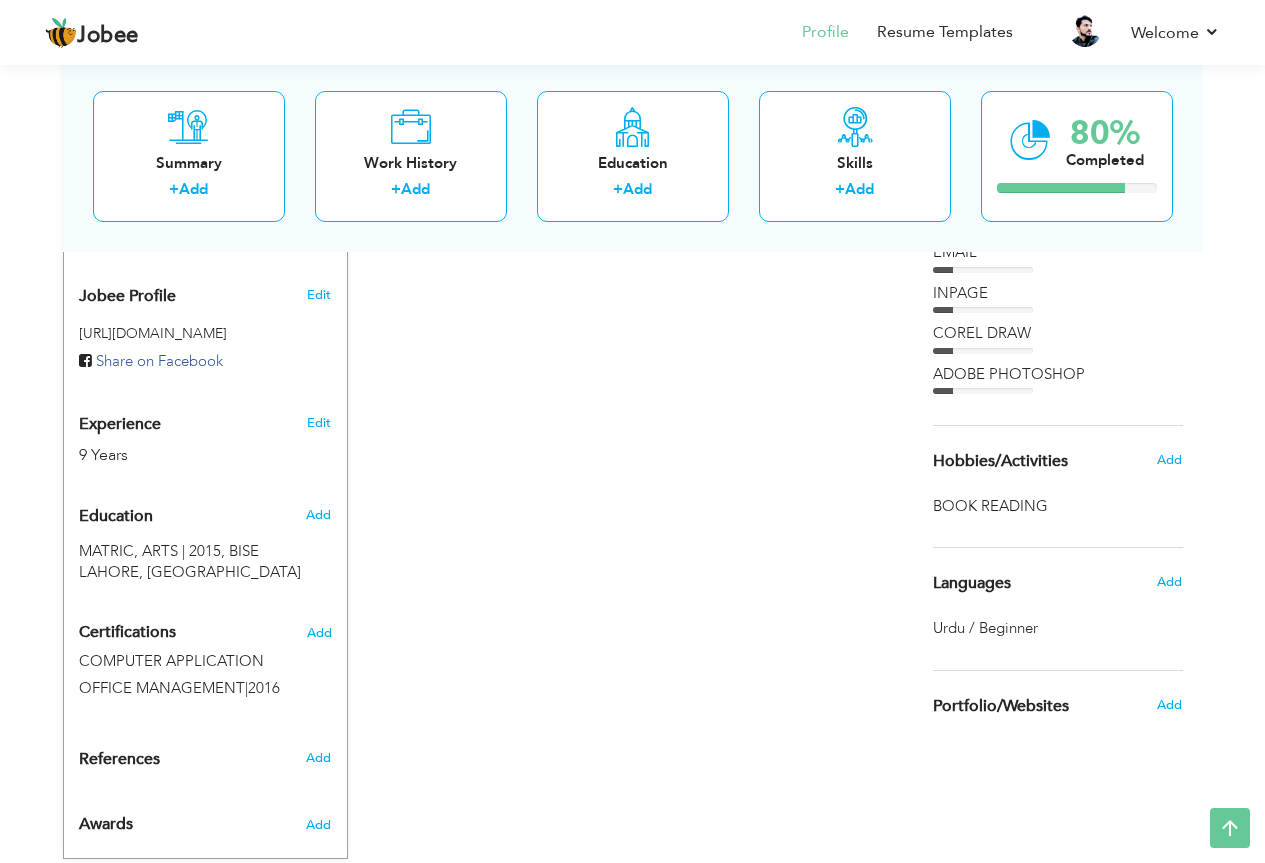 scroll, scrollTop: 656, scrollLeft: 0, axis: vertical 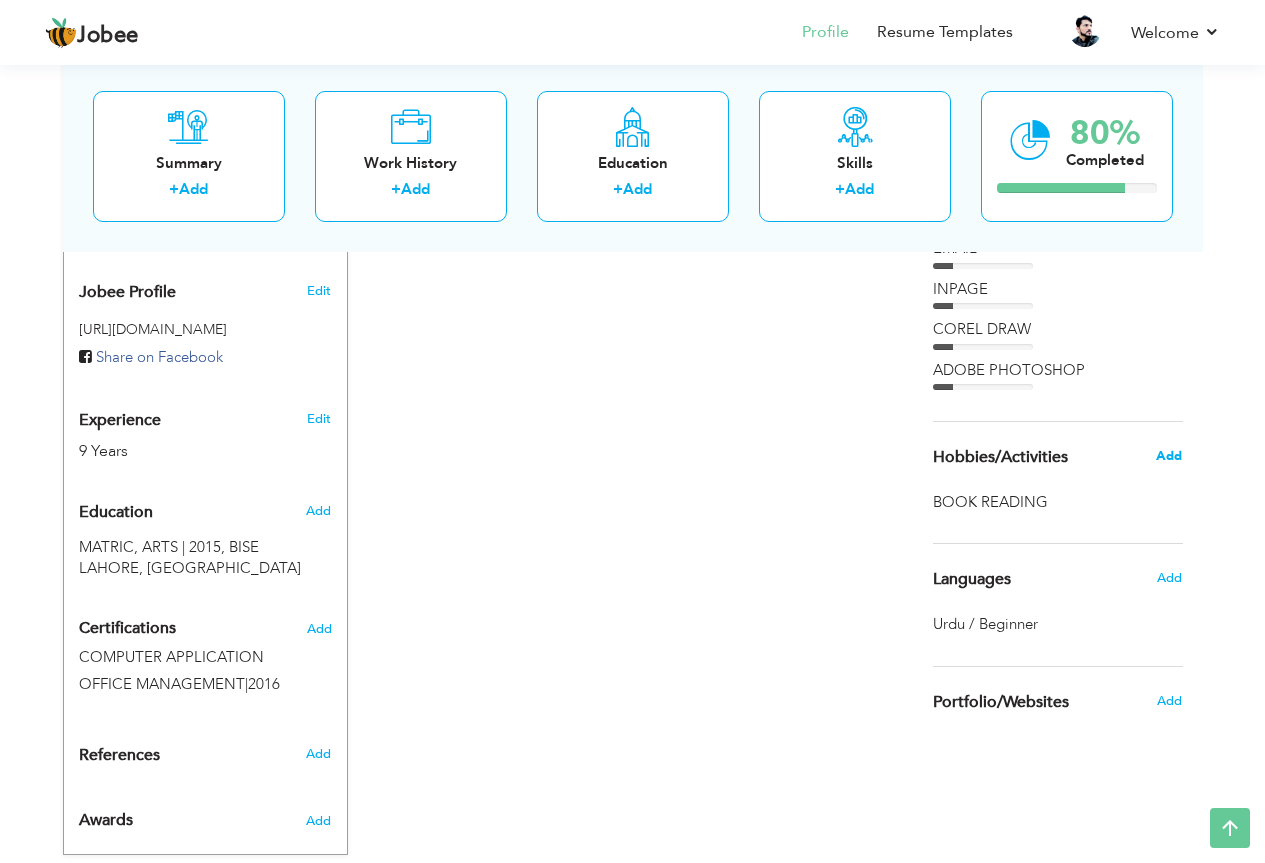 click on "Add" at bounding box center (1169, 456) 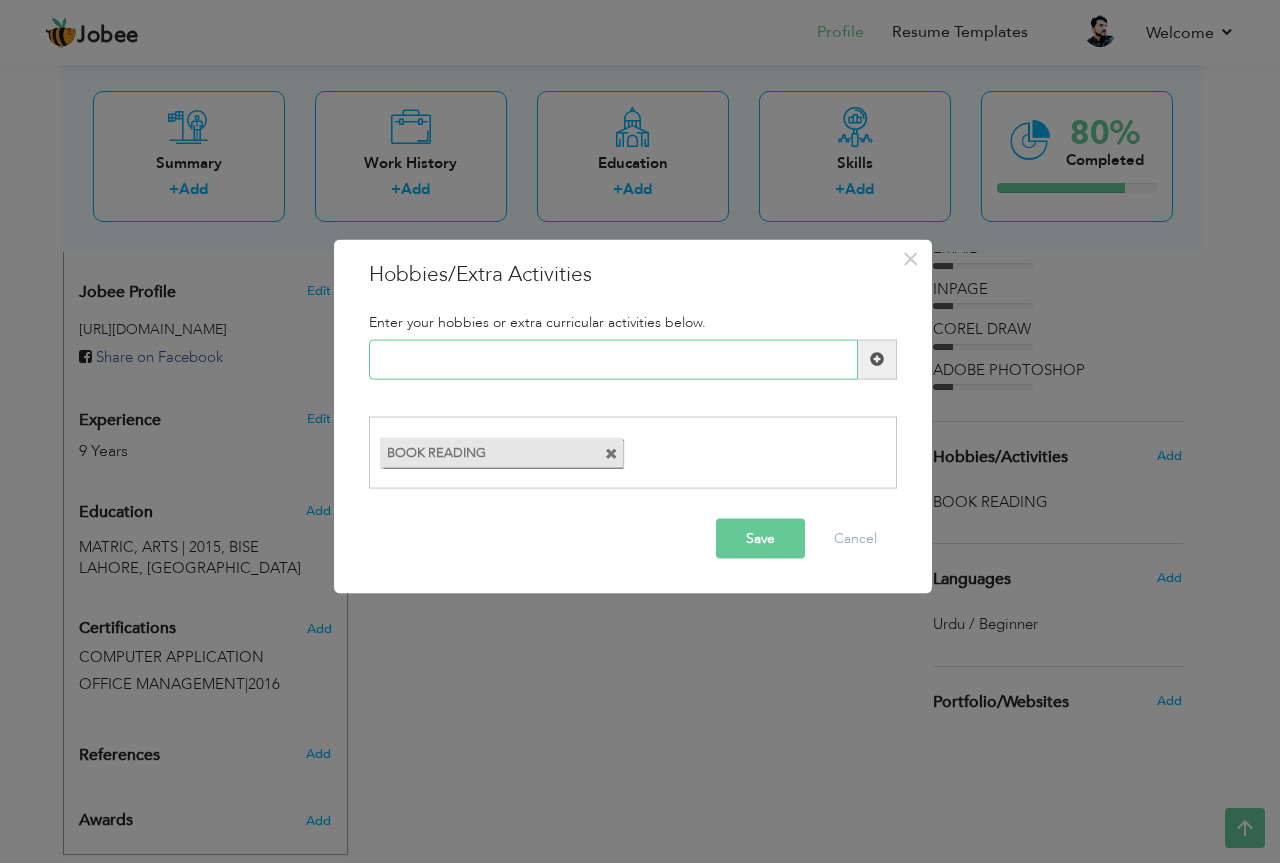 click at bounding box center (613, 359) 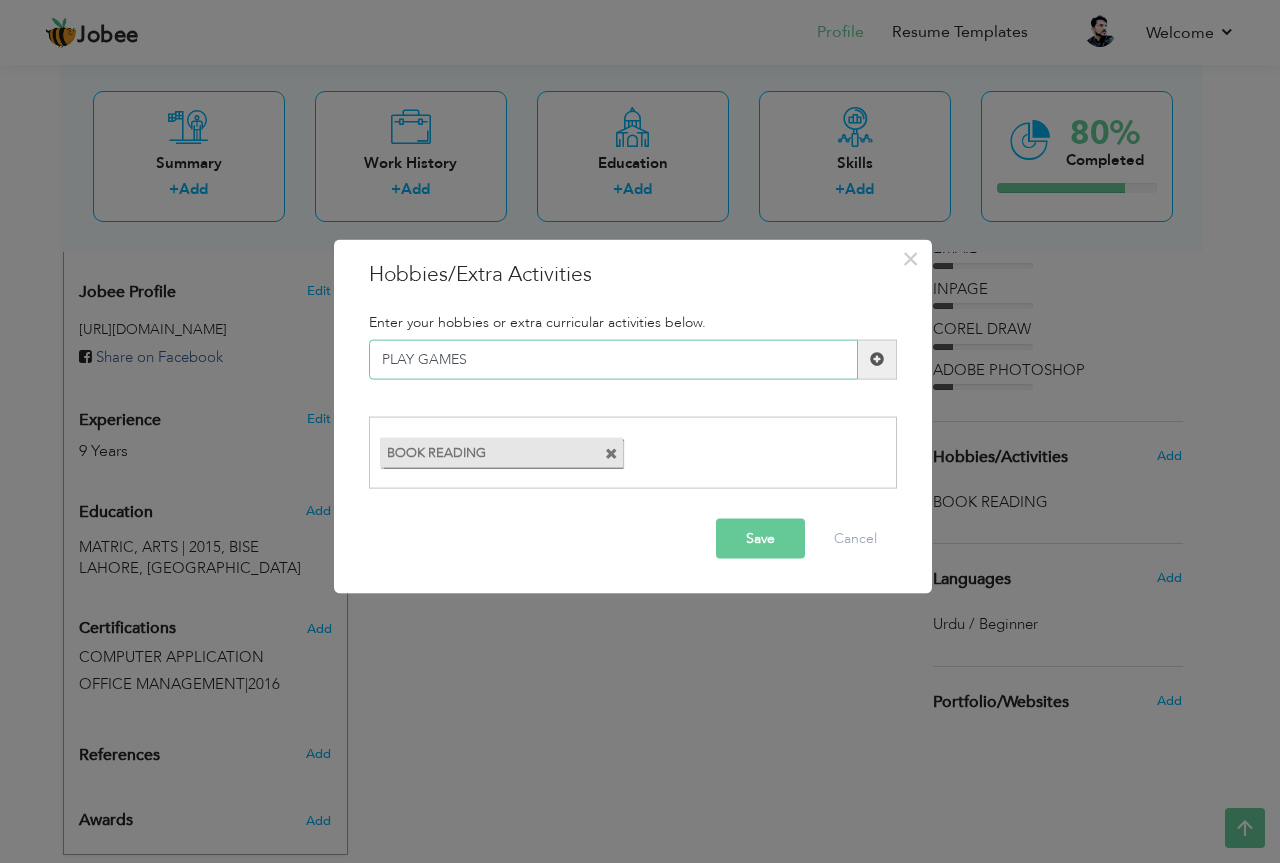 type on "PLAY GAMES" 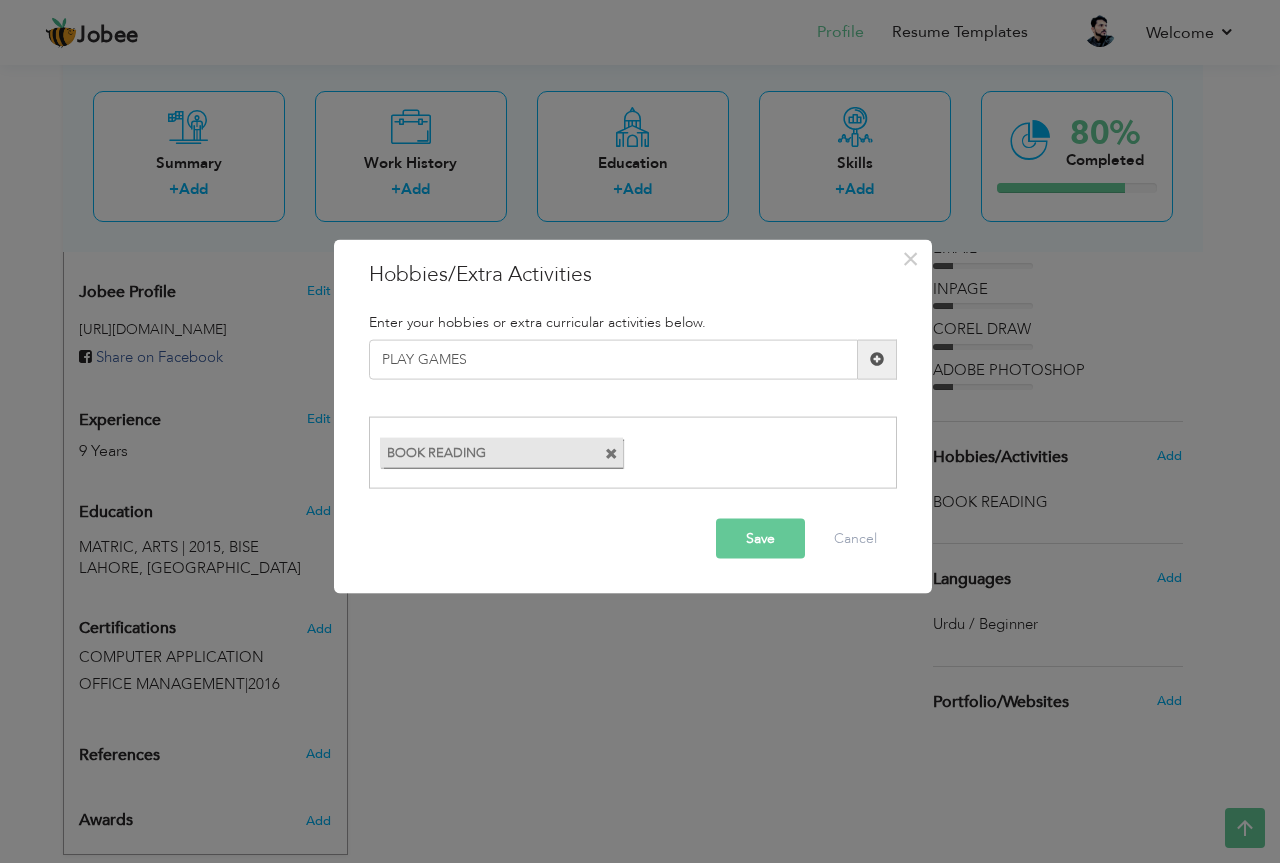 click on "Save" at bounding box center (760, 539) 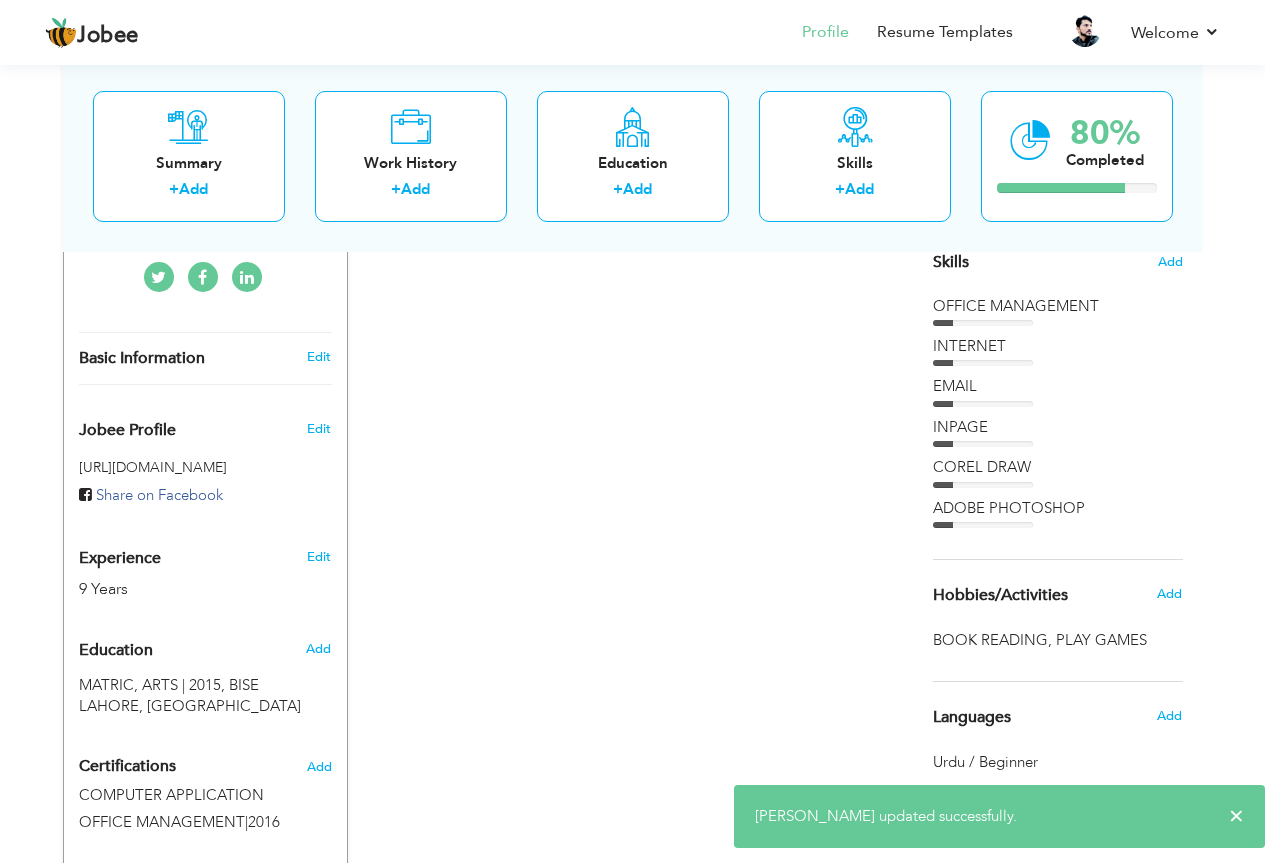 scroll, scrollTop: 515, scrollLeft: 0, axis: vertical 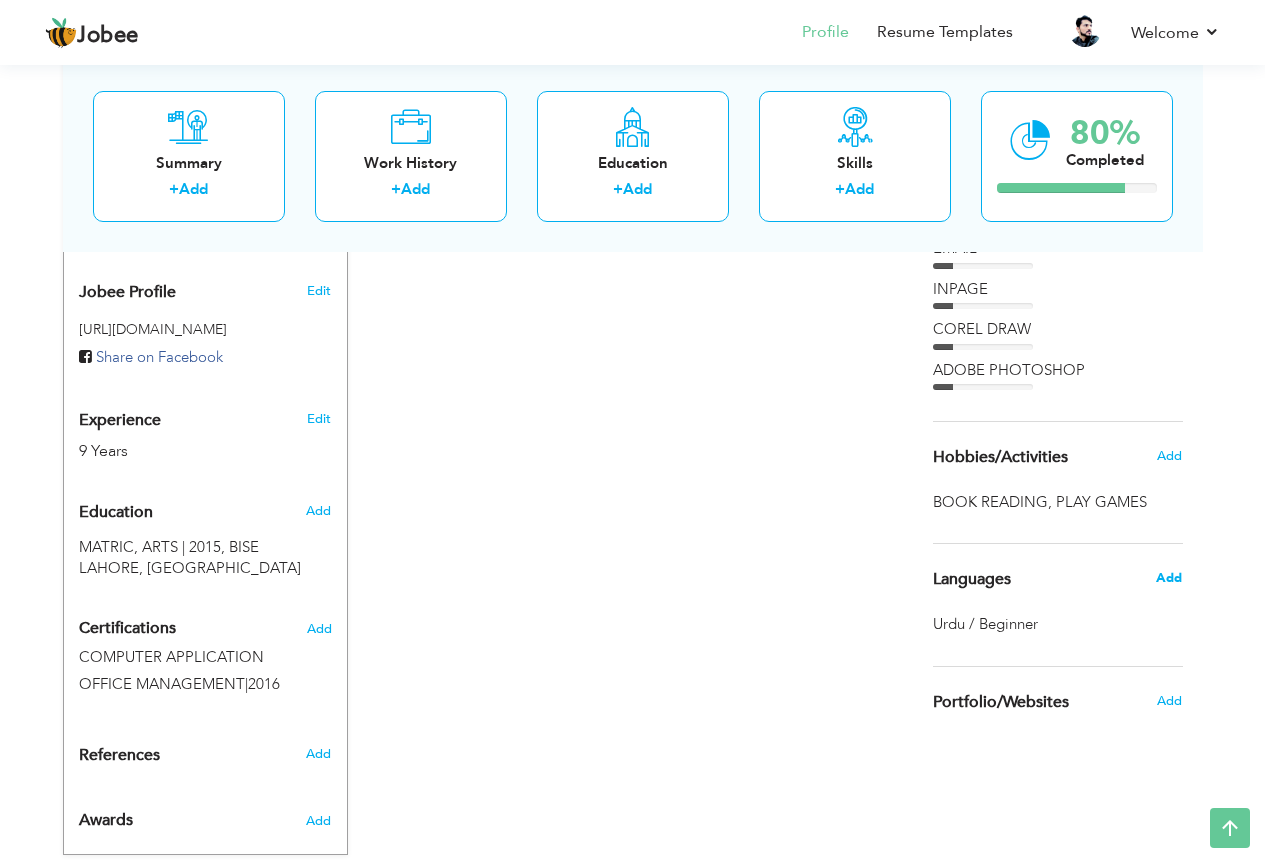 click on "Add" at bounding box center (1169, 578) 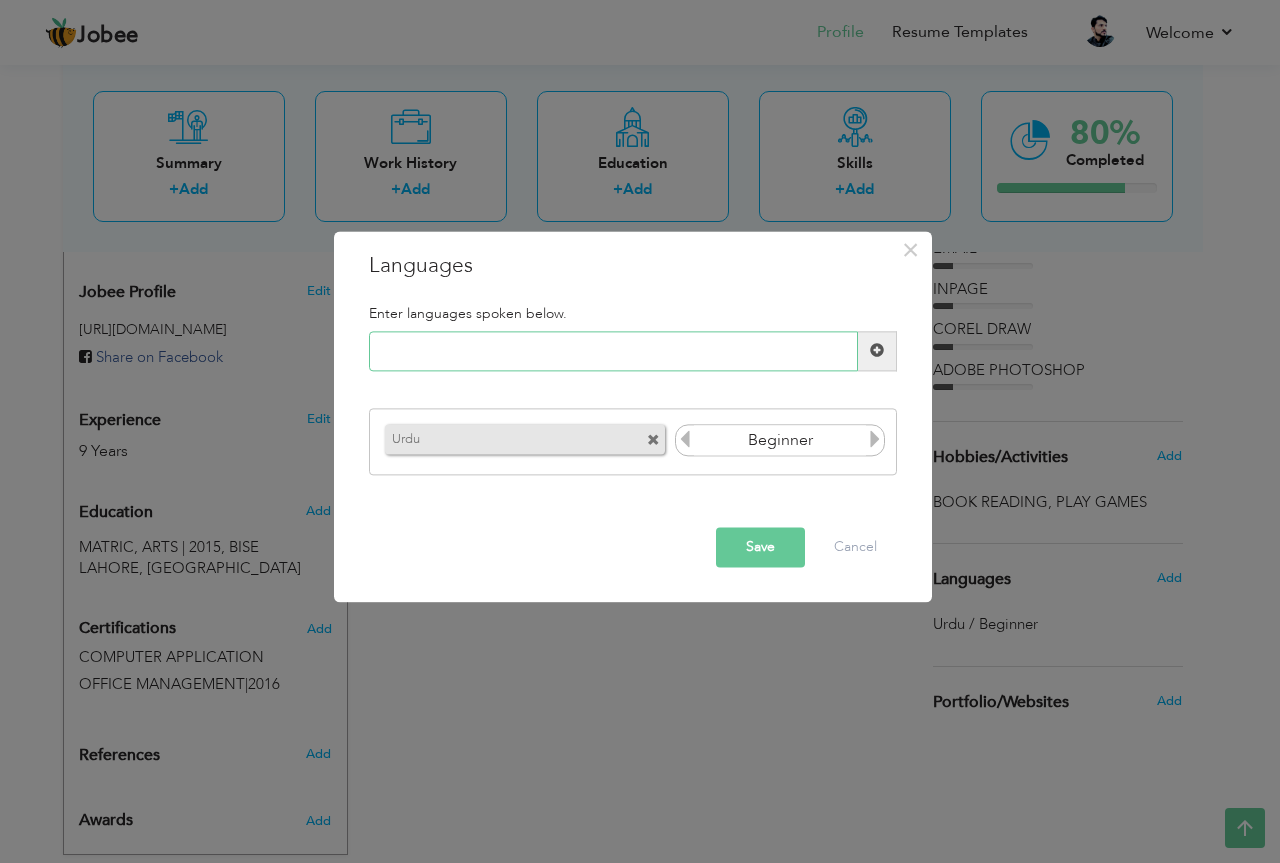click at bounding box center (613, 351) 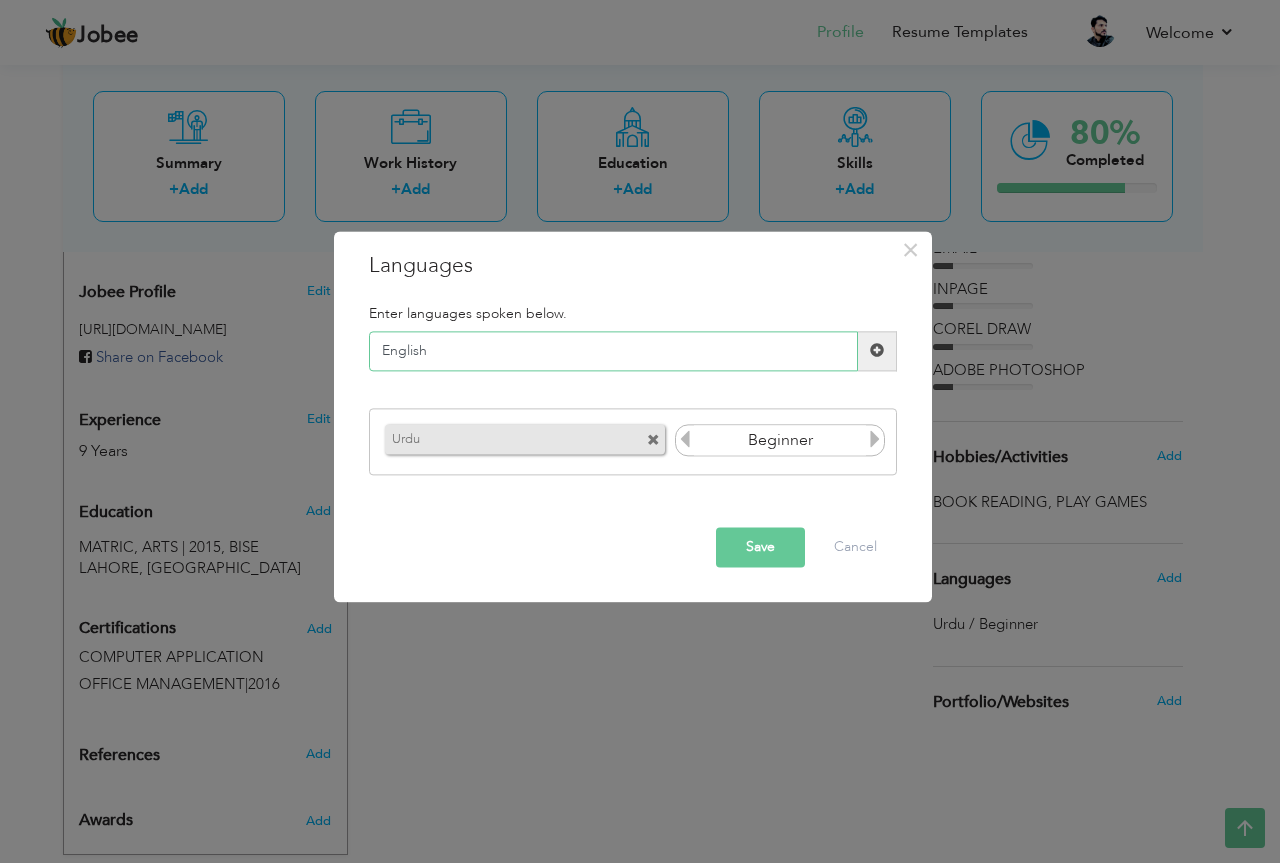 type on "English" 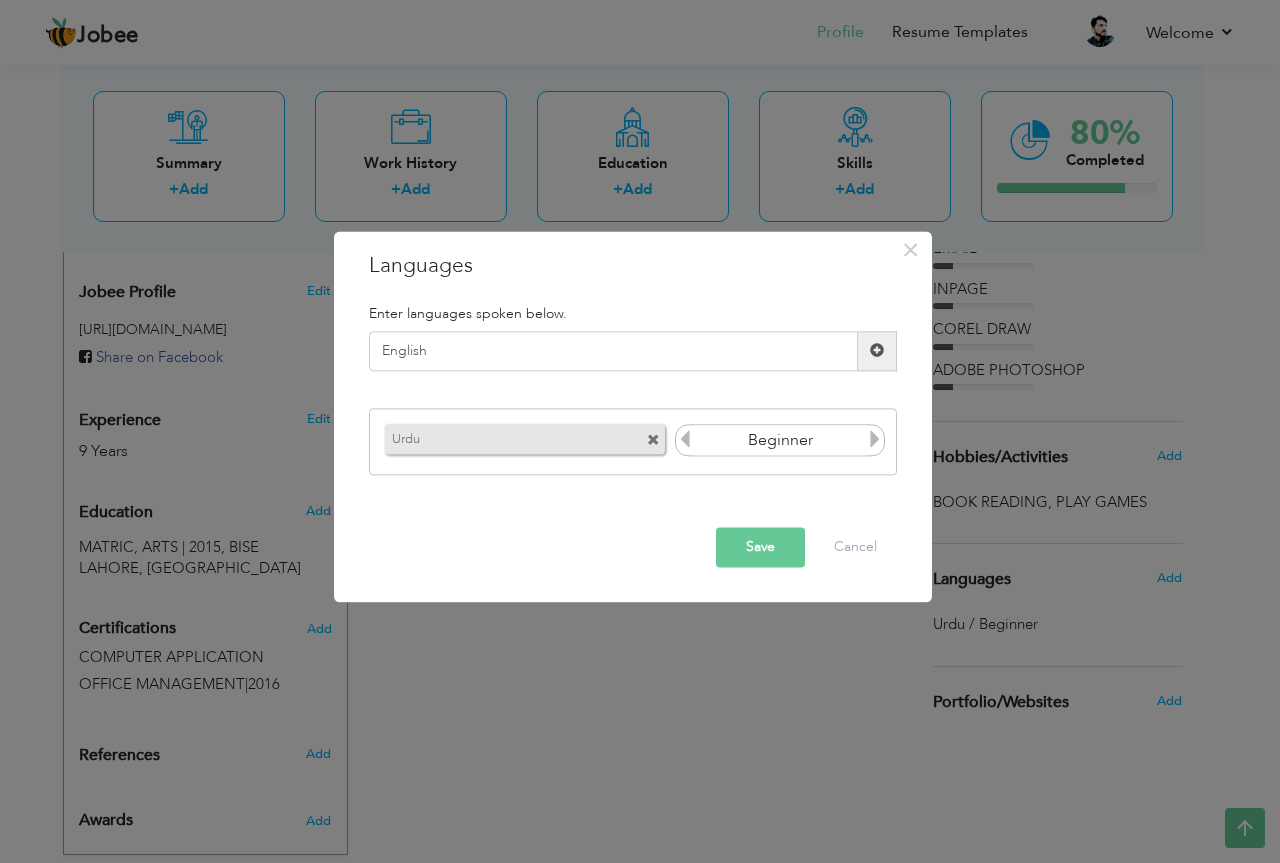 click on "Save" at bounding box center (760, 547) 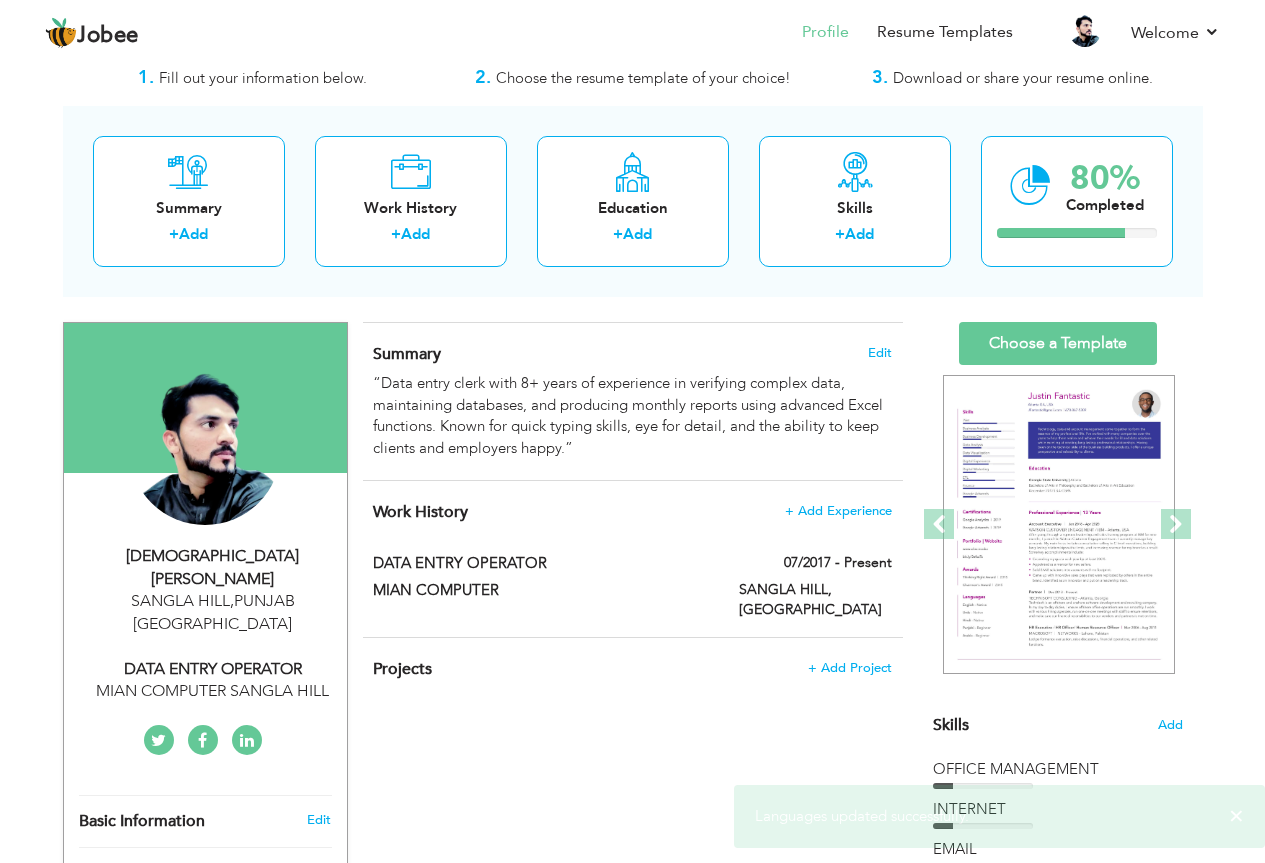scroll, scrollTop: 57, scrollLeft: 0, axis: vertical 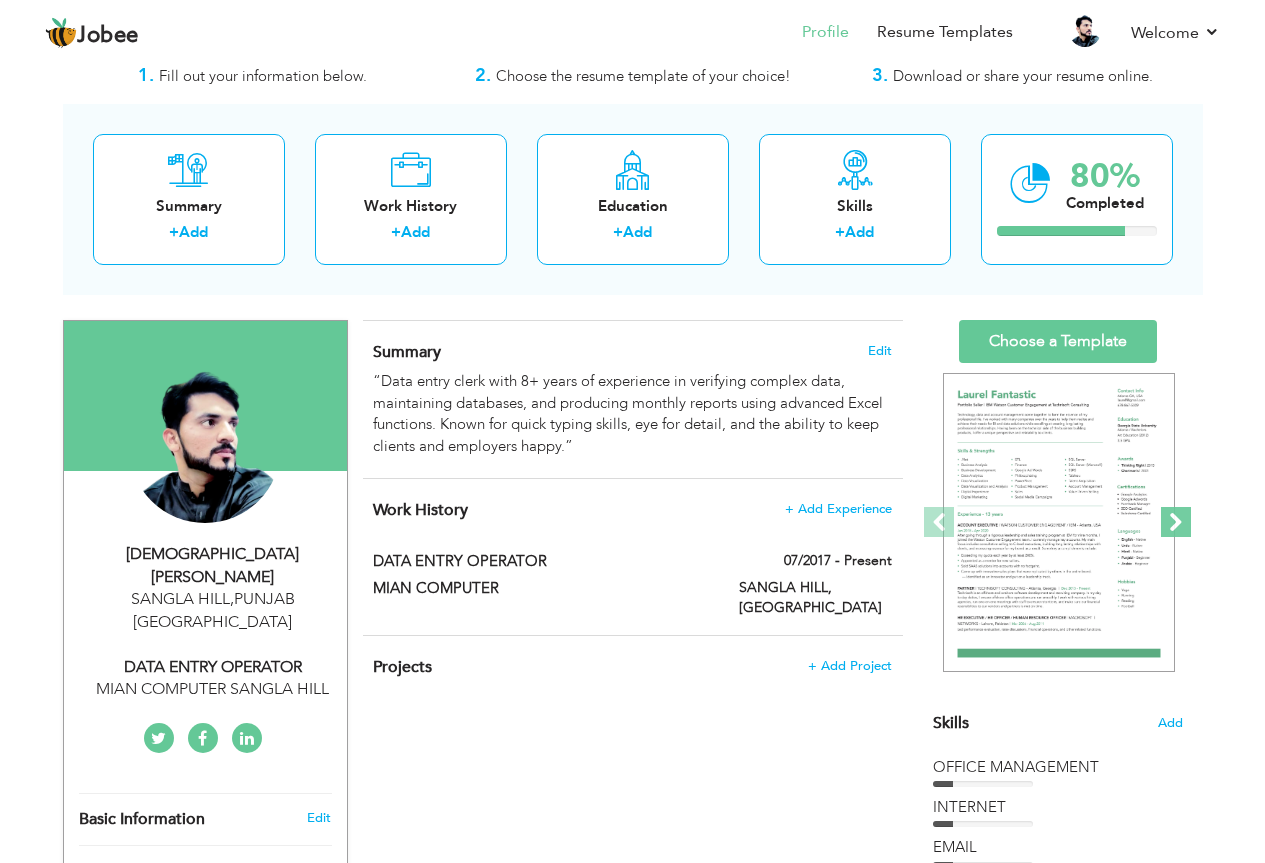 click at bounding box center [1176, 522] 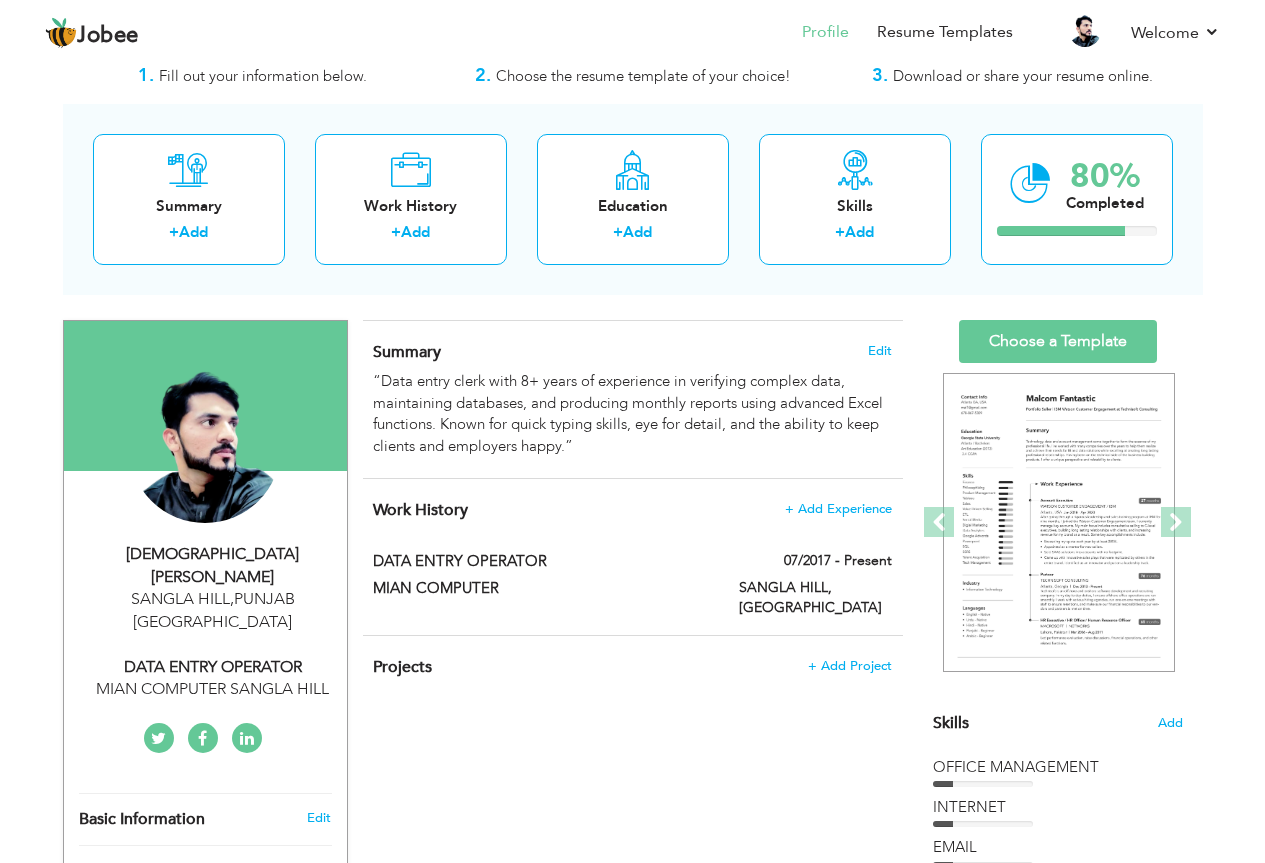 scroll, scrollTop: 0, scrollLeft: 0, axis: both 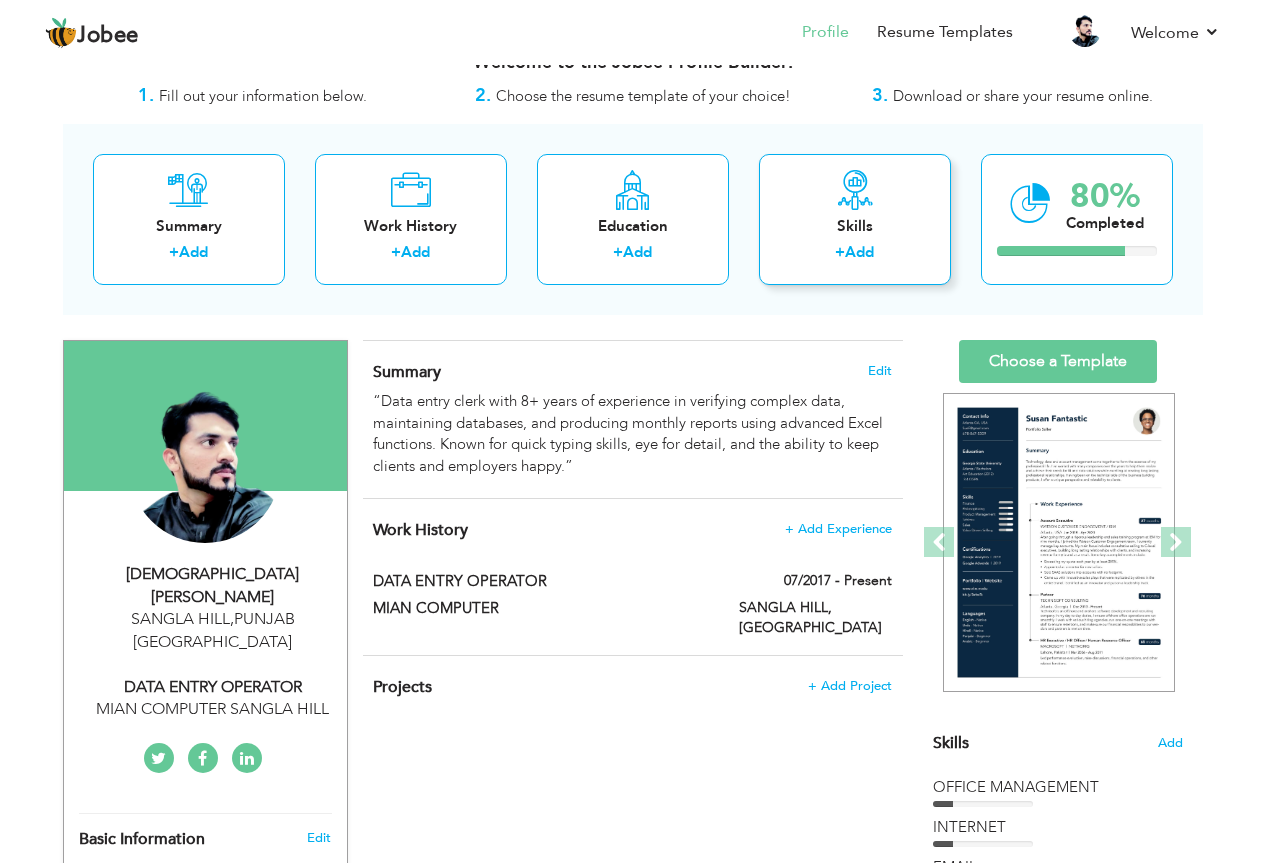 click on "Add" at bounding box center (859, 252) 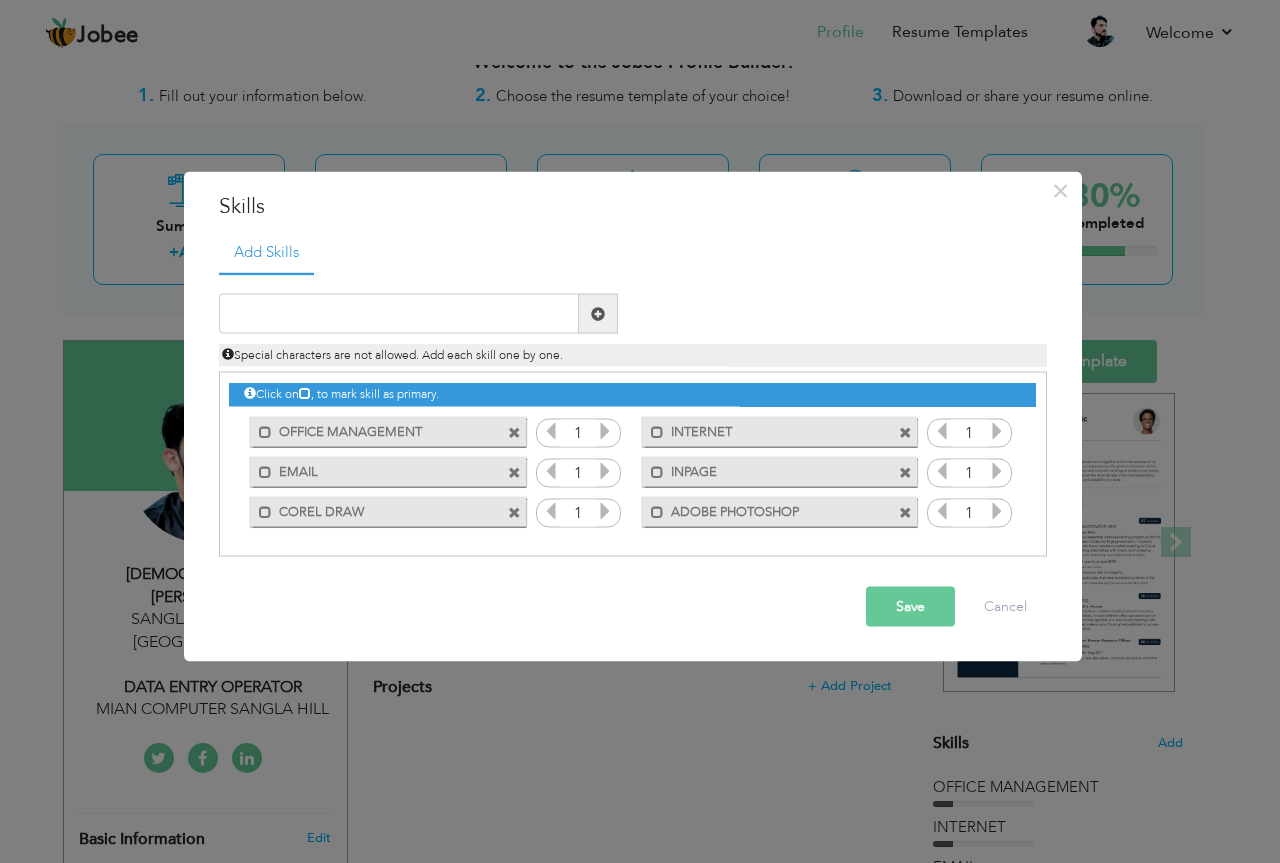 click on "Save" at bounding box center (910, 607) 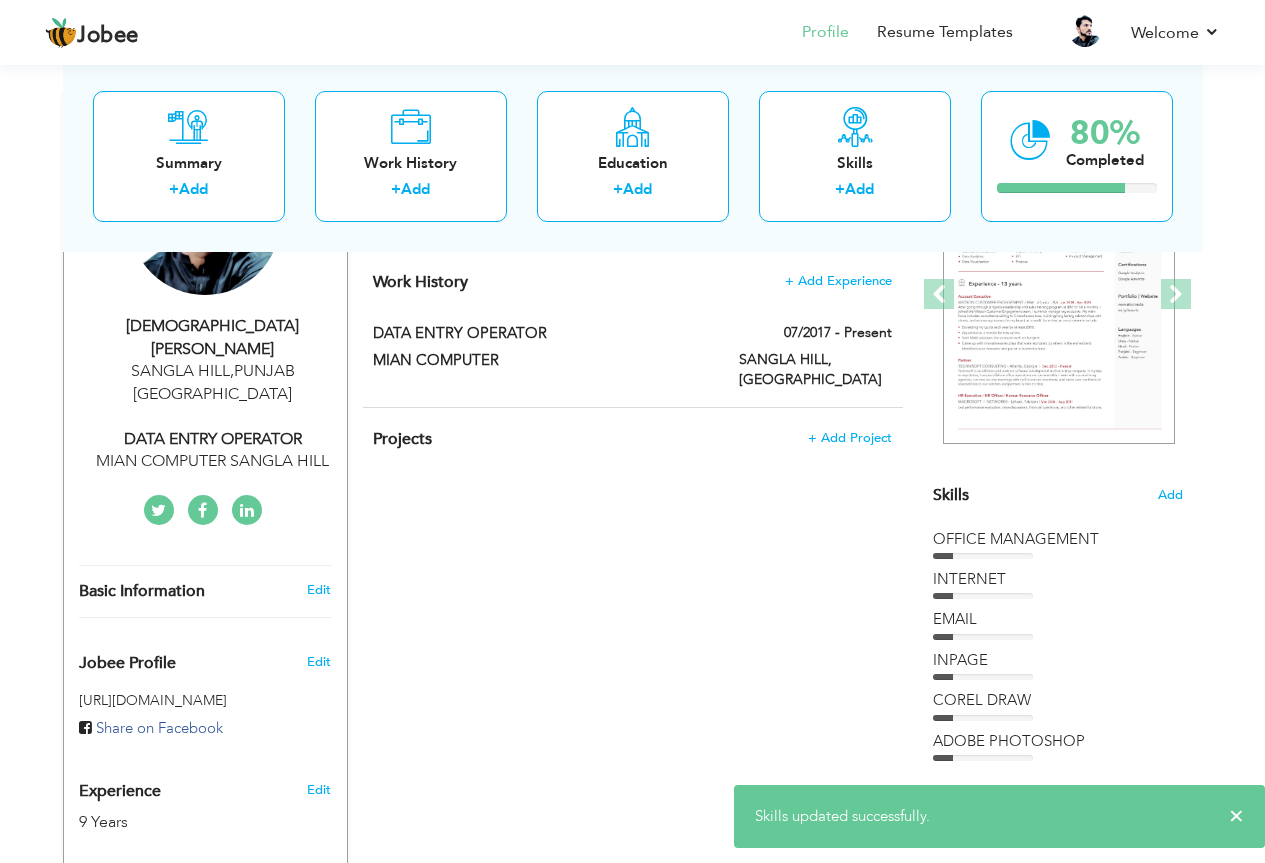 scroll, scrollTop: 288, scrollLeft: 0, axis: vertical 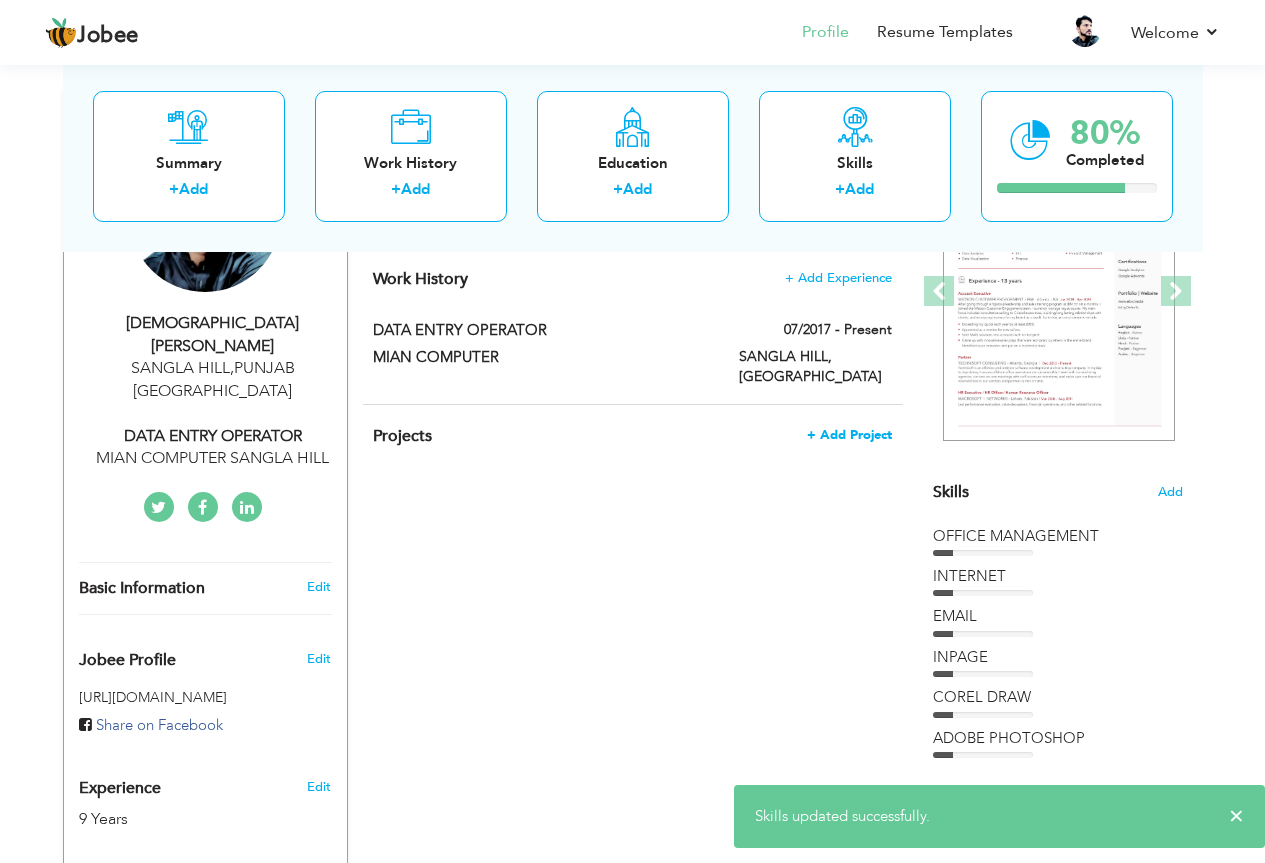 click on "+ Add Project" at bounding box center [849, 435] 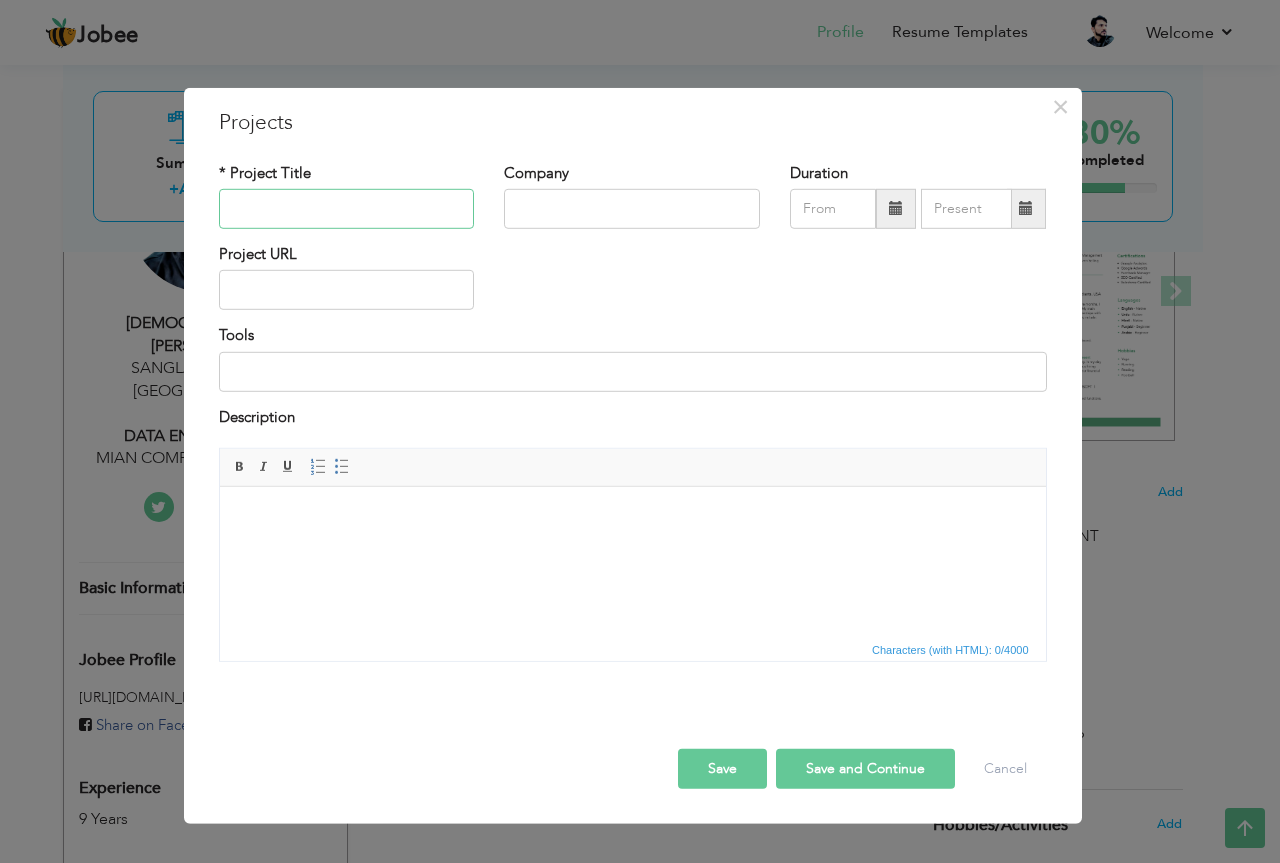 click at bounding box center [347, 209] 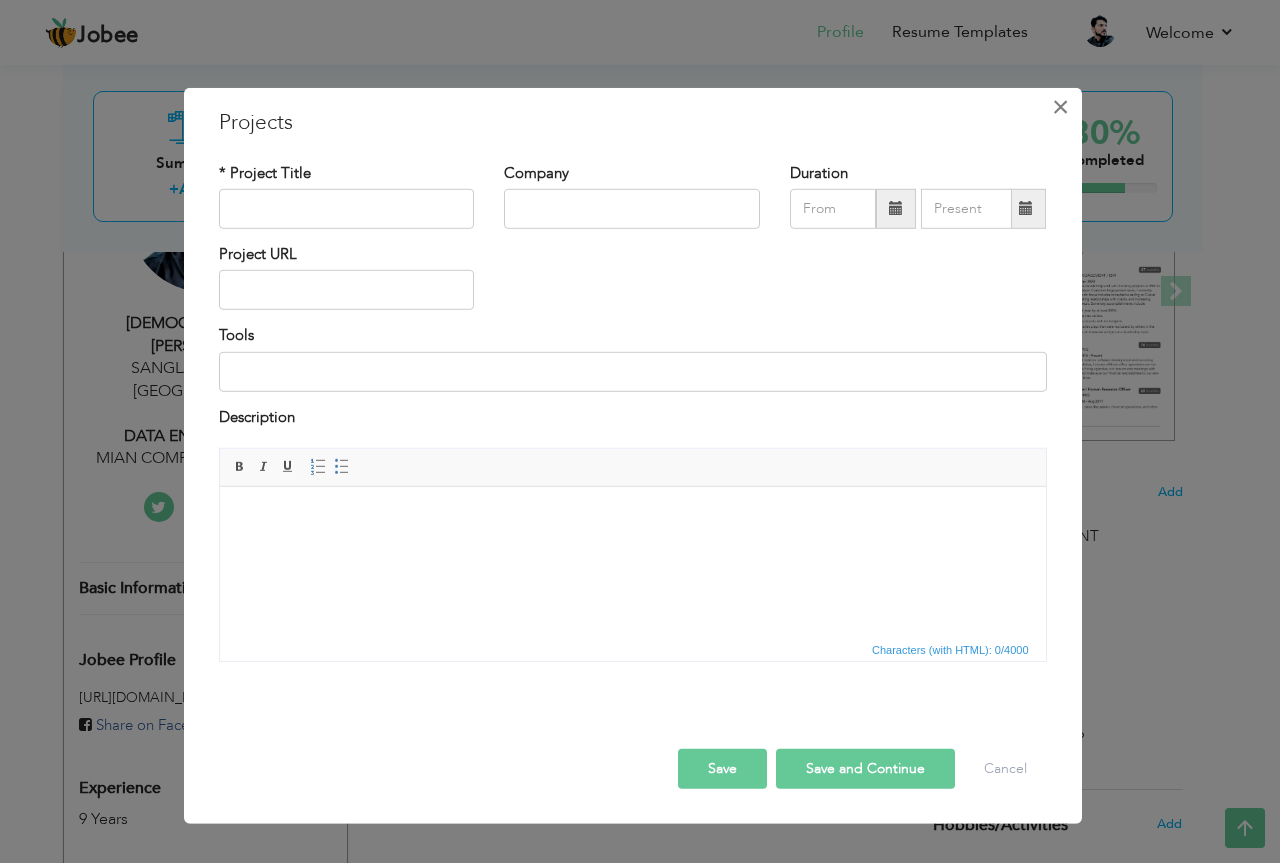 click on "×" at bounding box center [1060, 106] 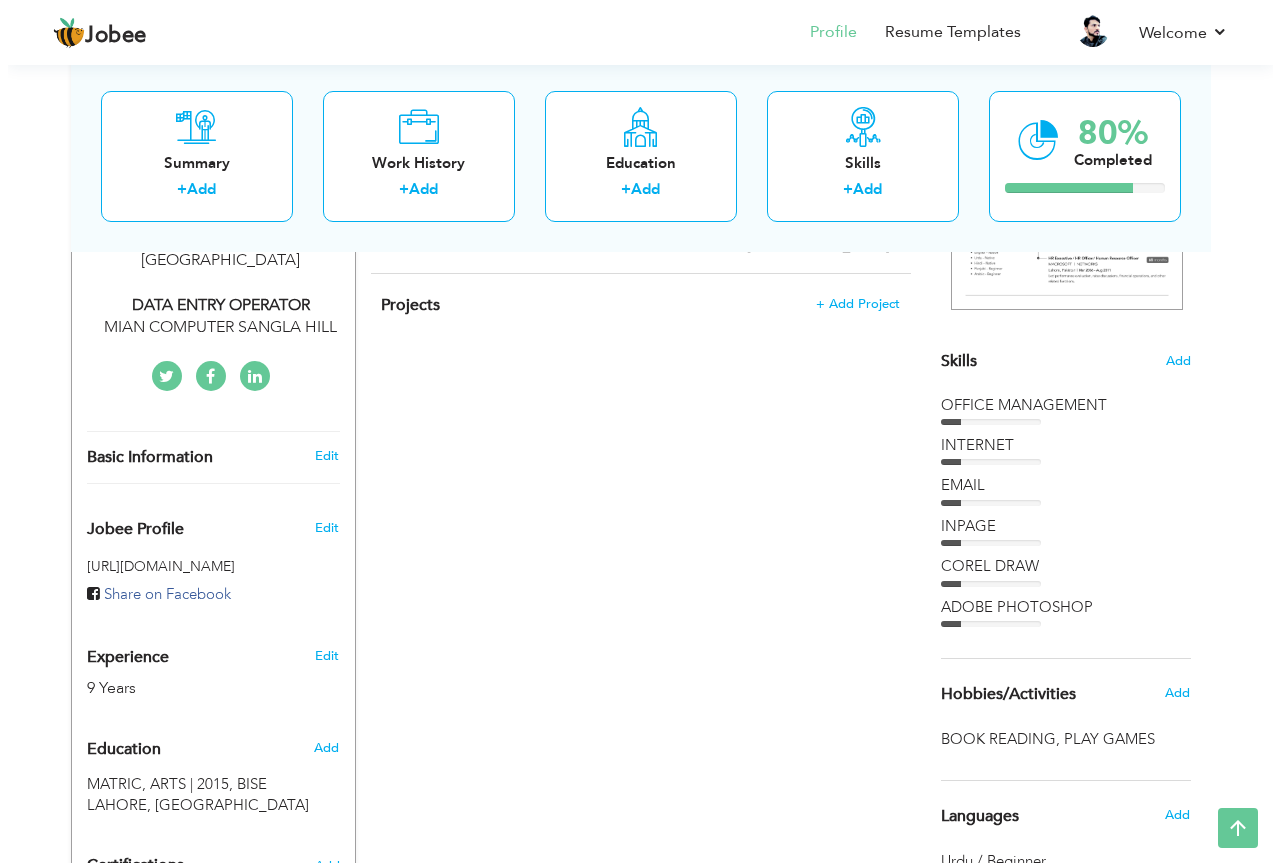 scroll, scrollTop: 393, scrollLeft: 0, axis: vertical 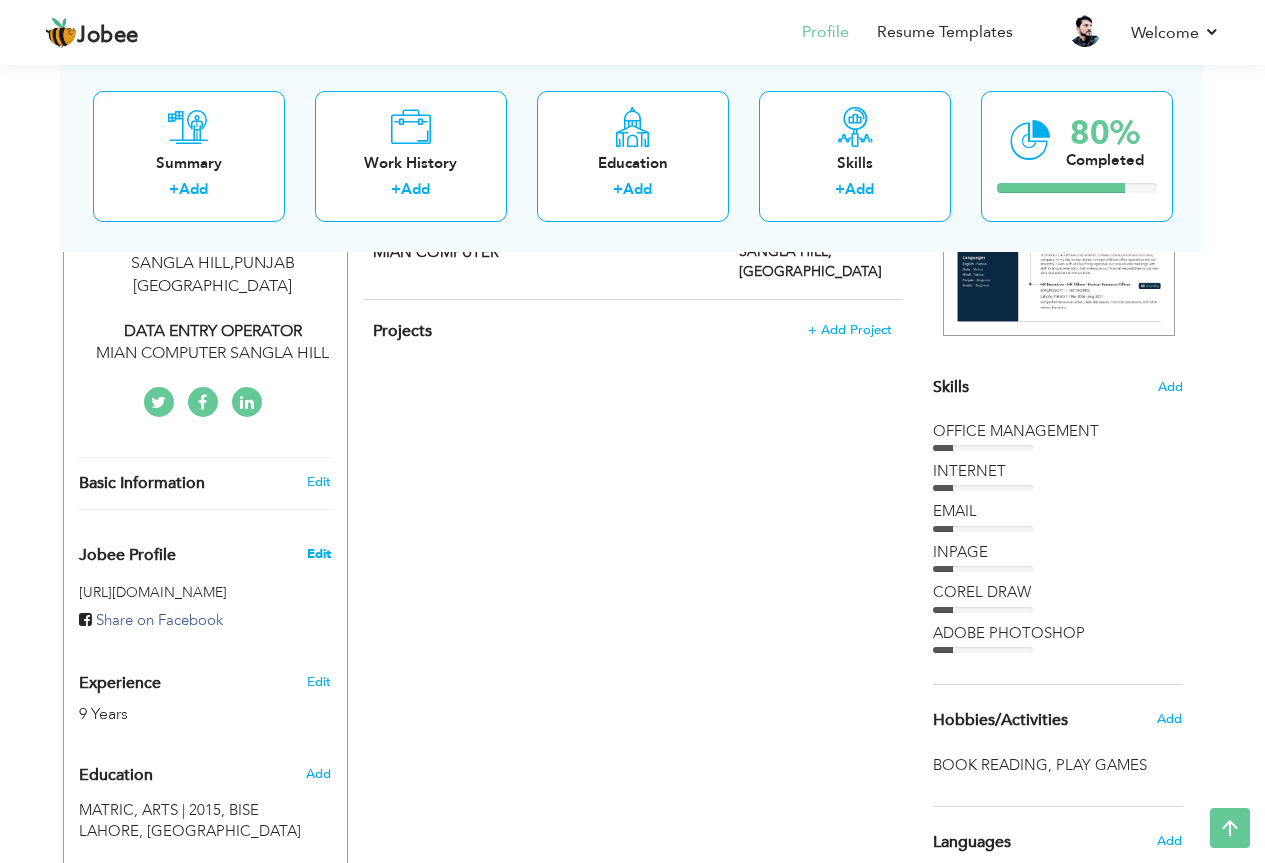 click on "Edit" at bounding box center [319, 554] 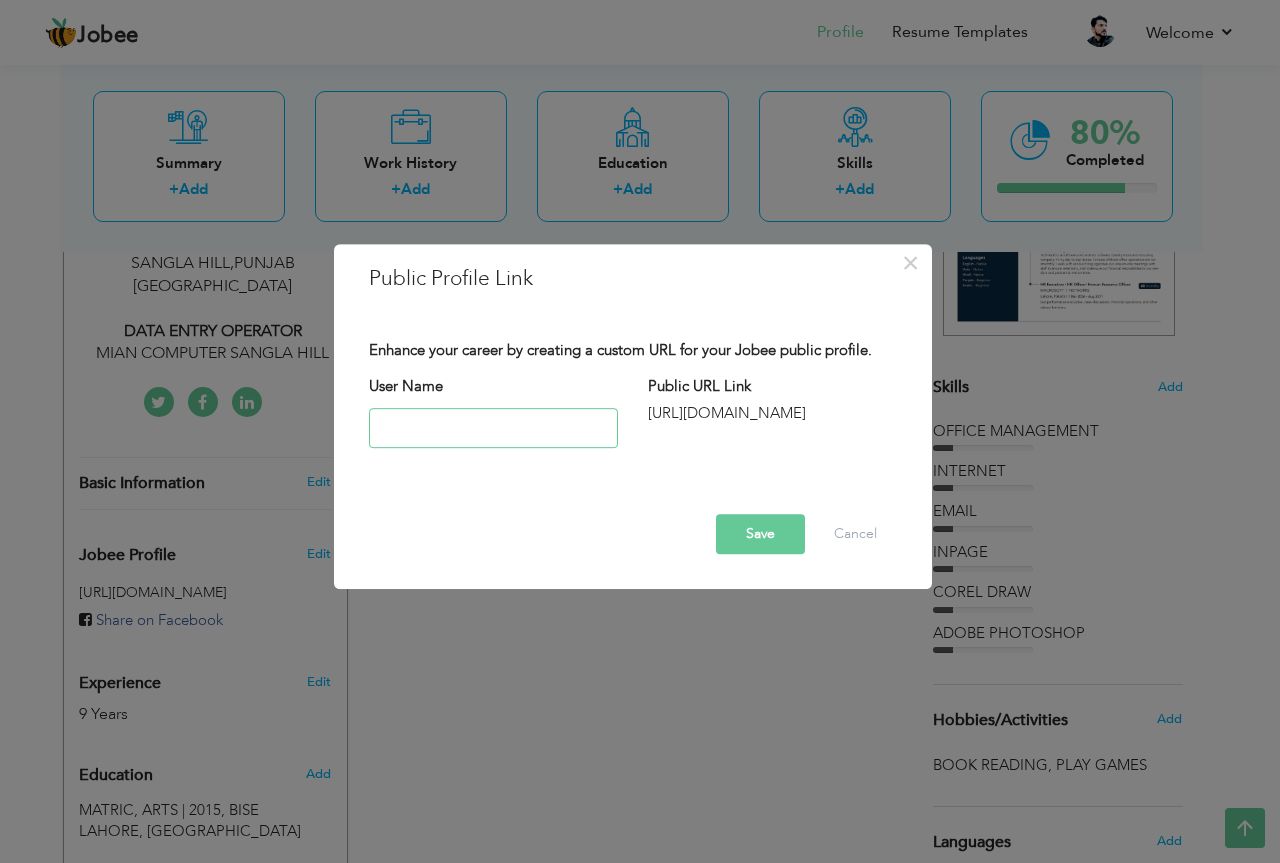 paste on "https://www.facebook.com/profile.php?id=" 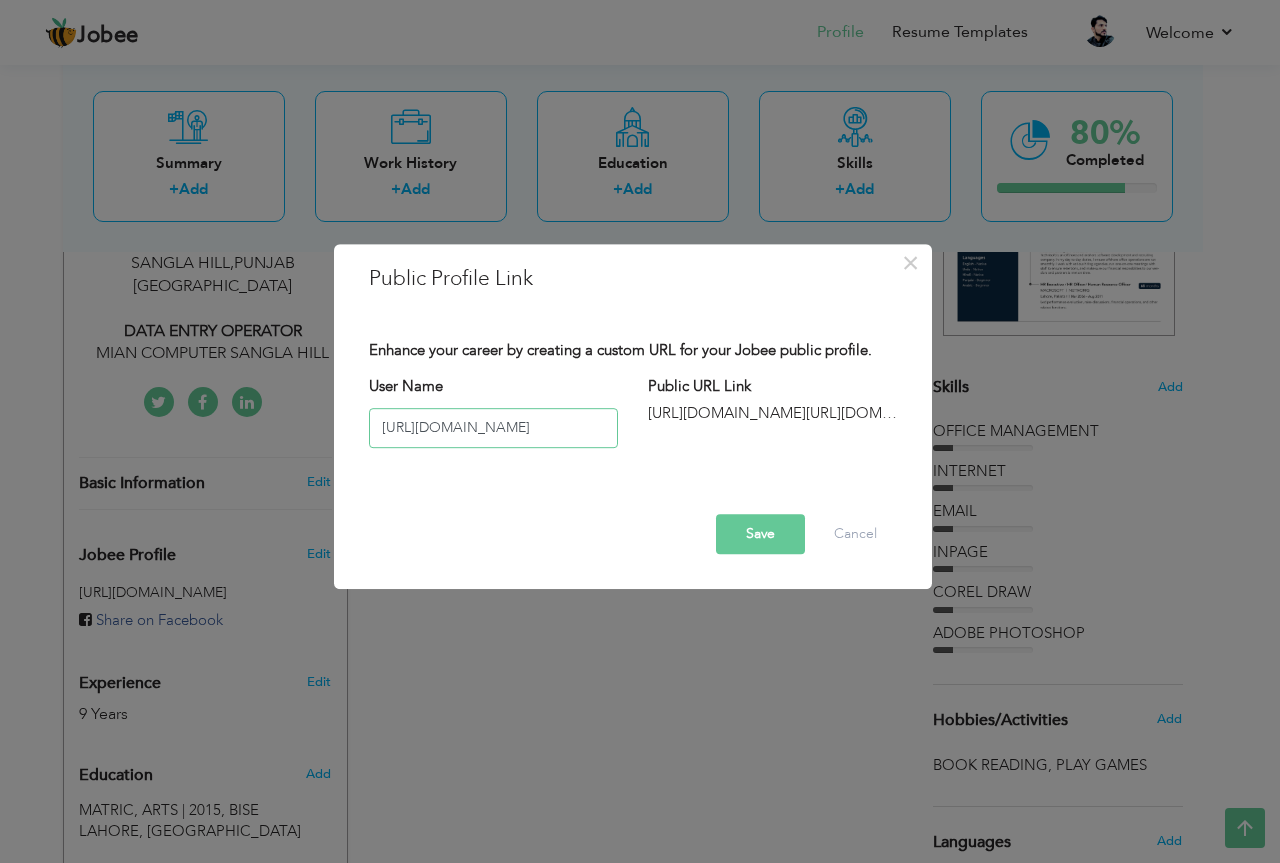 scroll, scrollTop: 0, scrollLeft: 45, axis: horizontal 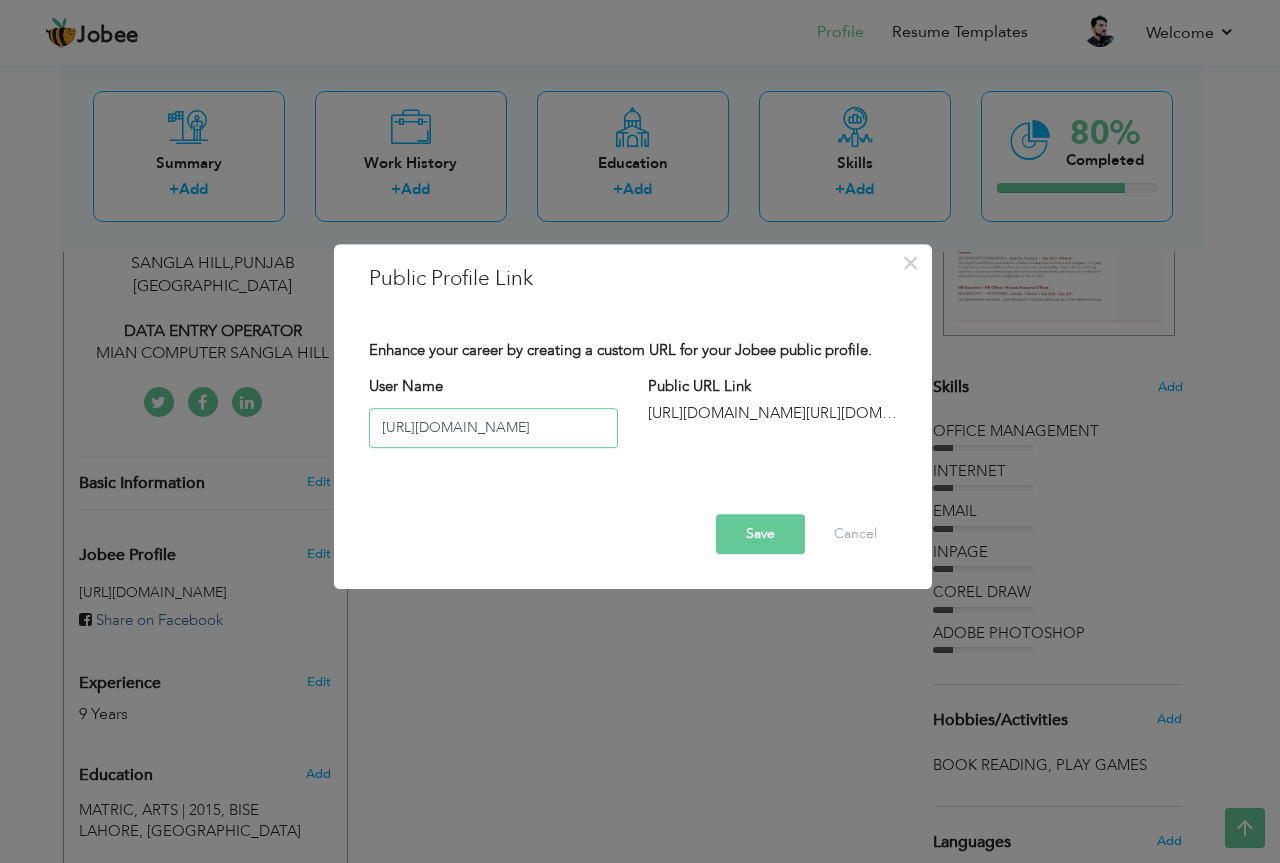 type on "https://www.facebook.com/profile.php?id=" 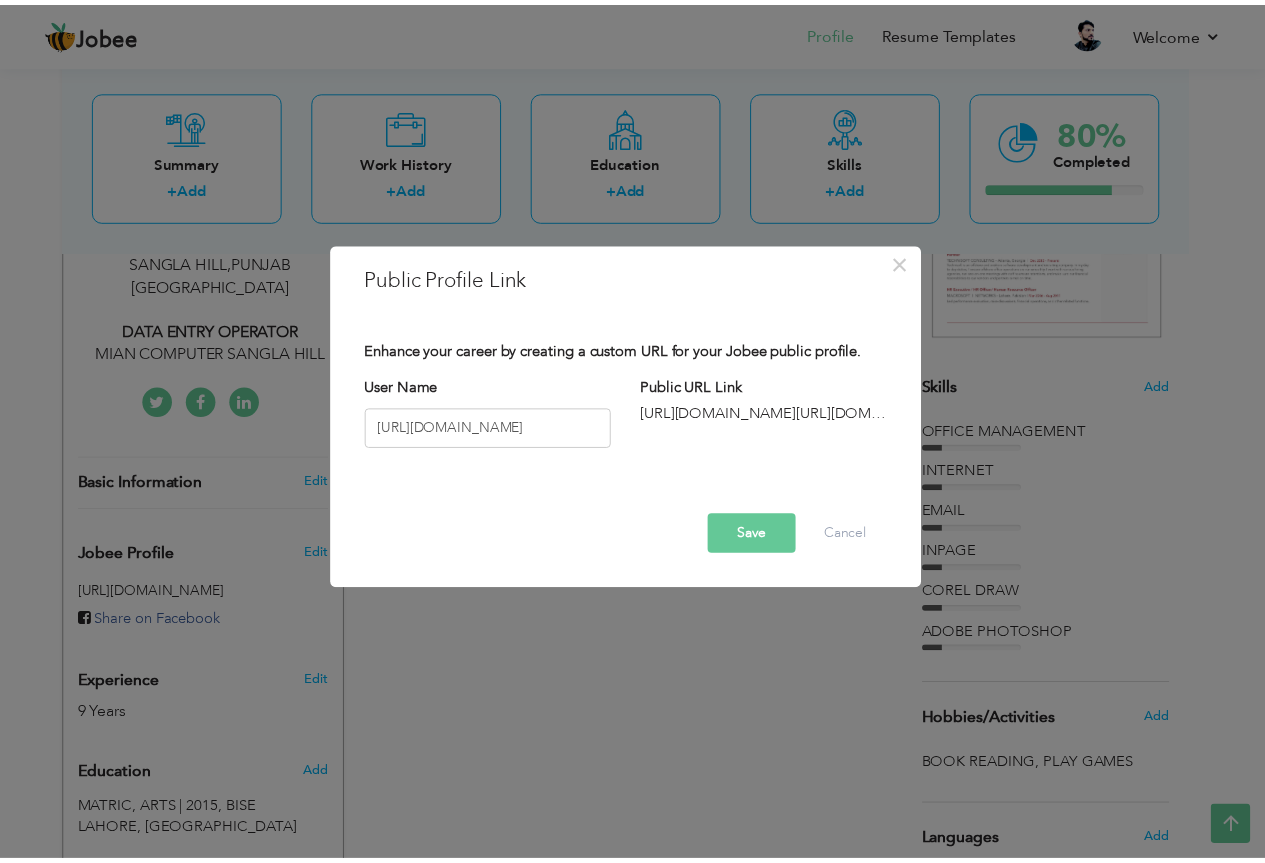 scroll, scrollTop: 0, scrollLeft: 0, axis: both 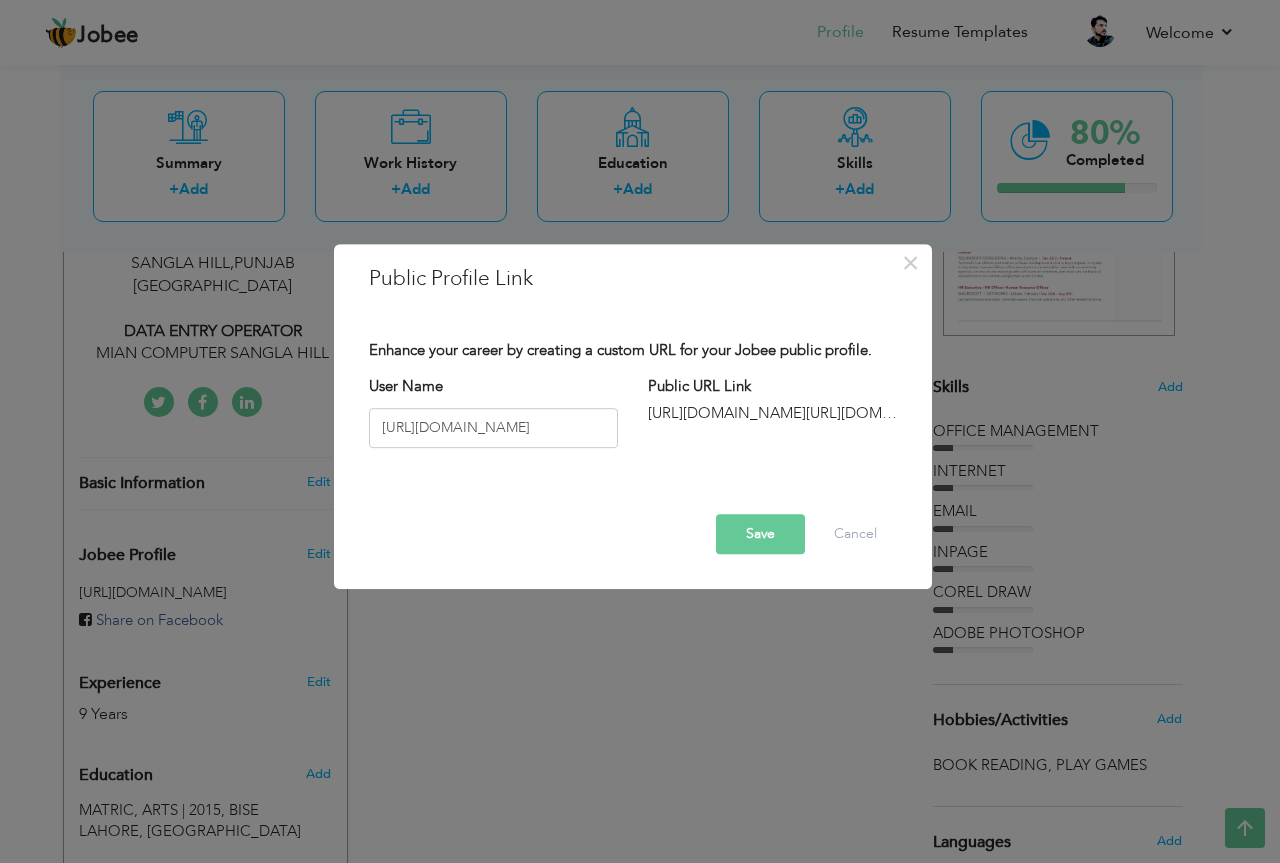 click on "Save" at bounding box center [760, 534] 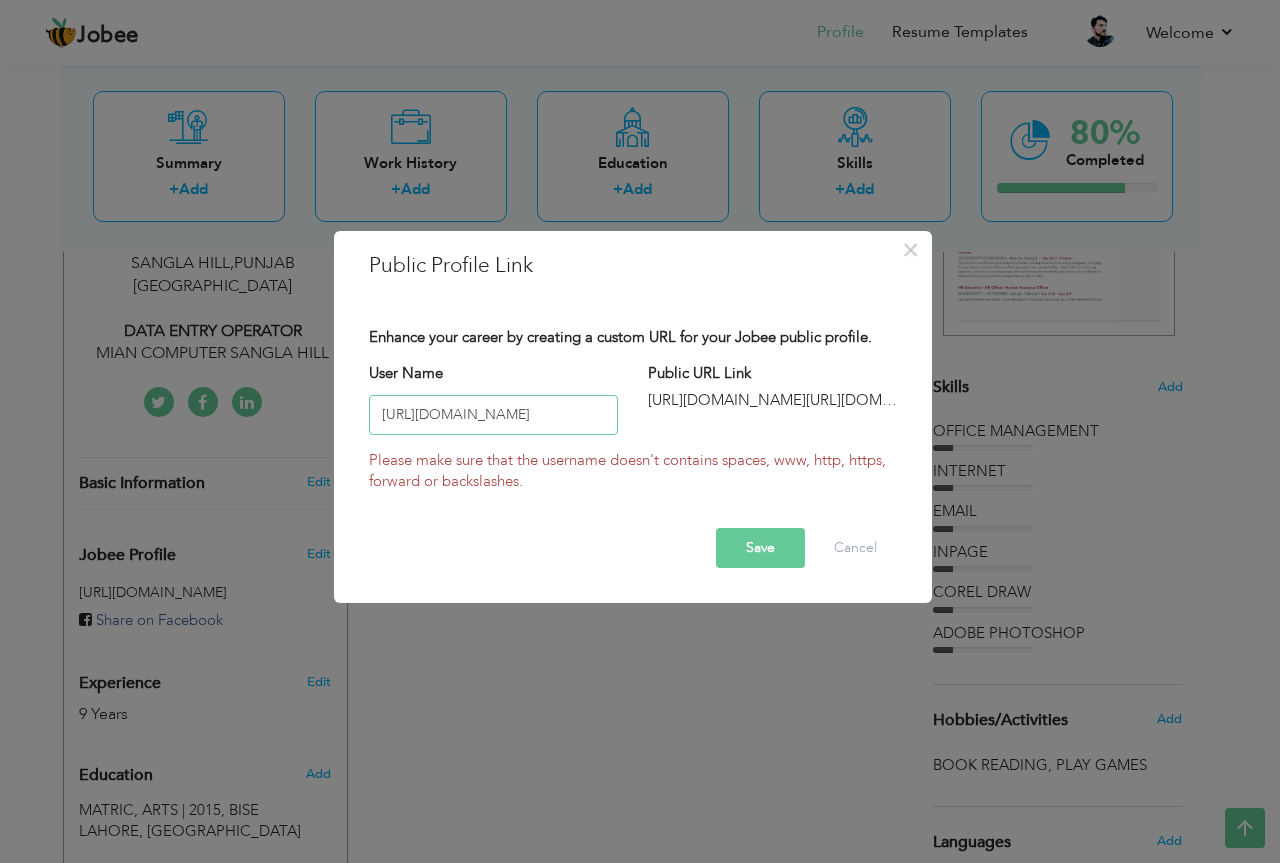 click on "https://www.facebook.com/profile.php?id=" at bounding box center (493, 415) 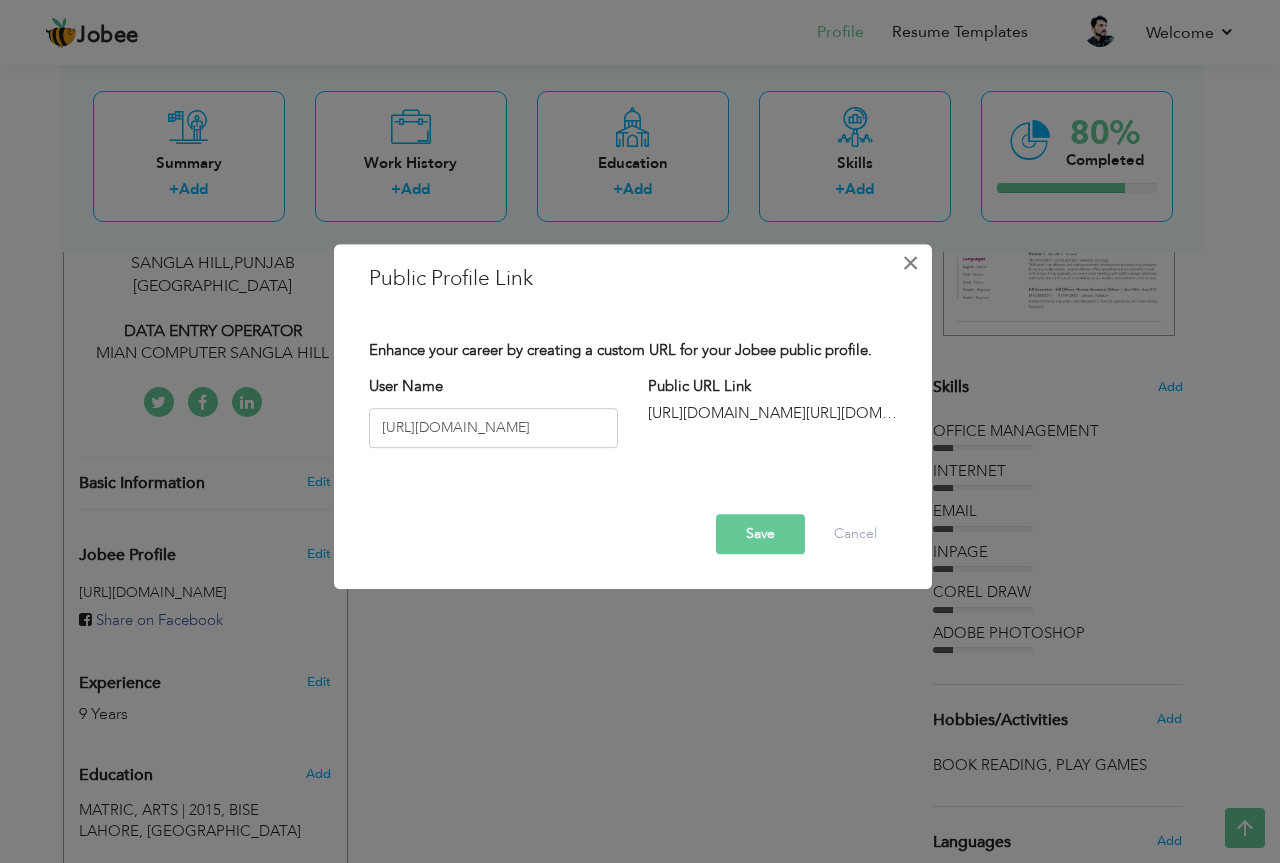 click on "×" at bounding box center [910, 263] 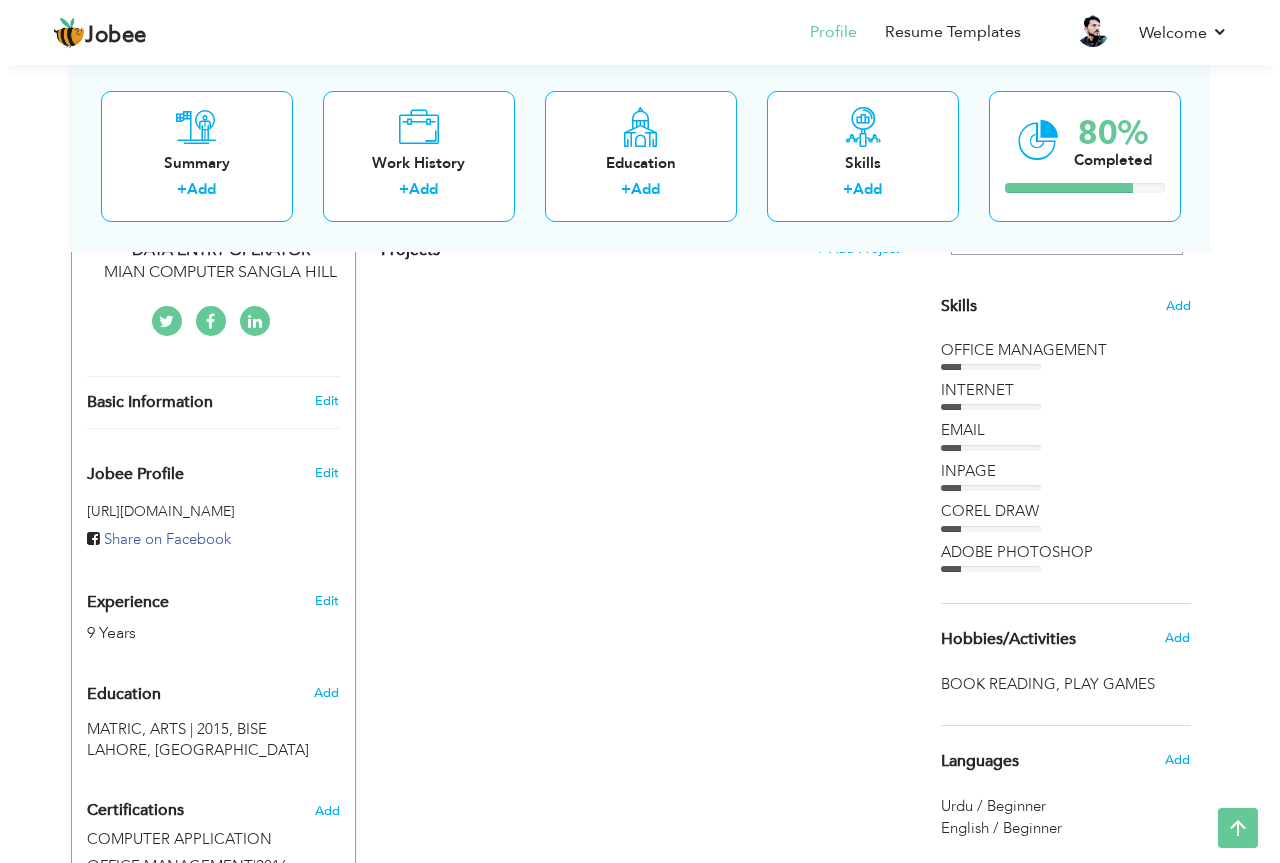 scroll, scrollTop: 369, scrollLeft: 0, axis: vertical 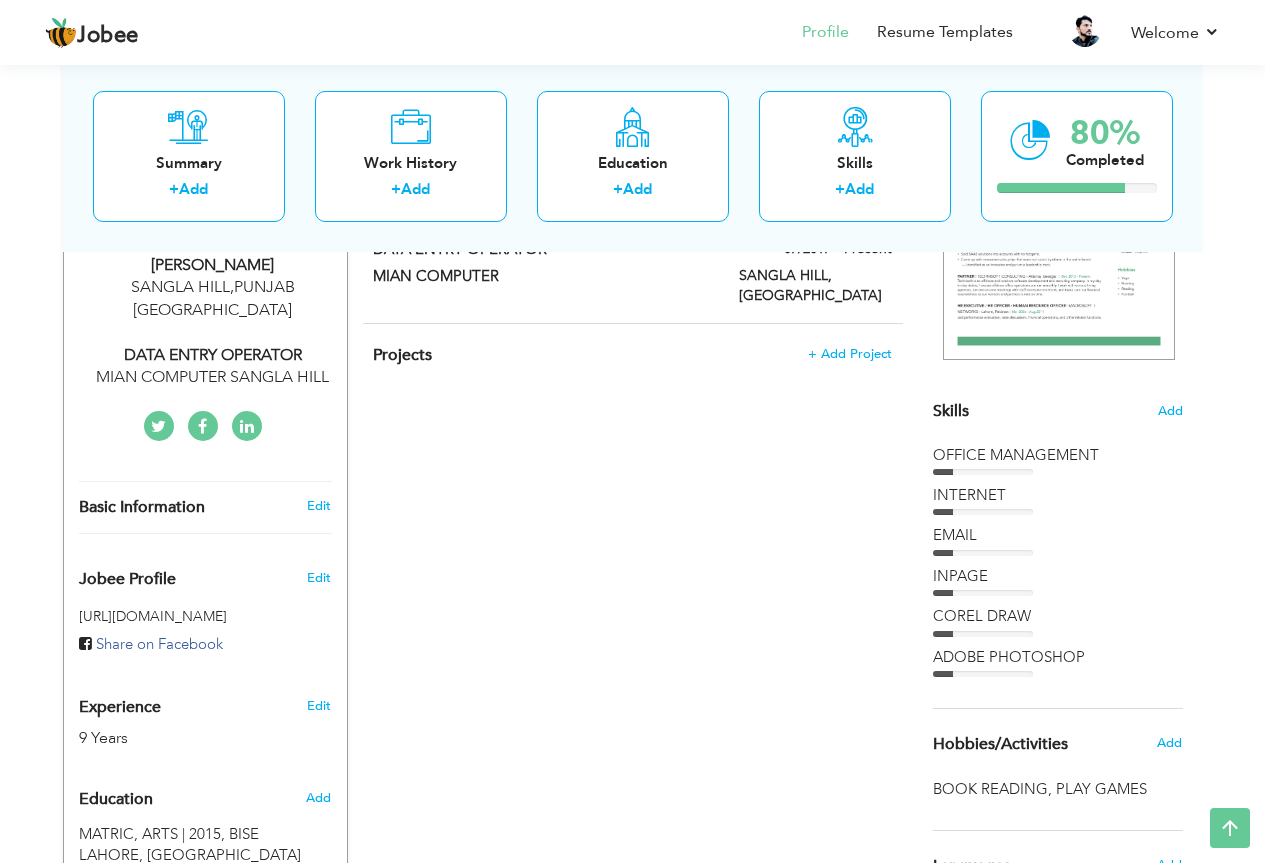 click on "Share on Facebook" at bounding box center [159, 644] 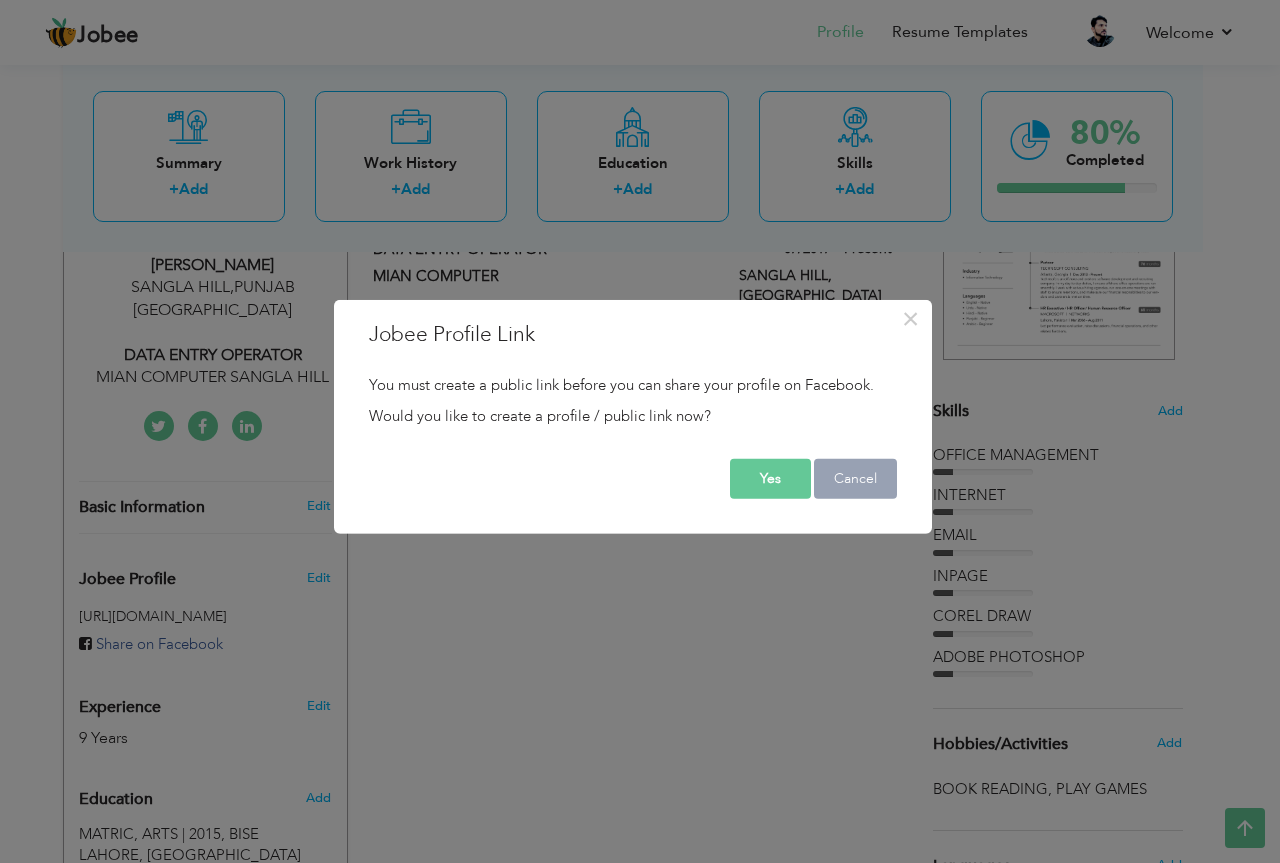 click on "Cancel" at bounding box center [855, 479] 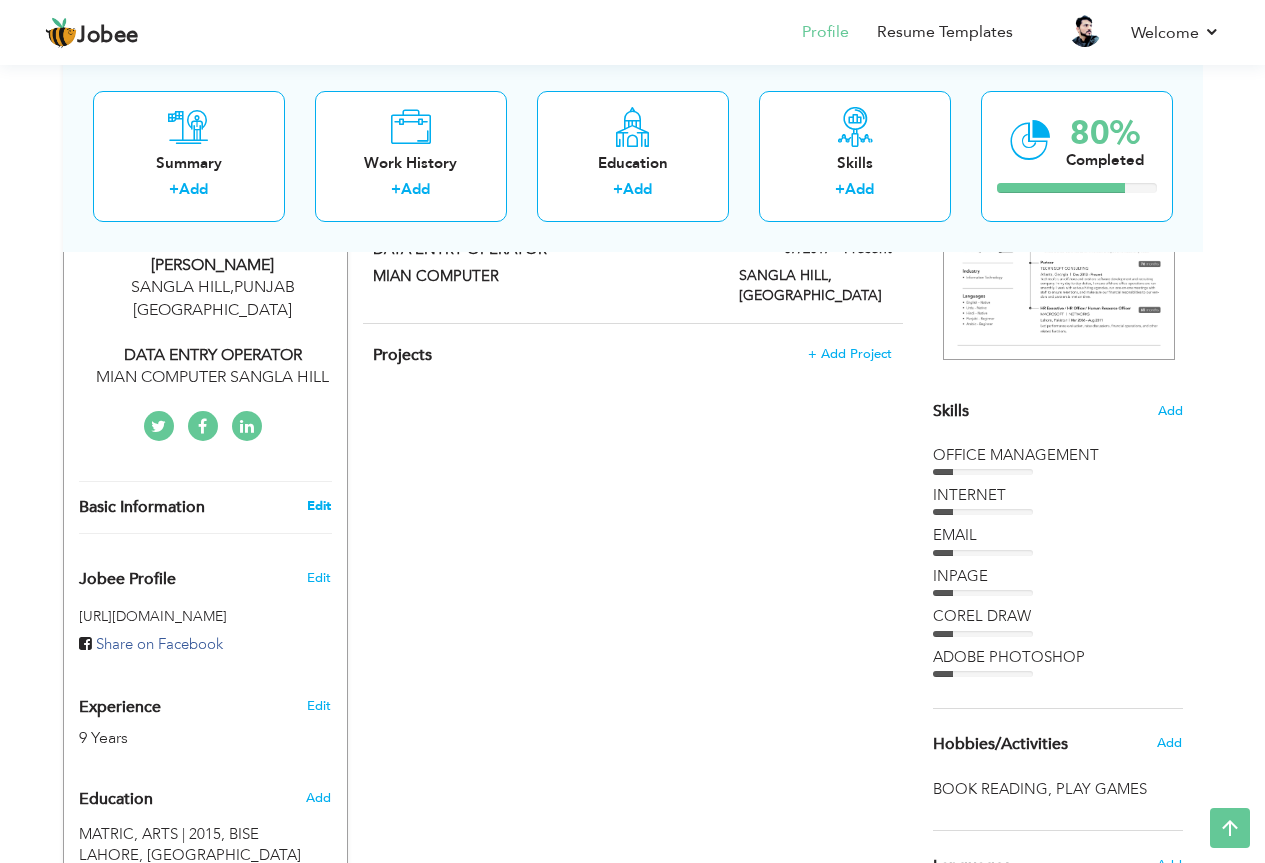 click on "Edit" at bounding box center [319, 506] 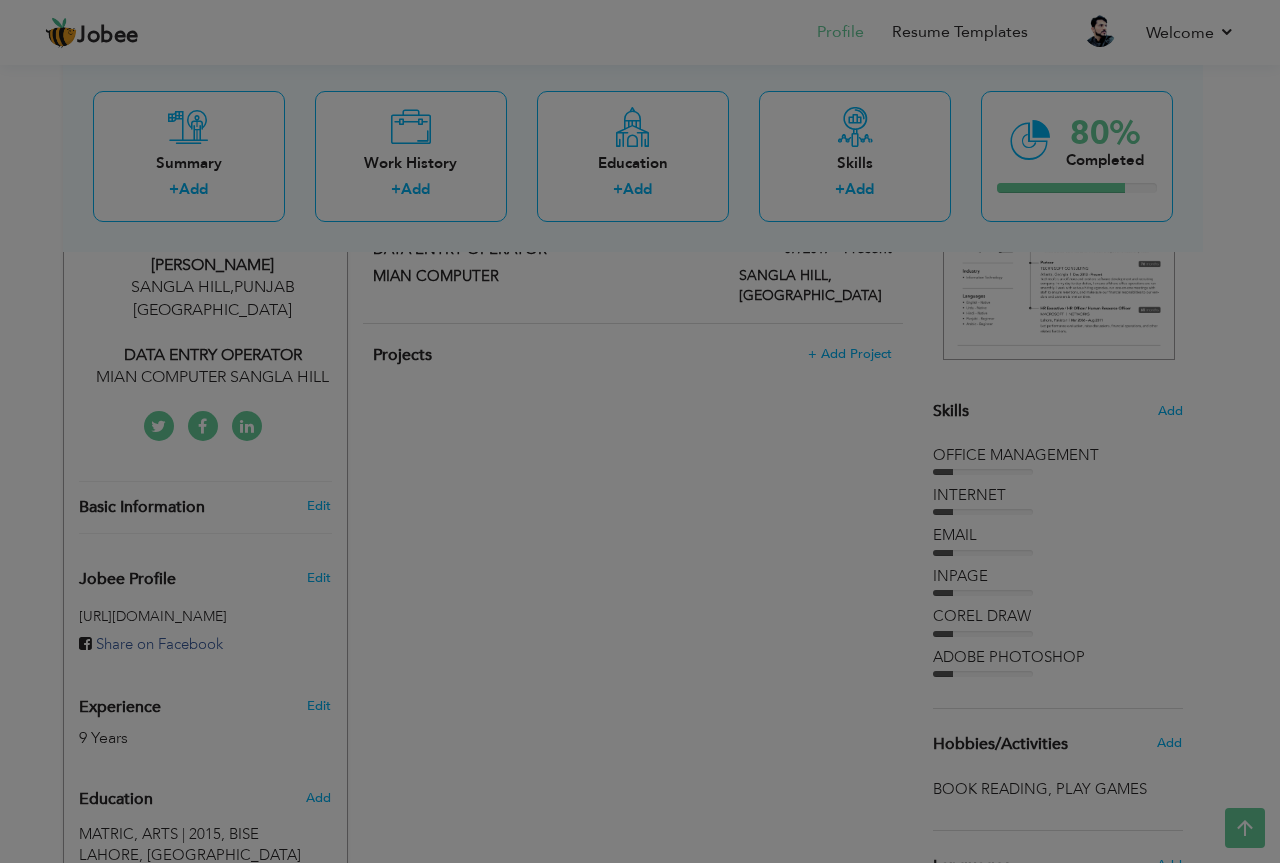 scroll, scrollTop: 0, scrollLeft: 0, axis: both 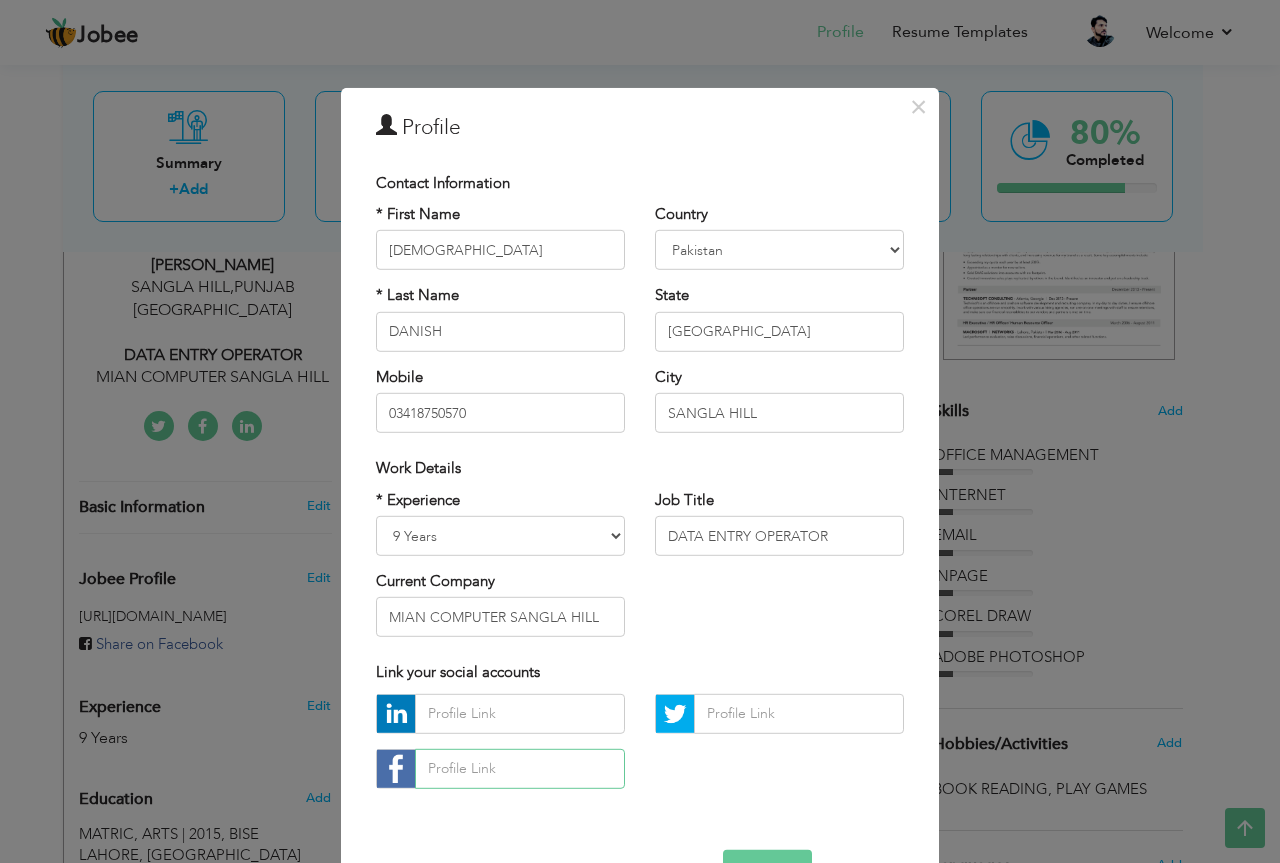 click at bounding box center (520, 769) 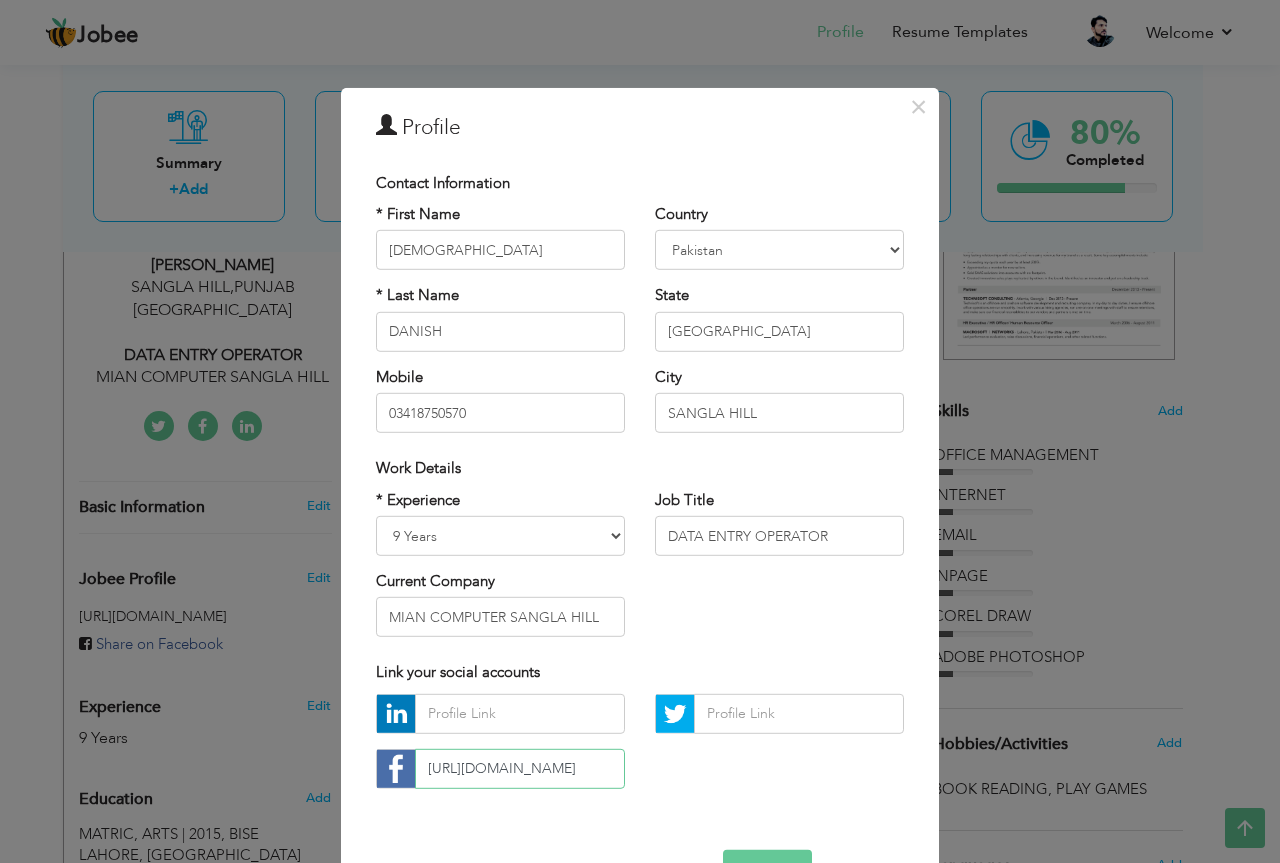 scroll, scrollTop: 0, scrollLeft: 193, axis: horizontal 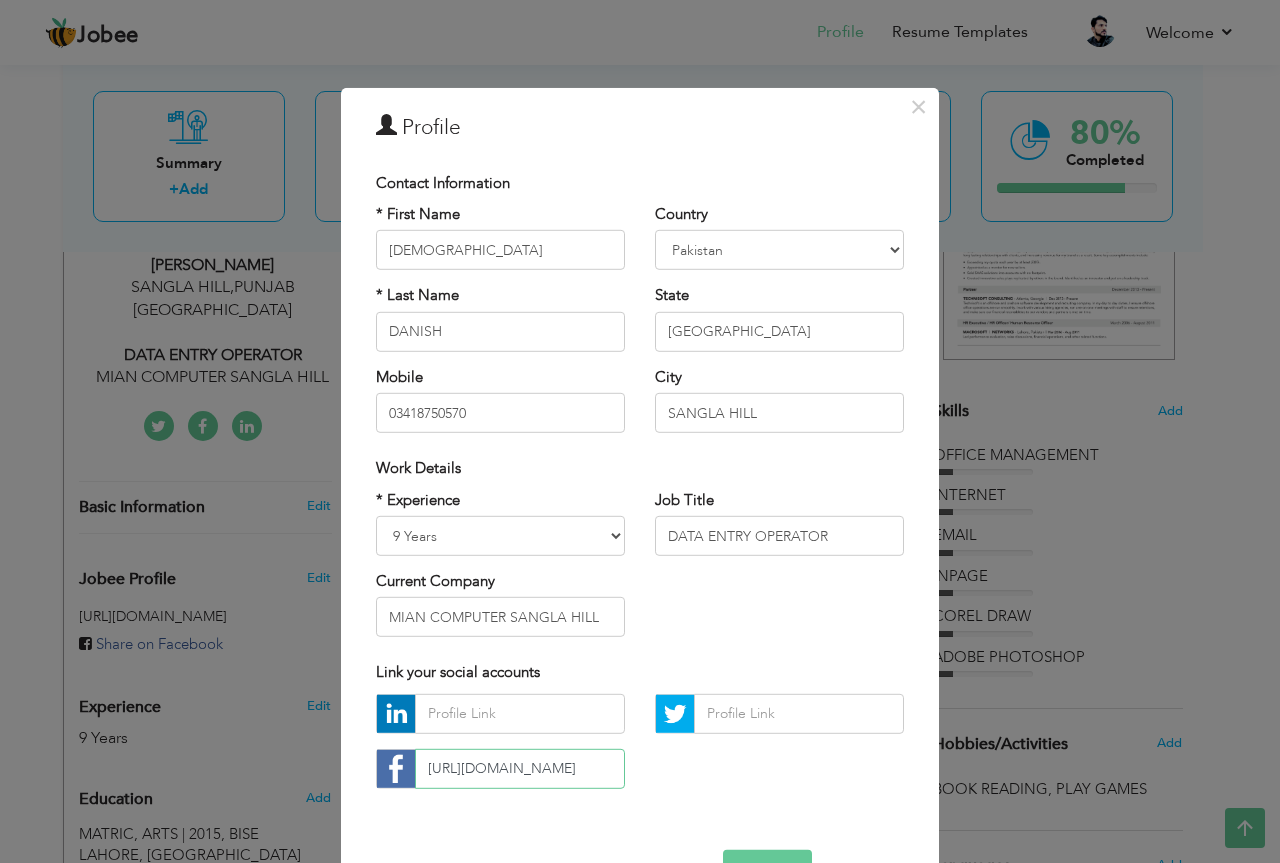 type on "https://www.facebook.com/profile.php?id=100025328621063" 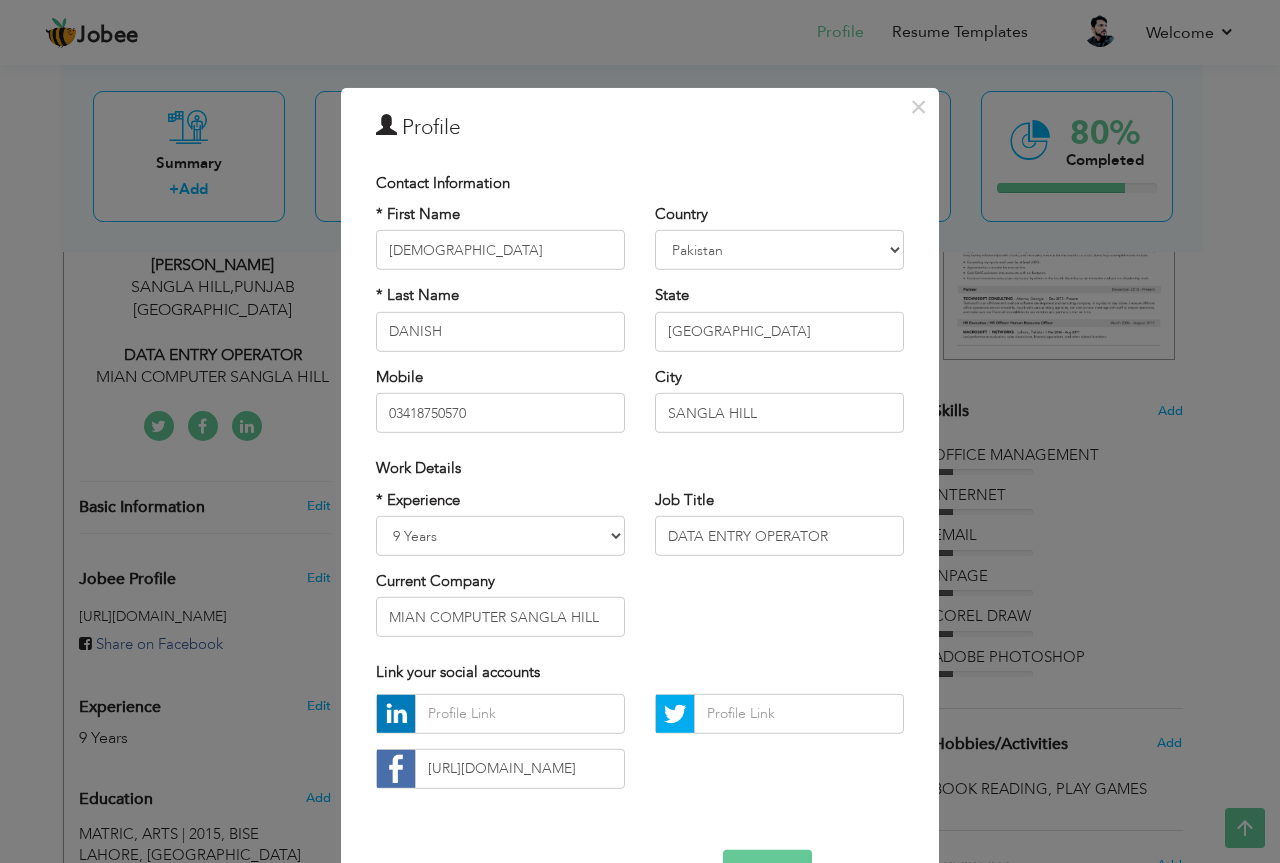 scroll, scrollTop: 0, scrollLeft: 0, axis: both 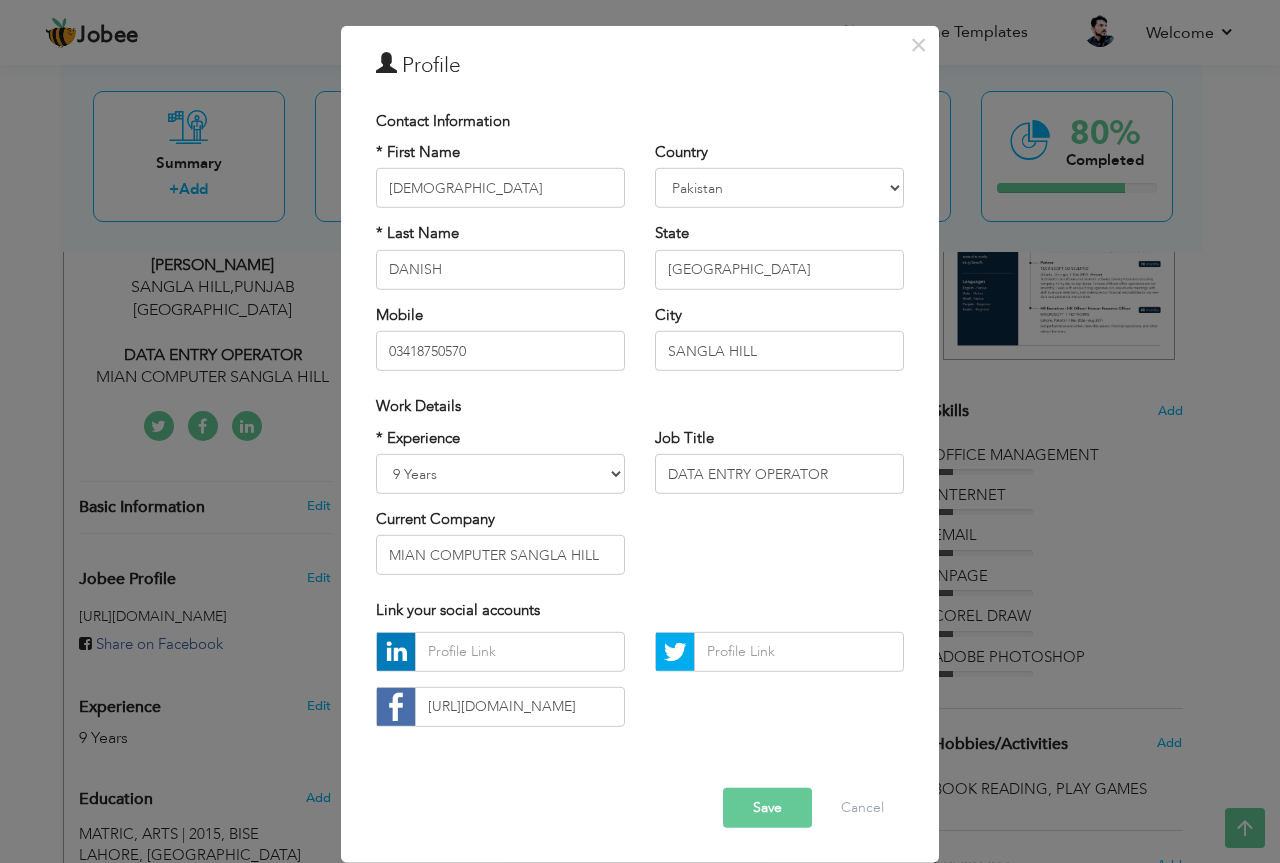click on "Save" at bounding box center [767, 808] 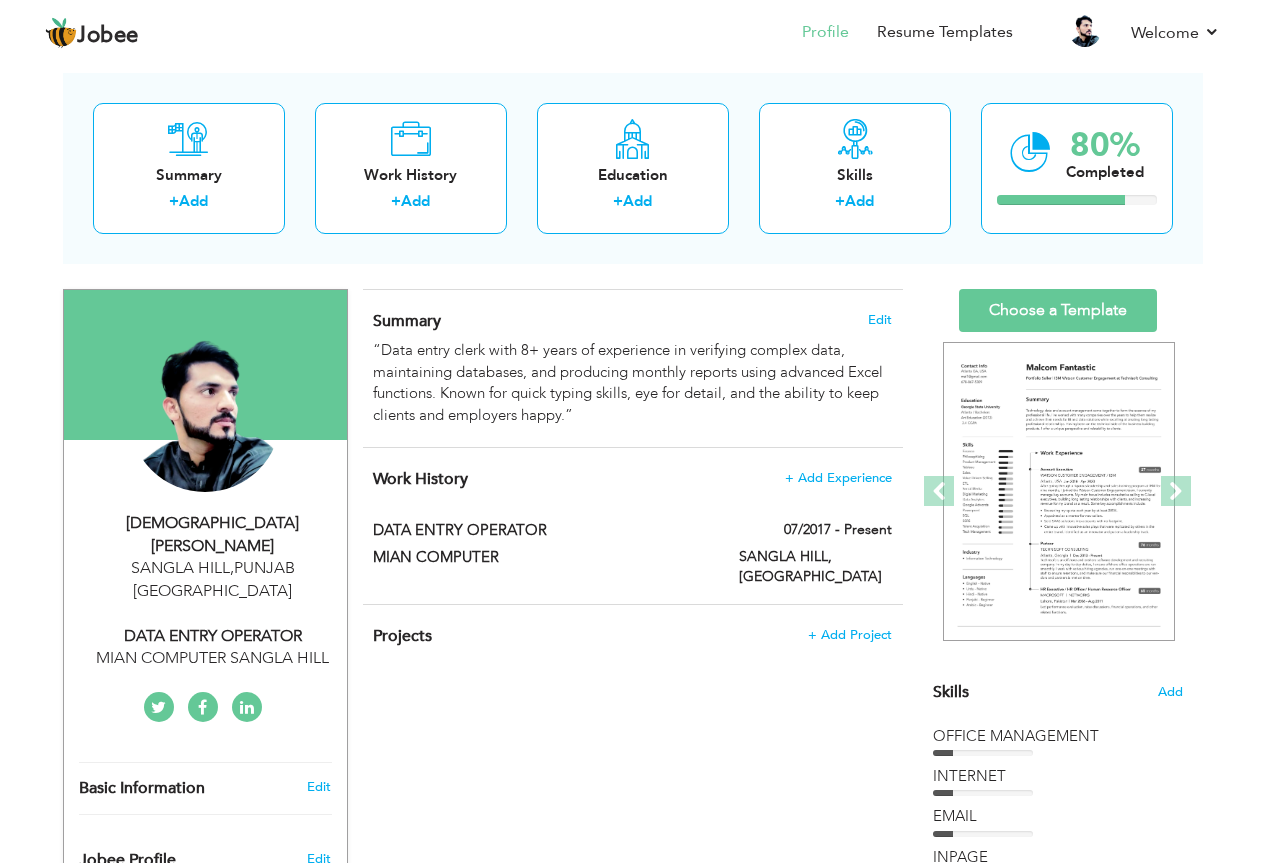 scroll, scrollTop: 90, scrollLeft: 0, axis: vertical 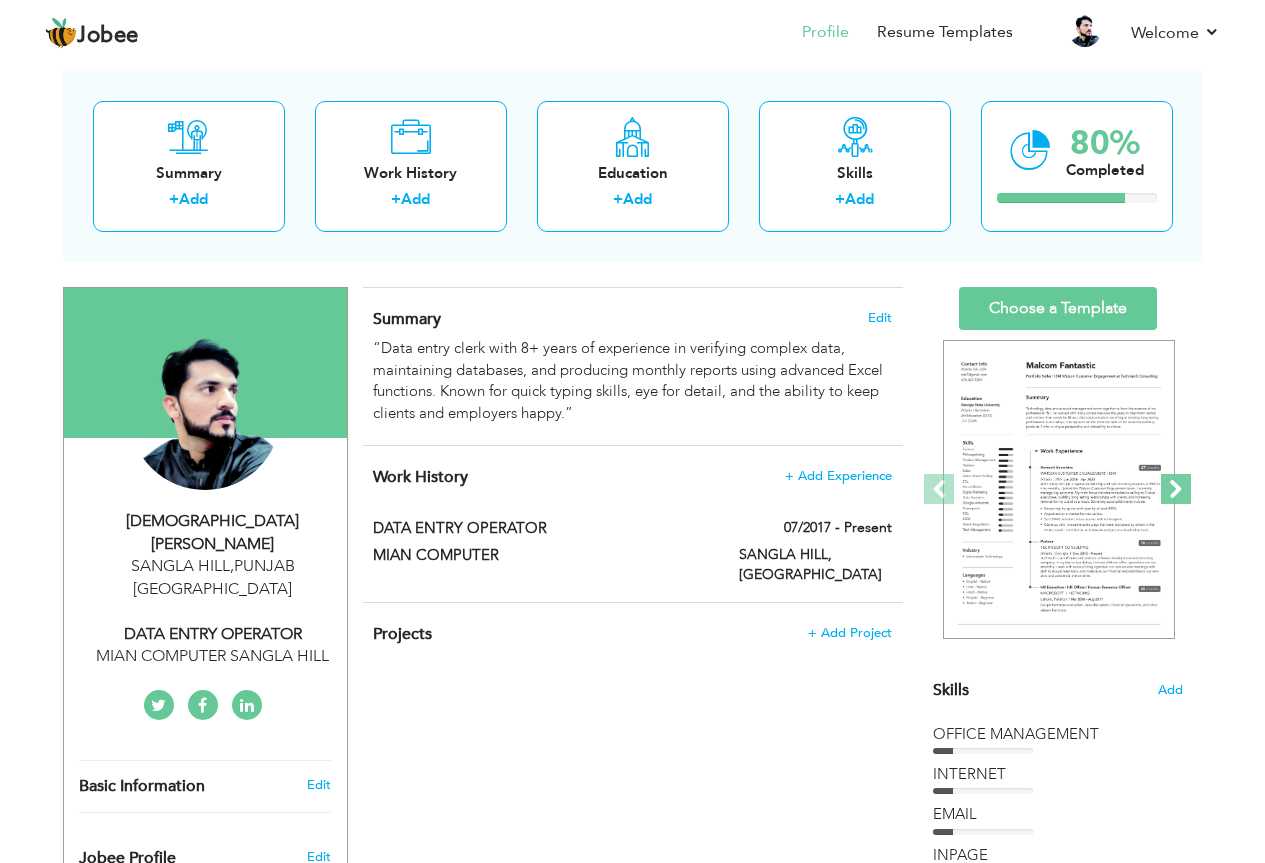 click at bounding box center (1176, 489) 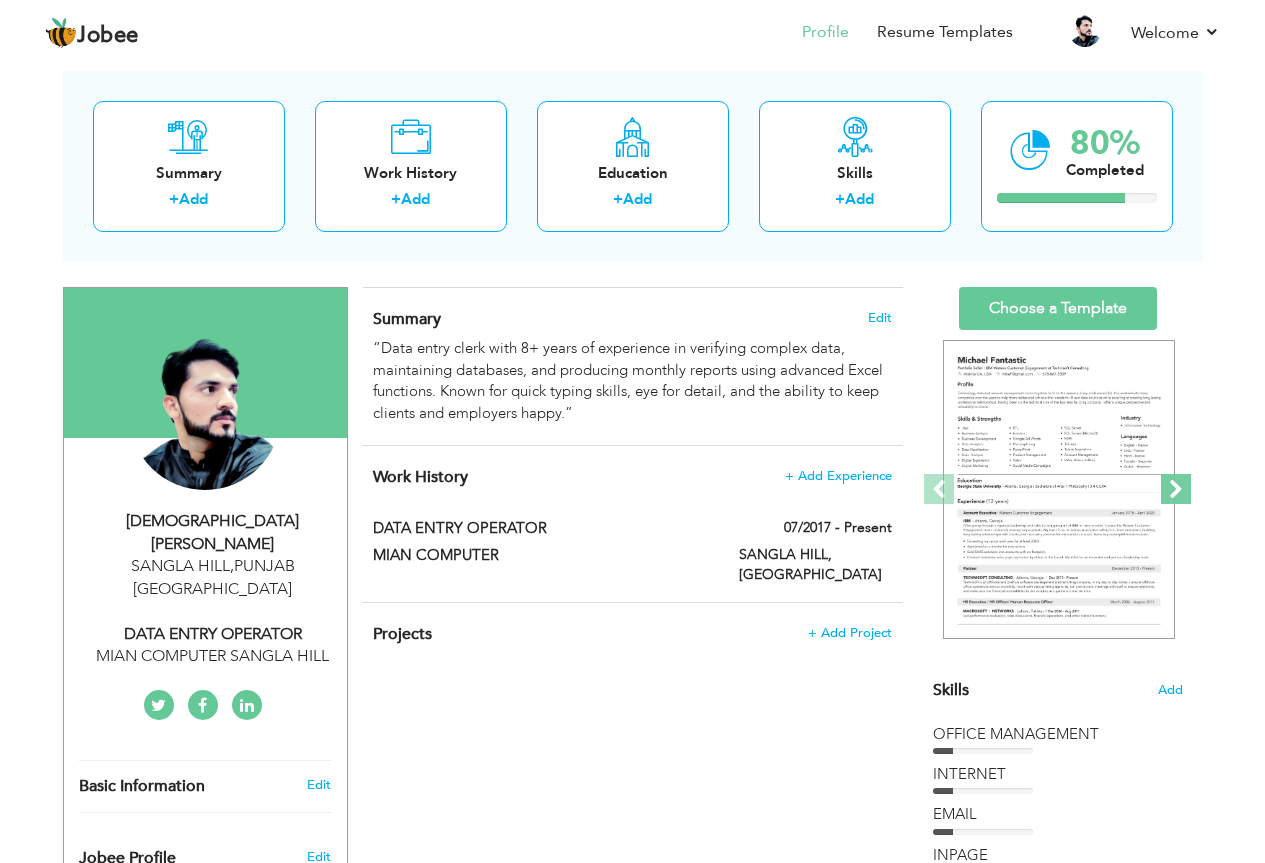 click at bounding box center (1176, 489) 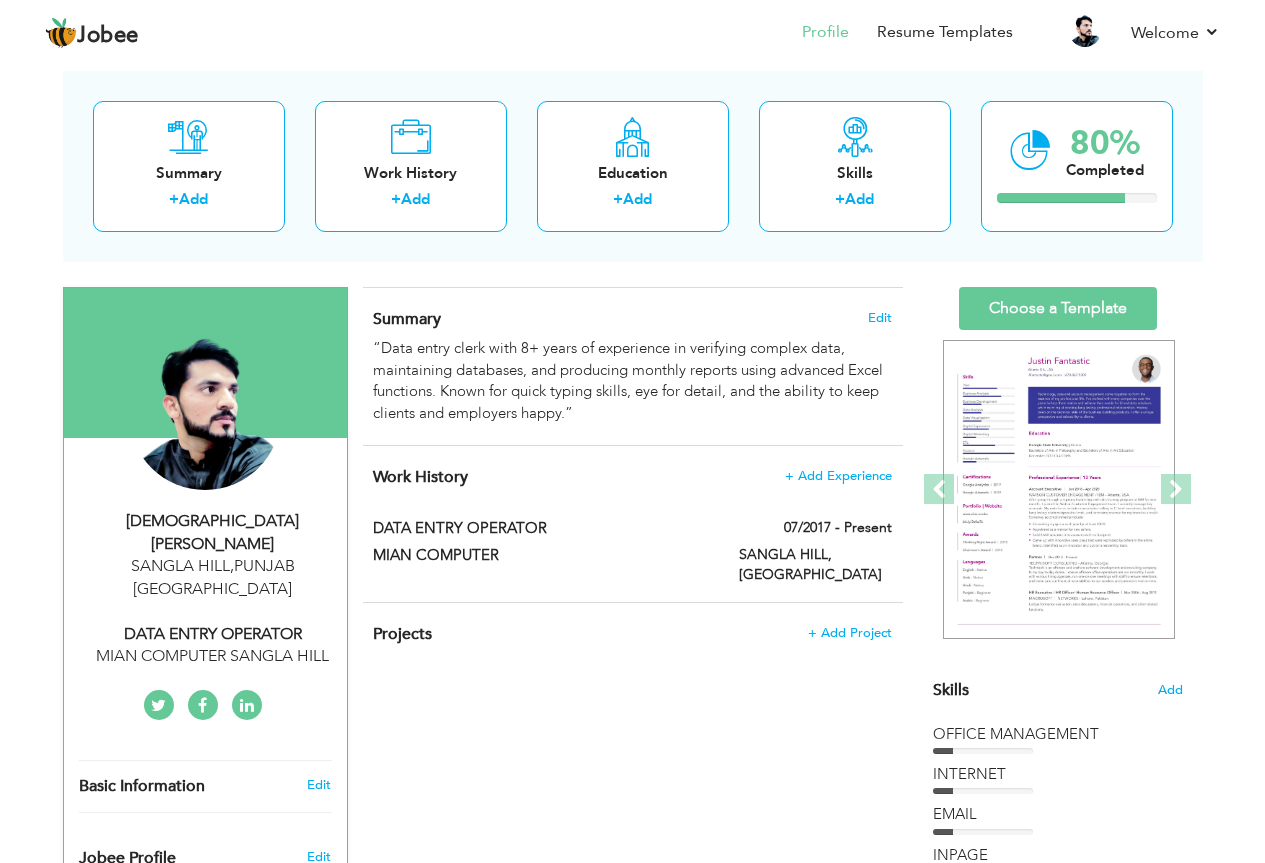 scroll, scrollTop: 268, scrollLeft: 0, axis: vertical 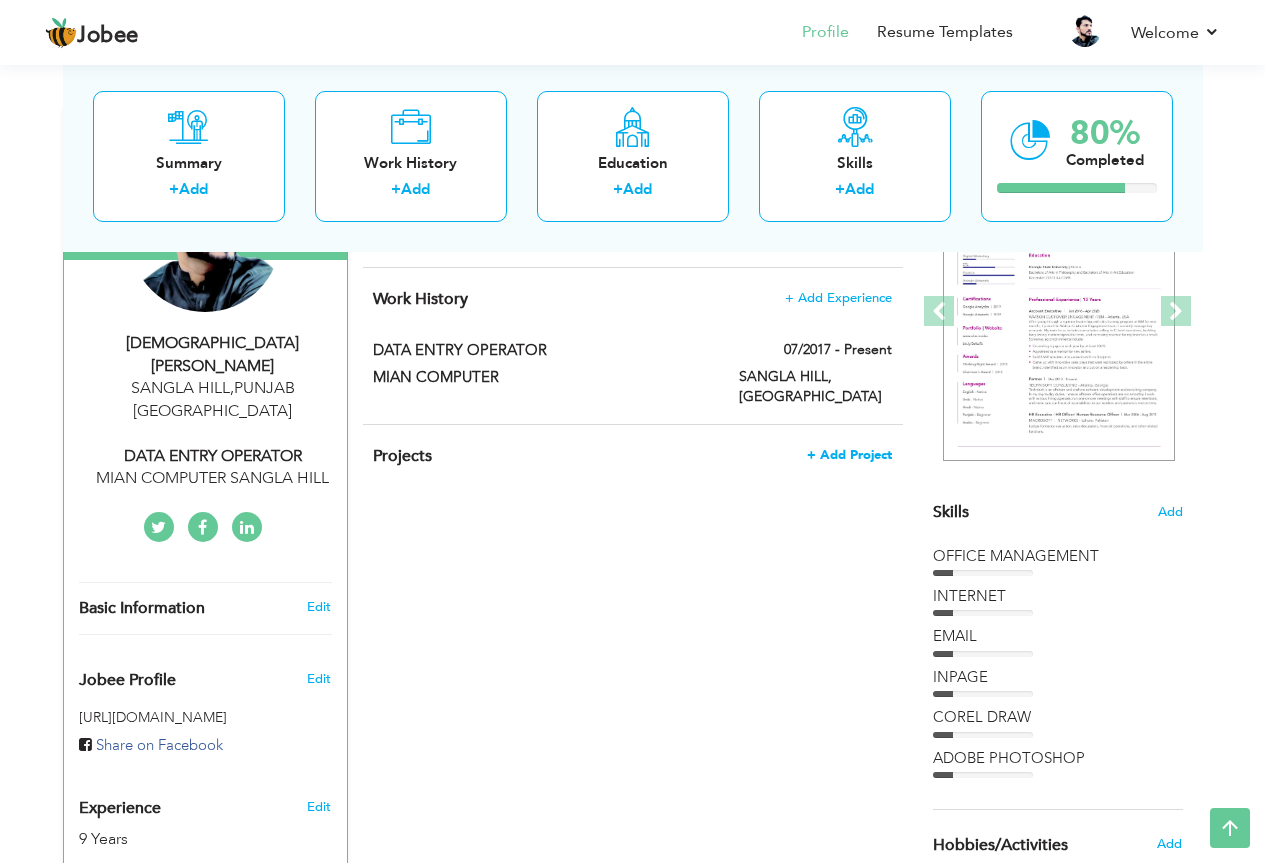 click on "+ Add Project" at bounding box center [849, 455] 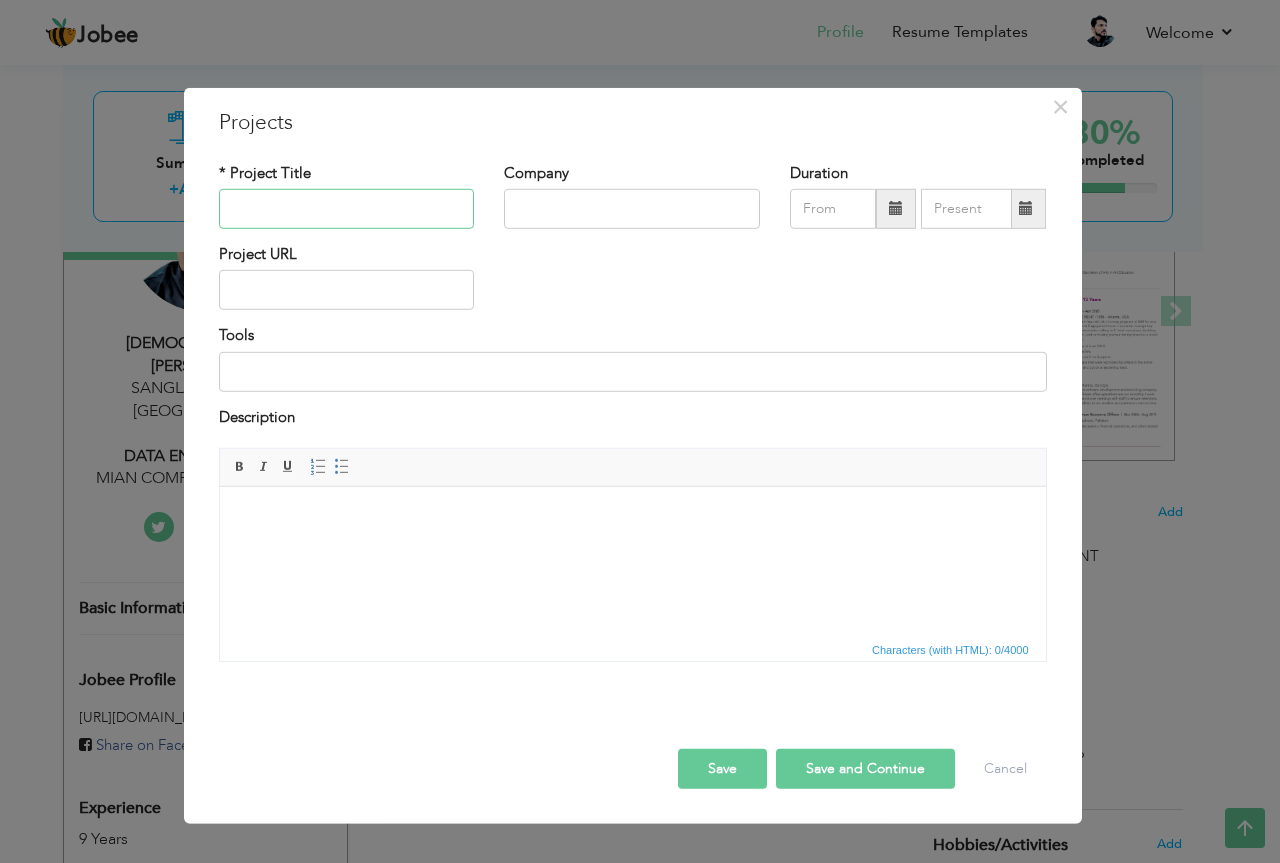 click at bounding box center [347, 209] 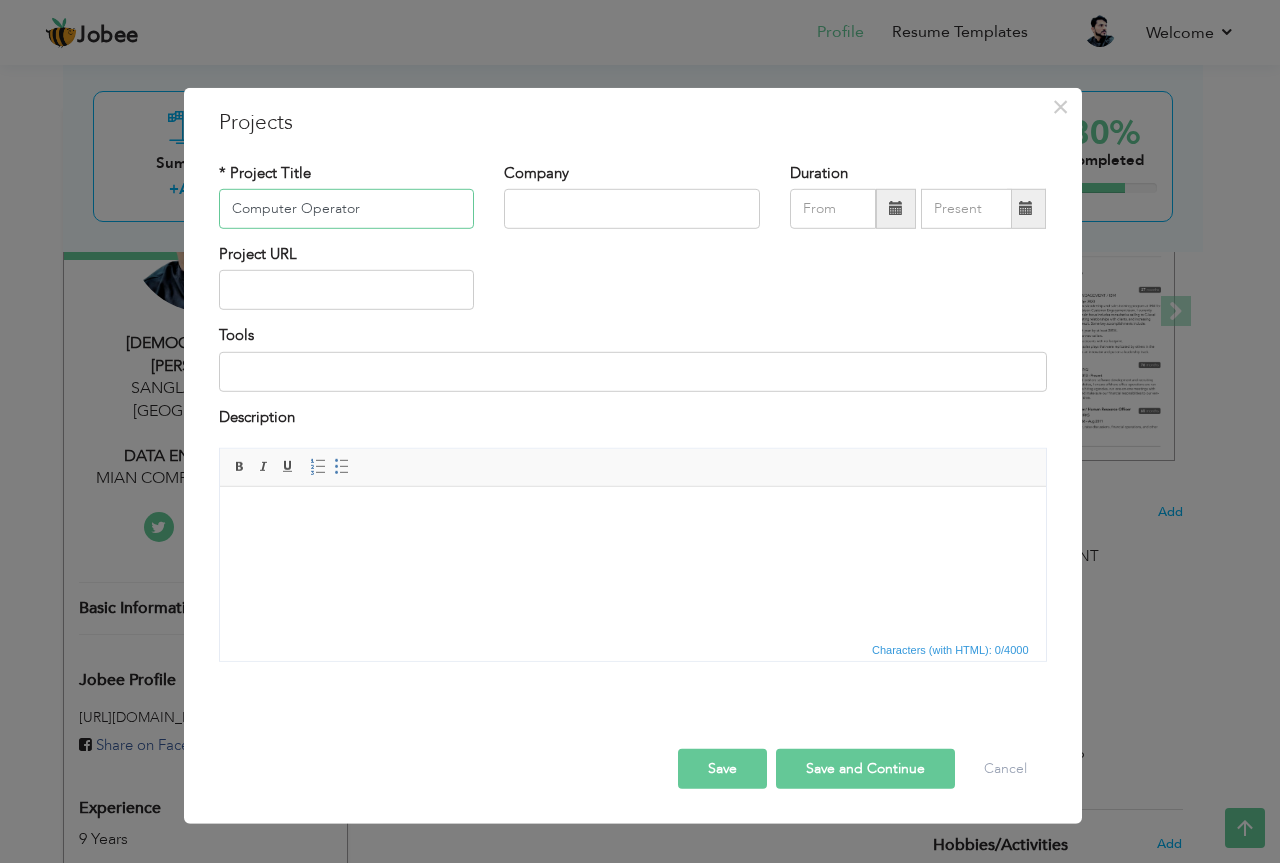 type on "Computer Operator" 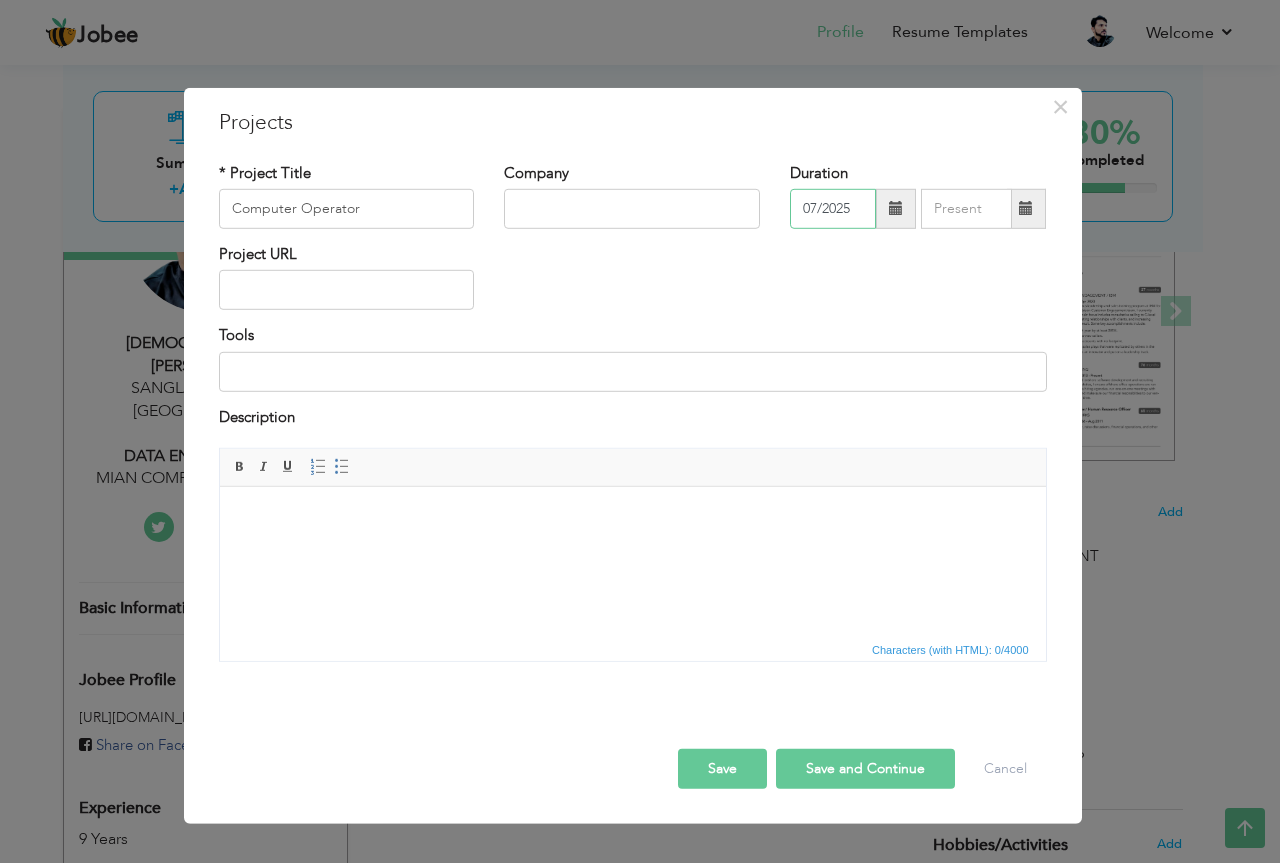 click on "07/2025" at bounding box center (833, 209) 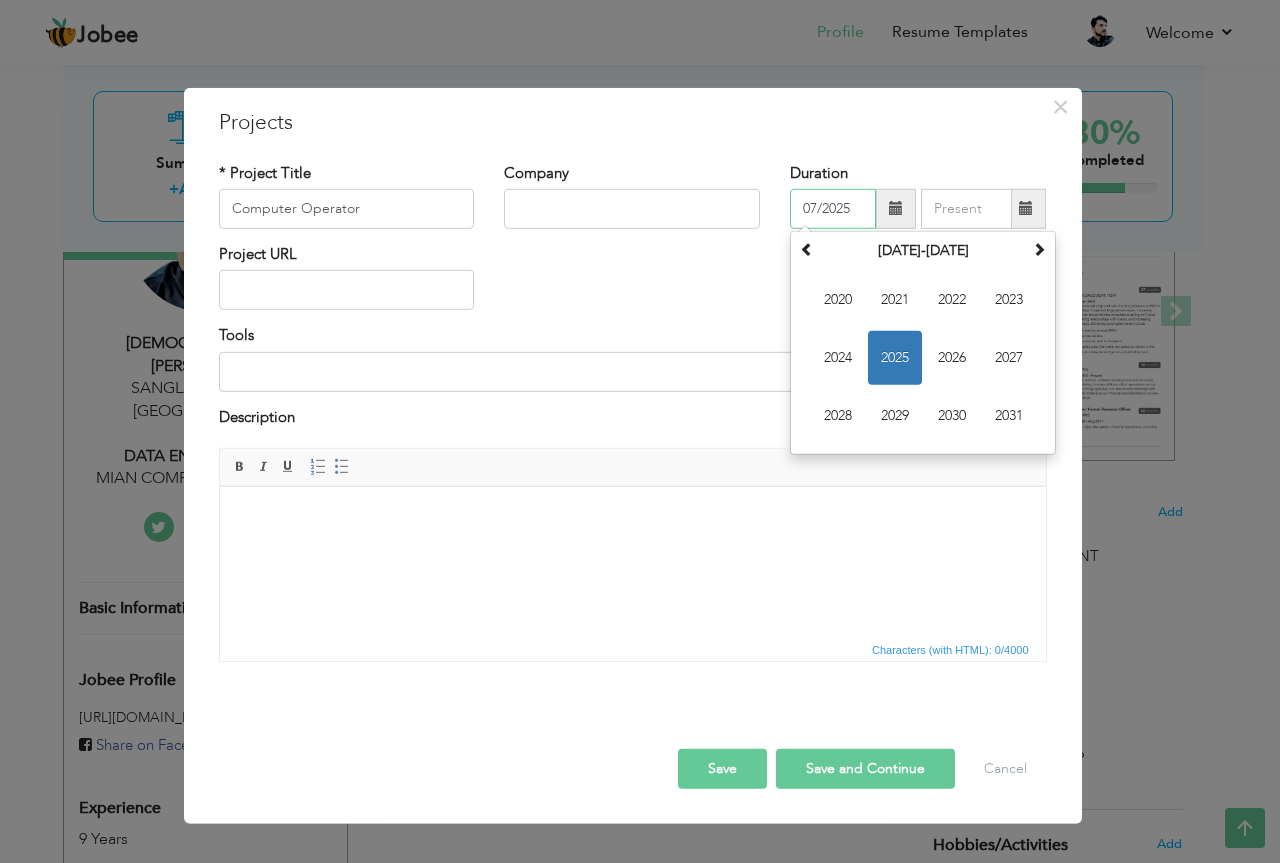 drag, startPoint x: 902, startPoint y: 302, endPoint x: 904, endPoint y: 313, distance: 11.18034 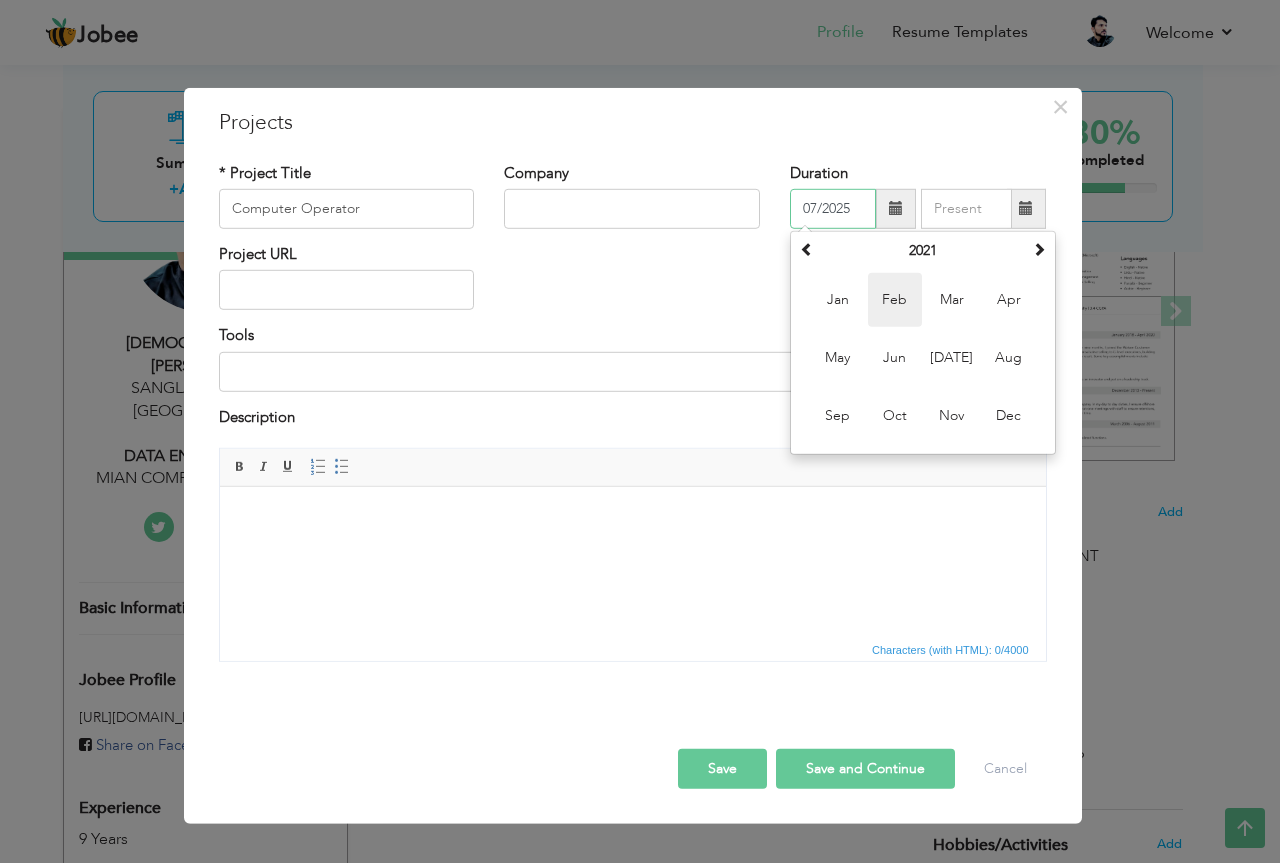 click on "Feb" at bounding box center [895, 300] 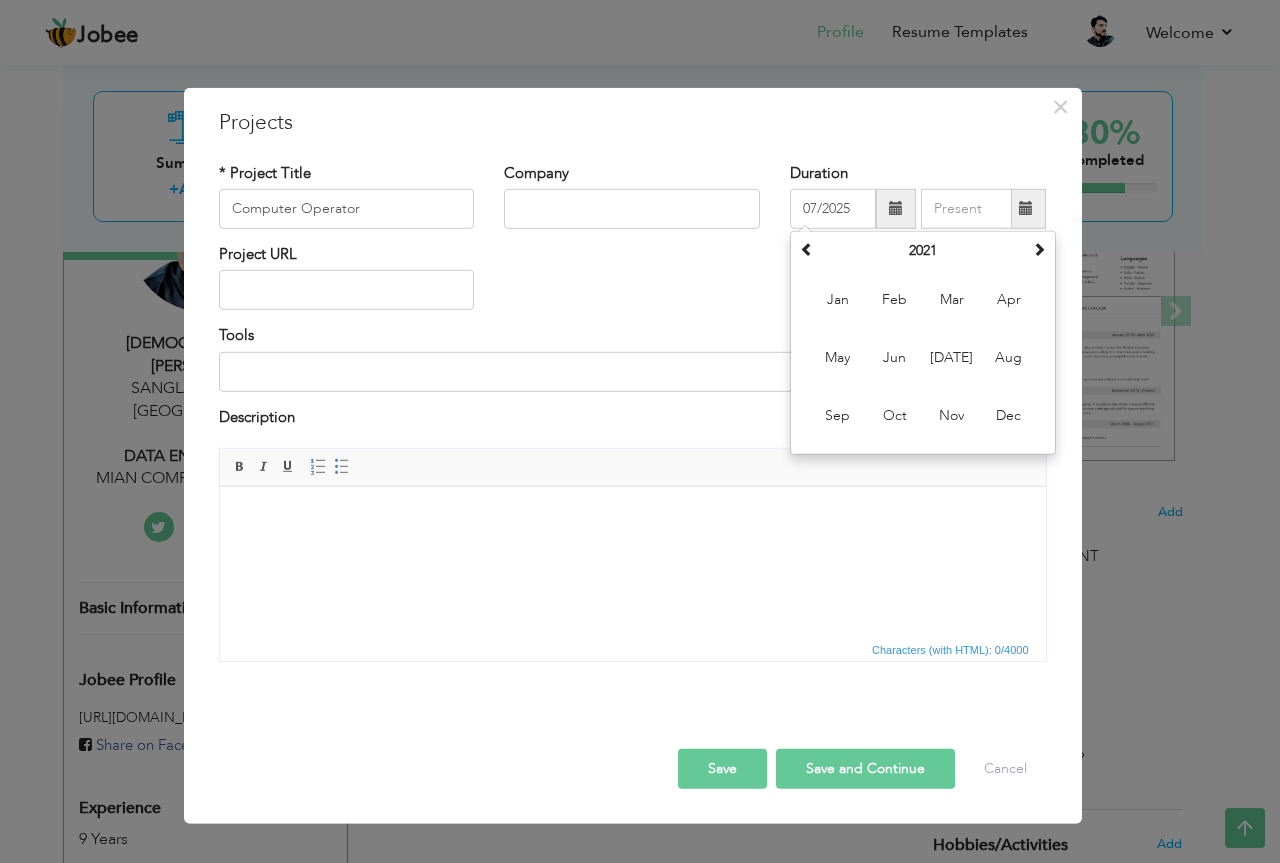 type on "02/2021" 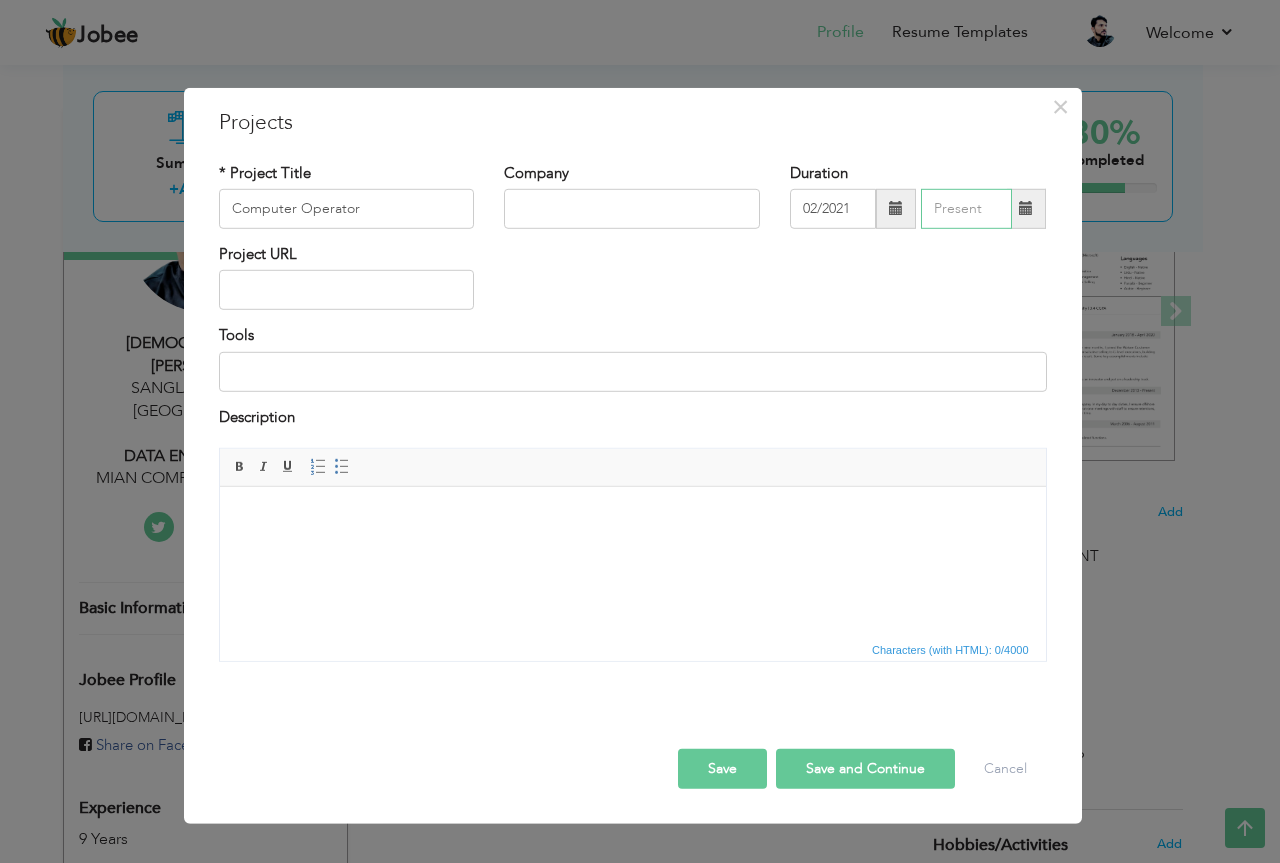 type on "07/2025" 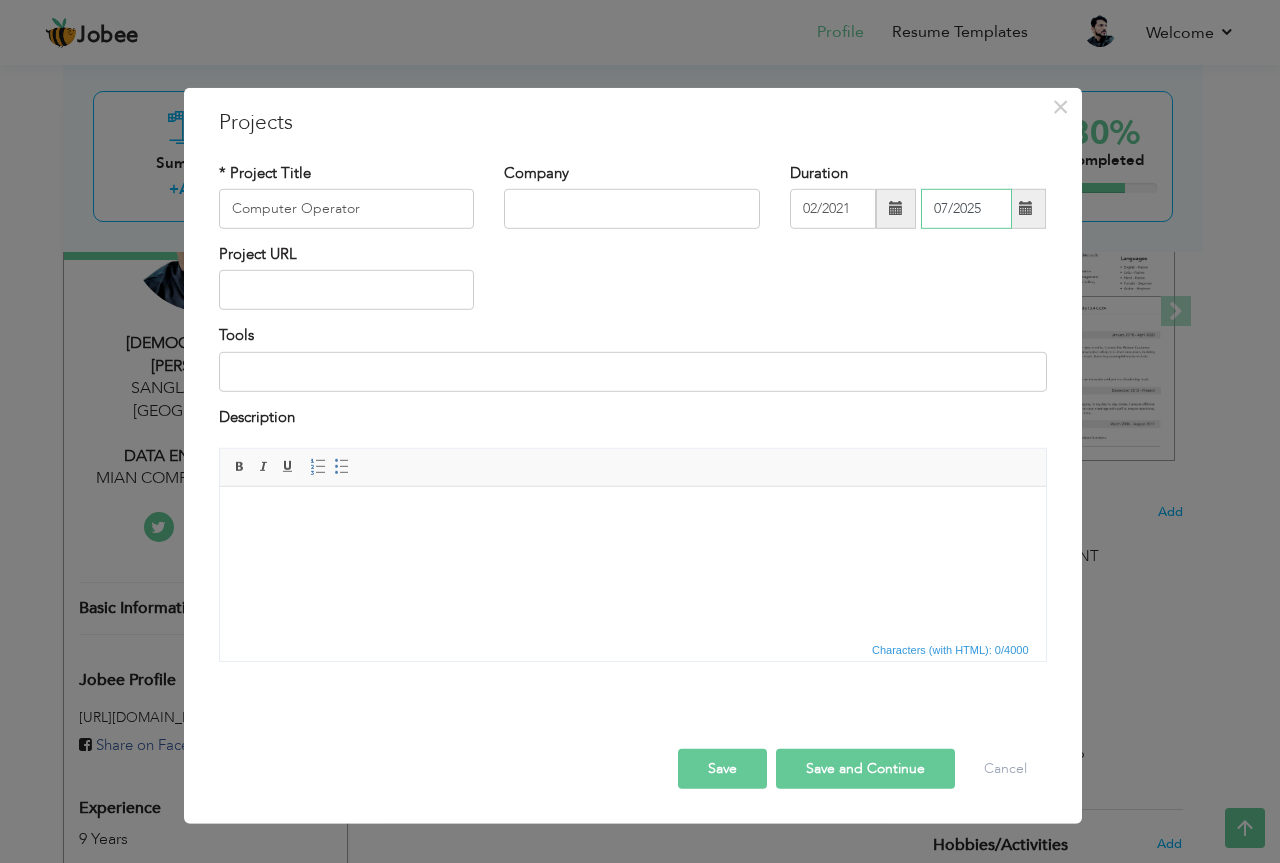 click on "07/2025" at bounding box center (966, 209) 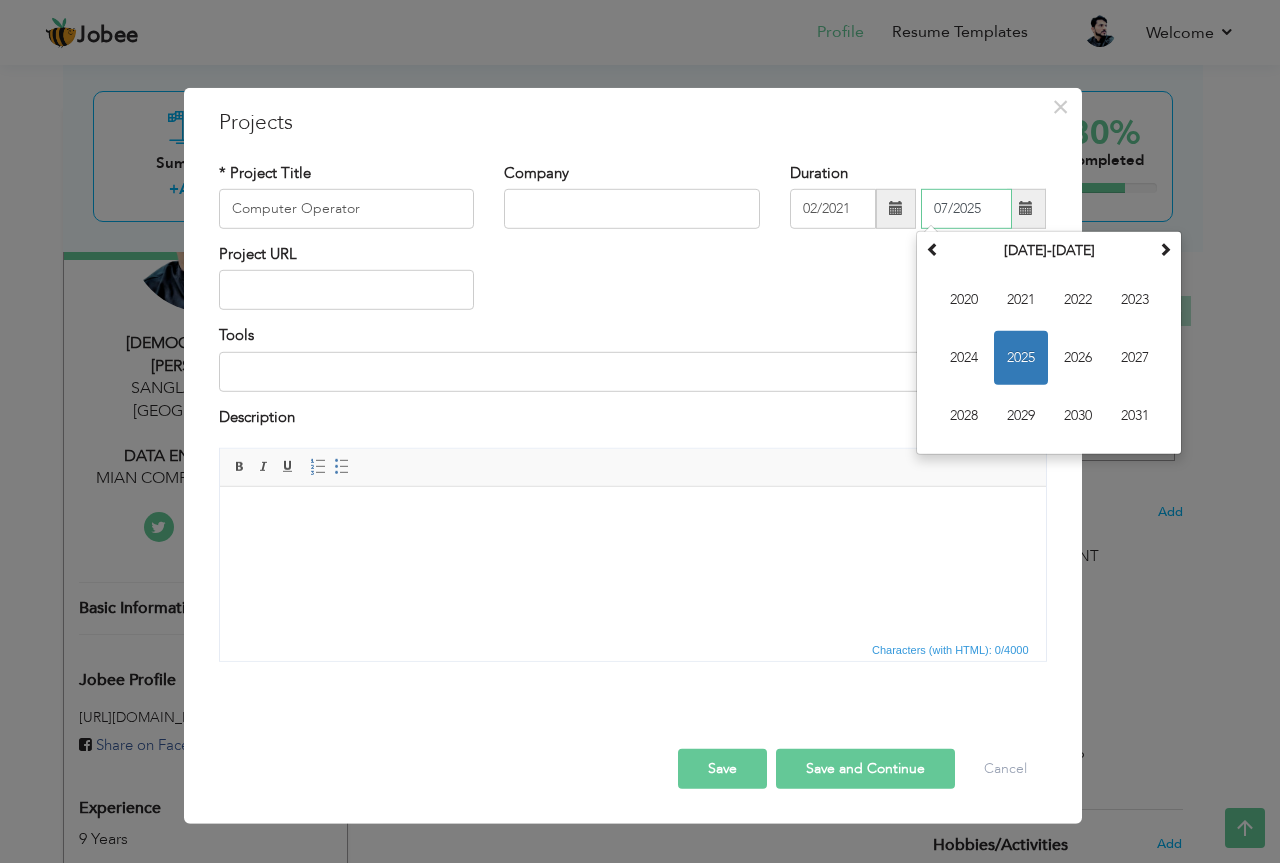 click on "2025" at bounding box center (1021, 358) 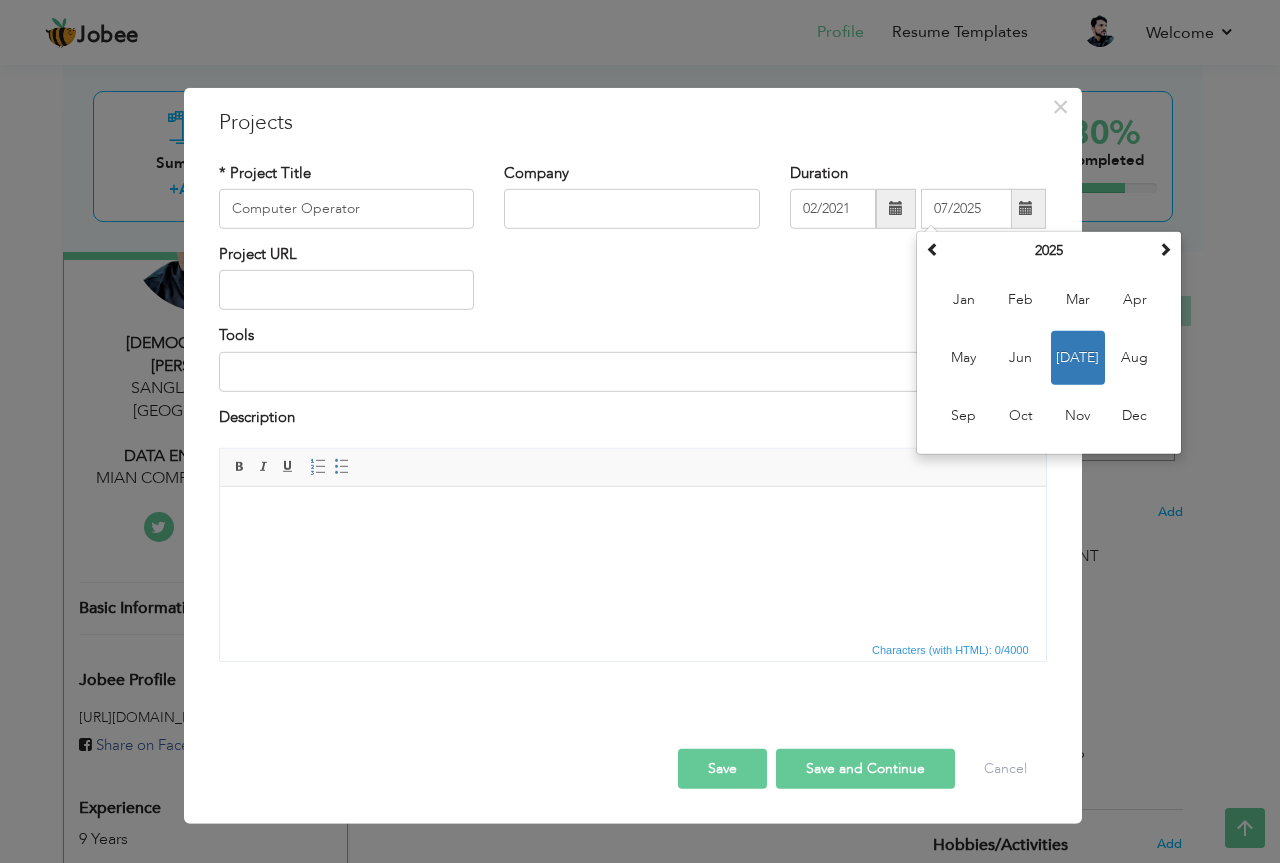 click on "Tools" at bounding box center (633, 358) 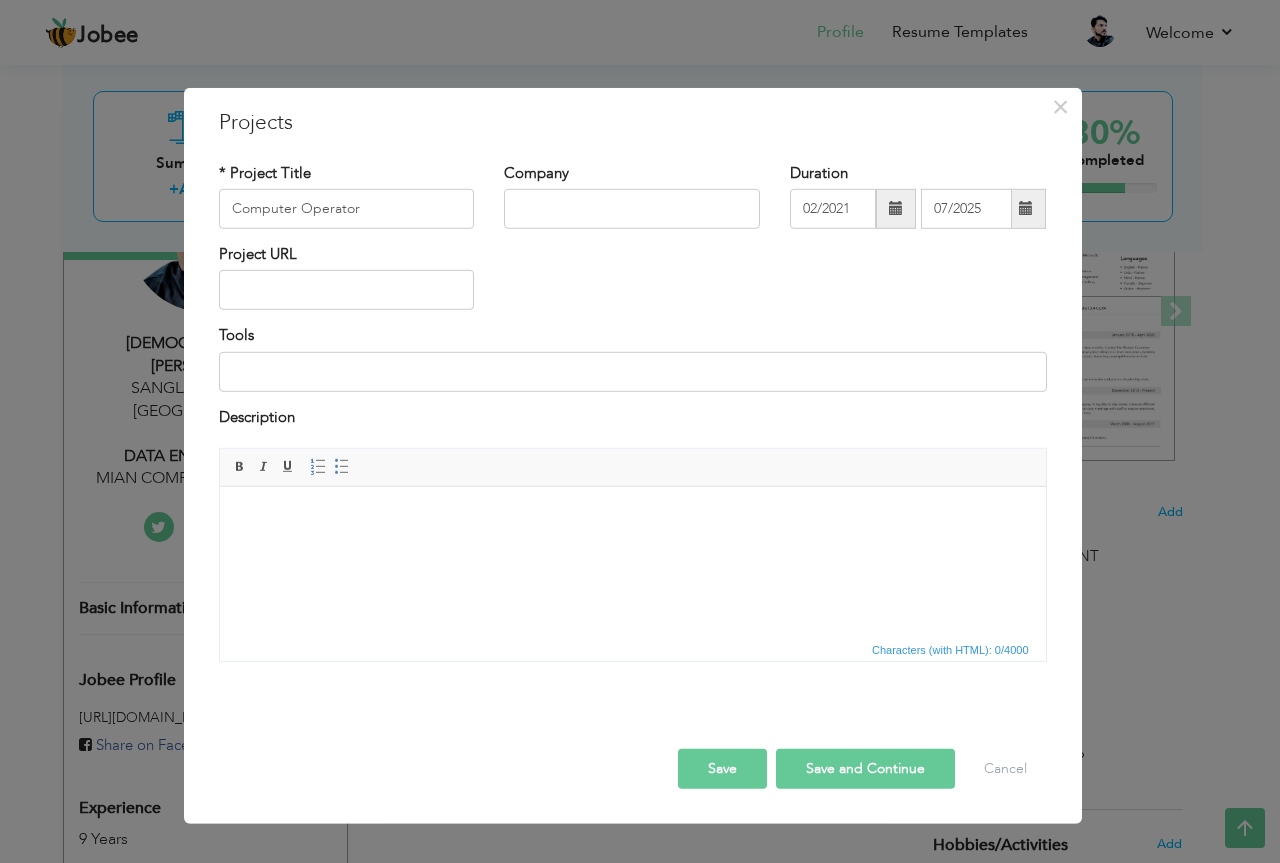 click on "Save" at bounding box center (722, 769) 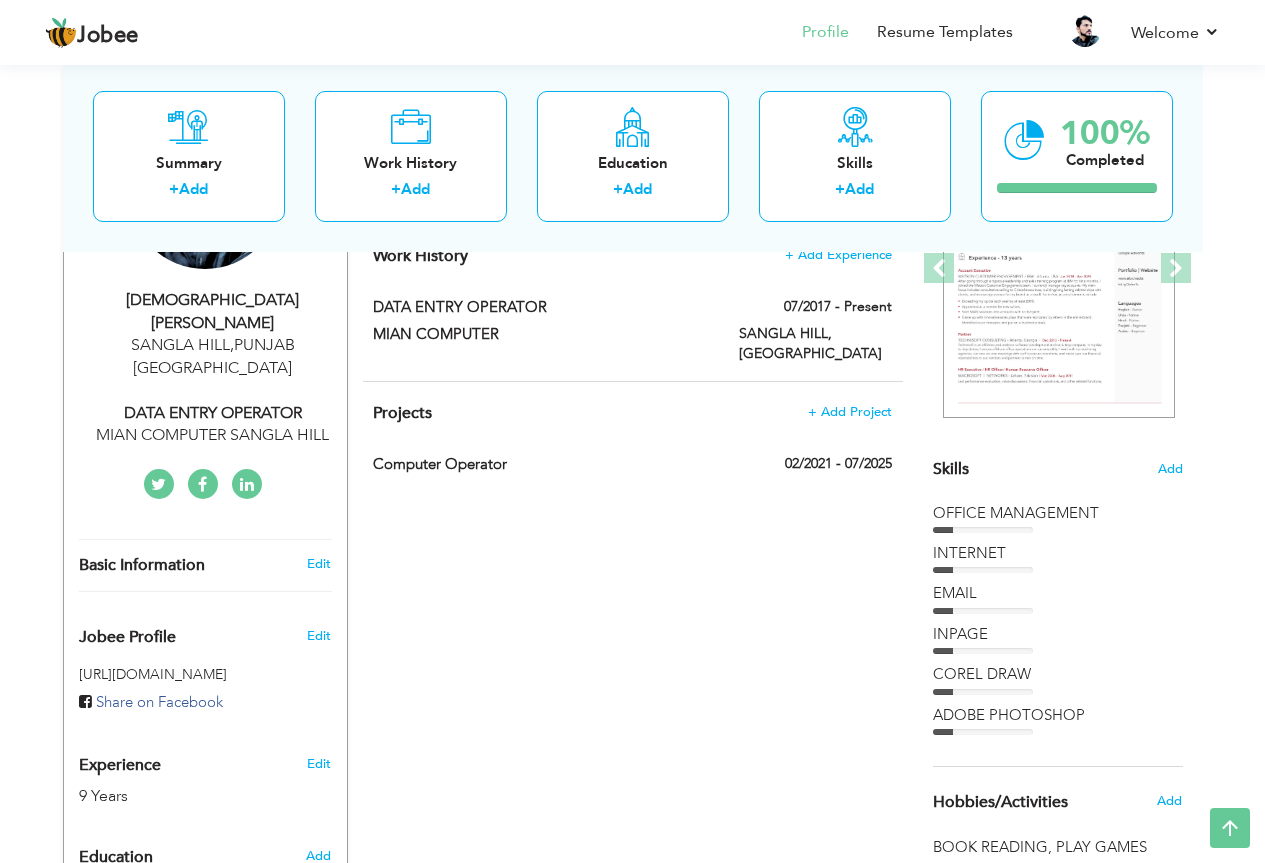 scroll, scrollTop: 312, scrollLeft: 0, axis: vertical 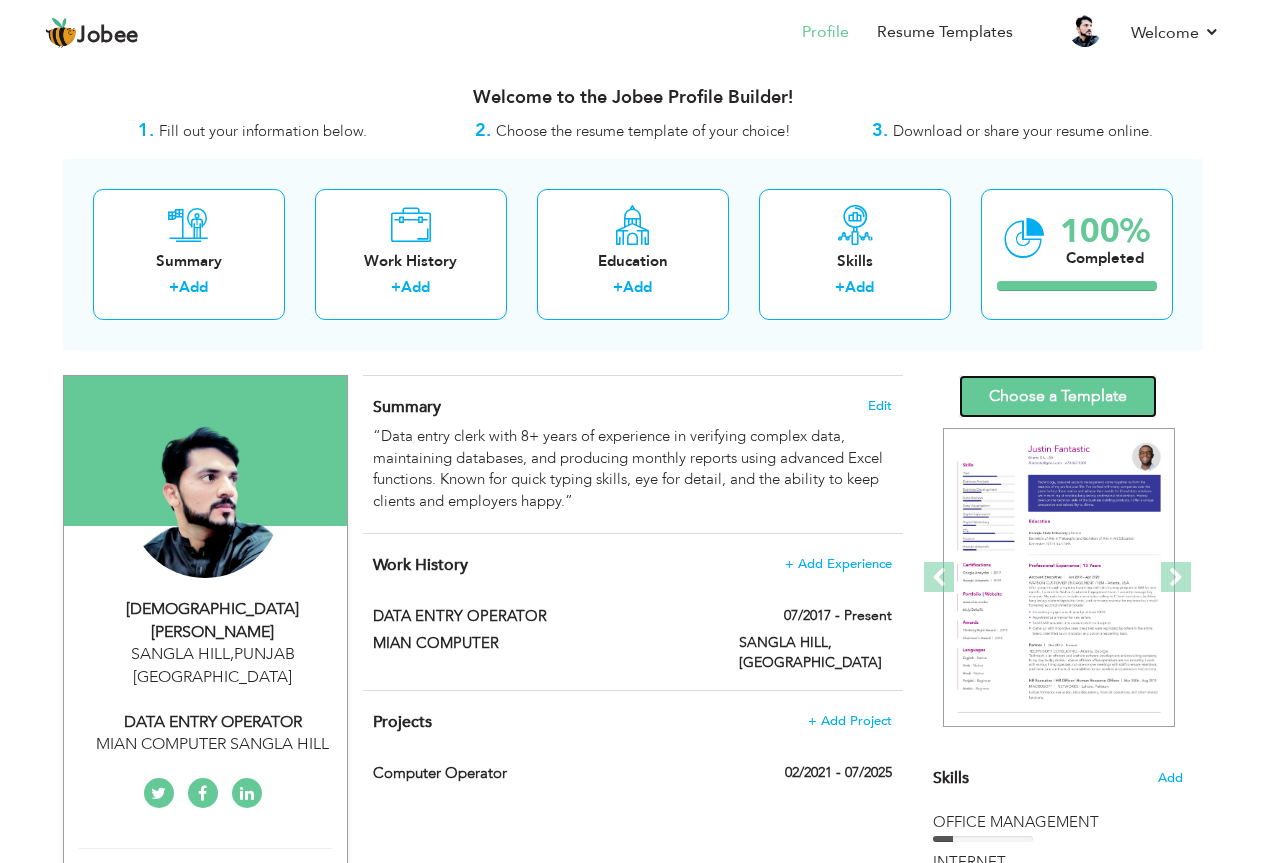 click on "Choose a Template" at bounding box center (1058, 396) 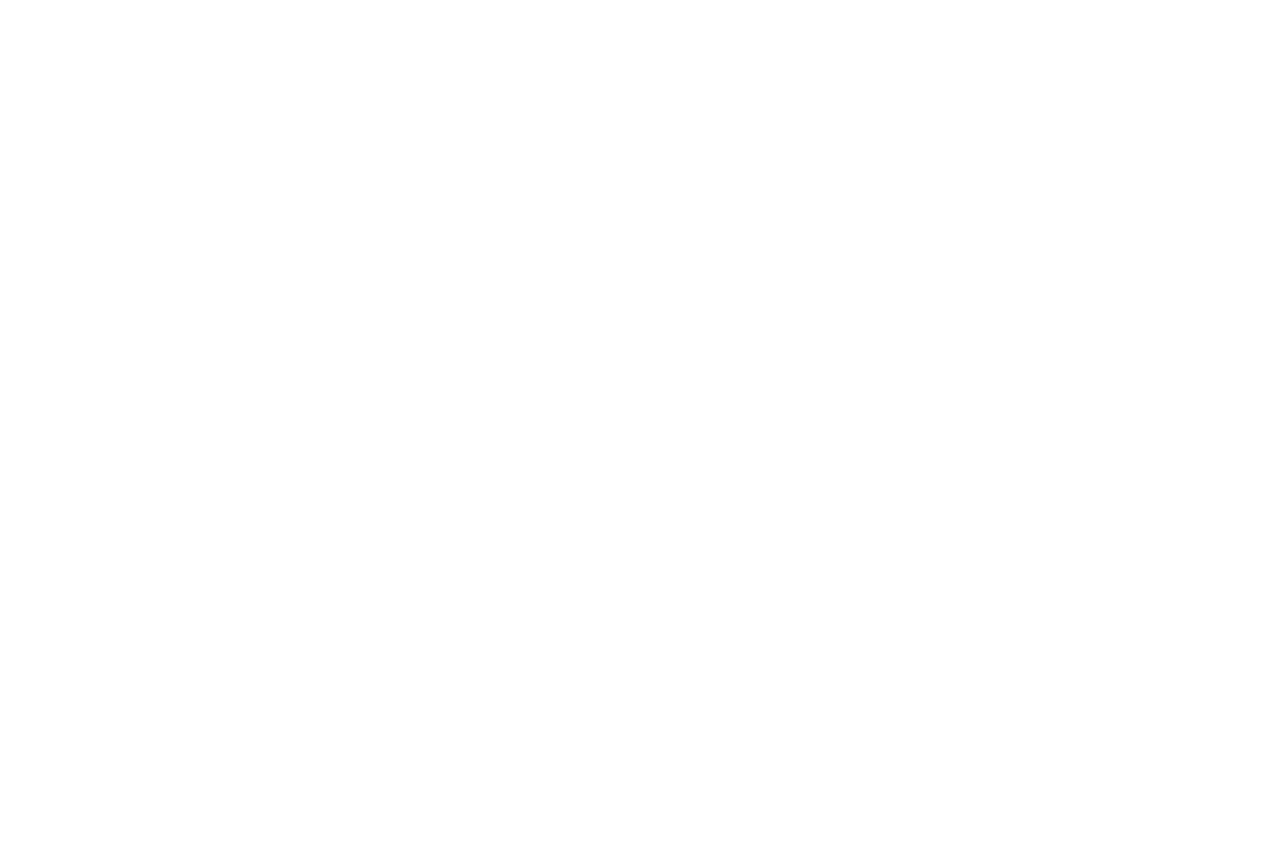 scroll, scrollTop: 0, scrollLeft: 0, axis: both 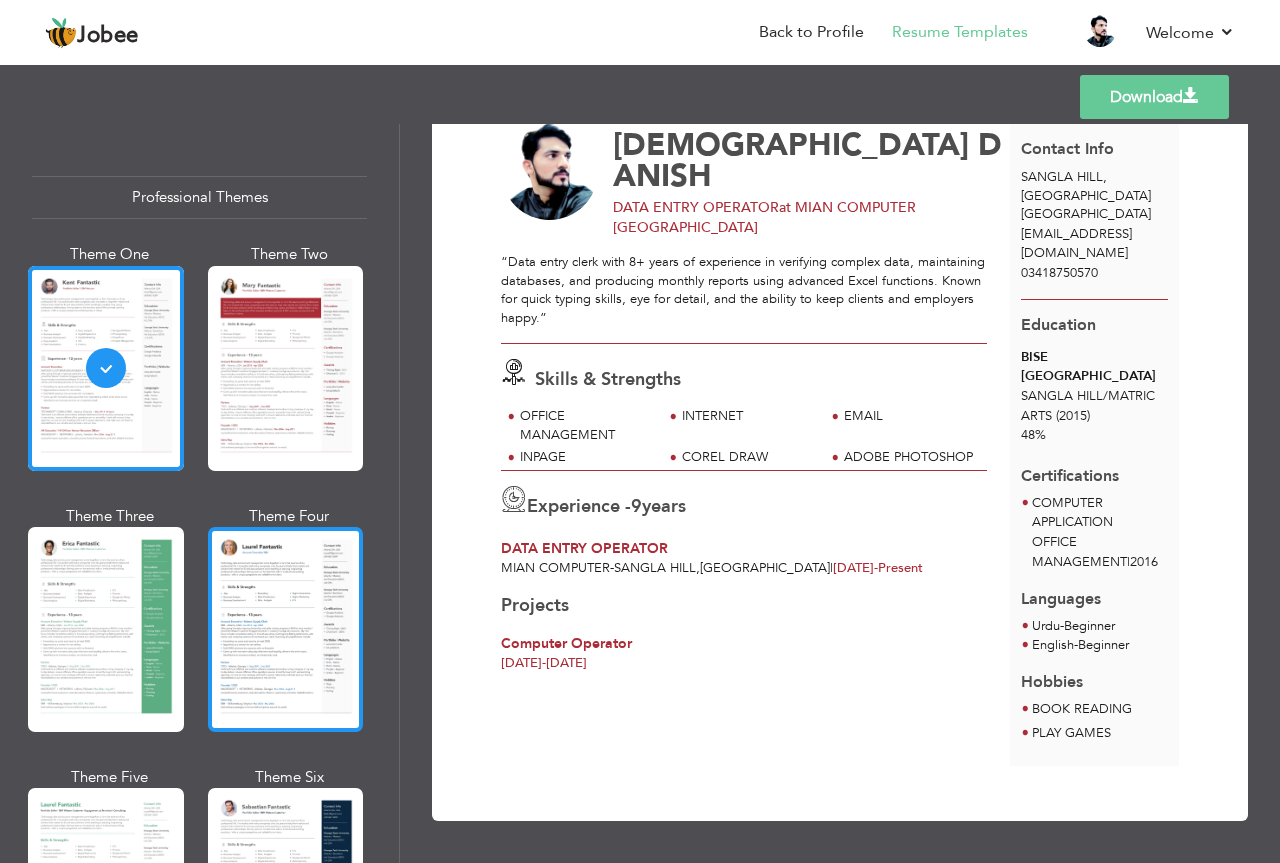click at bounding box center (286, 629) 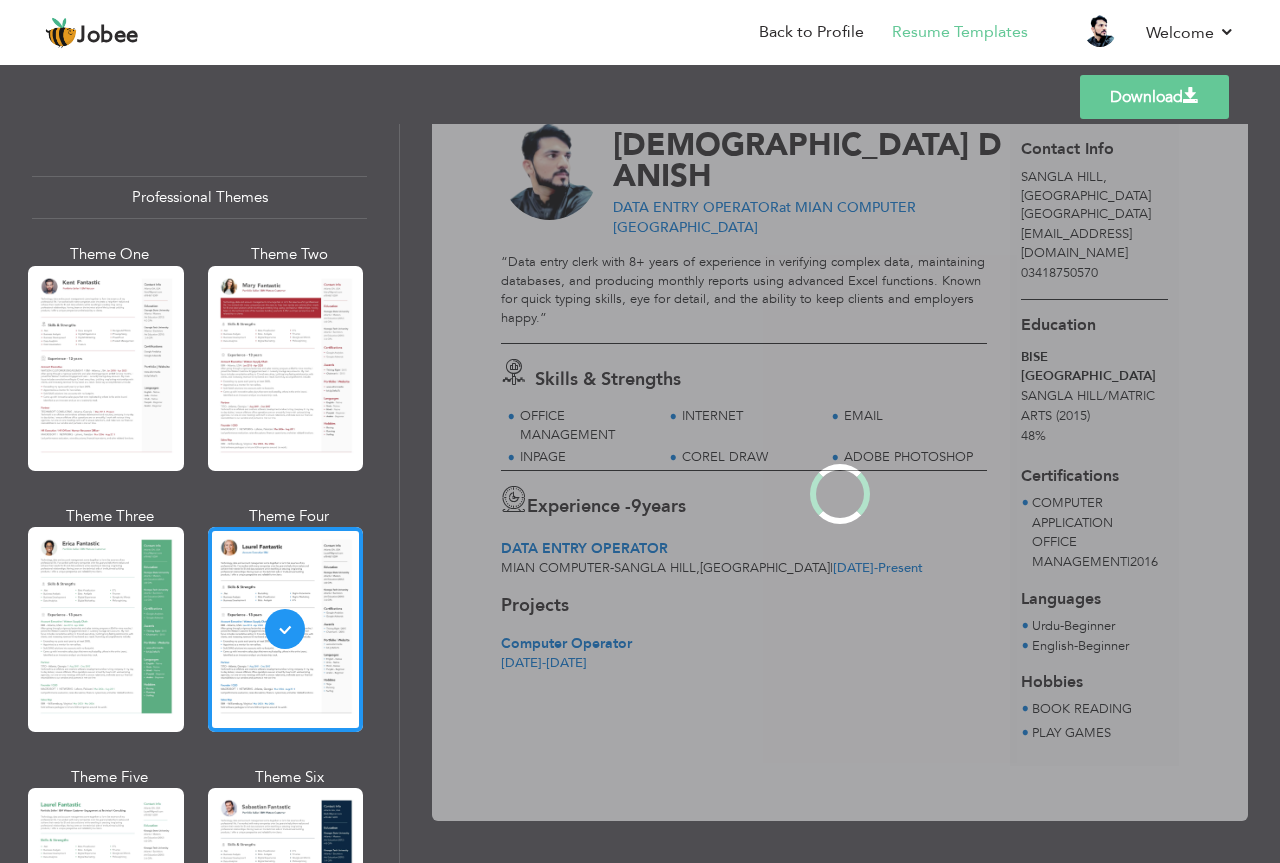 scroll, scrollTop: 0, scrollLeft: 0, axis: both 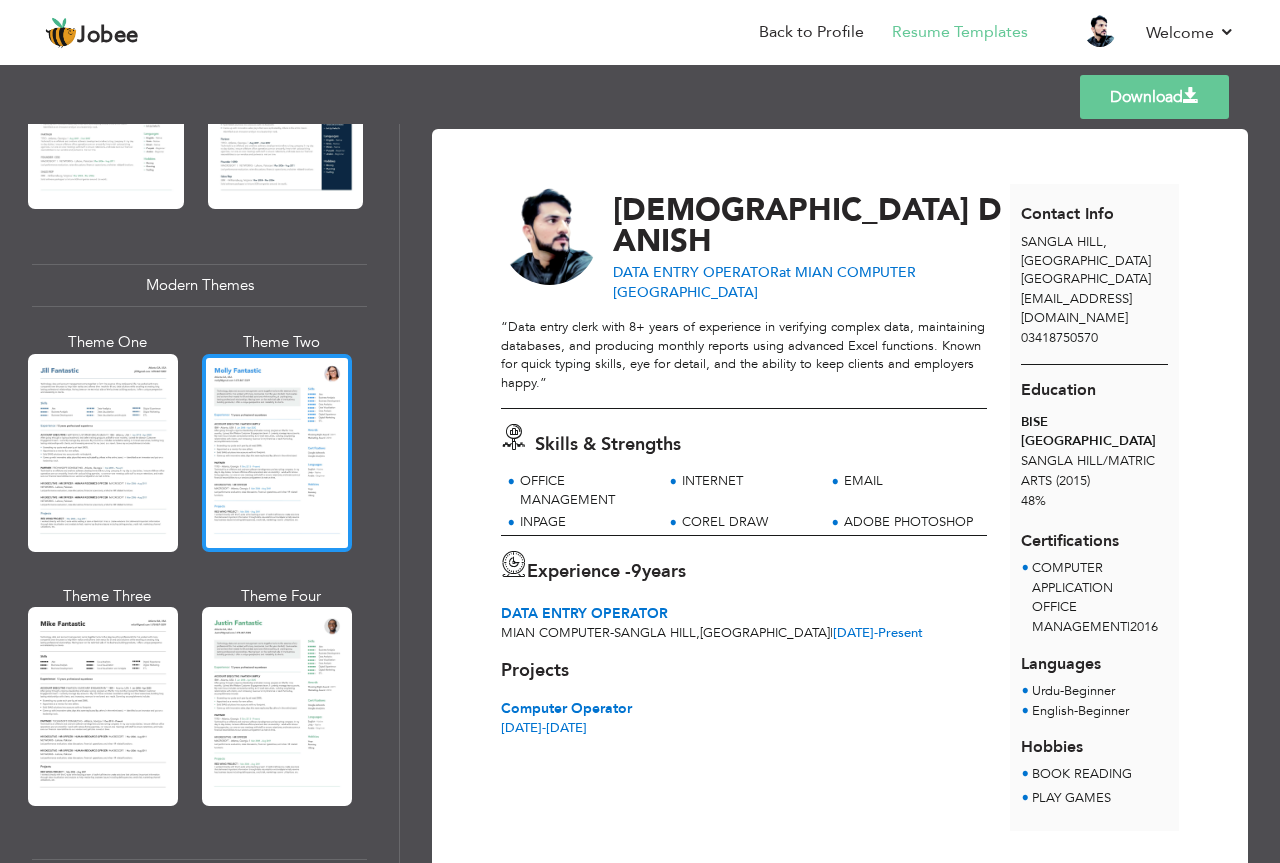 click at bounding box center (277, 453) 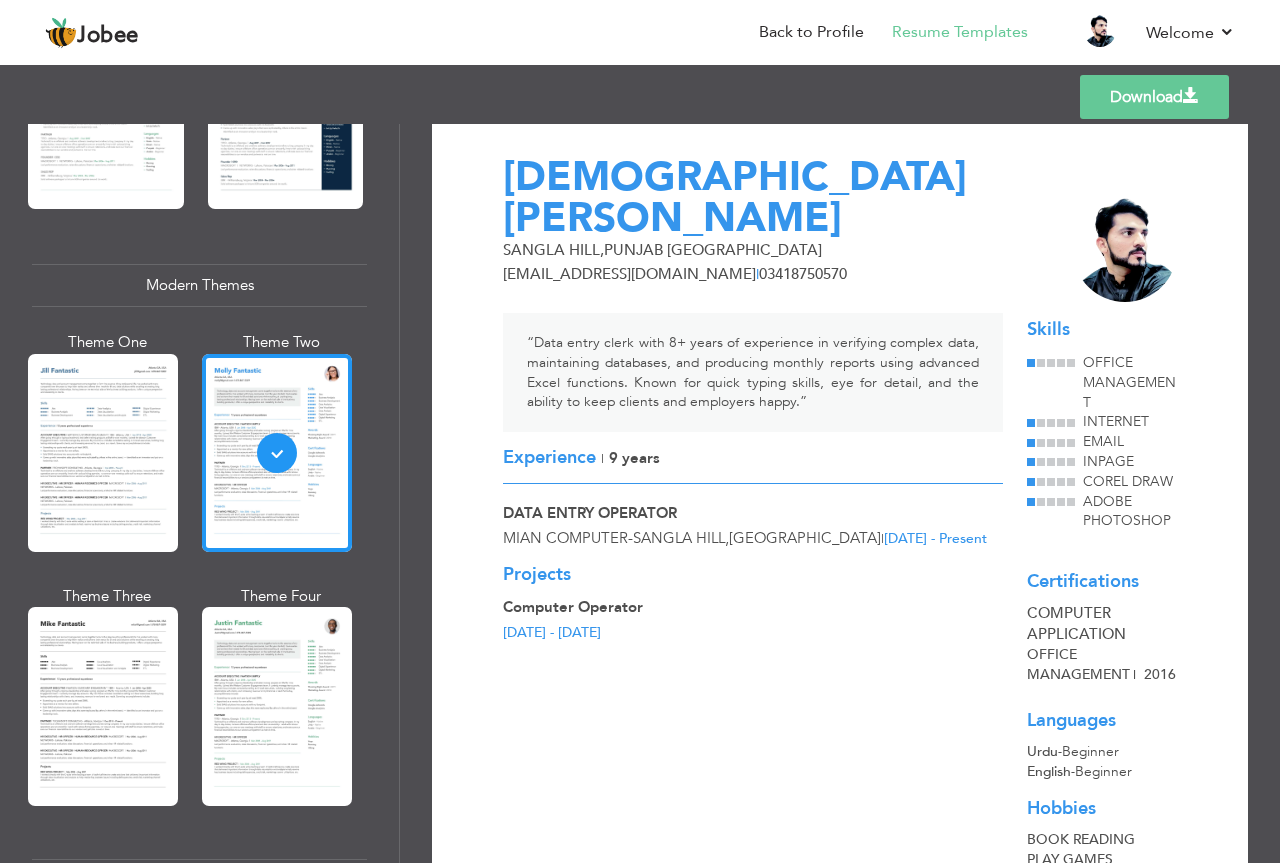 scroll, scrollTop: 0, scrollLeft: 0, axis: both 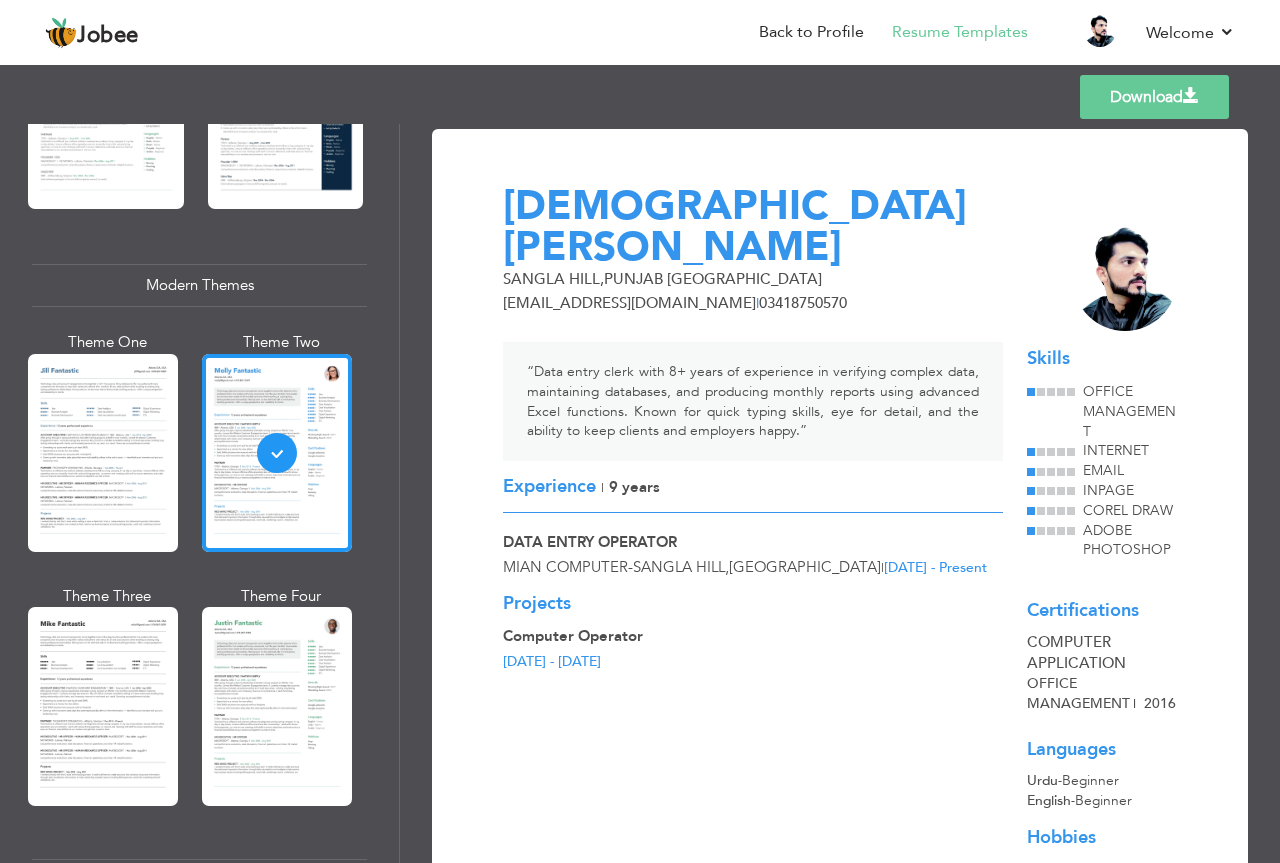 click on "Download" at bounding box center [1154, 97] 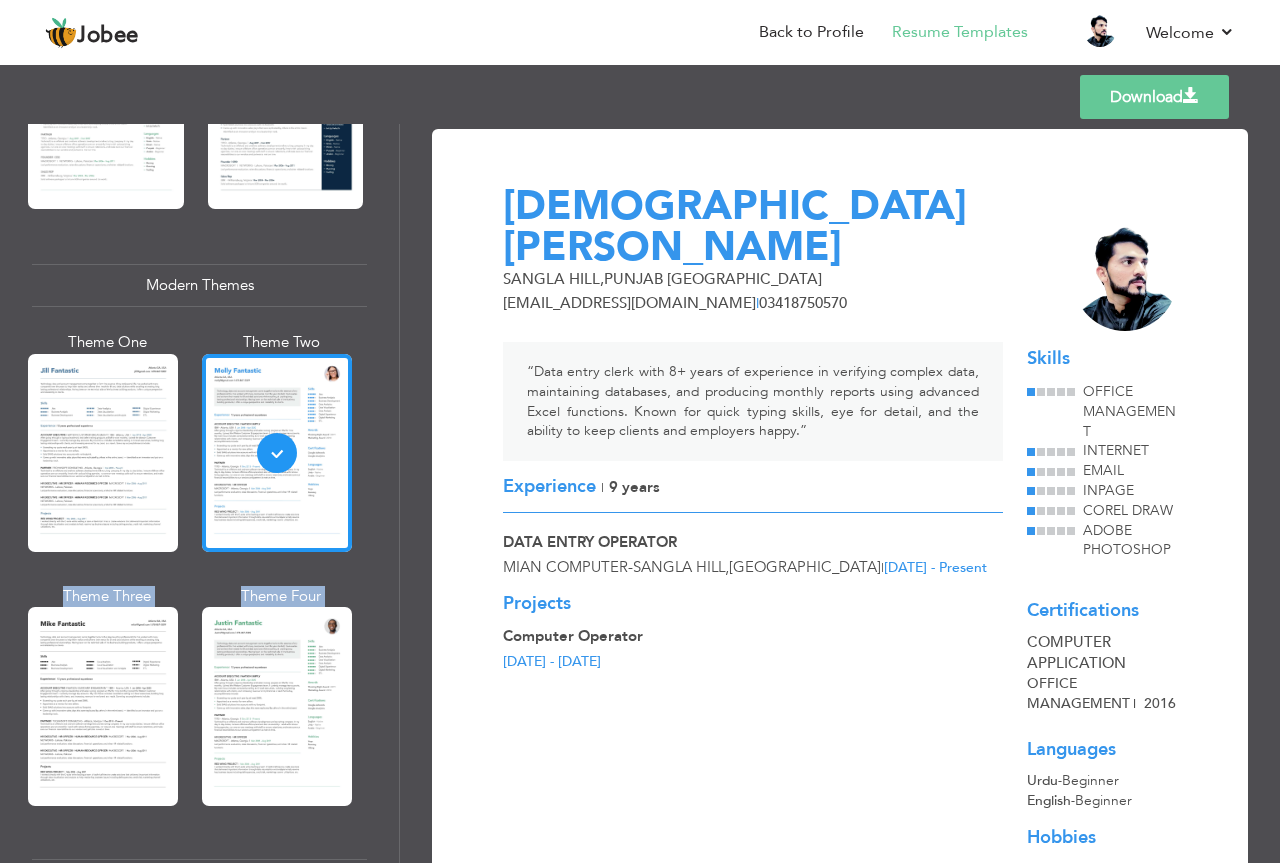 drag, startPoint x: 394, startPoint y: 322, endPoint x: 392, endPoint y: 423, distance: 101.0198 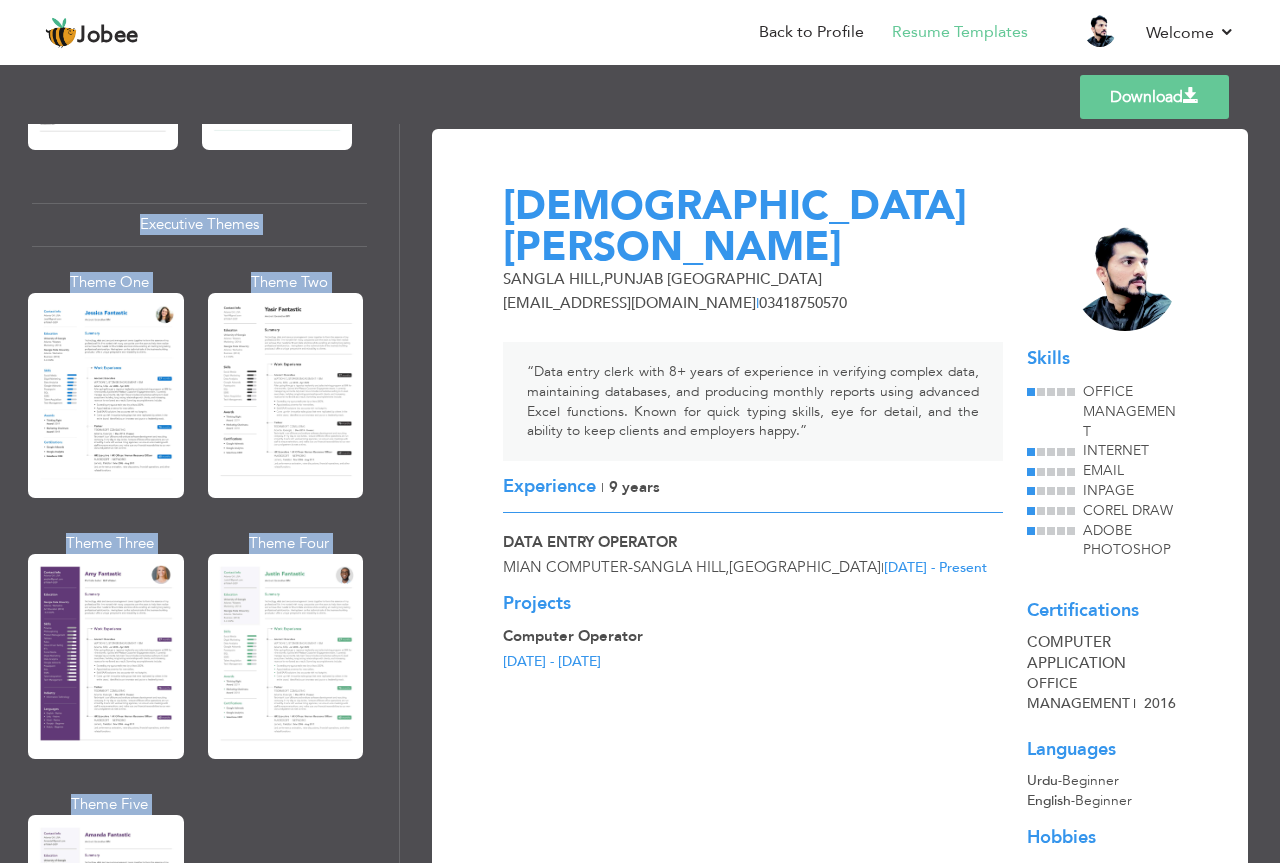 scroll, scrollTop: 1457, scrollLeft: 0, axis: vertical 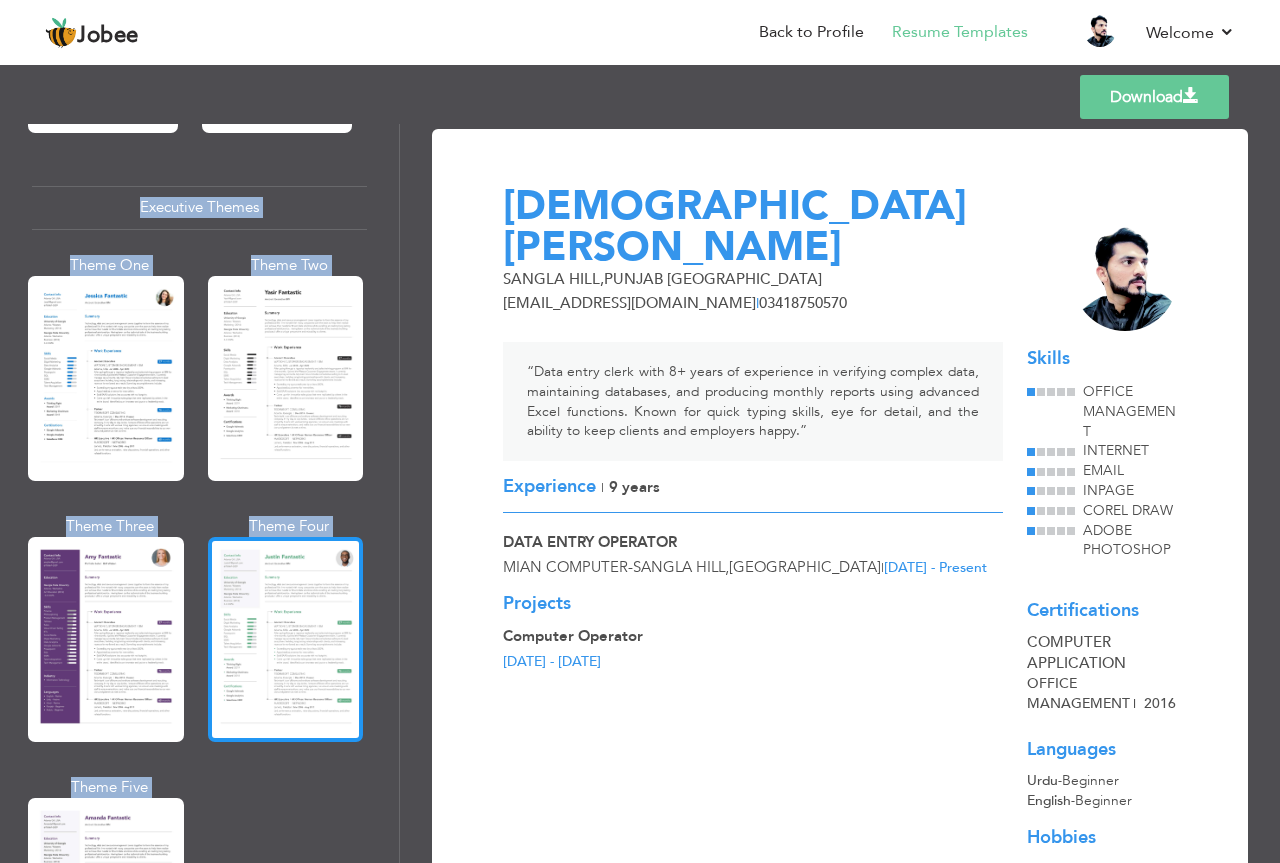 click at bounding box center (286, 639) 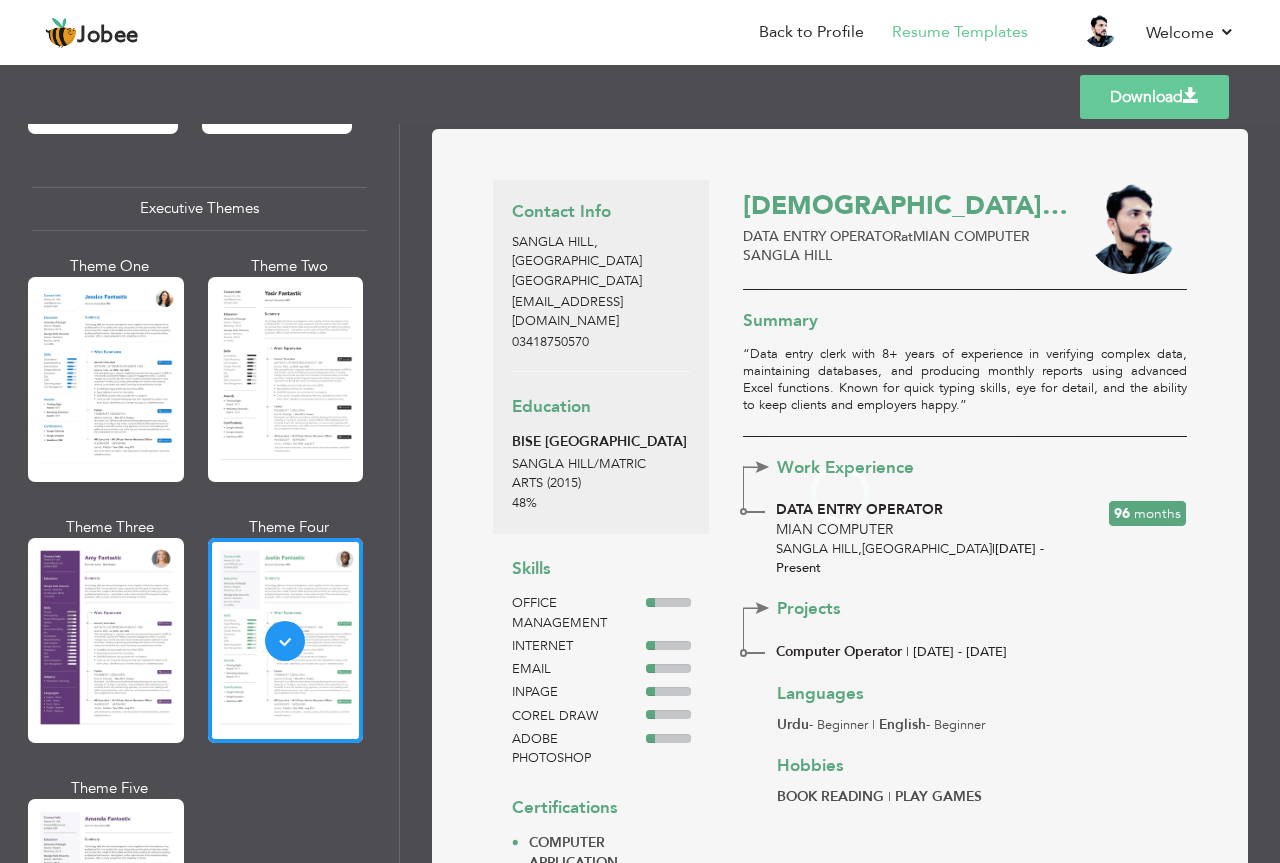 scroll, scrollTop: 1457, scrollLeft: 0, axis: vertical 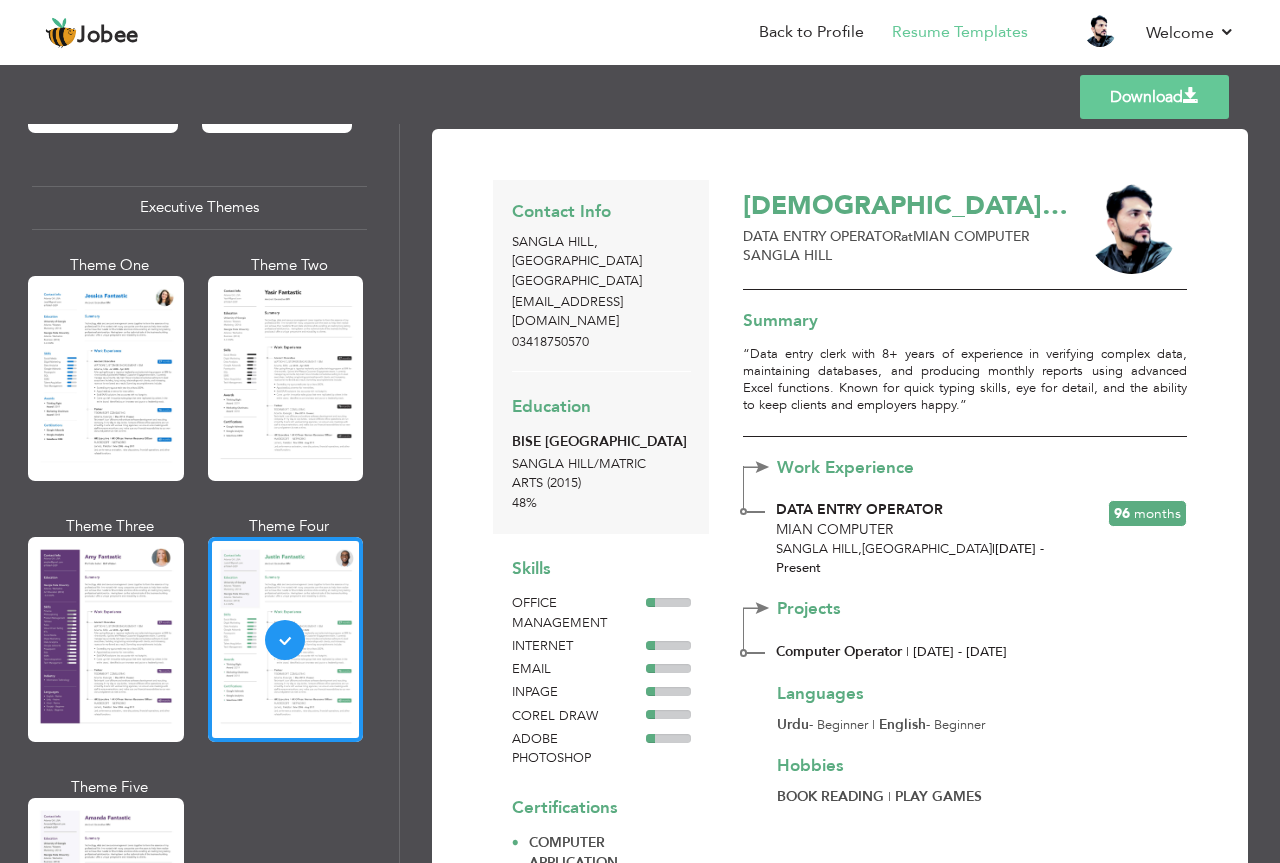 click on "Download" at bounding box center (1154, 97) 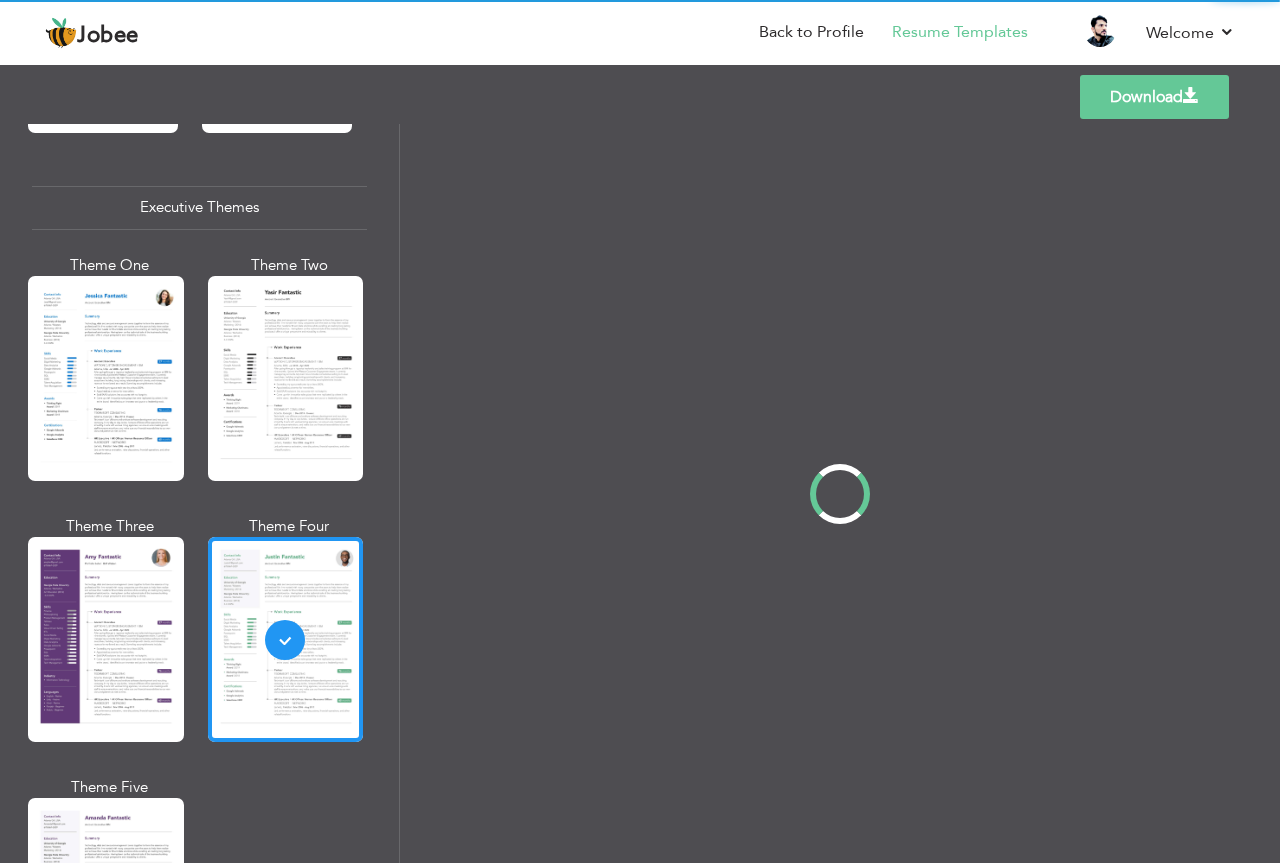 scroll, scrollTop: 1456, scrollLeft: 0, axis: vertical 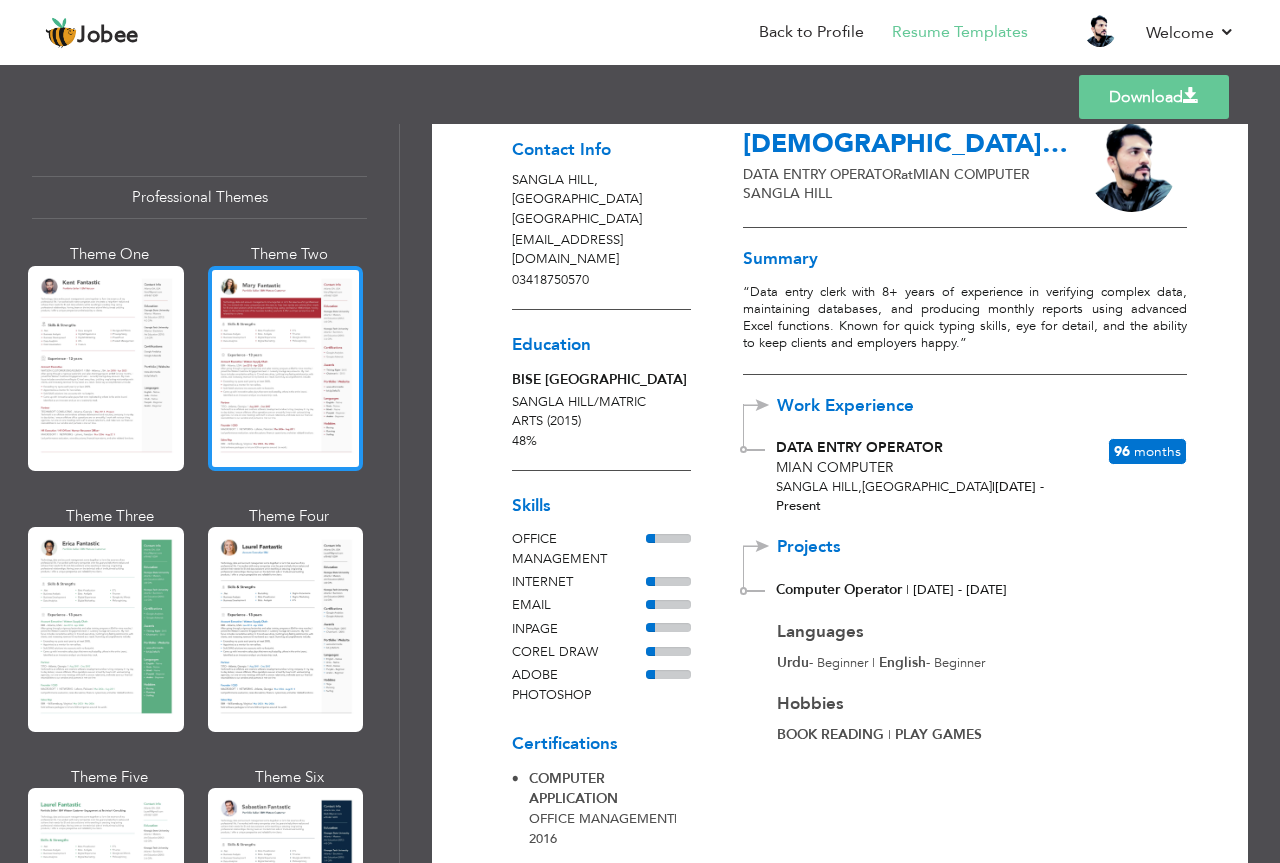 click at bounding box center (286, 368) 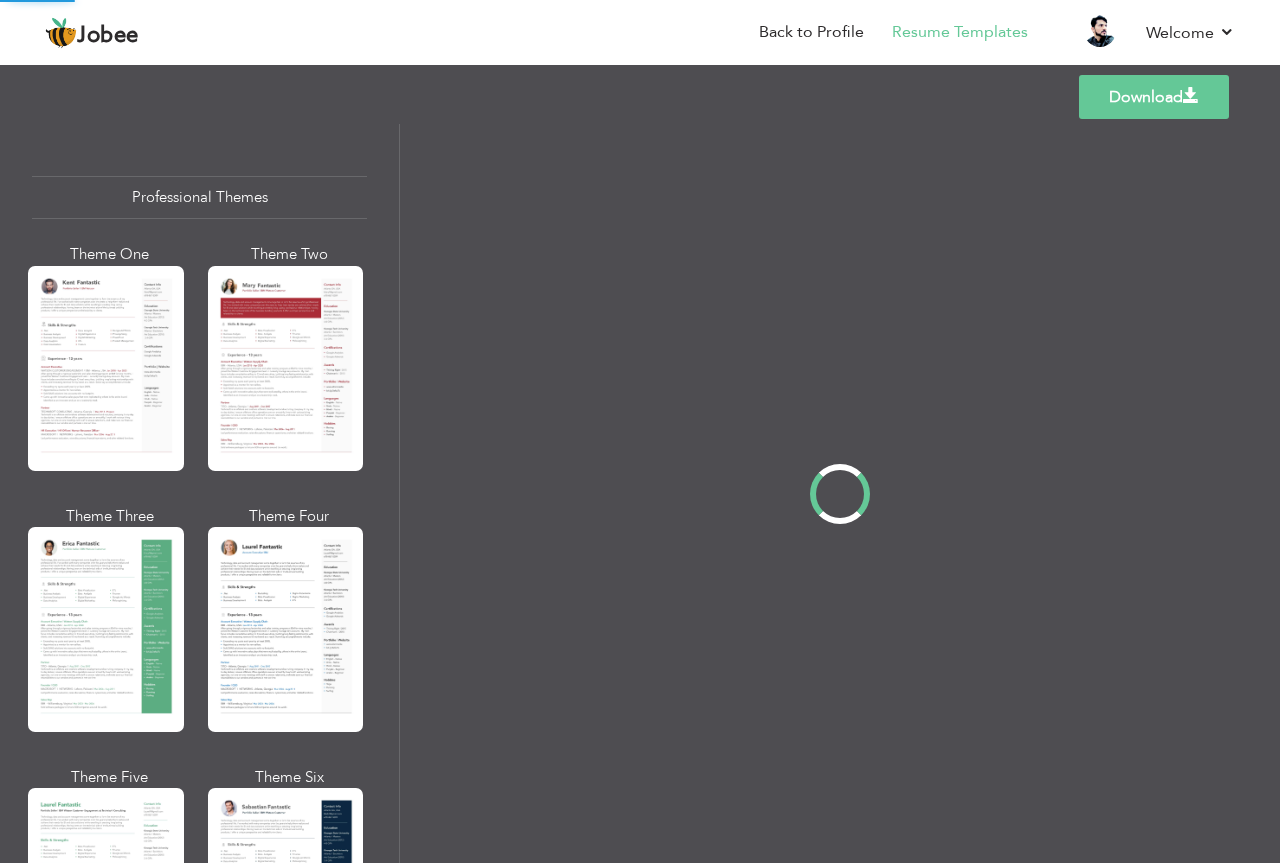click on "Professional Themes
Theme One
Theme Two
Theme Three
Theme Four" at bounding box center (640, 493) 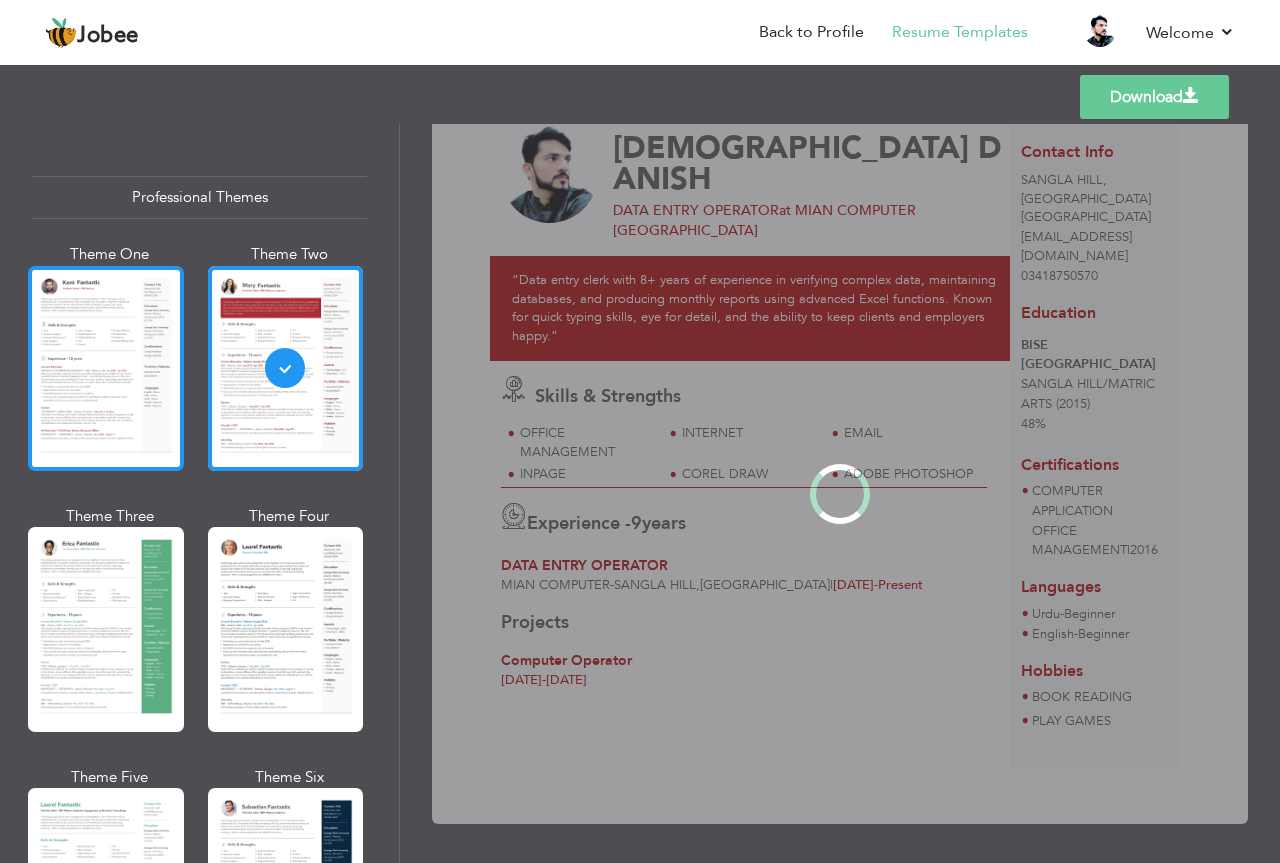 scroll, scrollTop: 0, scrollLeft: 0, axis: both 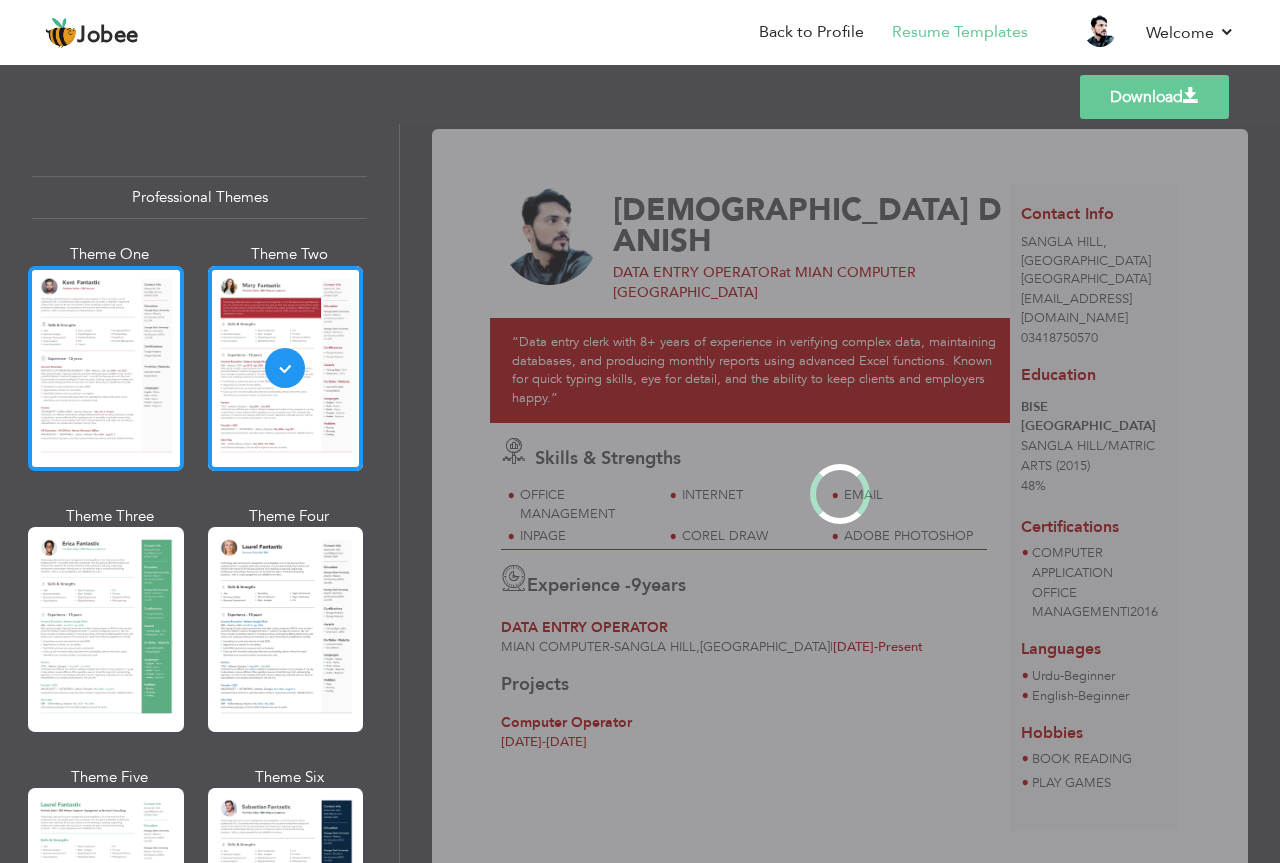 click at bounding box center [106, 368] 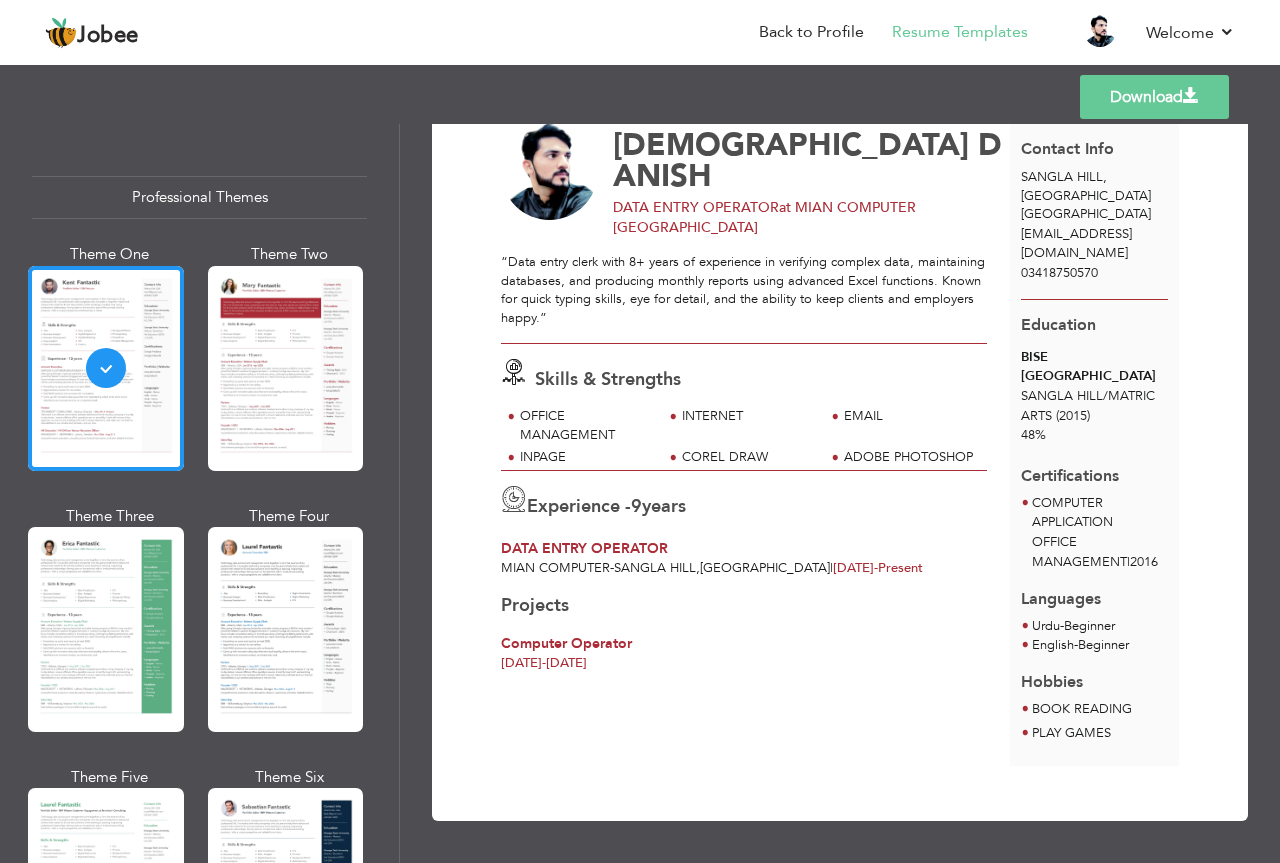scroll, scrollTop: 0, scrollLeft: 0, axis: both 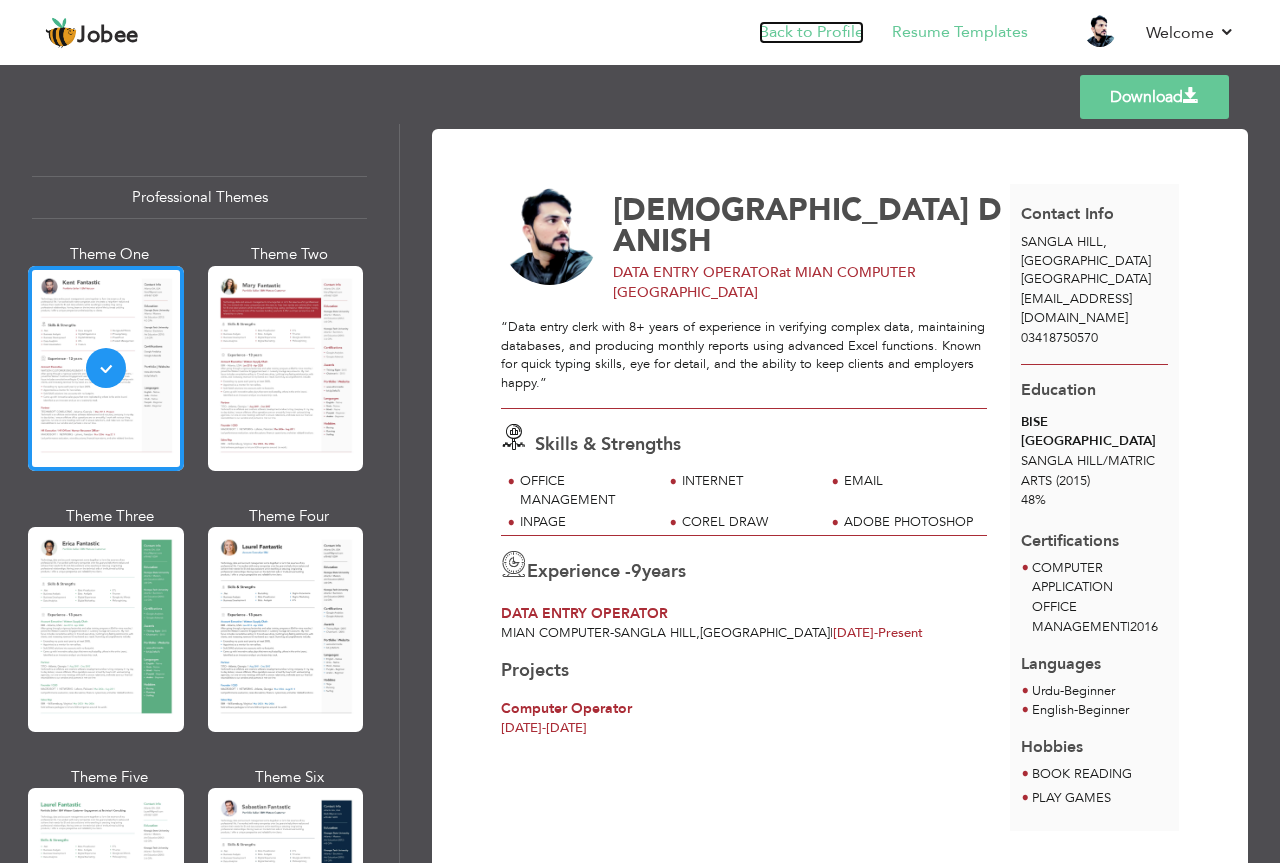 click on "Back to Profile" at bounding box center (811, 32) 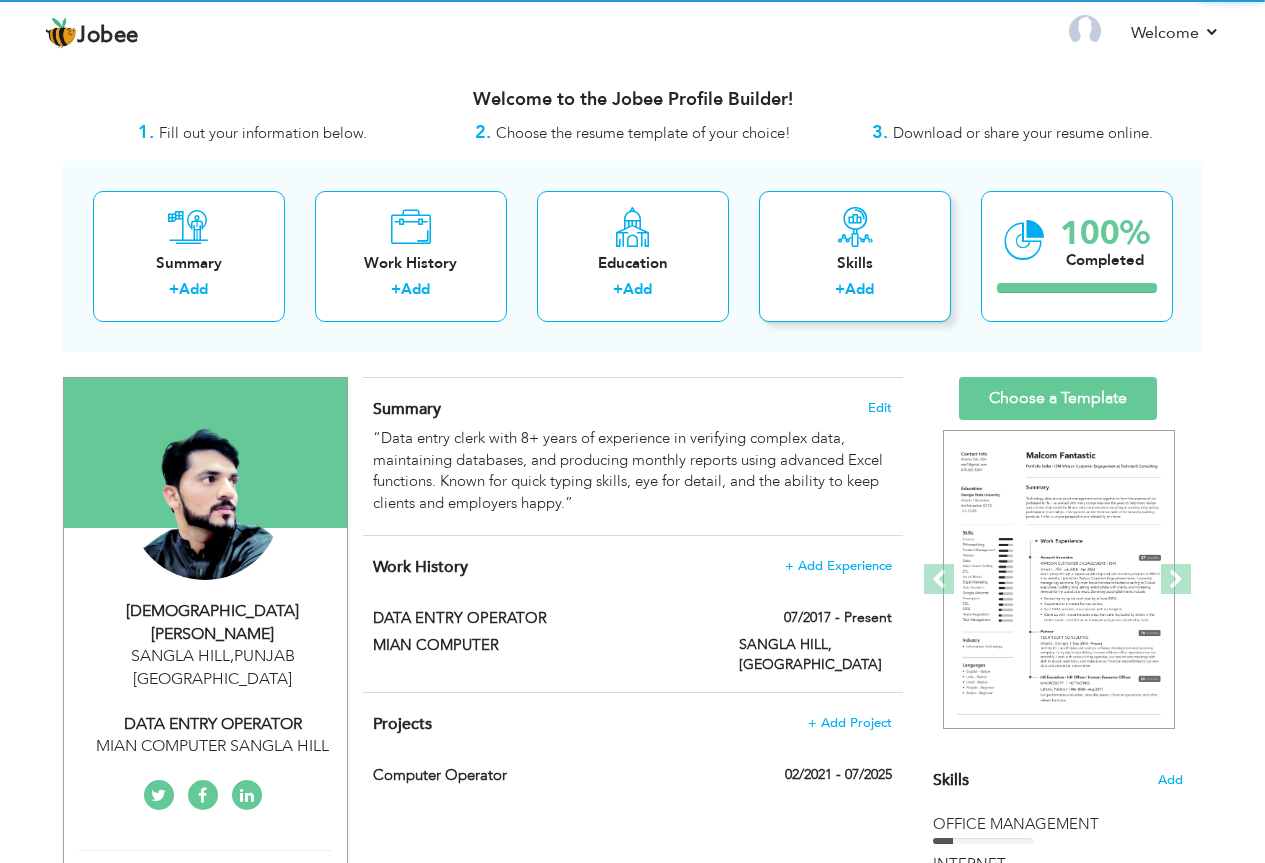 scroll, scrollTop: 0, scrollLeft: 0, axis: both 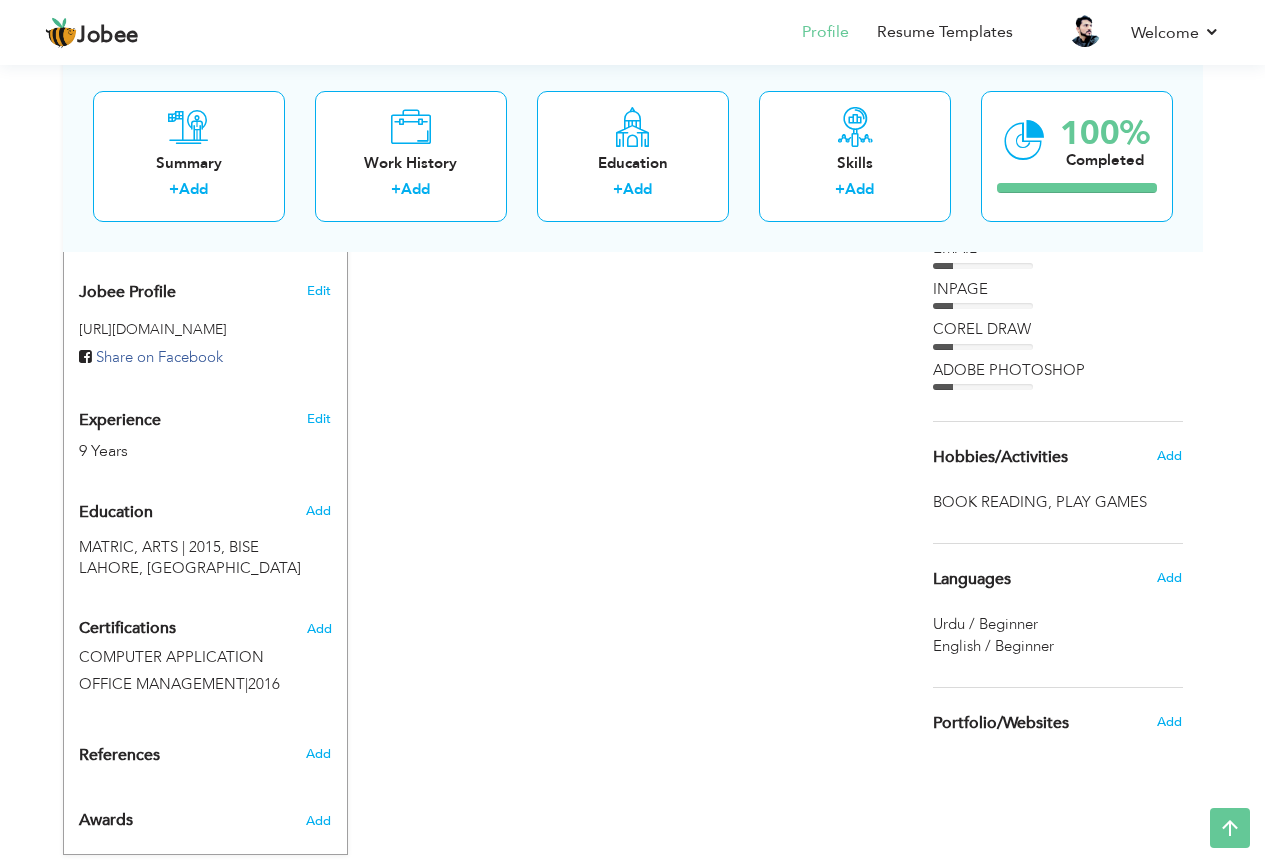 click on "Add" at bounding box center [322, 511] 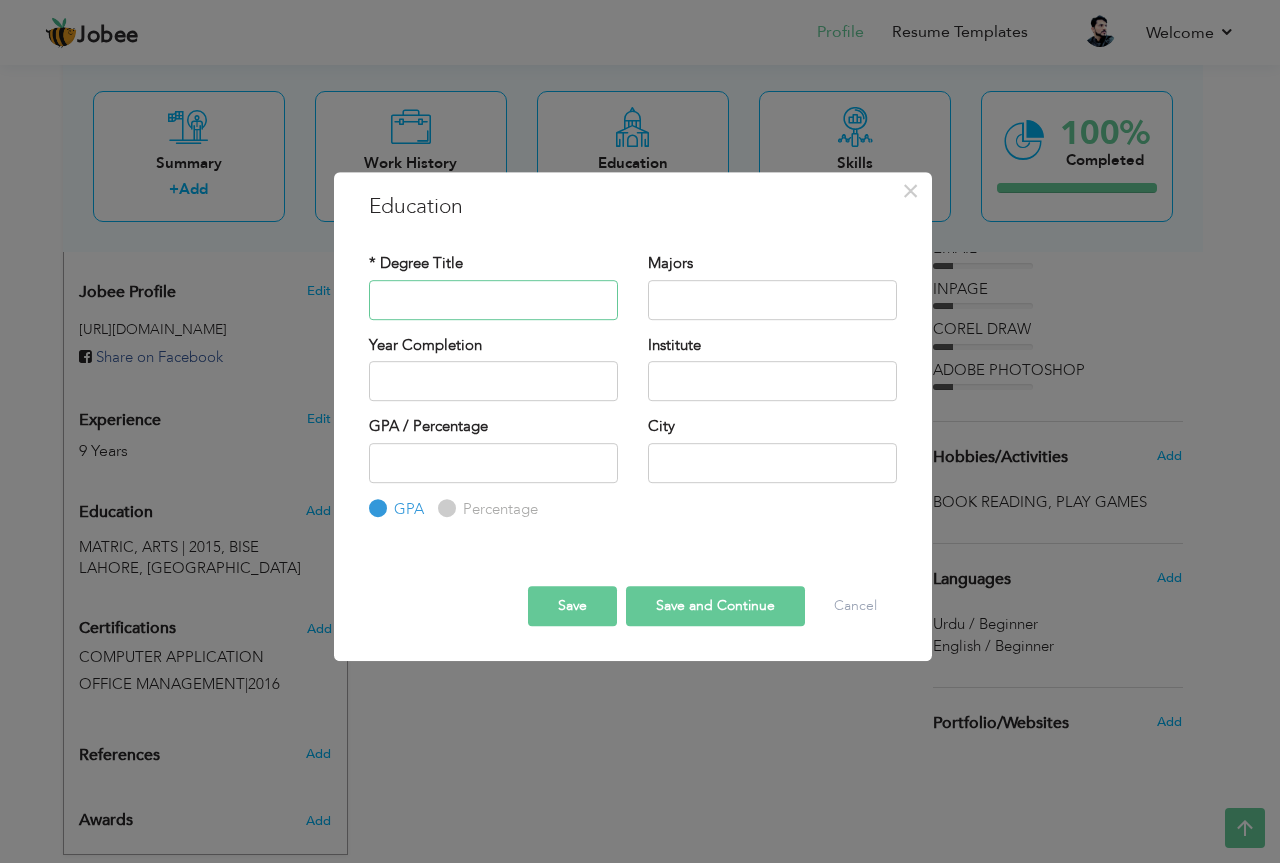 click at bounding box center (493, 300) 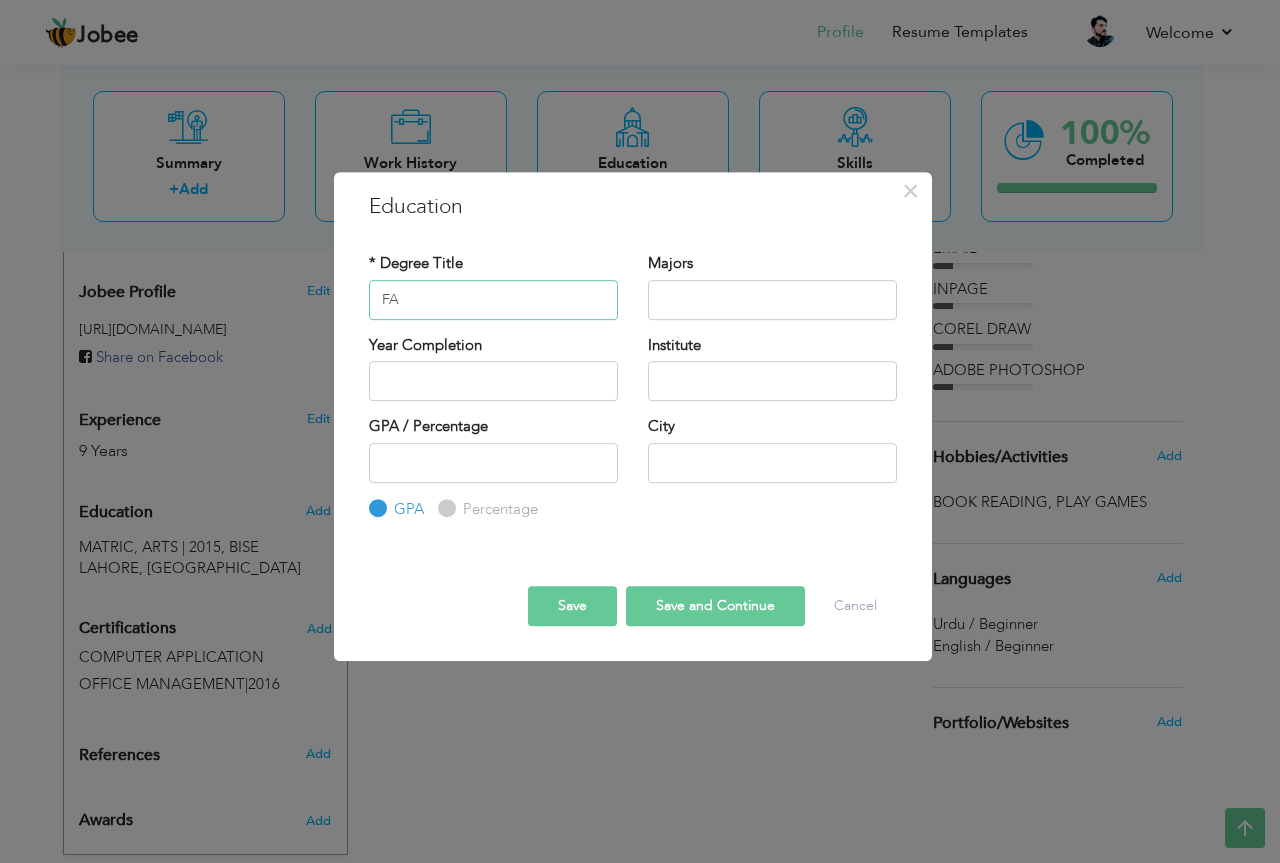 type on "FA" 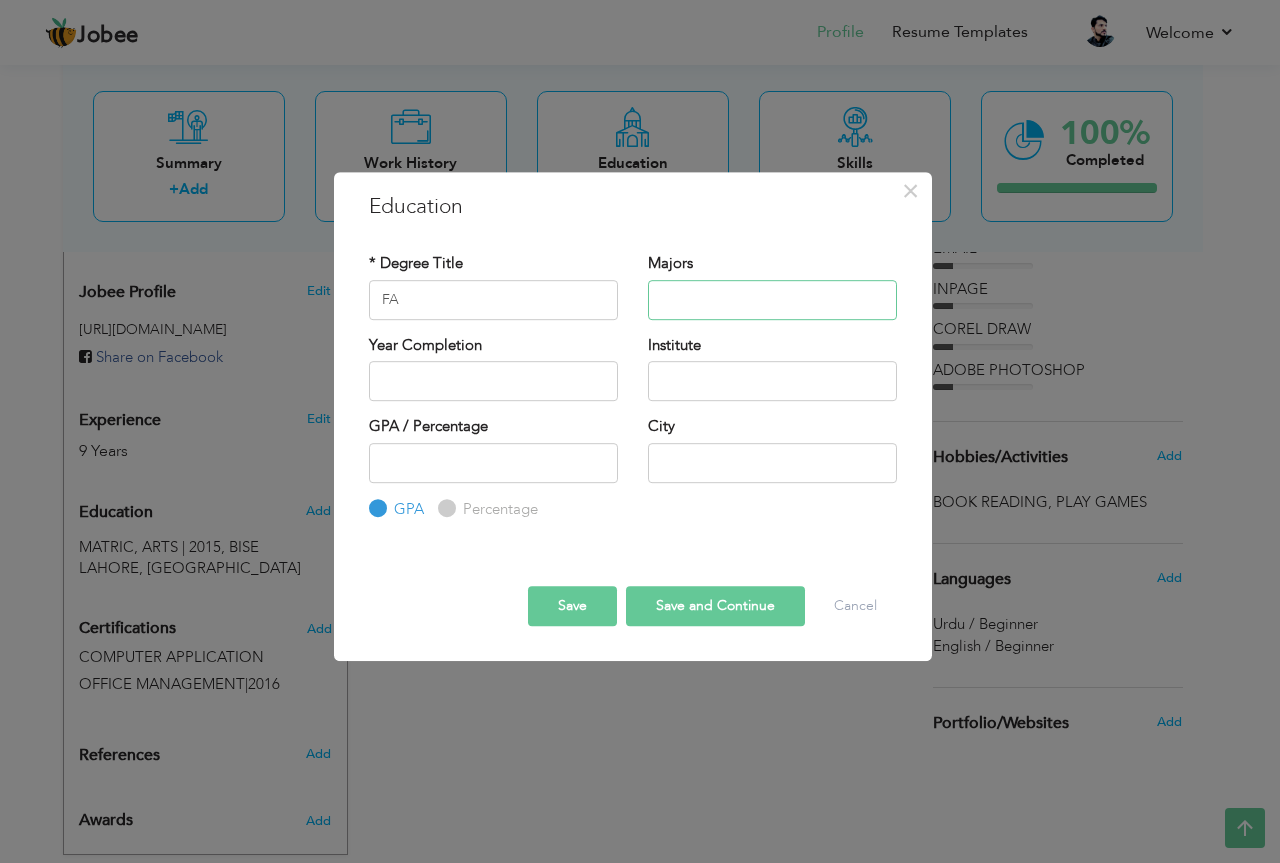 click at bounding box center (772, 300) 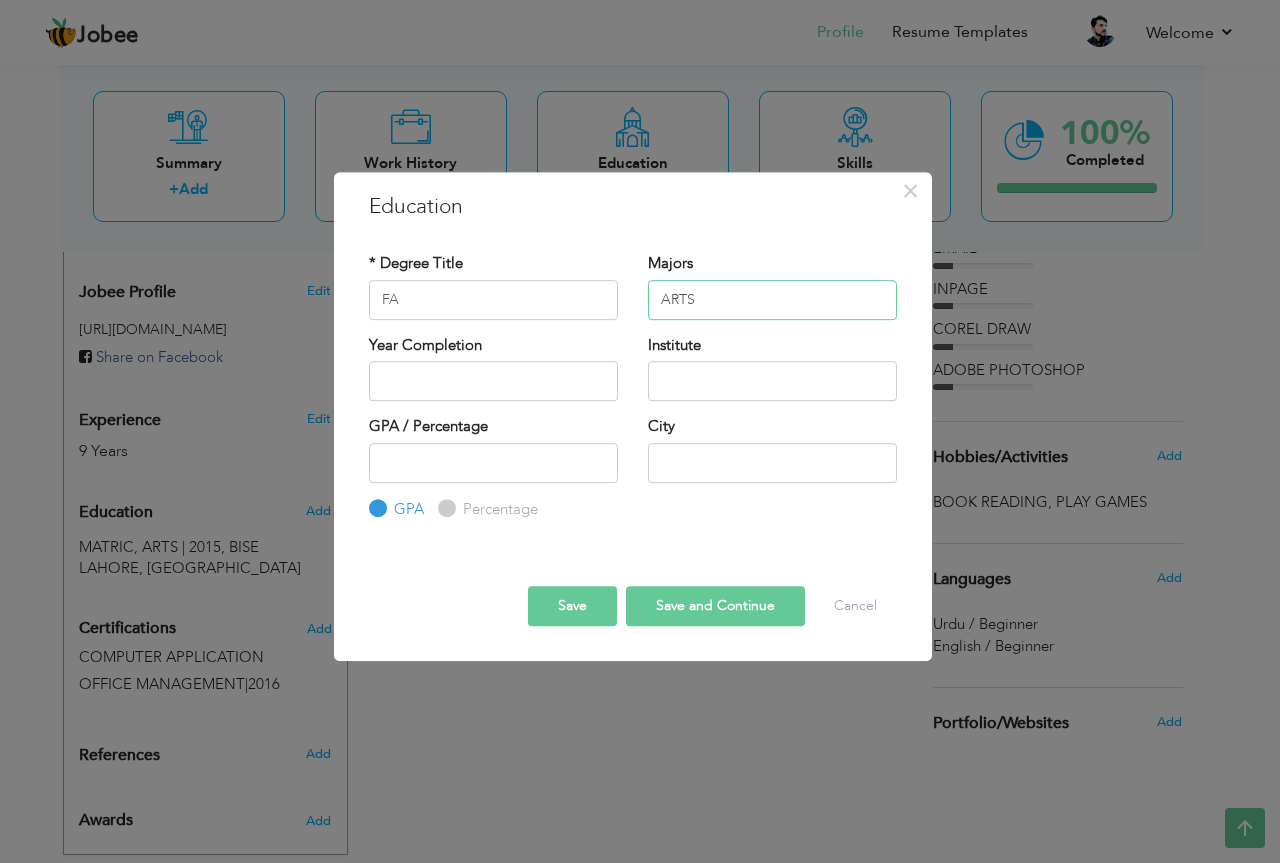 type on "ARTS" 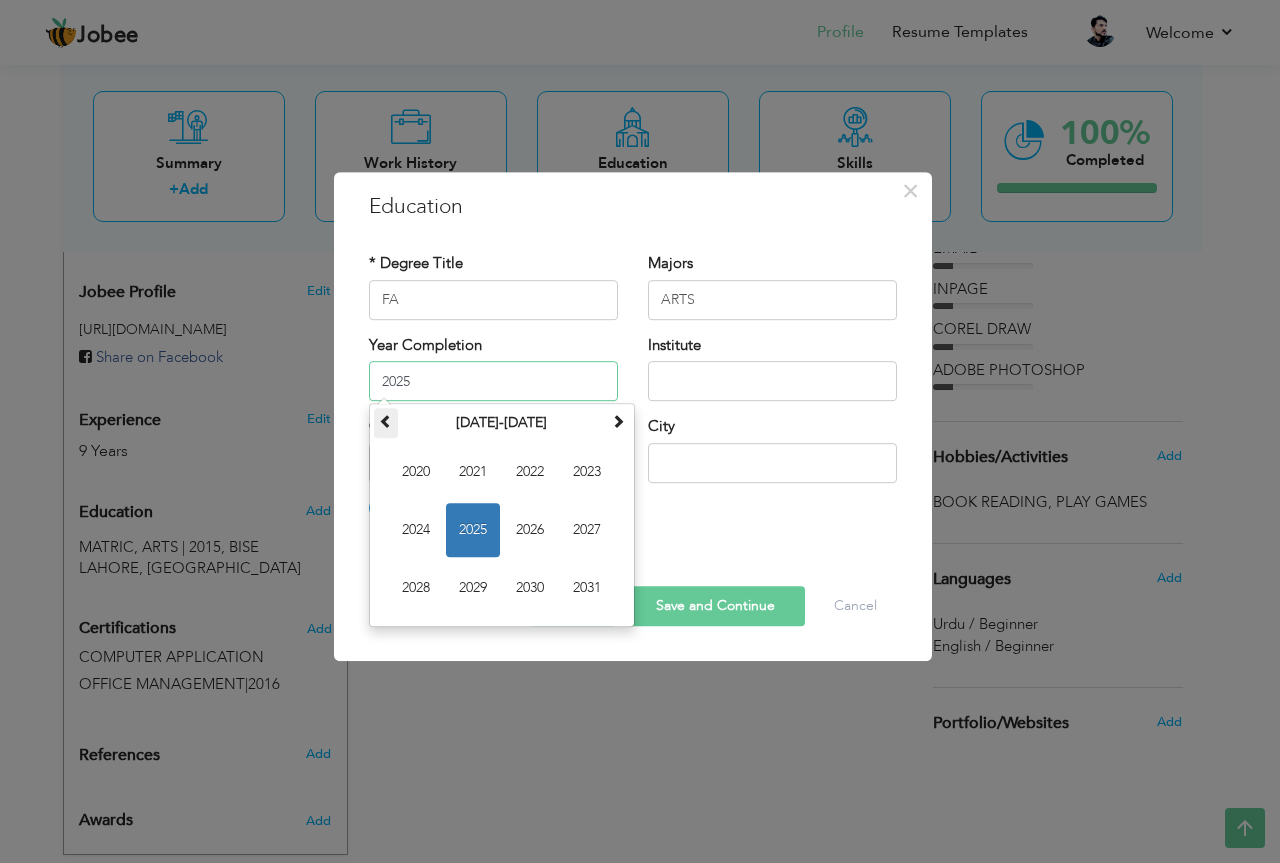 click at bounding box center (386, 423) 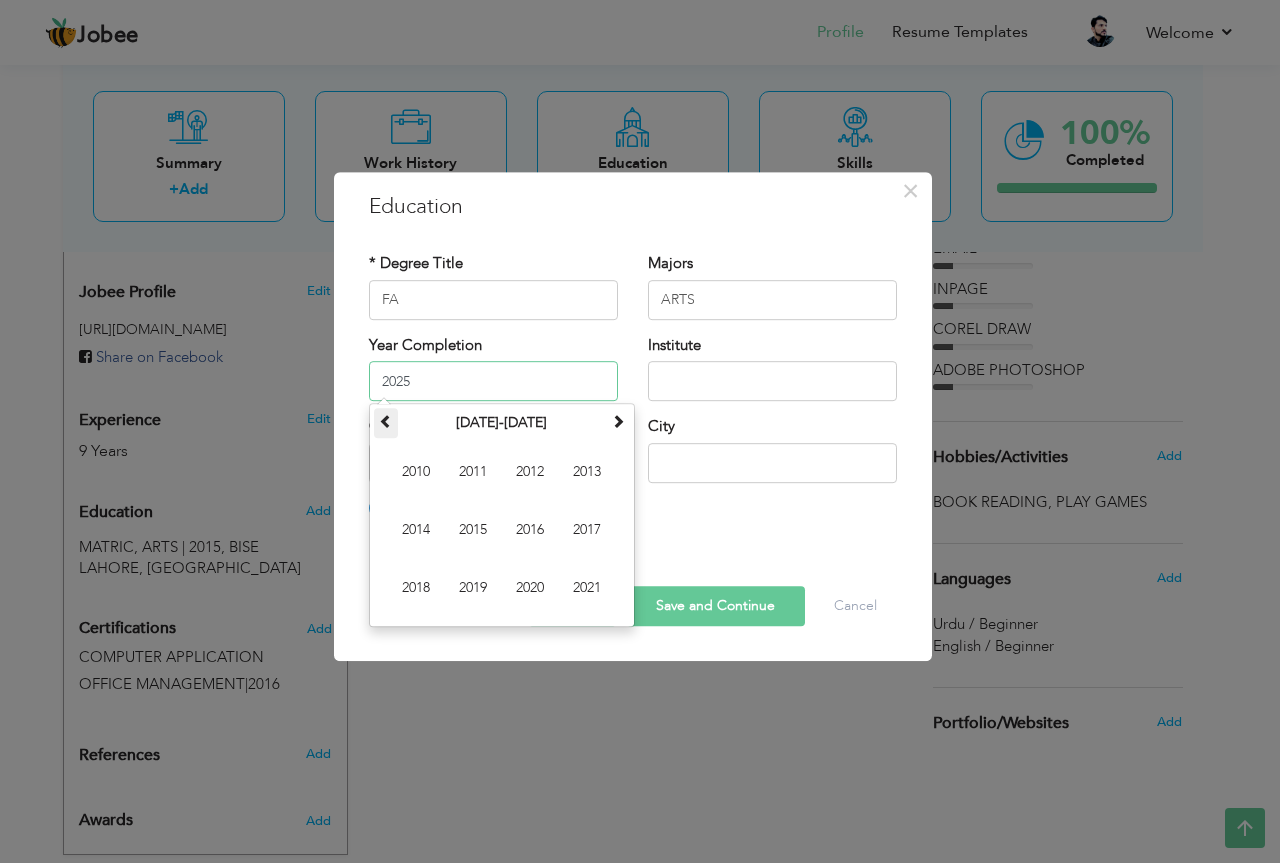 click at bounding box center (386, 423) 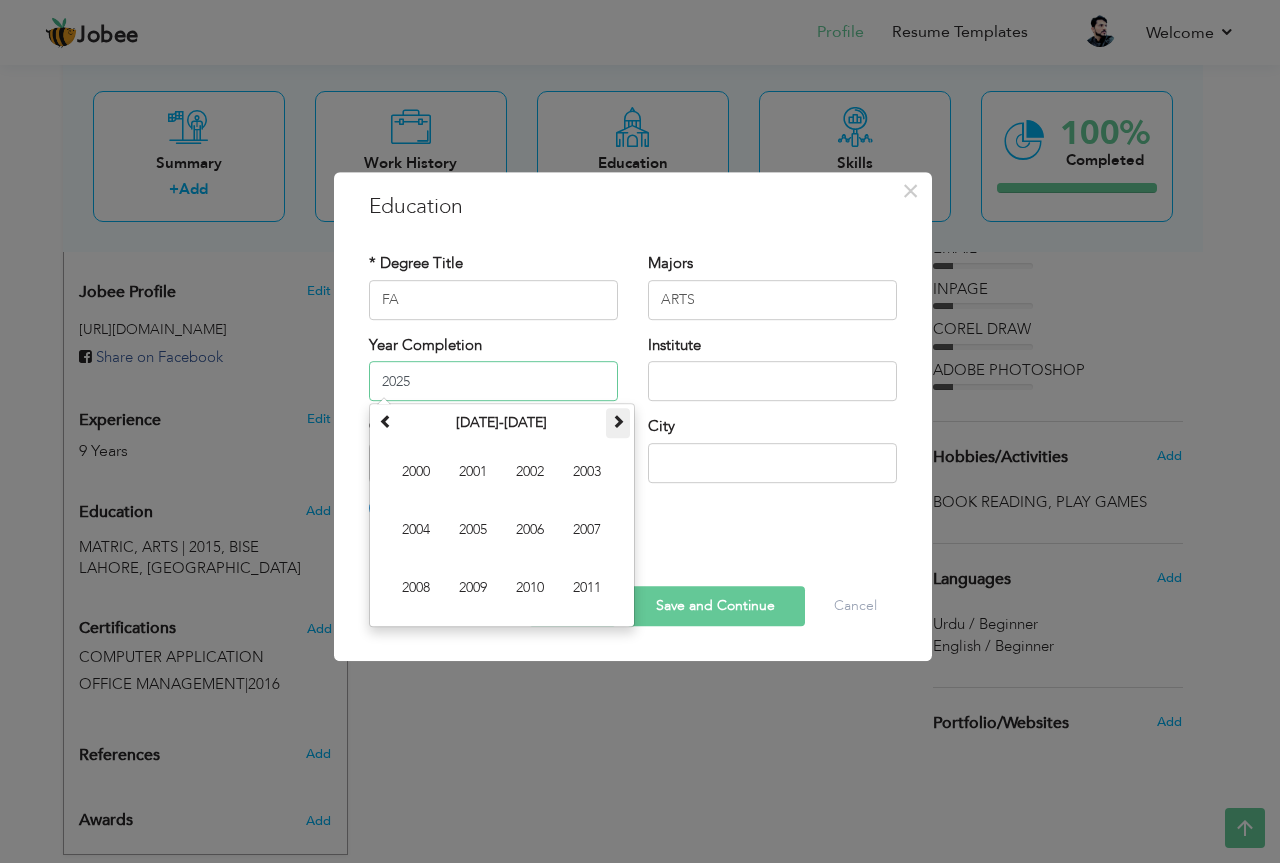 click at bounding box center [618, 421] 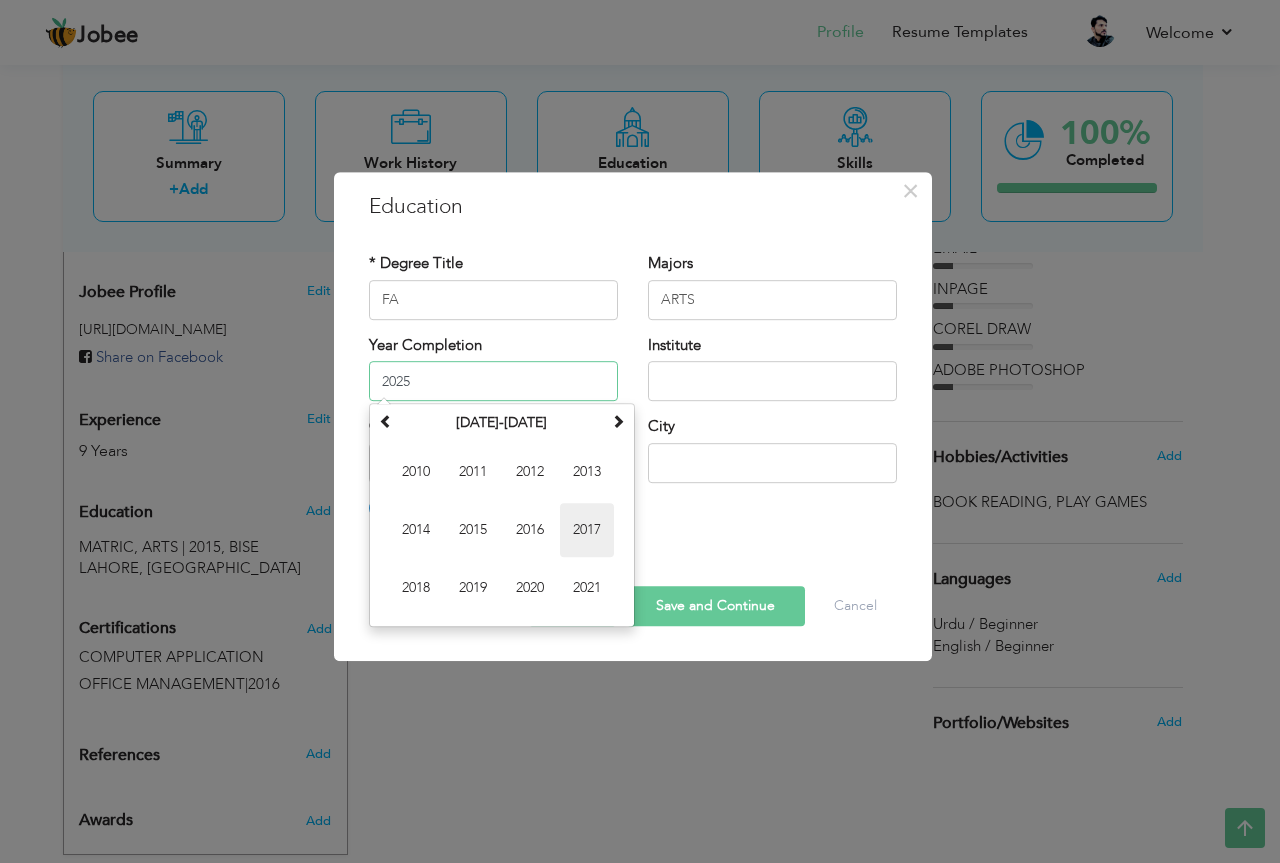 click on "2017" at bounding box center (587, 530) 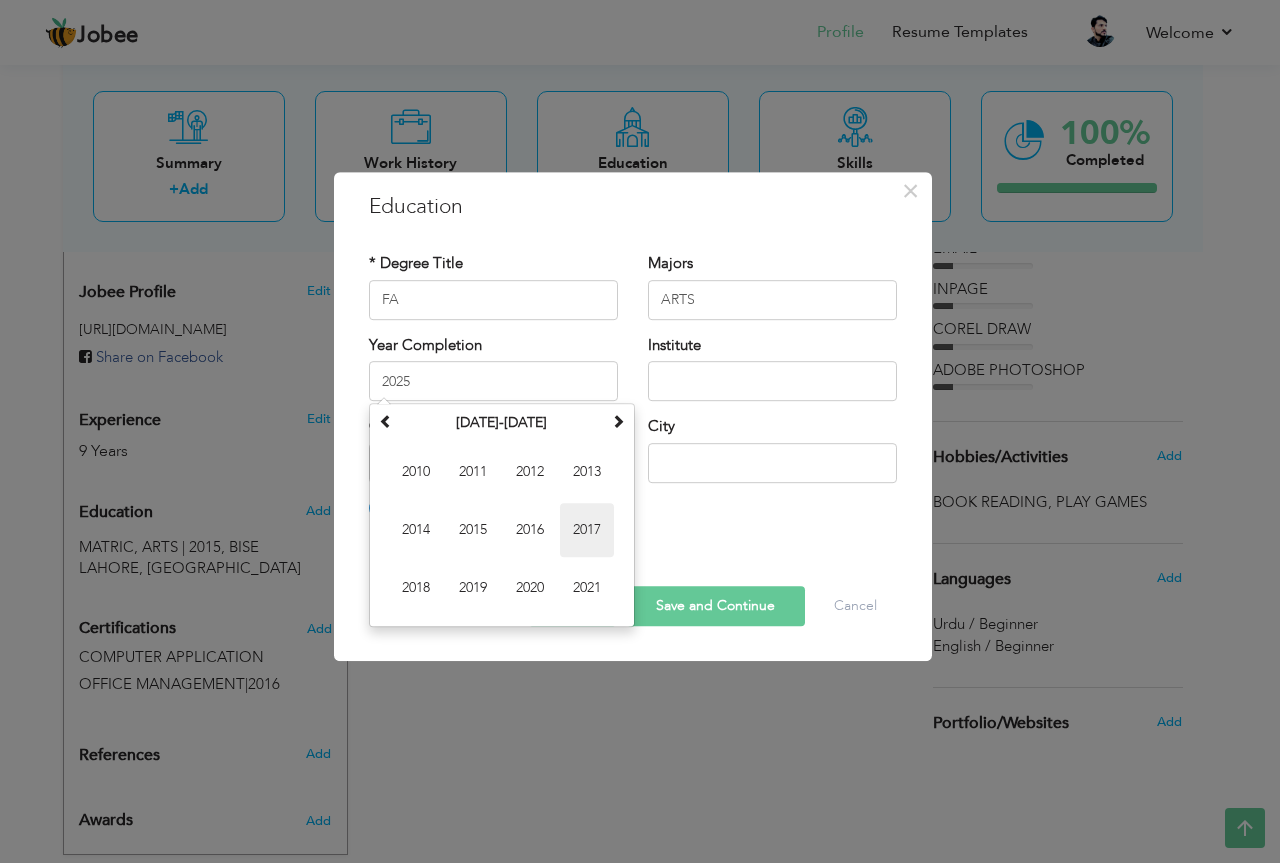 type on "2017" 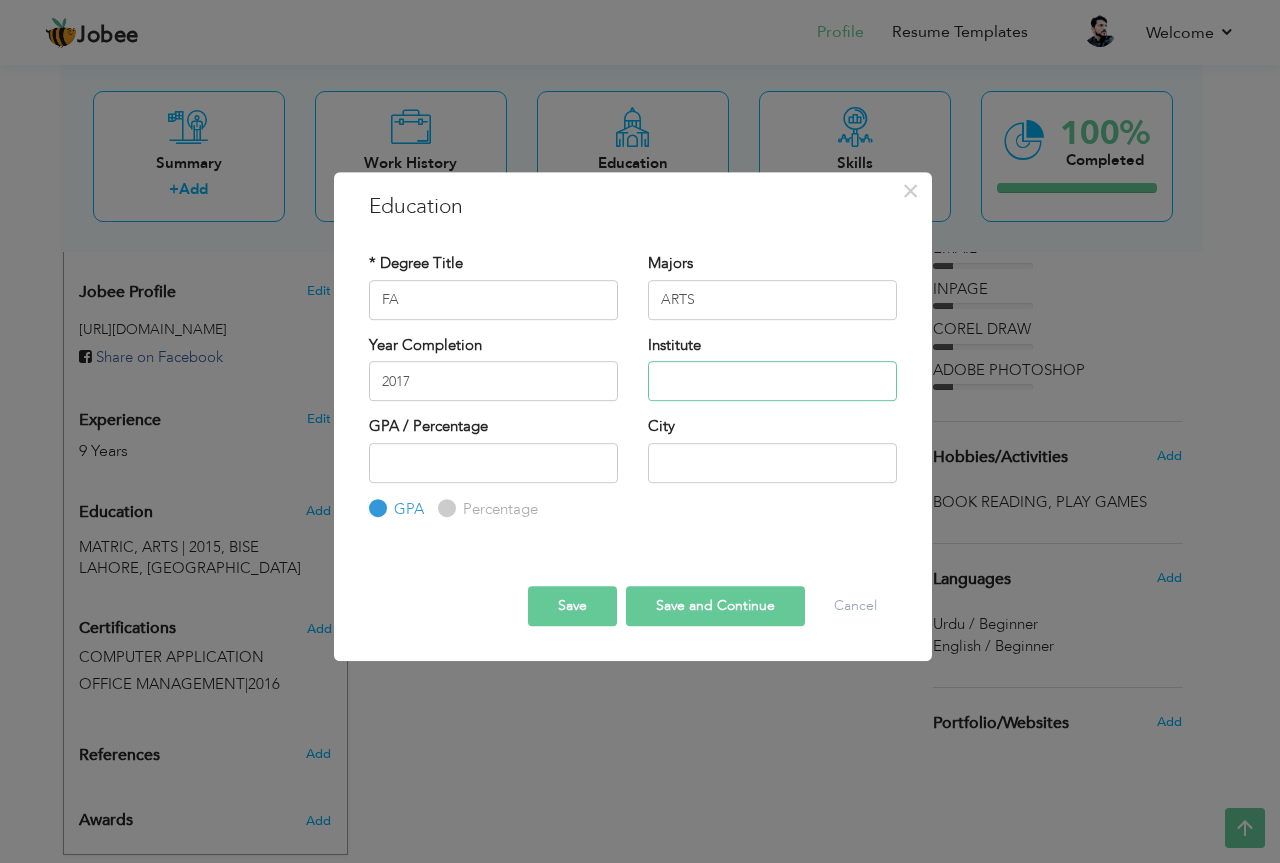click at bounding box center (772, 381) 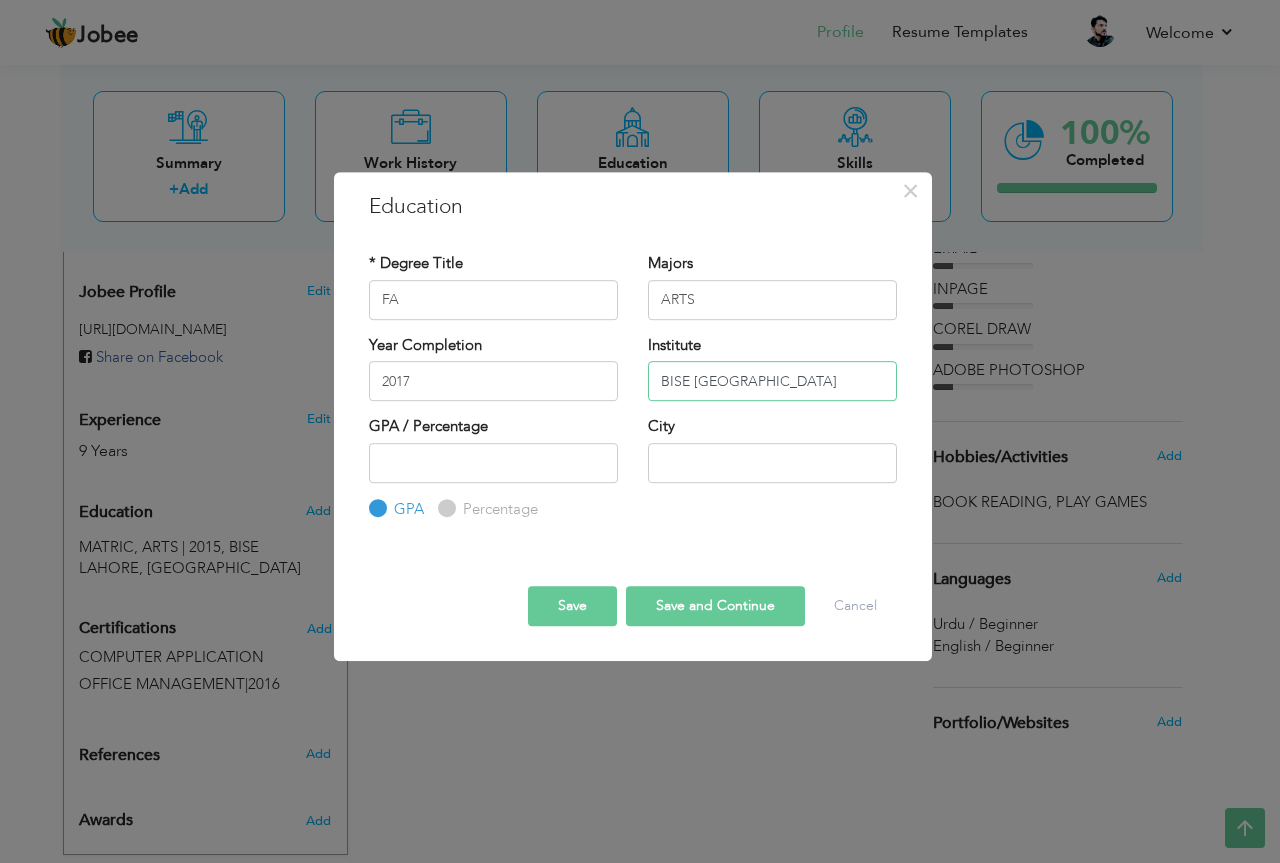 type on "BISE [GEOGRAPHIC_DATA]" 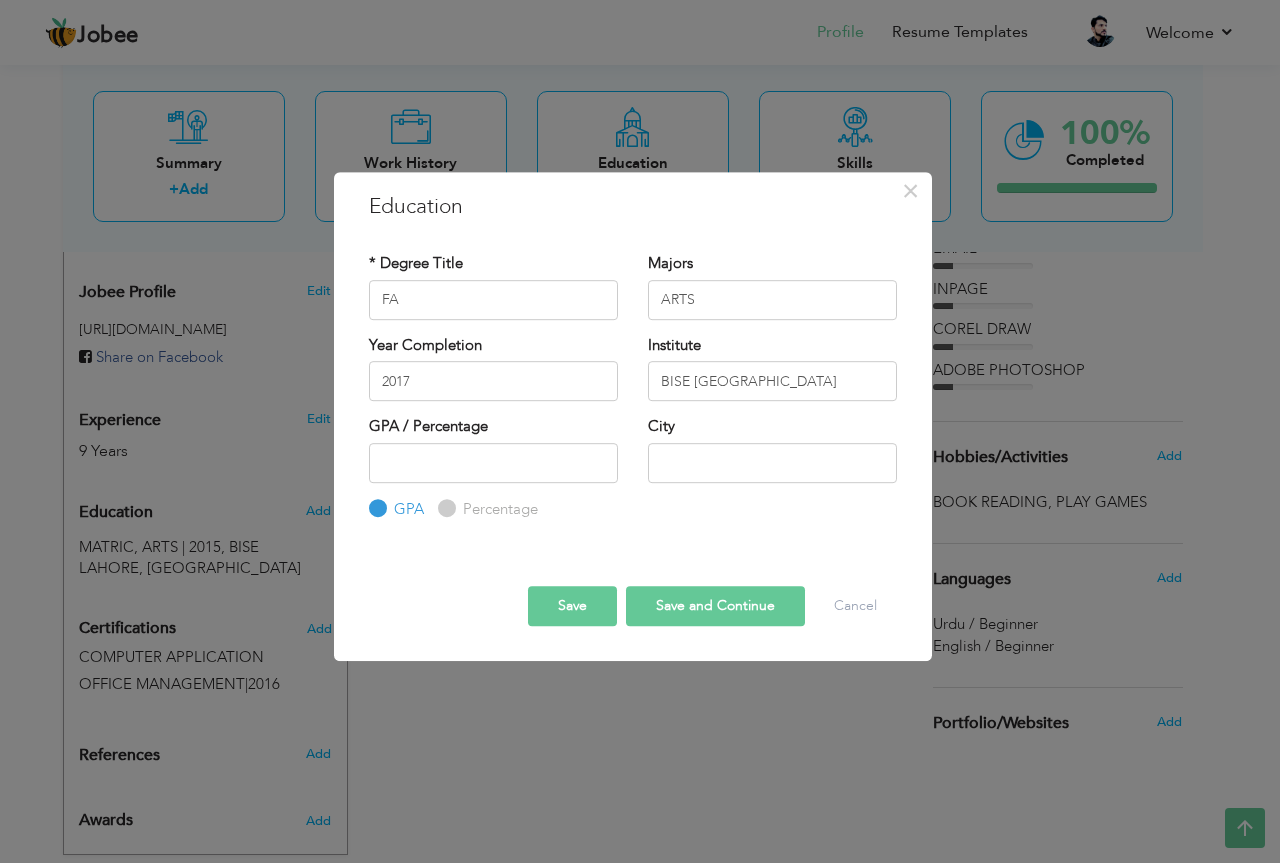 click on "Percentage" at bounding box center [498, 509] 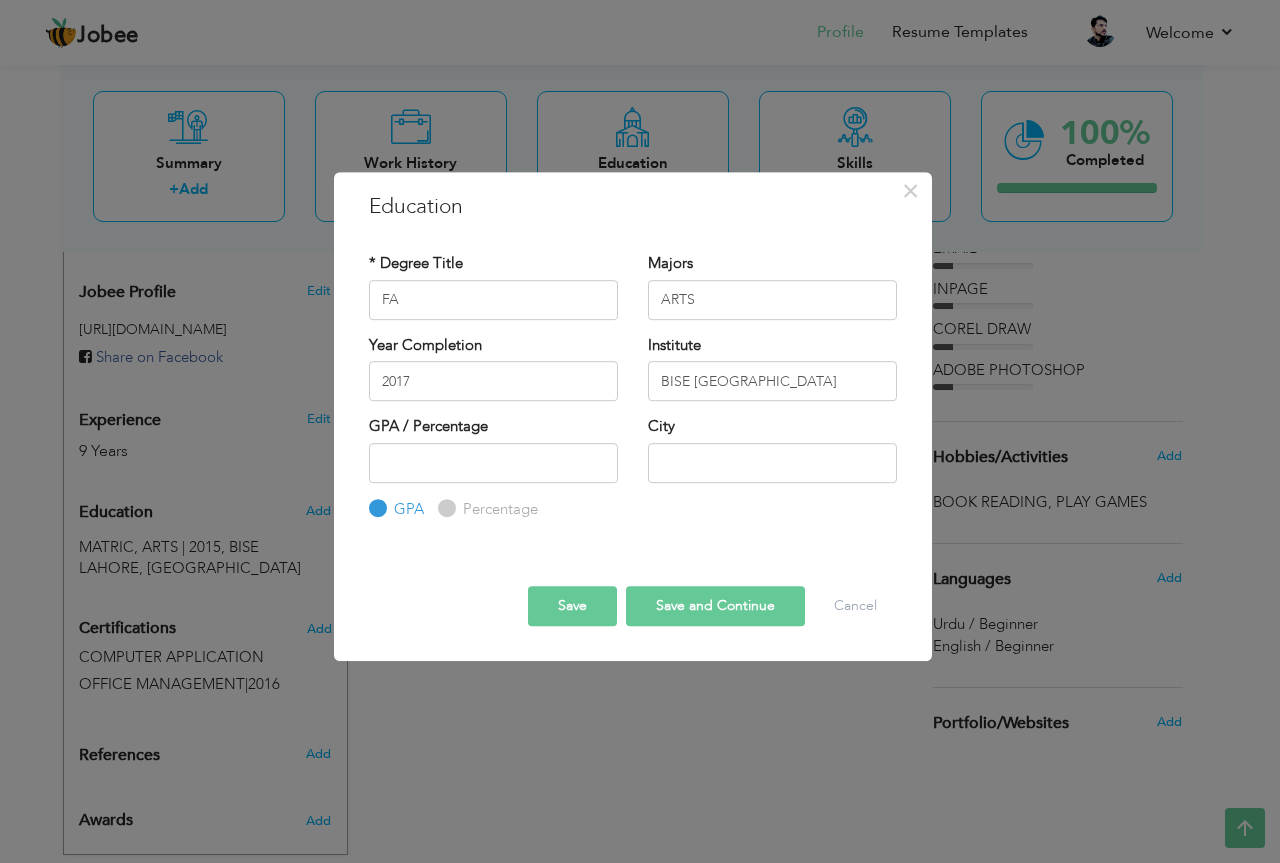click on "Percentage" at bounding box center (444, 508) 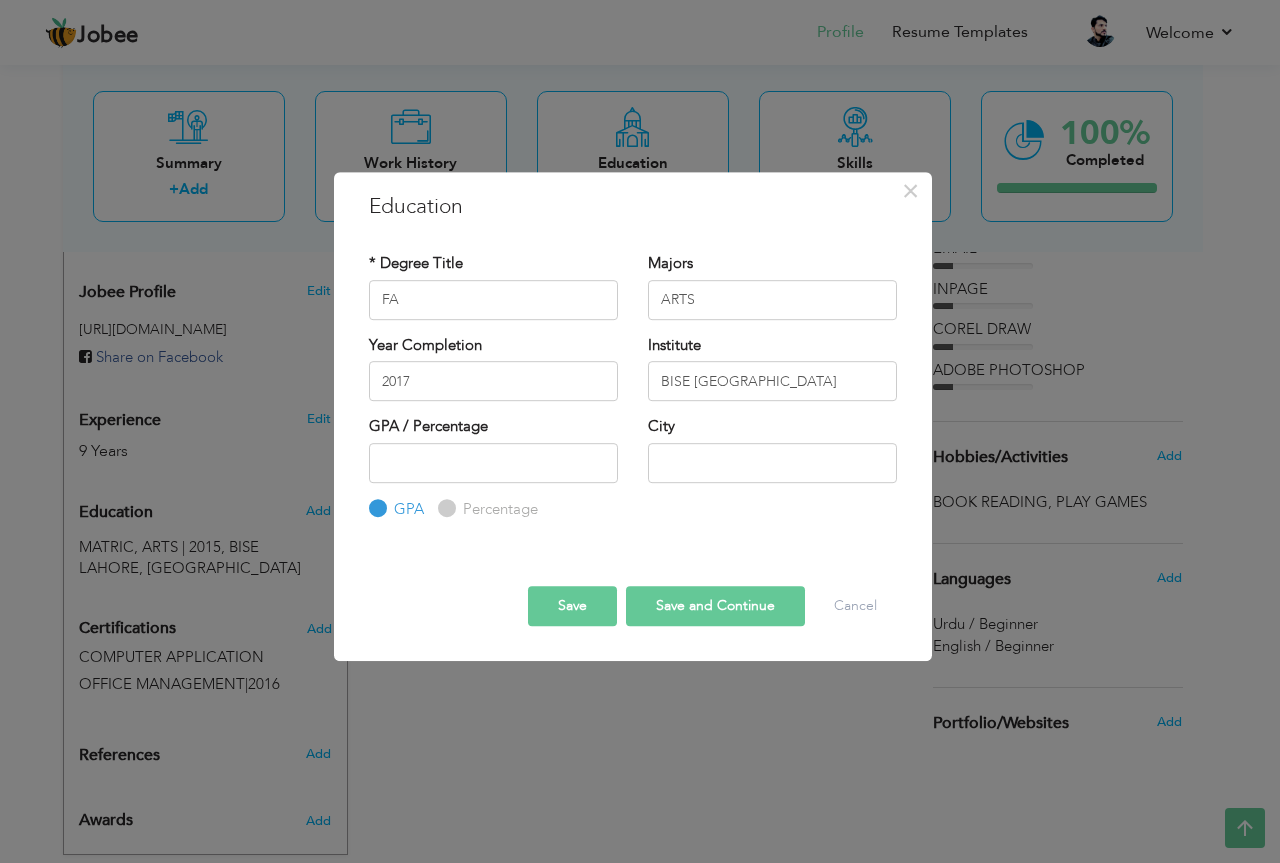 radio on "true" 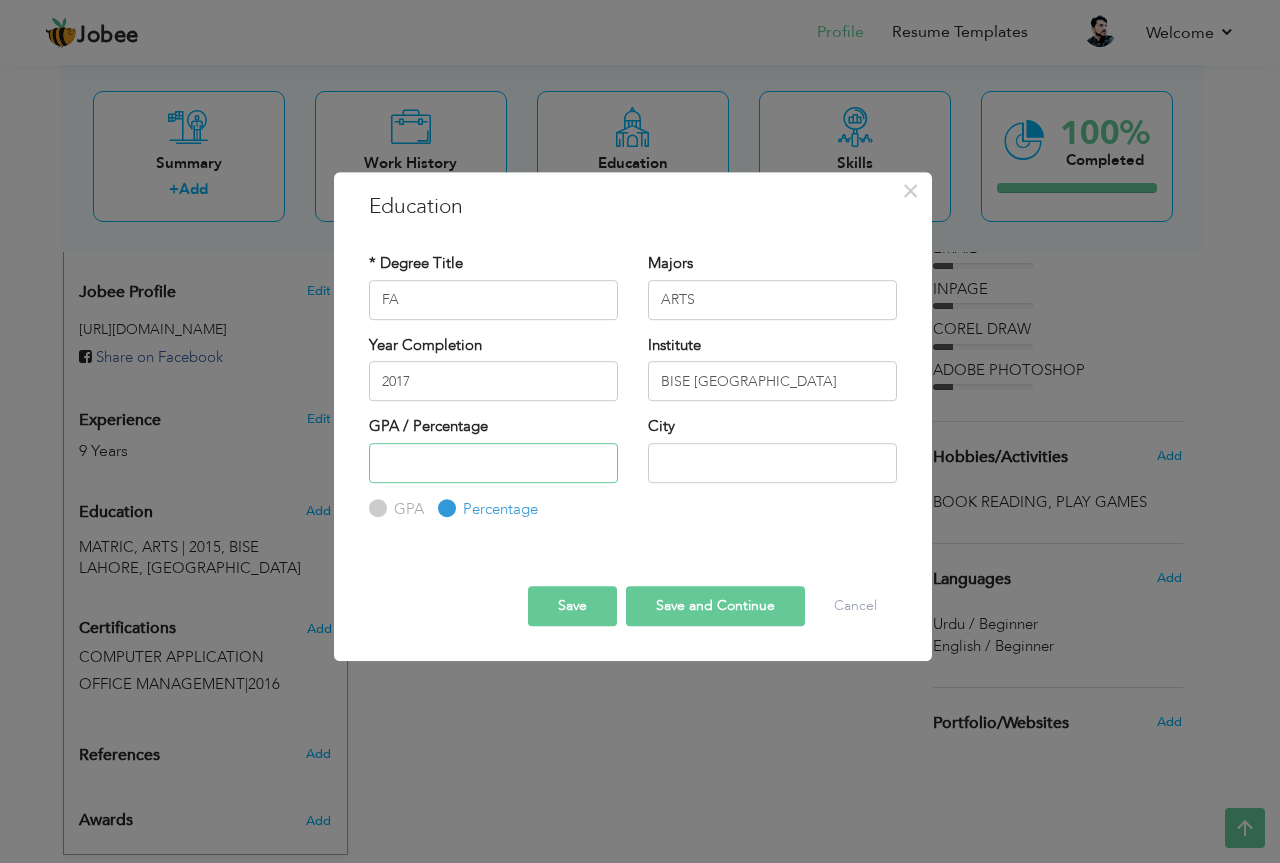 click at bounding box center (493, 463) 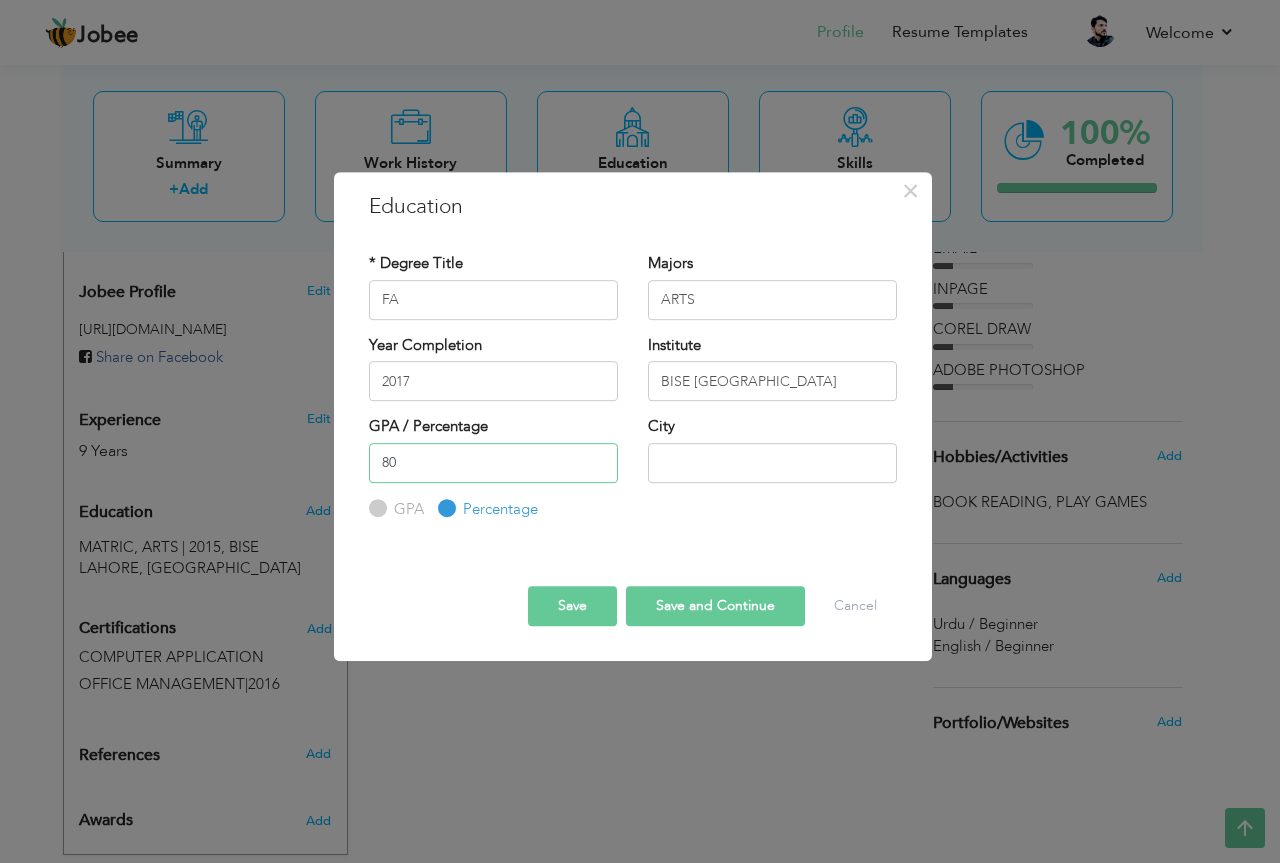 type on "80" 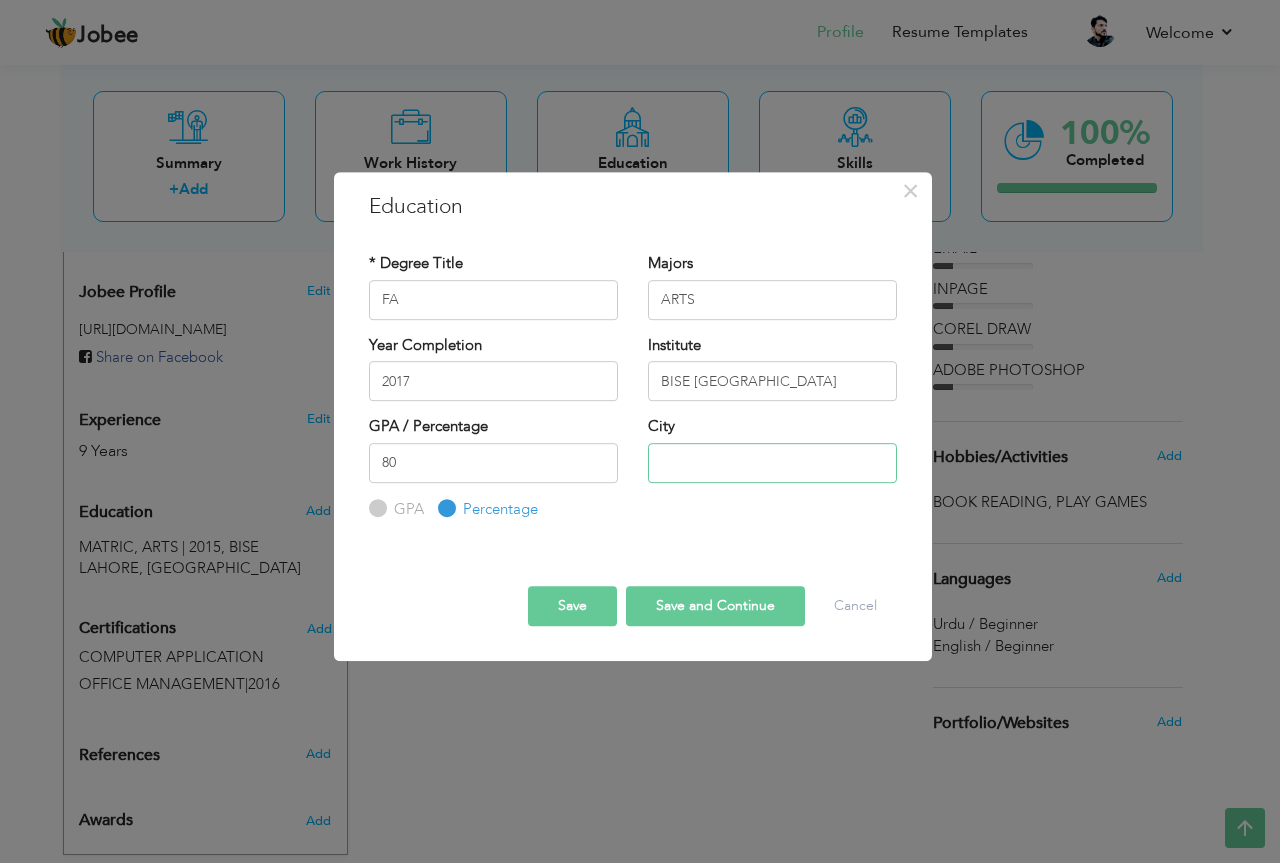 click at bounding box center [772, 463] 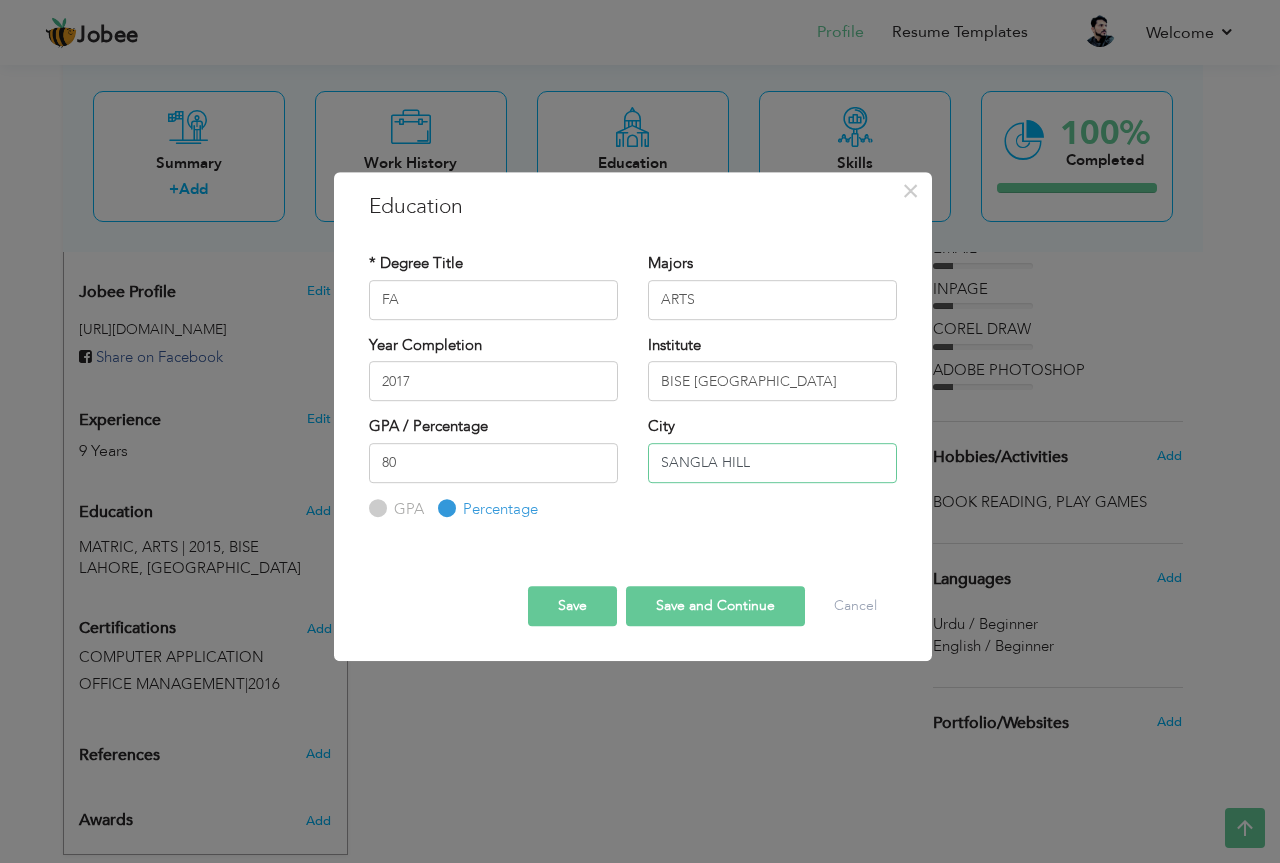 type on "SANGLA HILL" 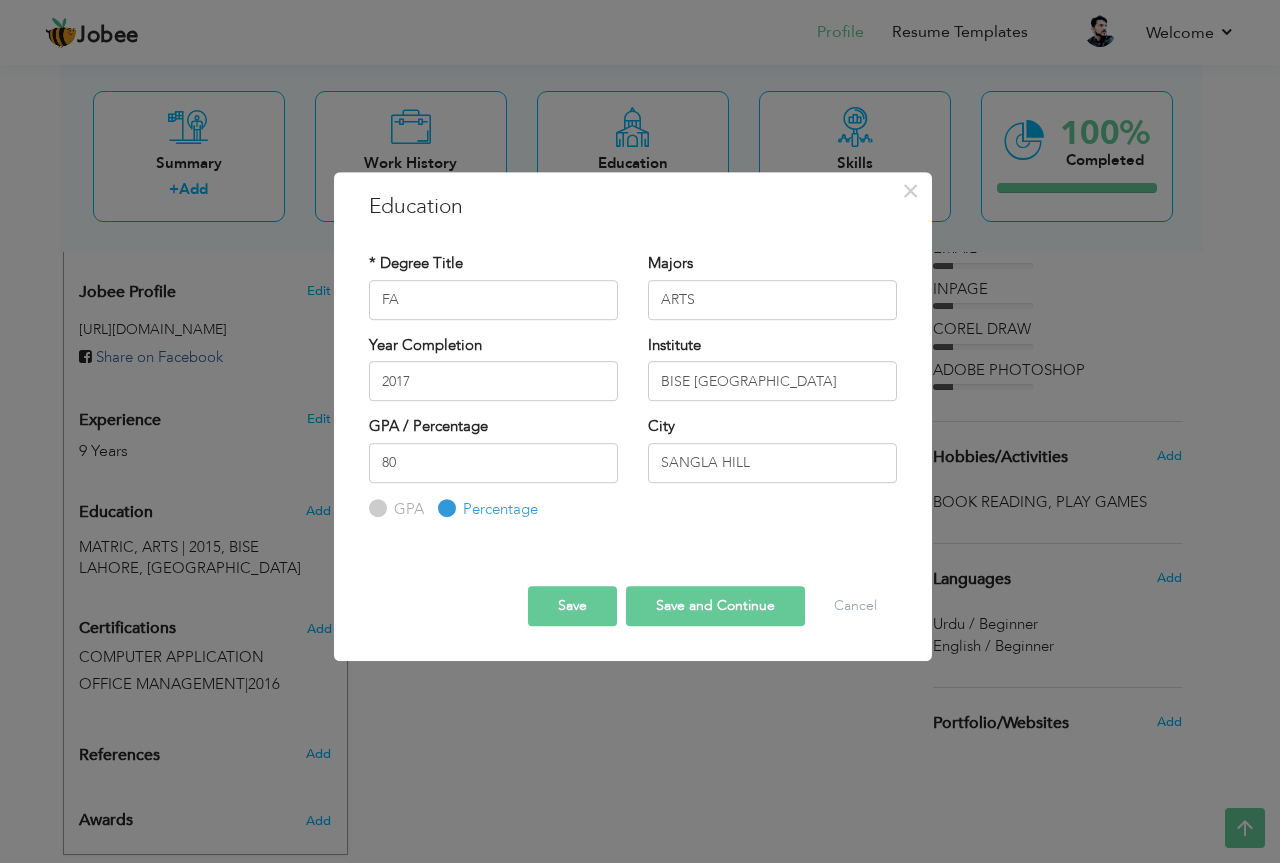 click on "Save and Continue" at bounding box center (715, 606) 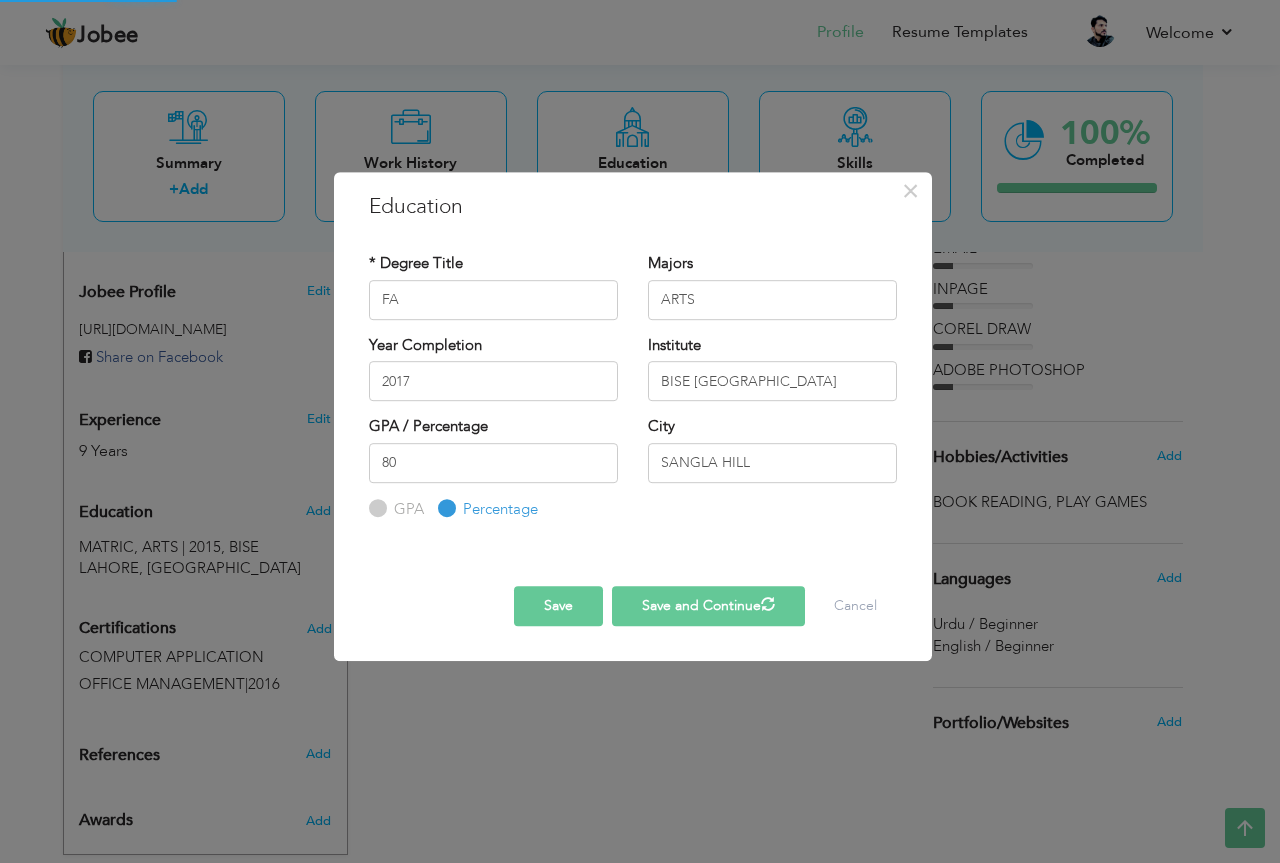 type 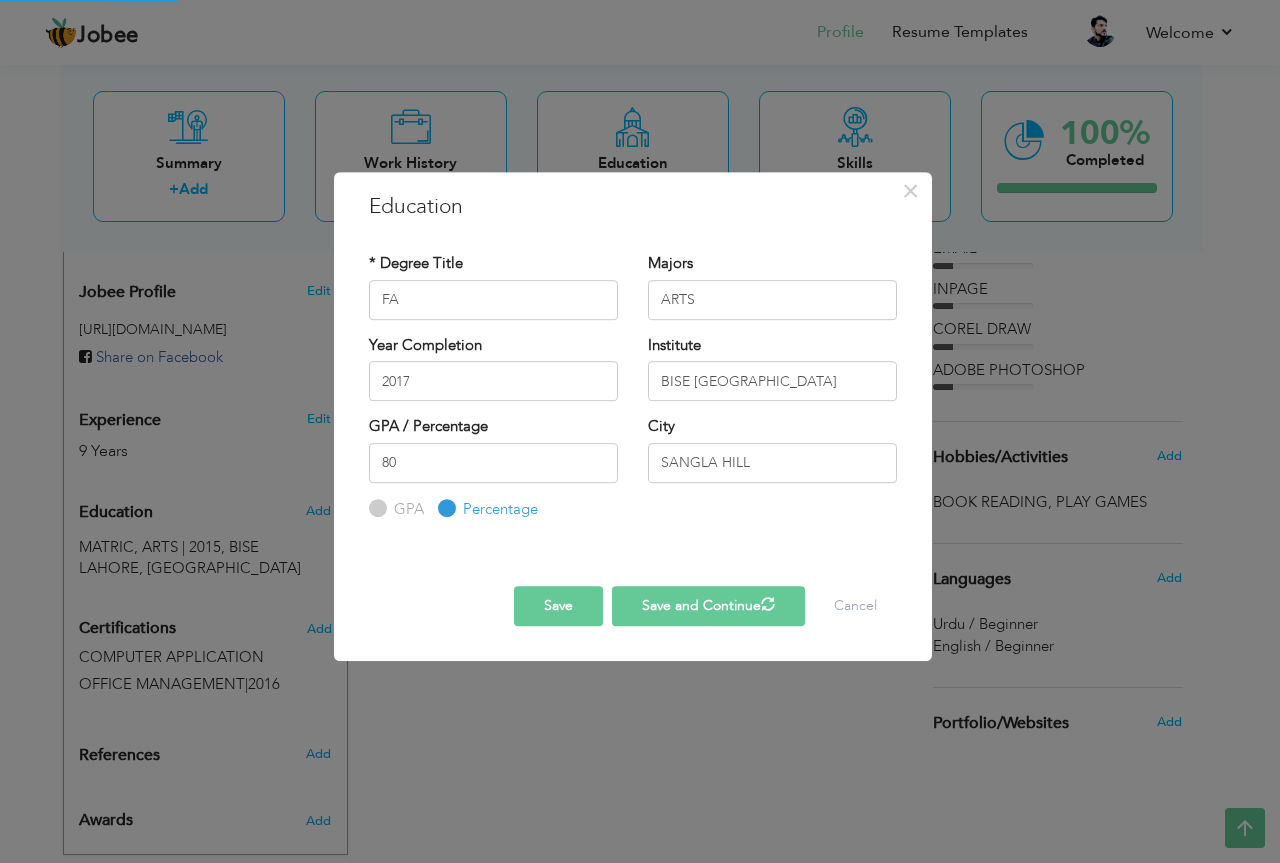 type 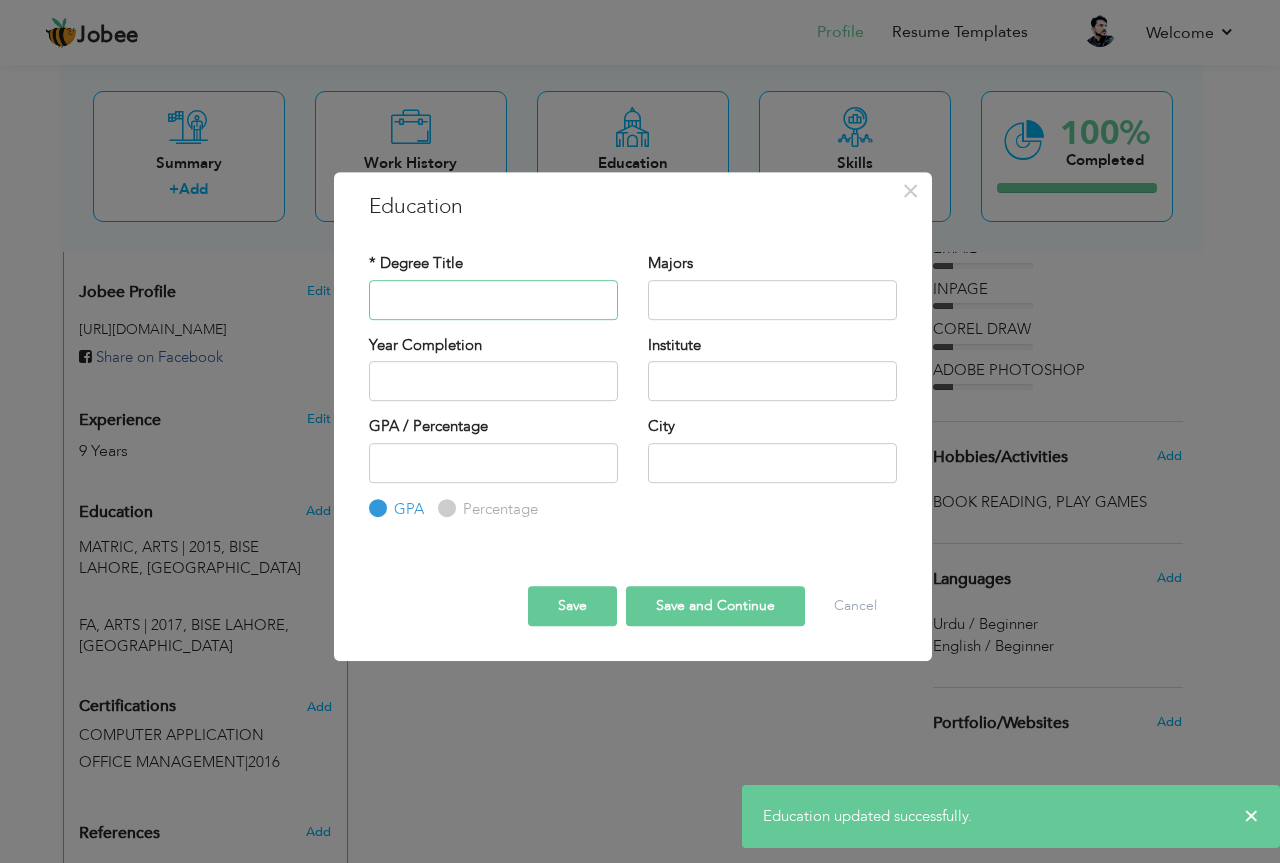 click at bounding box center (493, 300) 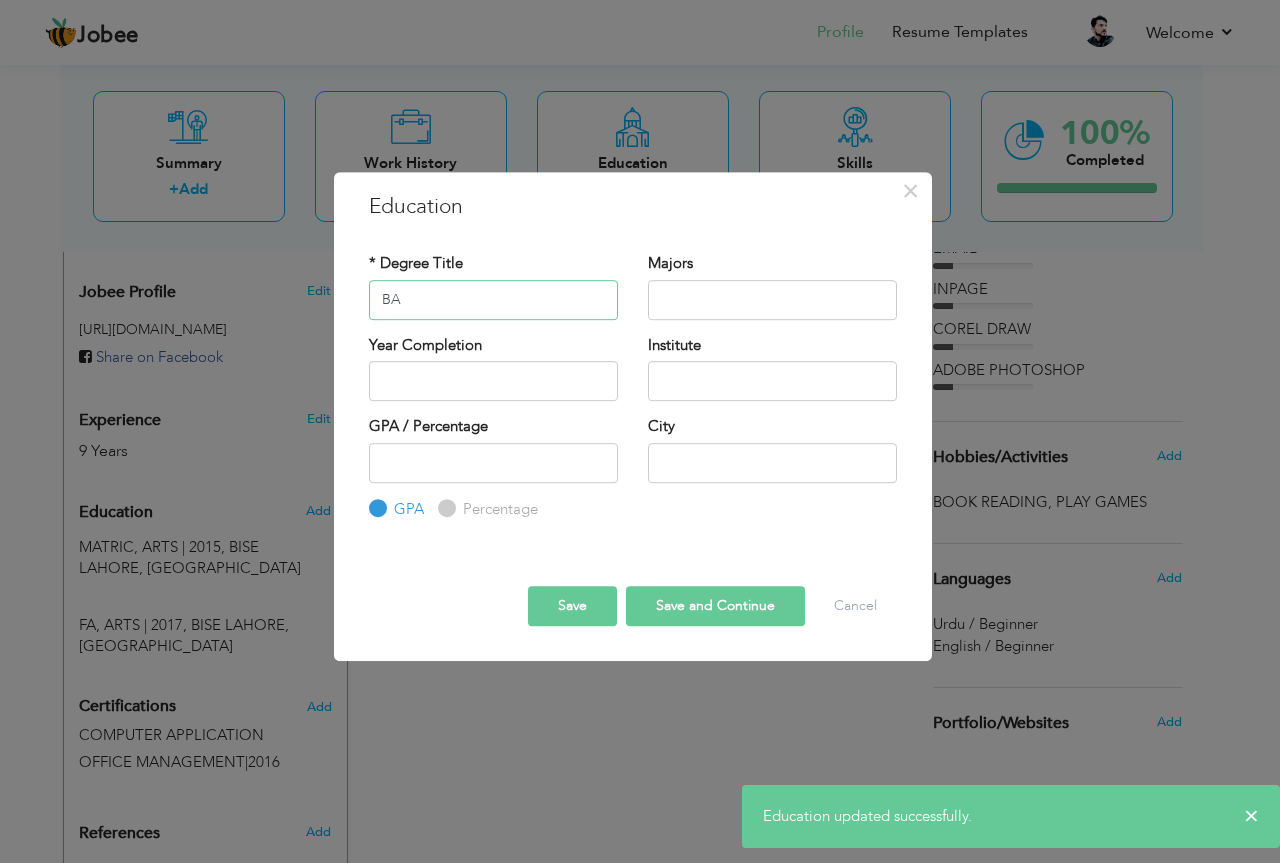 type on "BA" 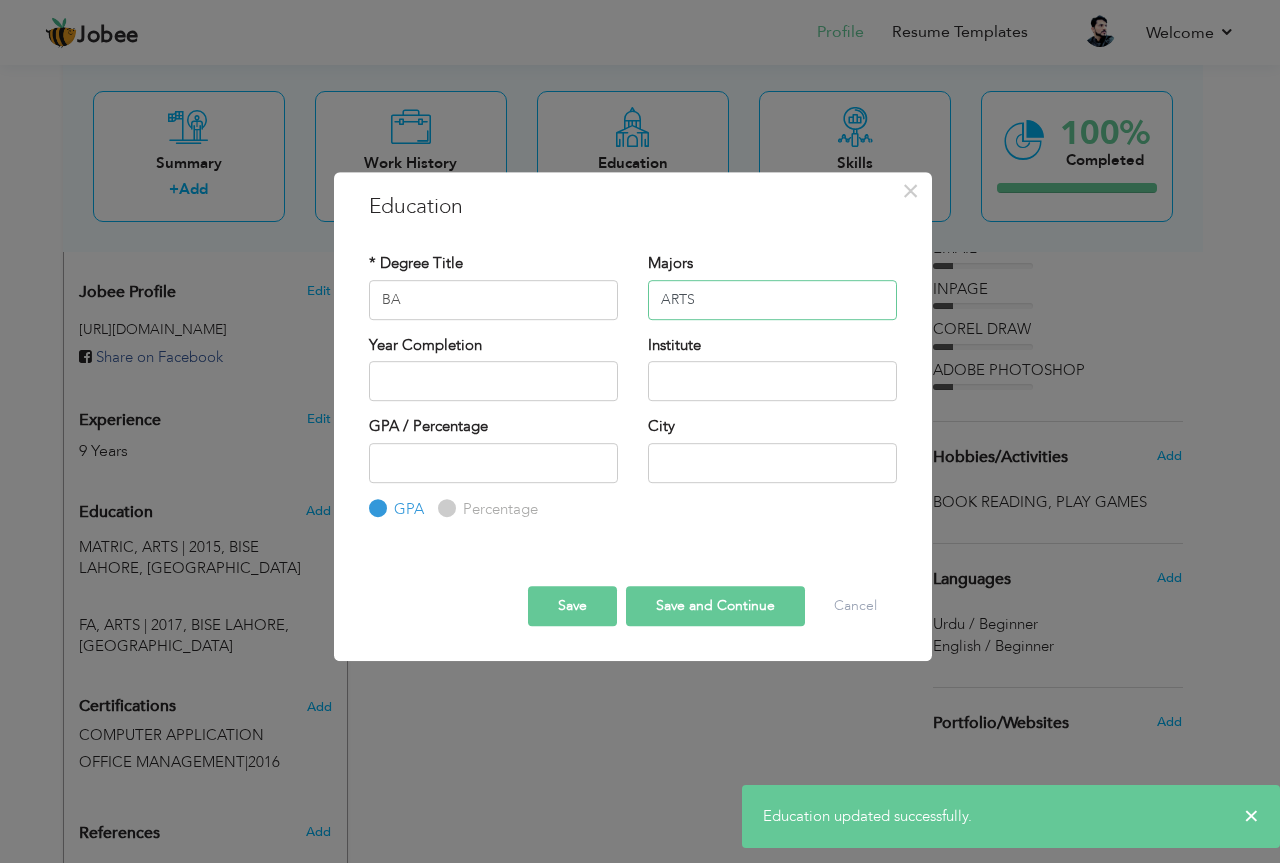 type on "ARTS" 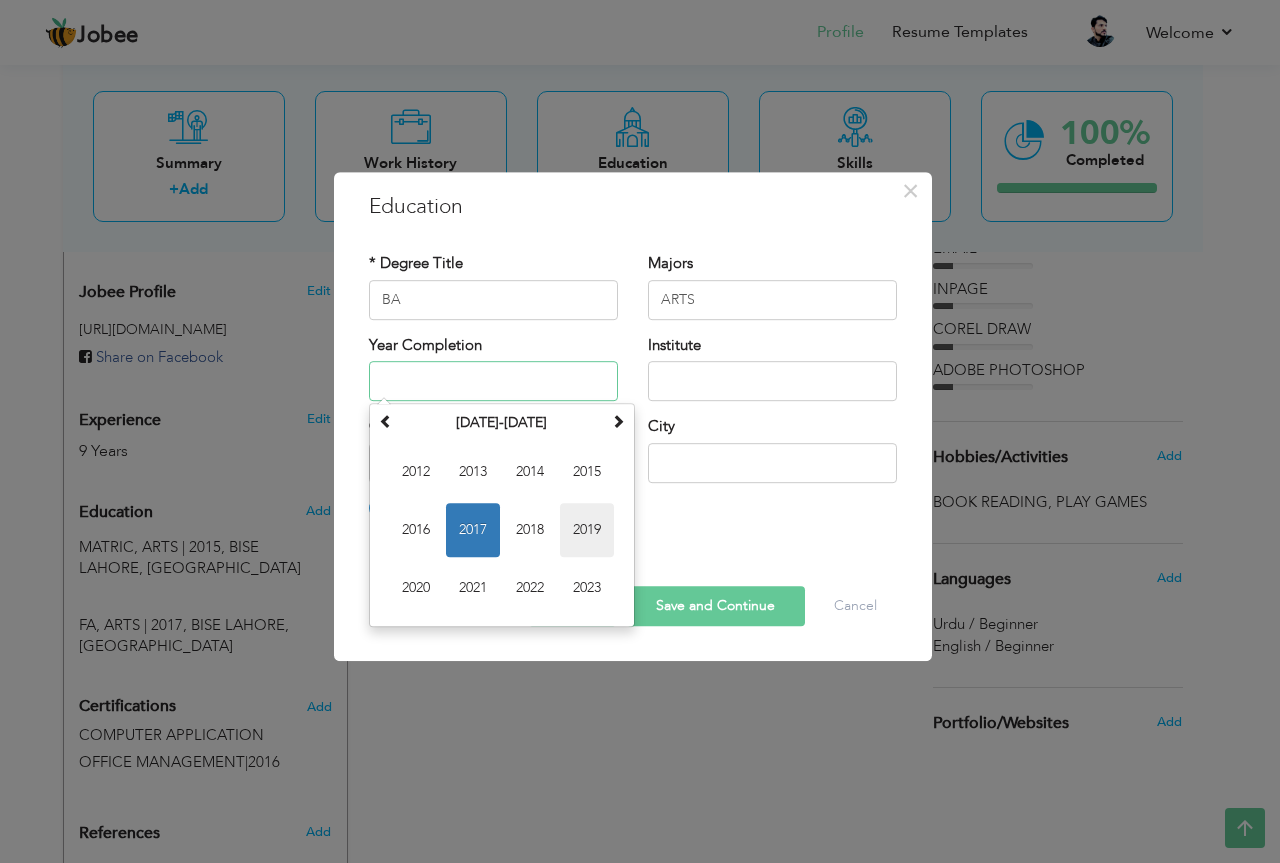 click on "2019" at bounding box center [587, 530] 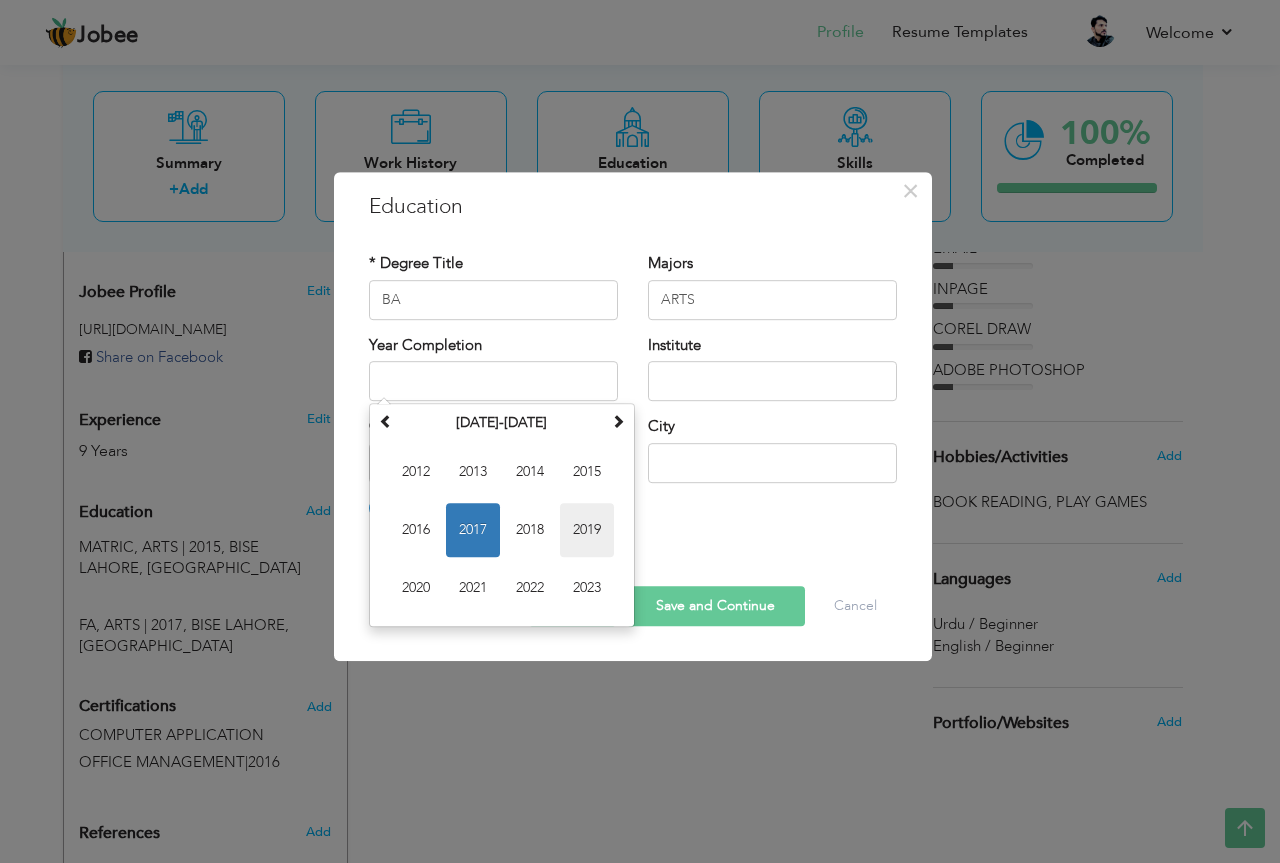 type on "2019" 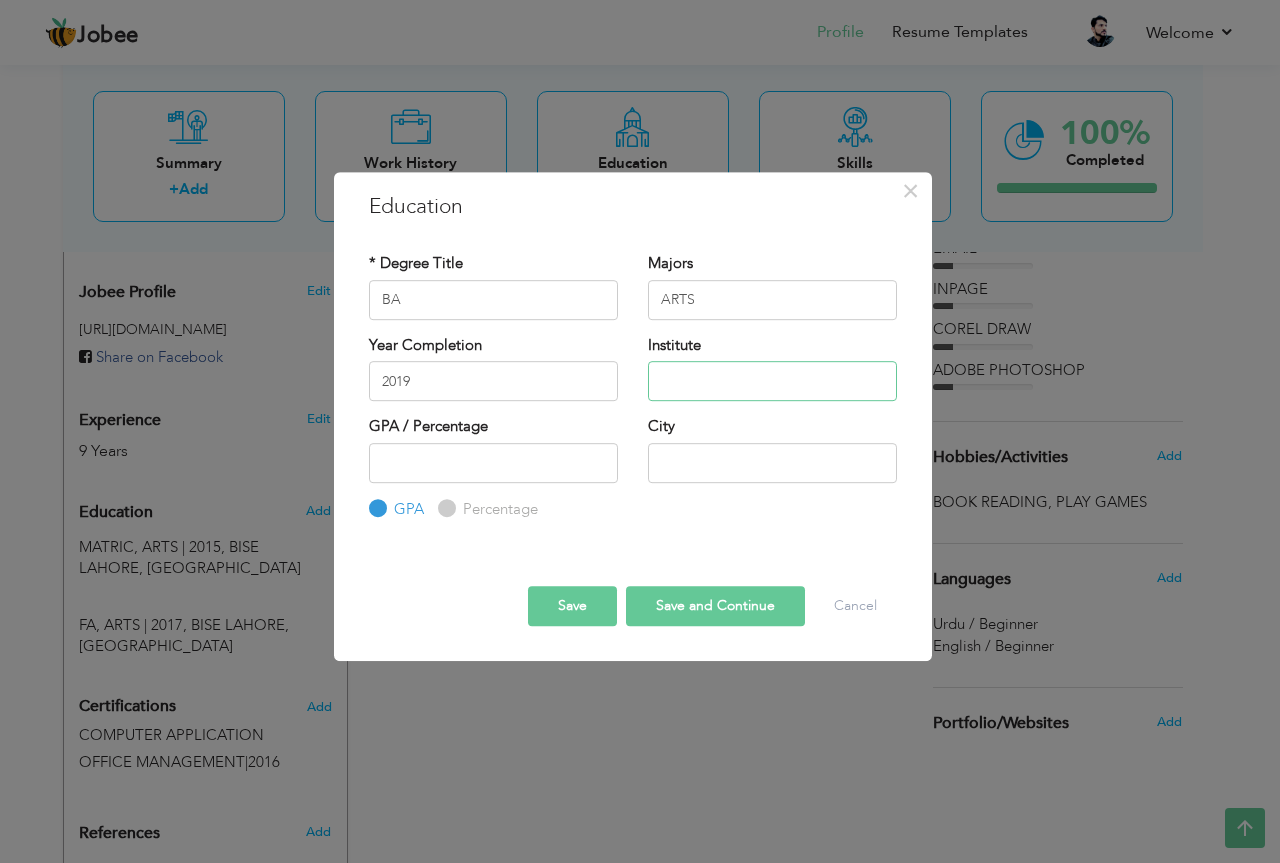 click at bounding box center (772, 381) 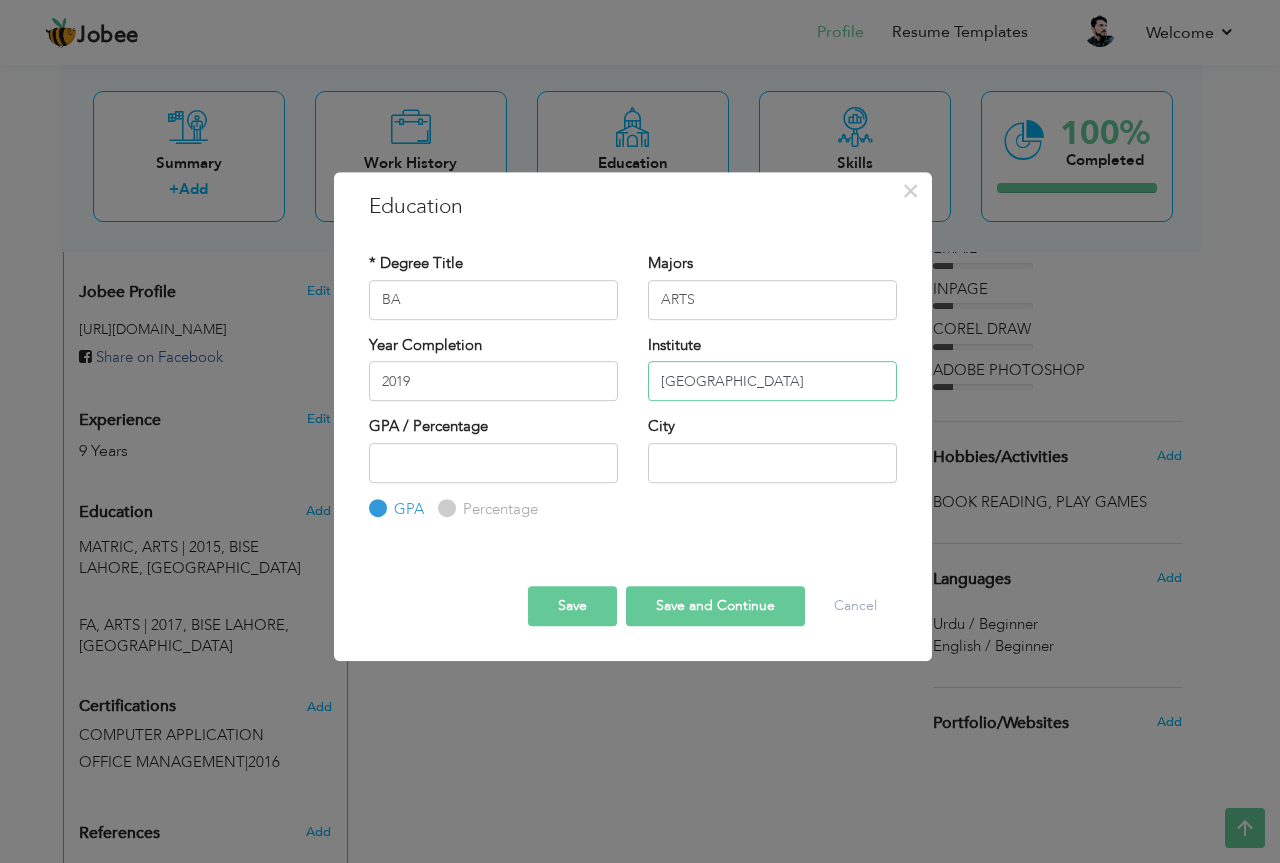 type on "PUNJAB UNIVERSITY" 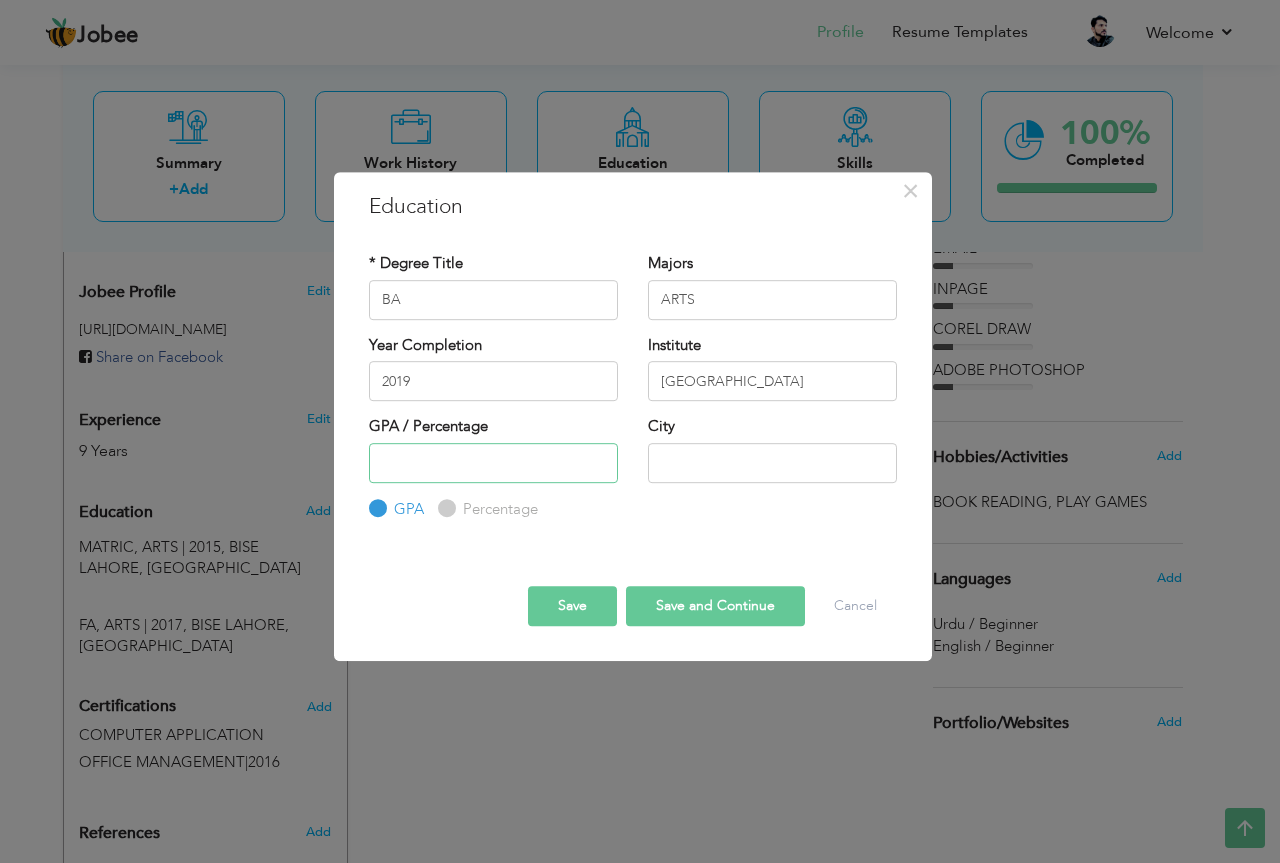 click at bounding box center [493, 463] 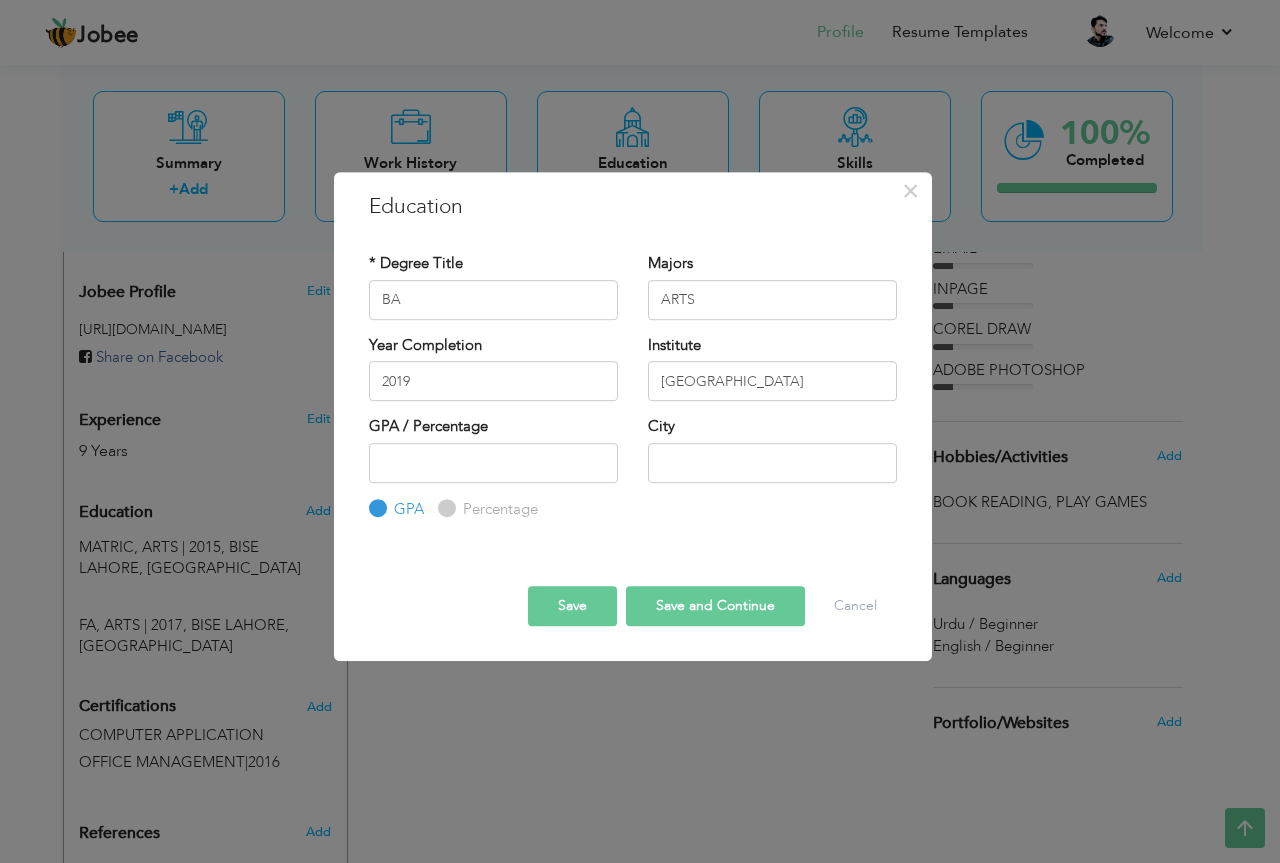 drag, startPoint x: 448, startPoint y: 507, endPoint x: 448, endPoint y: 489, distance: 18 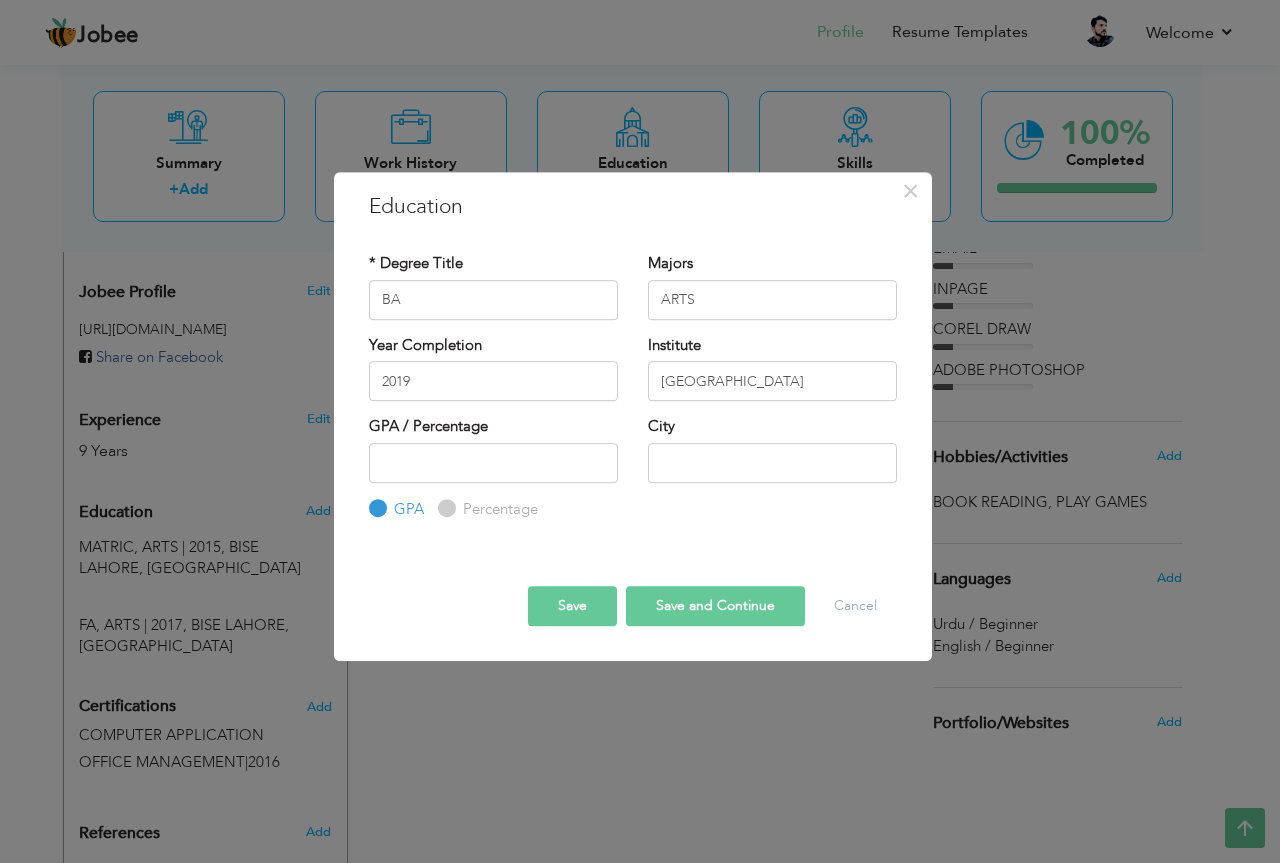 radio on "true" 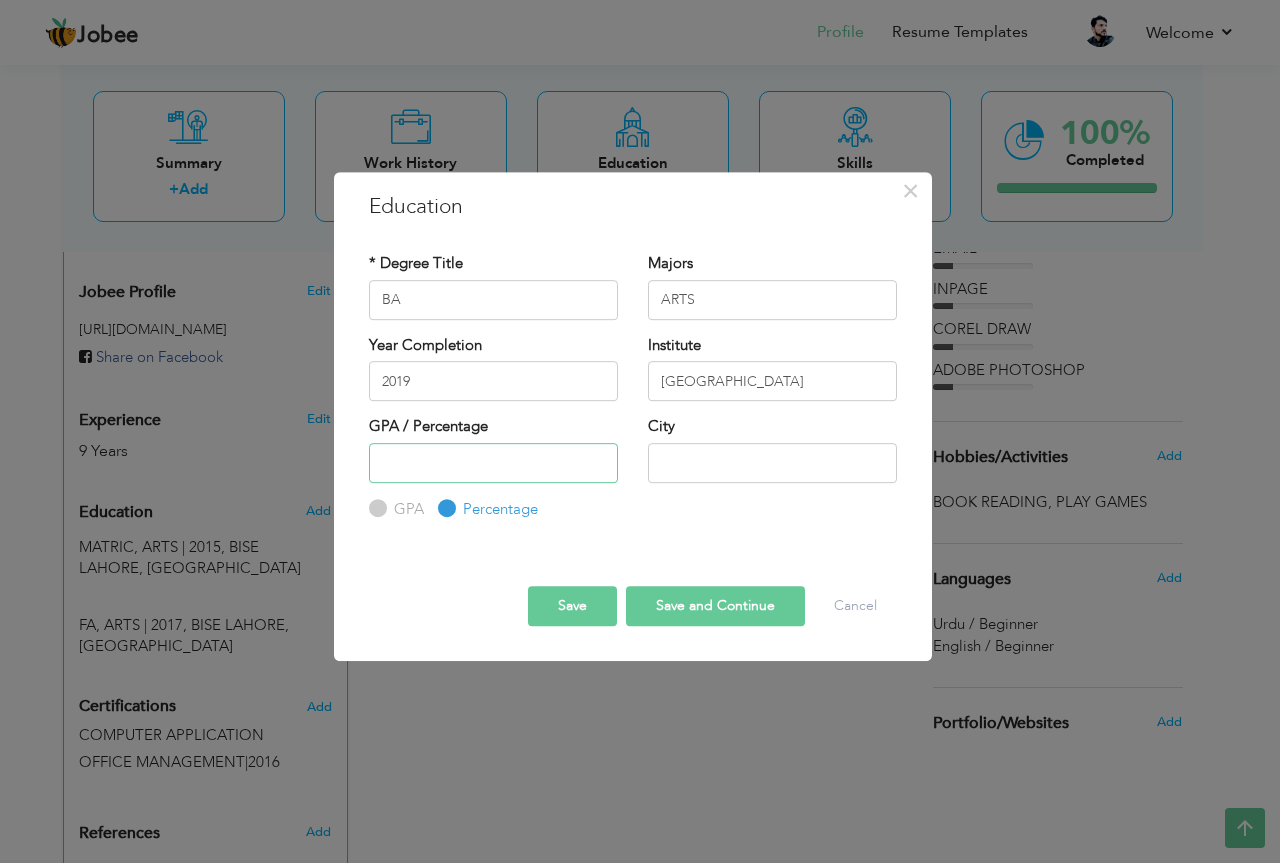click at bounding box center [493, 463] 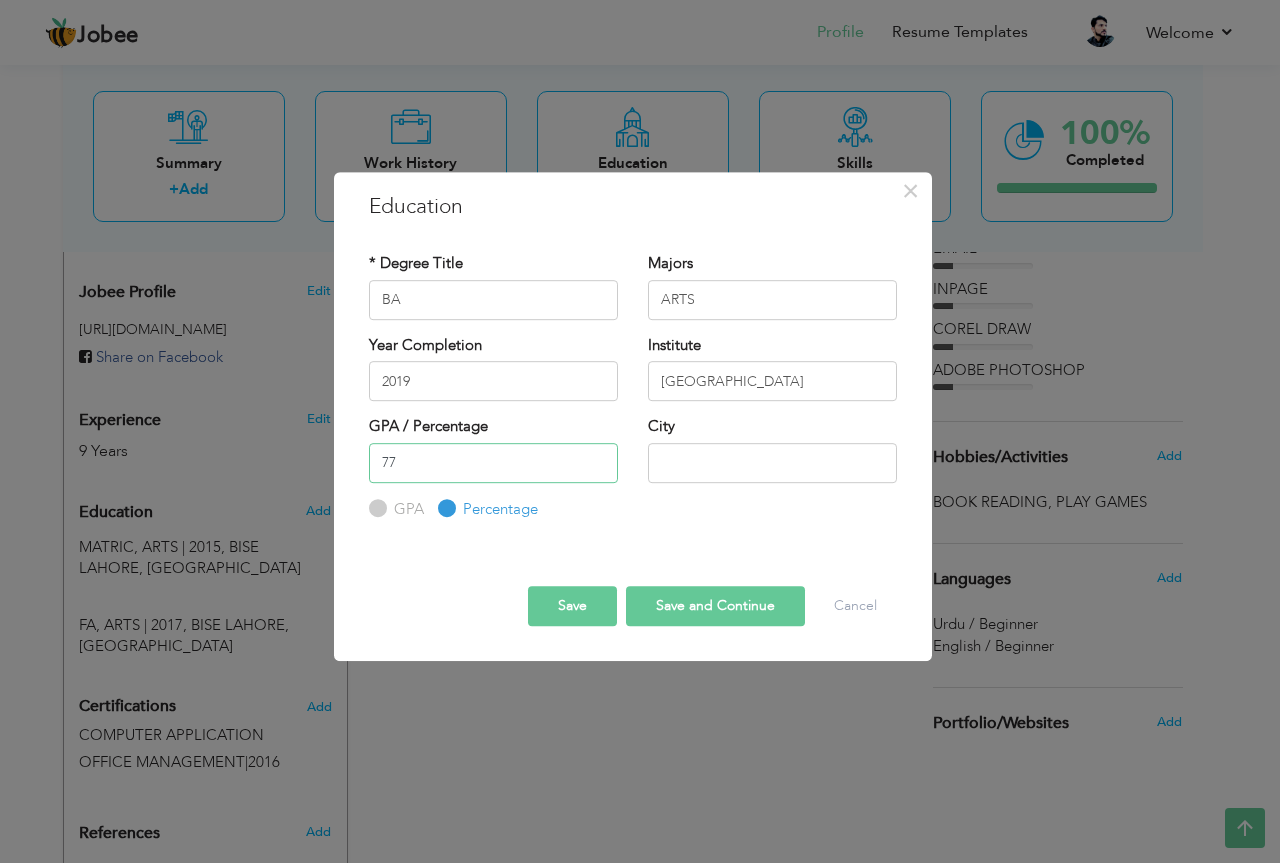 type on "77" 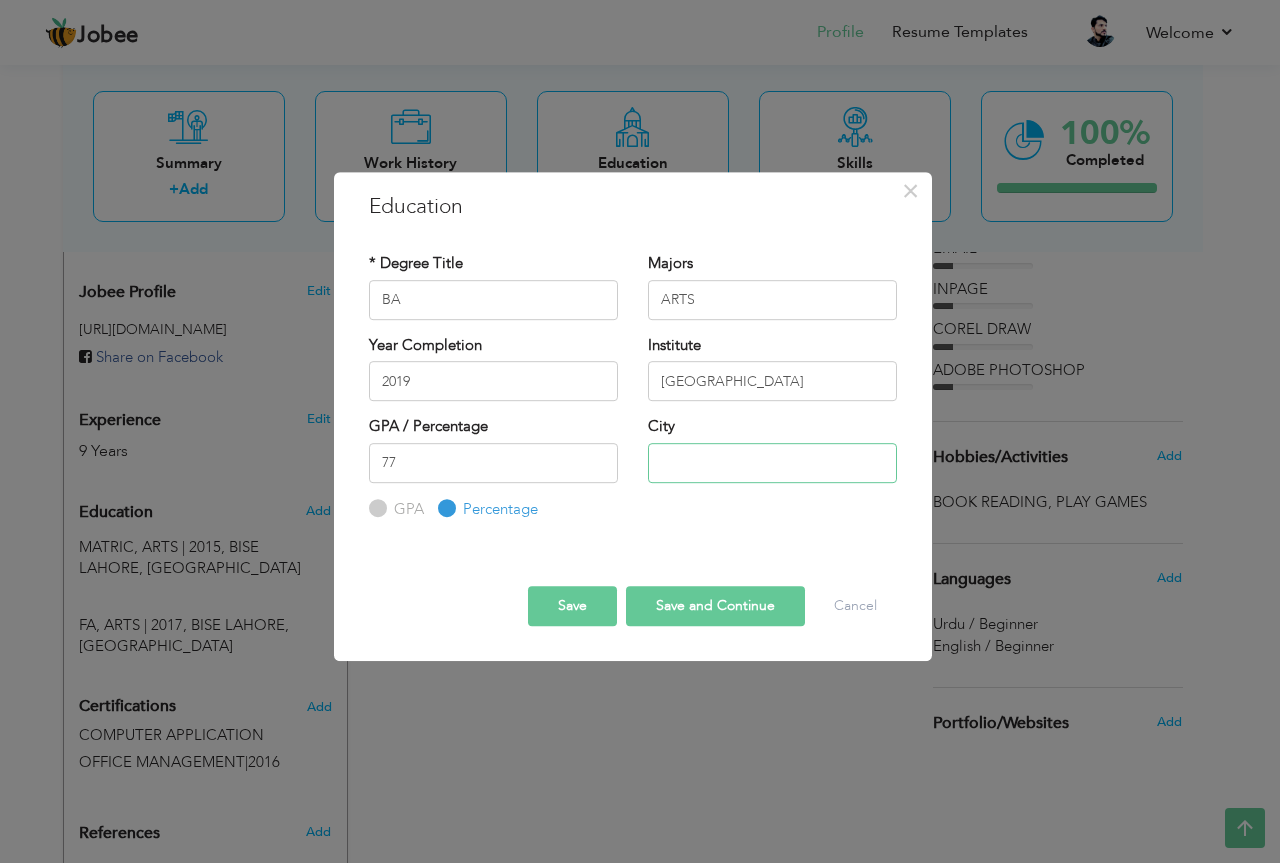 click at bounding box center [772, 463] 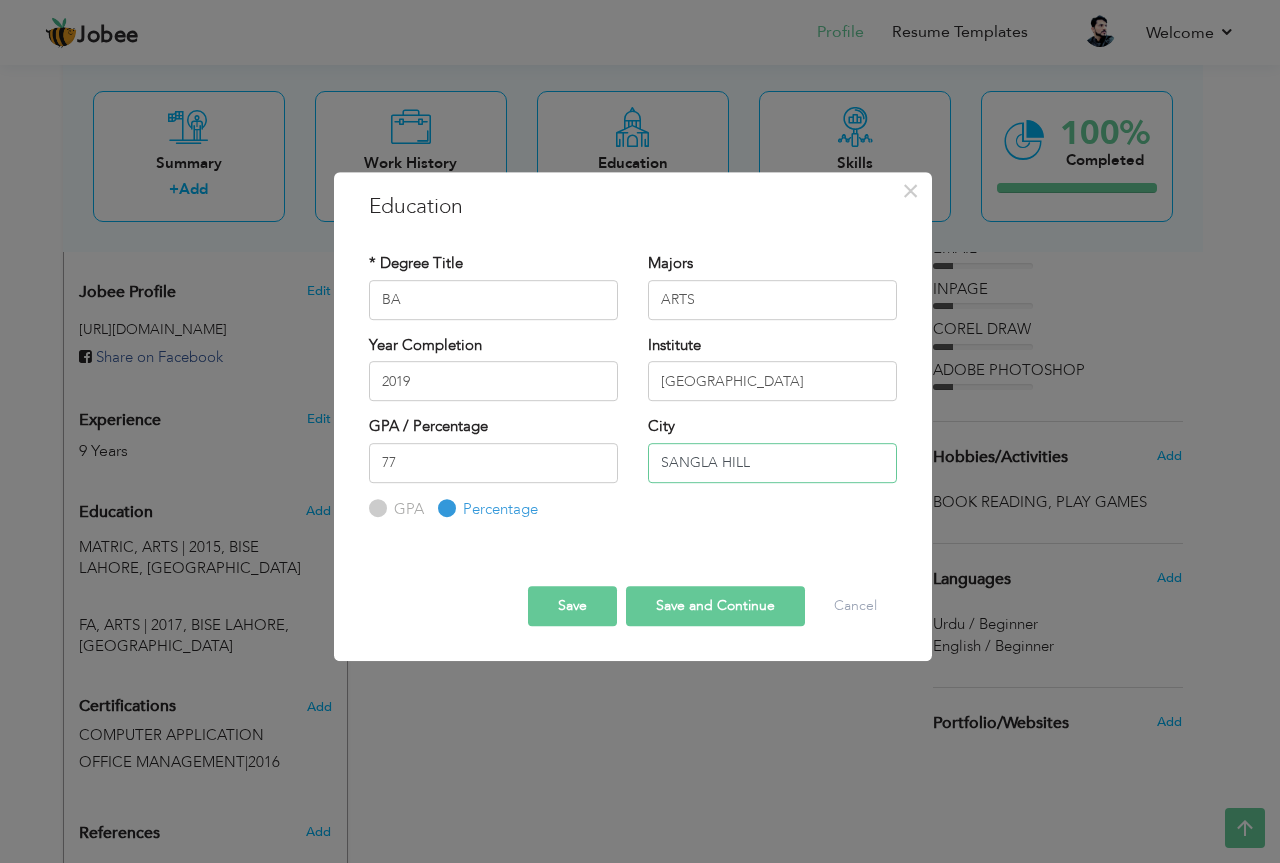 type on "SANGLA HILL" 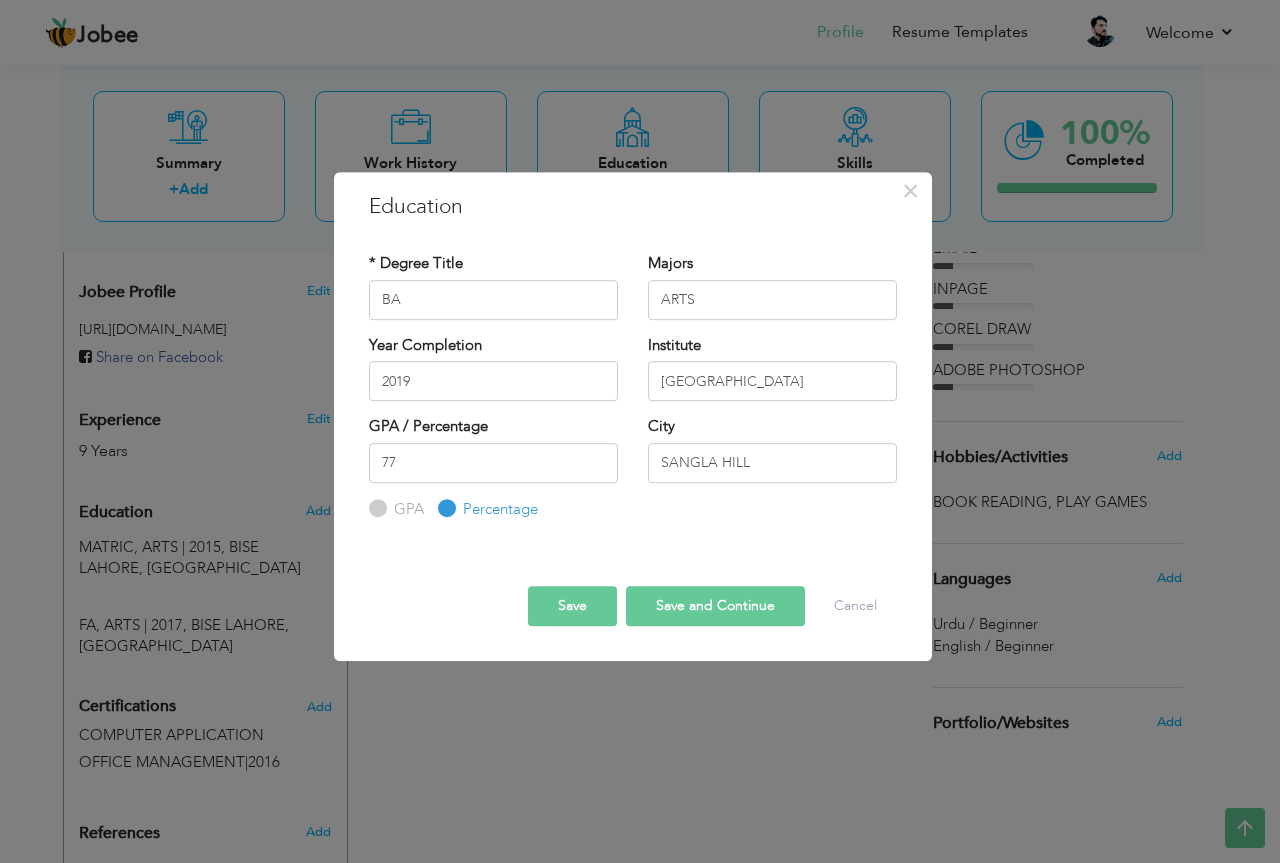 click on "Save and Continue" at bounding box center [715, 606] 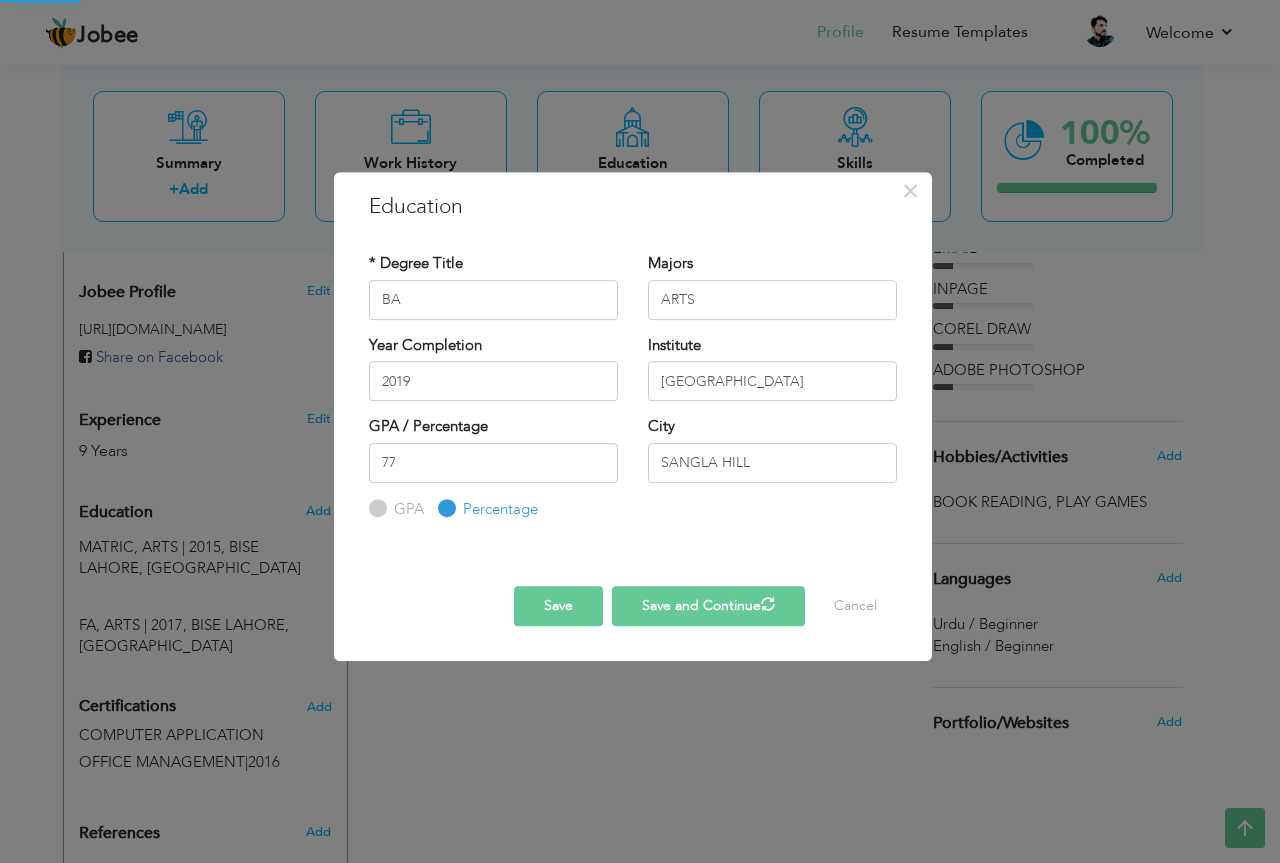 type 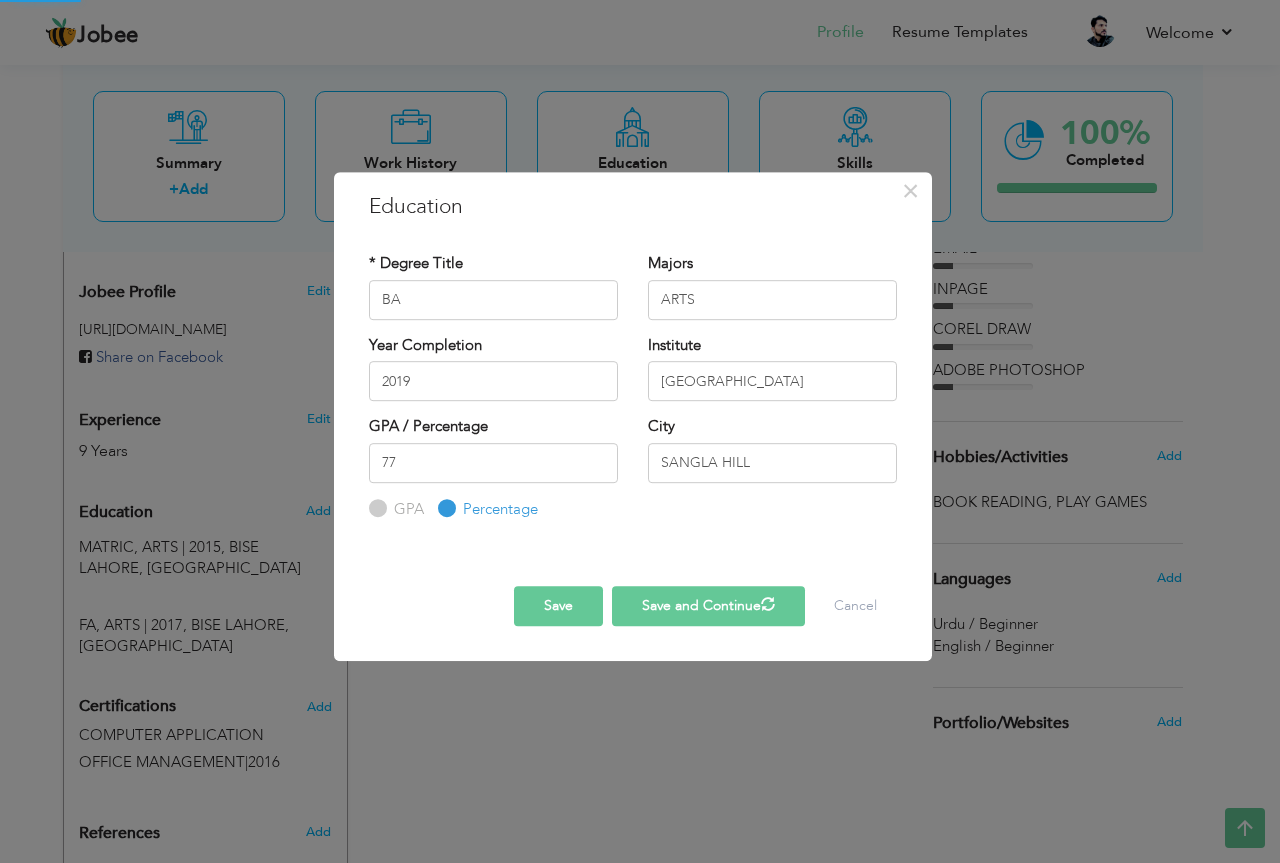 type 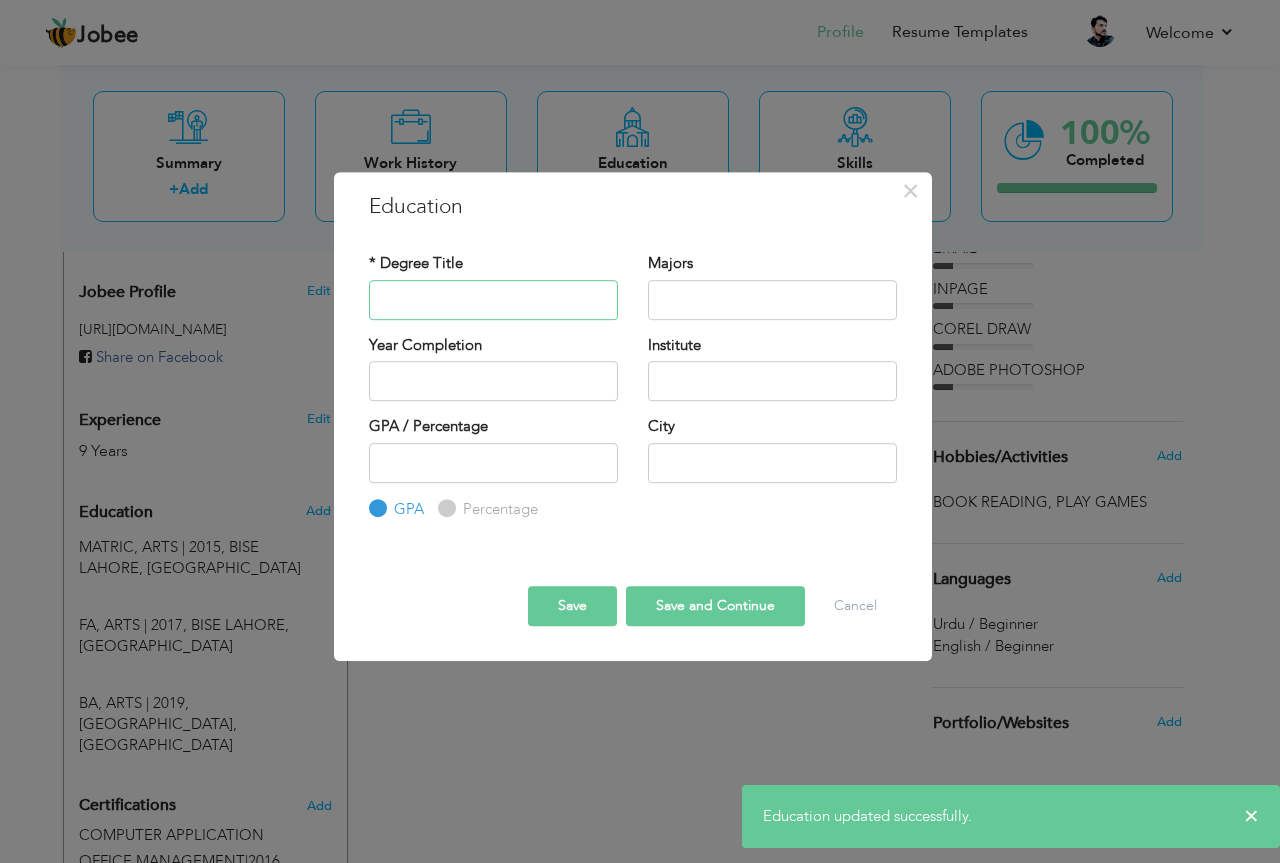 click at bounding box center (493, 300) 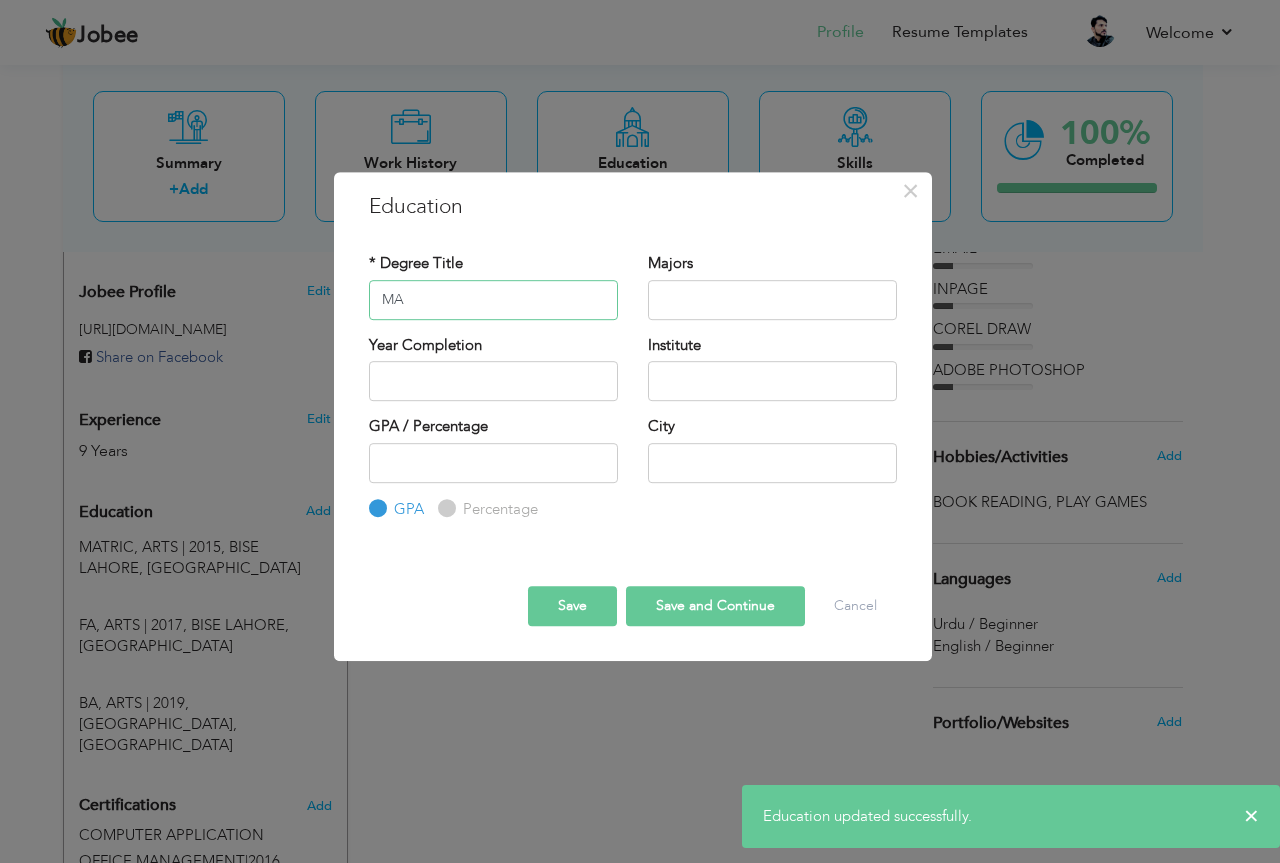 type on "MA" 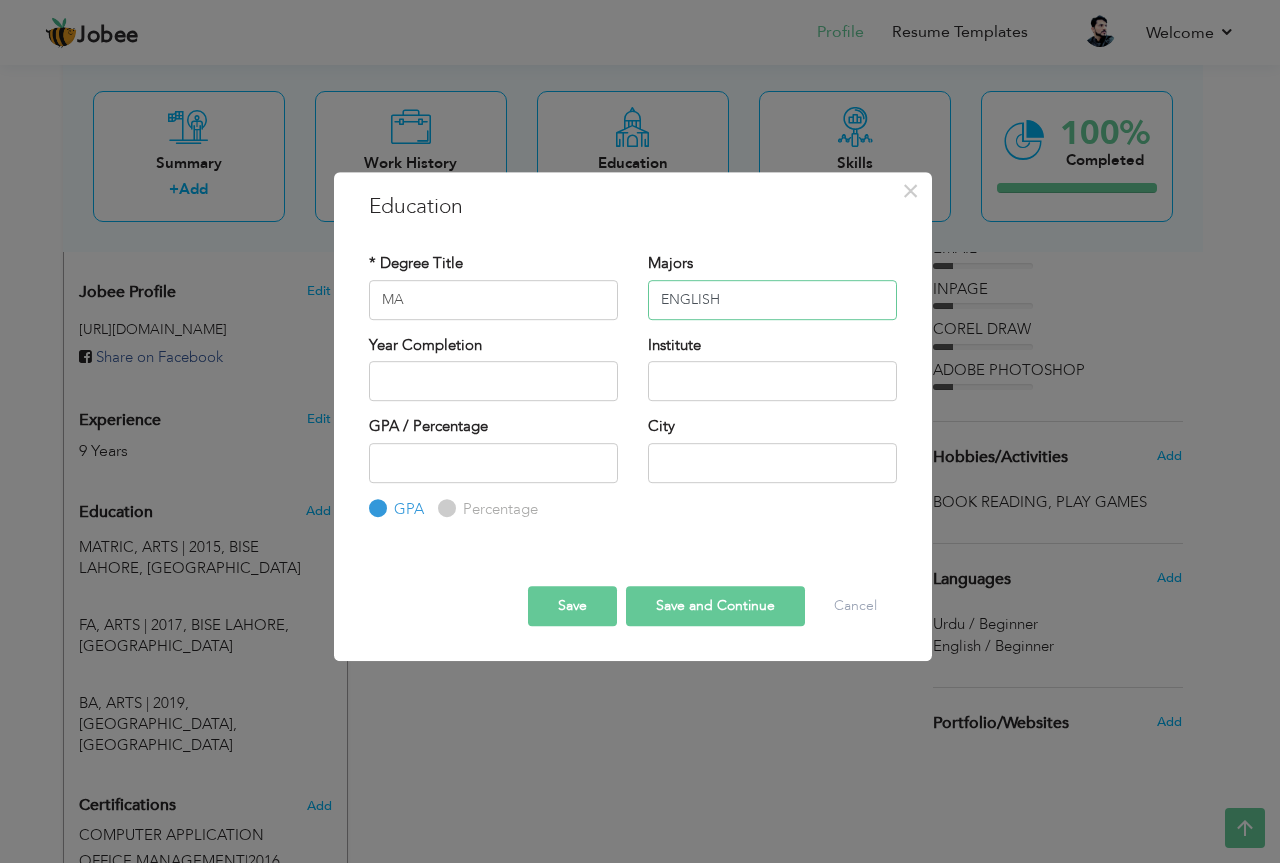 type on "ENGLISH" 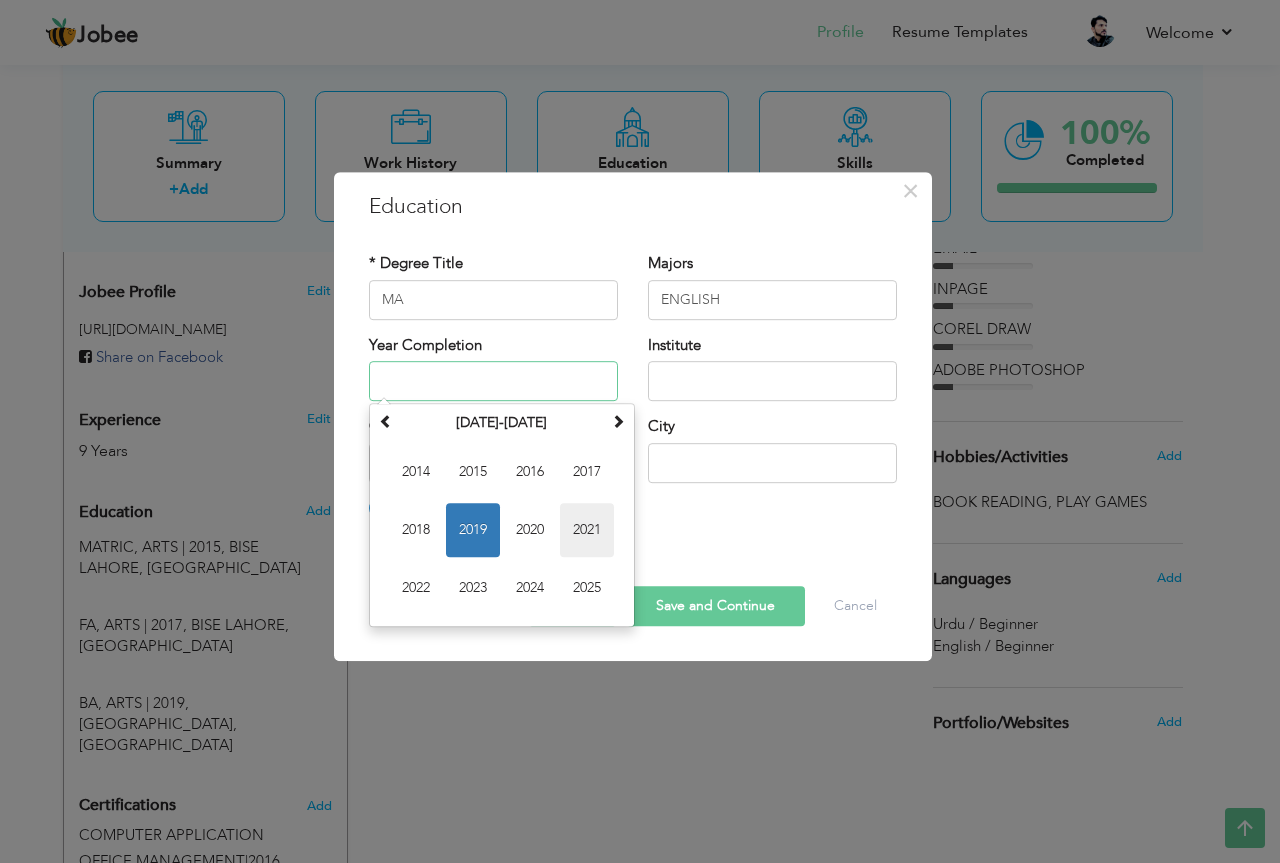 click on "2021" at bounding box center (587, 530) 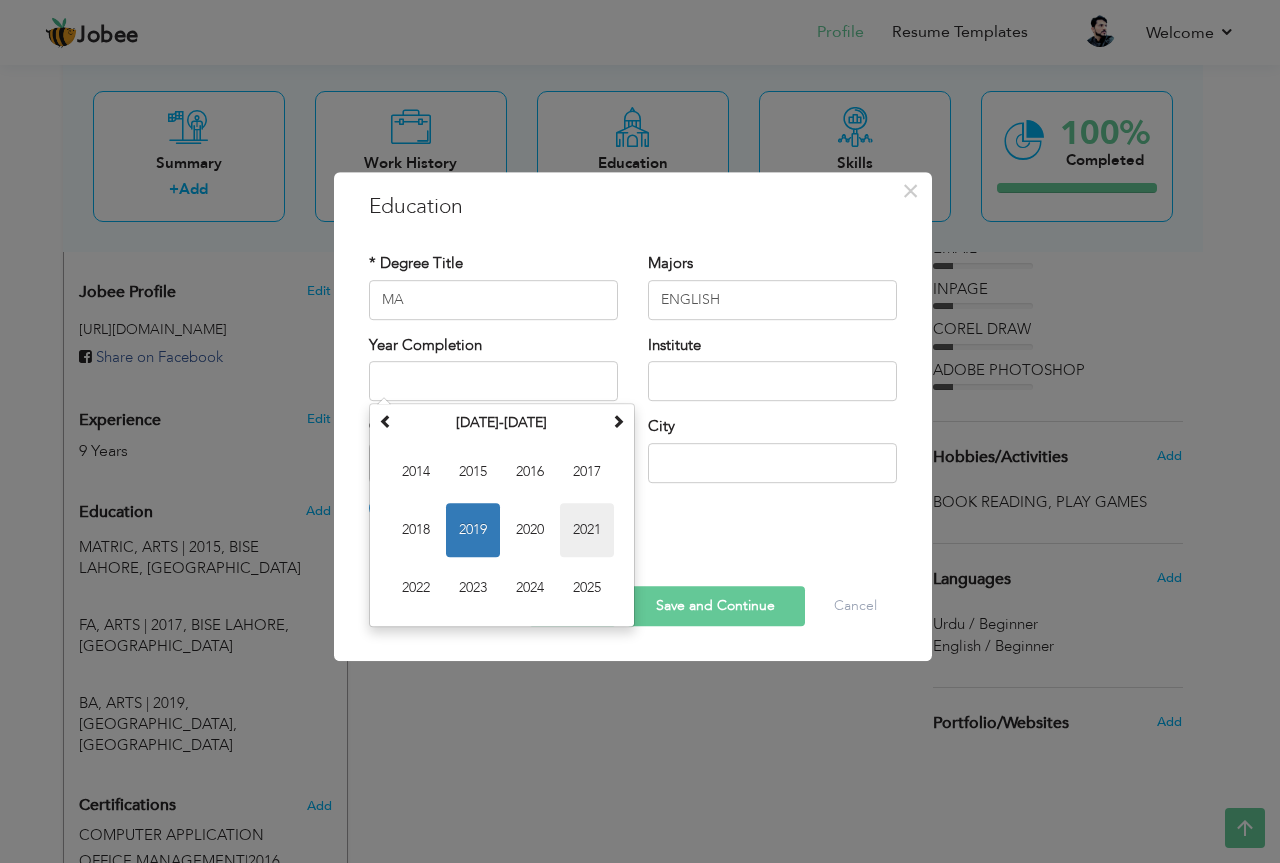 type on "2021" 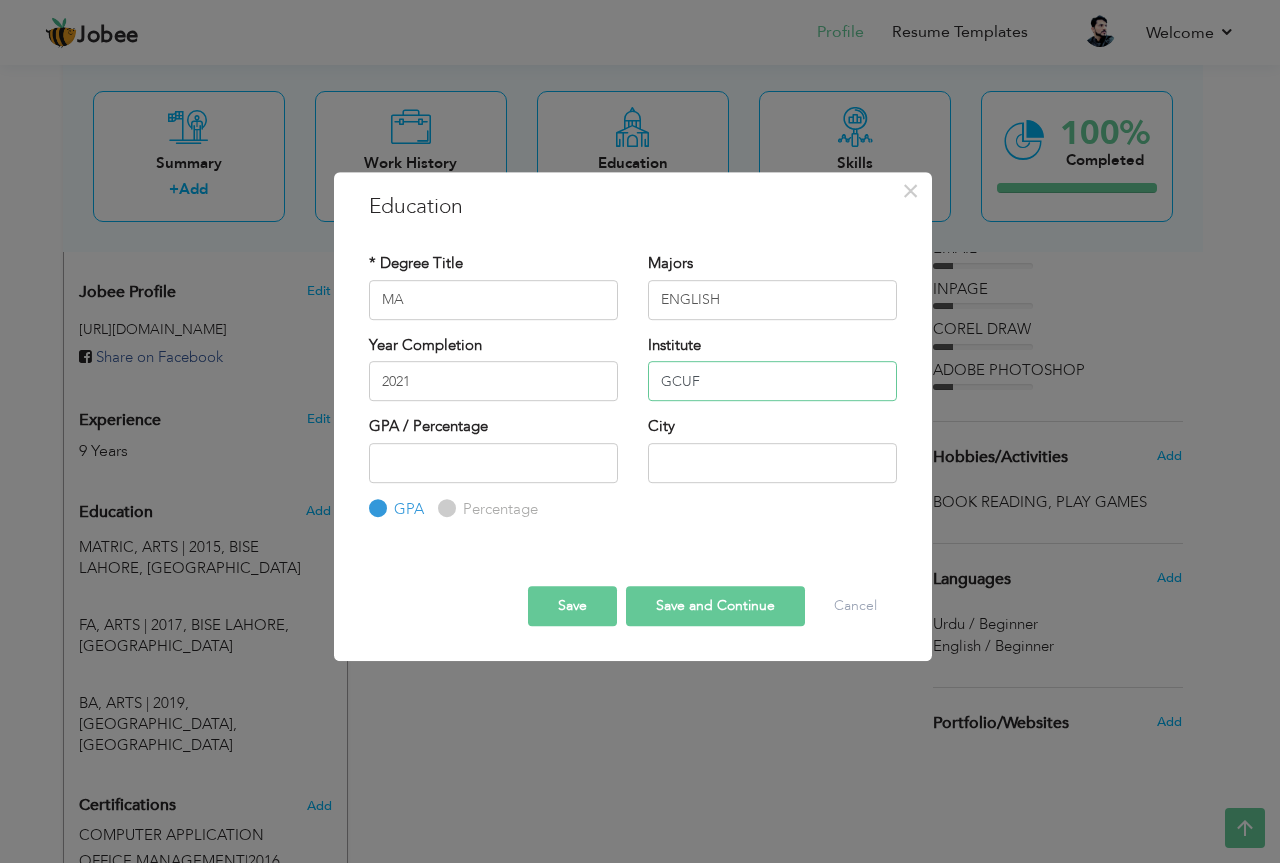 type on "GCUF" 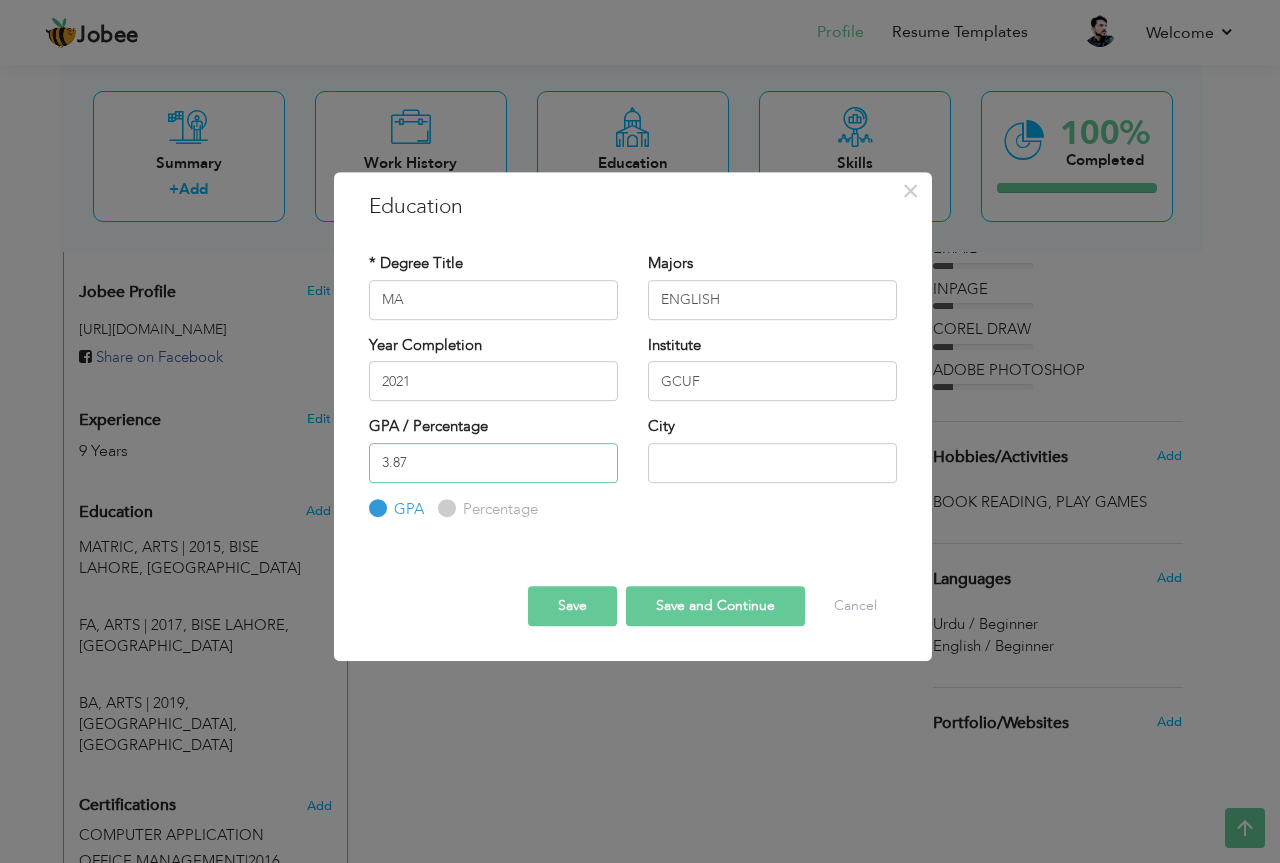 type on "3.87" 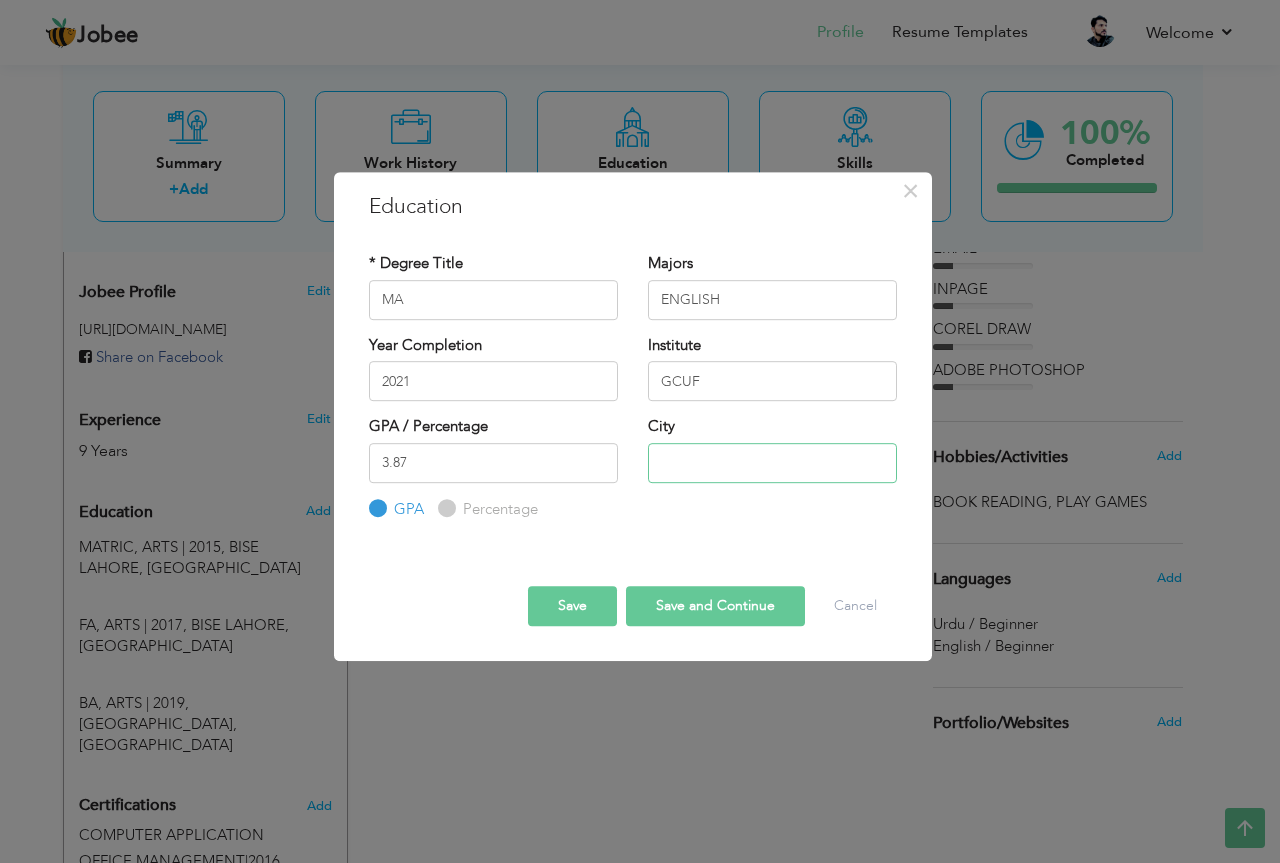 click at bounding box center (772, 463) 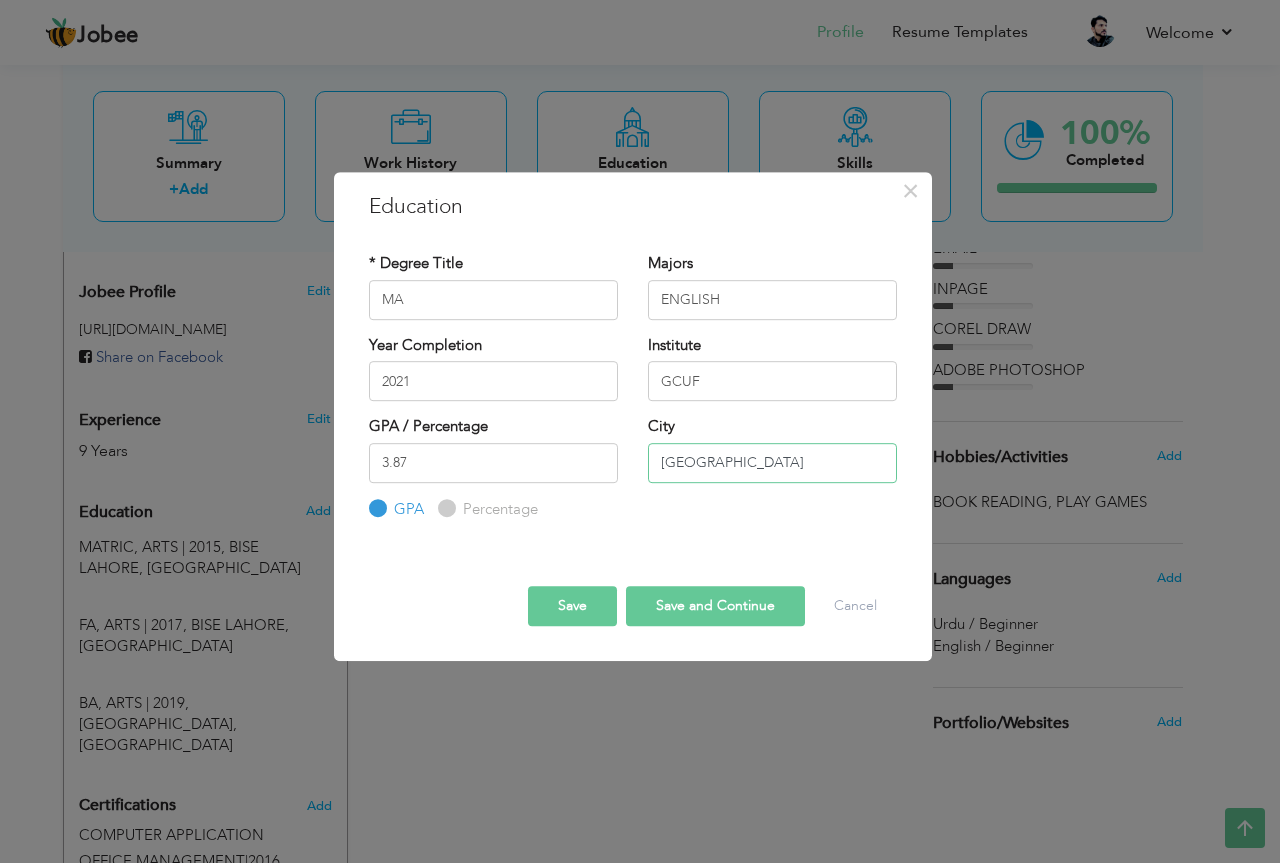 type on "FAISALABAD" 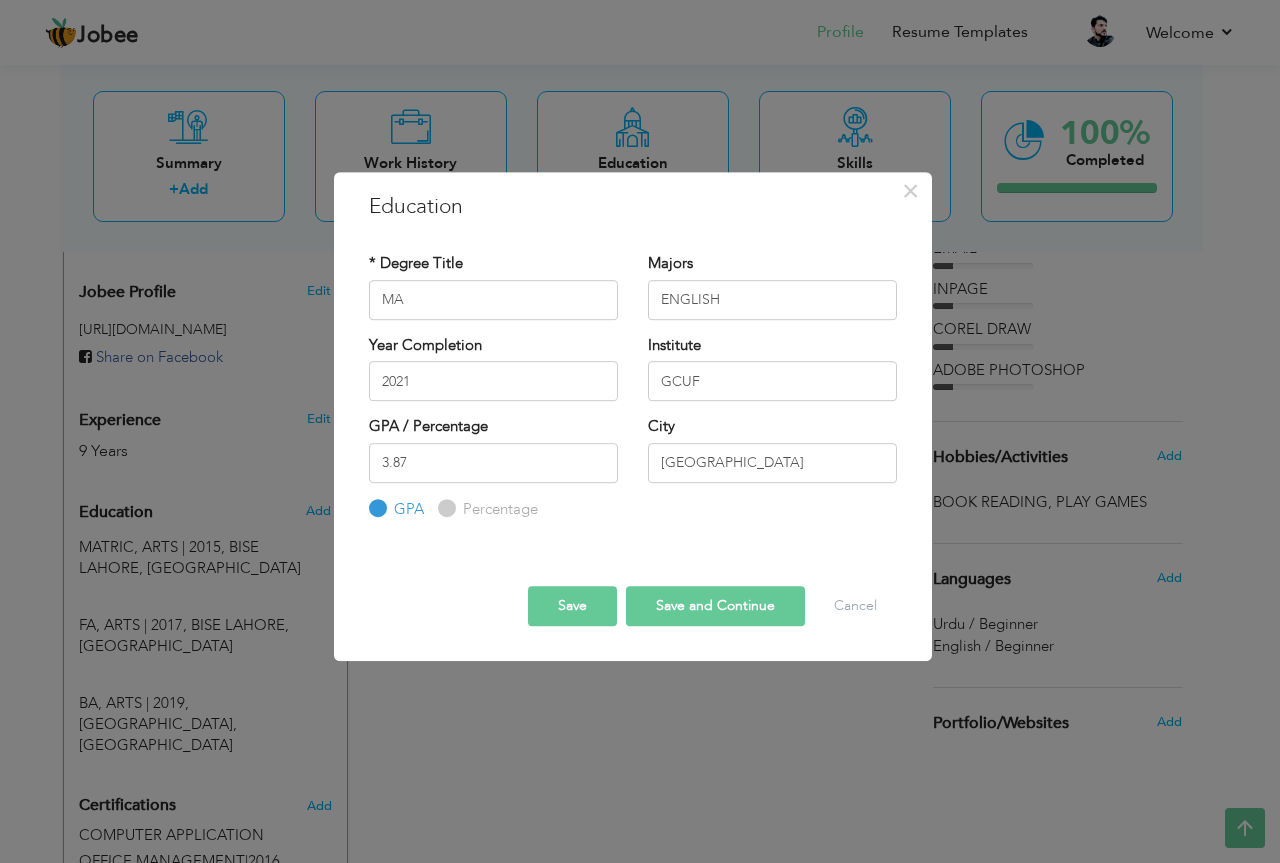 click on "Save and Continue" at bounding box center (715, 606) 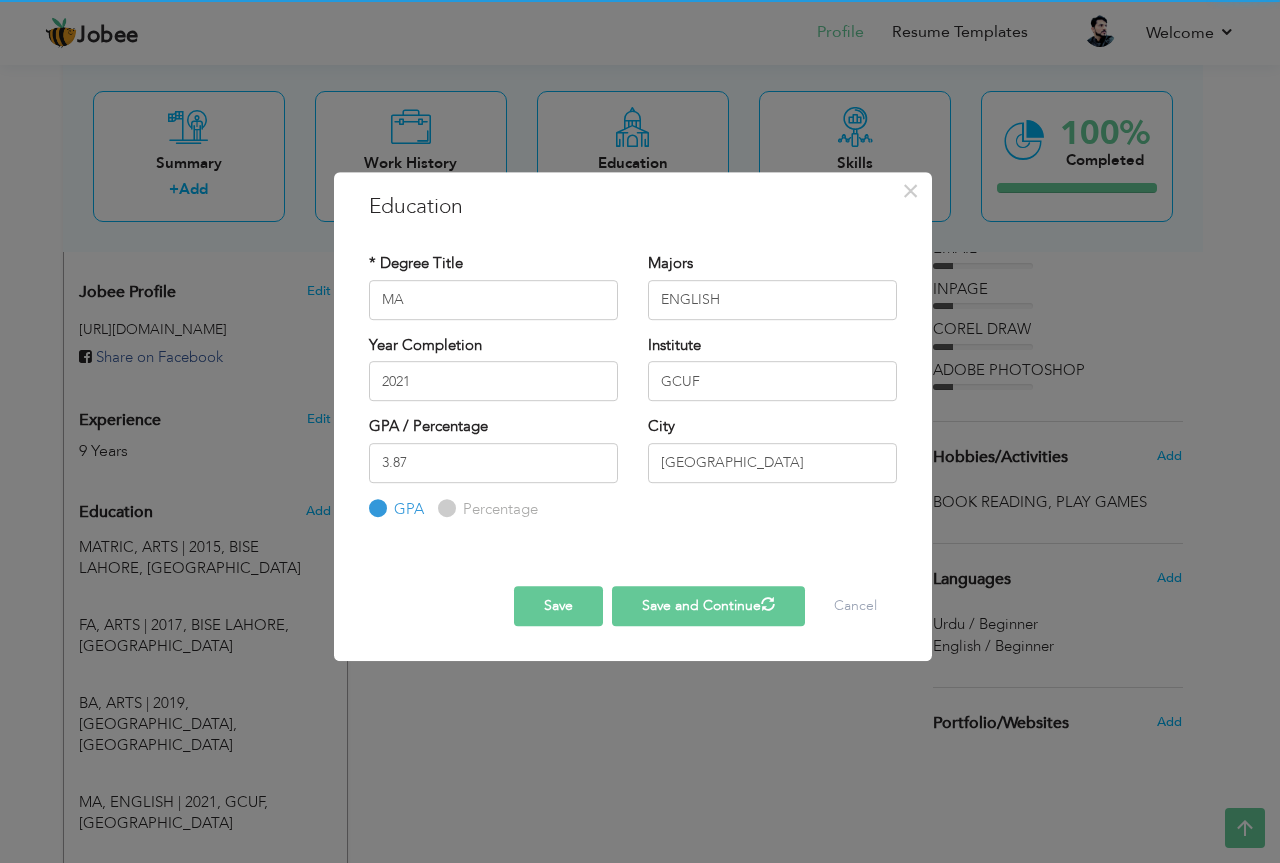type 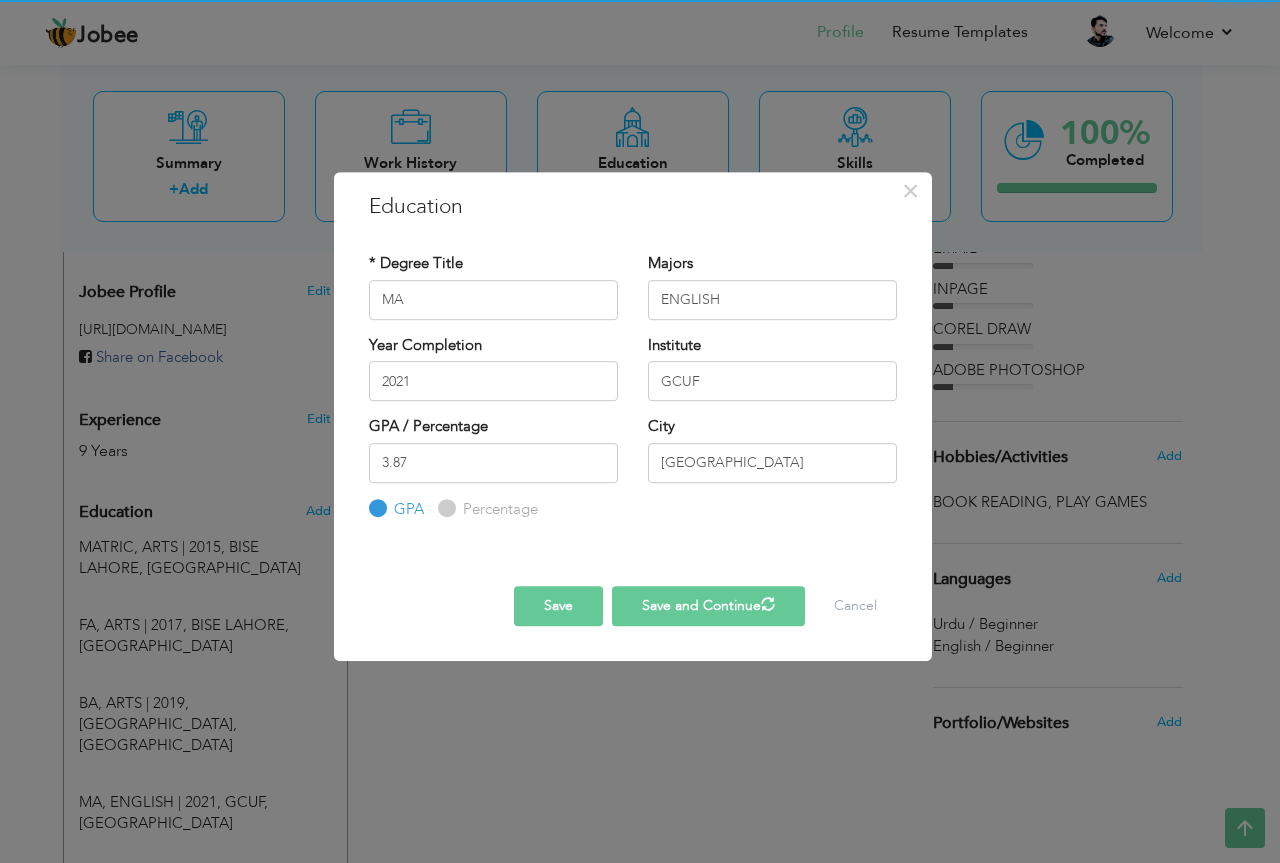 type 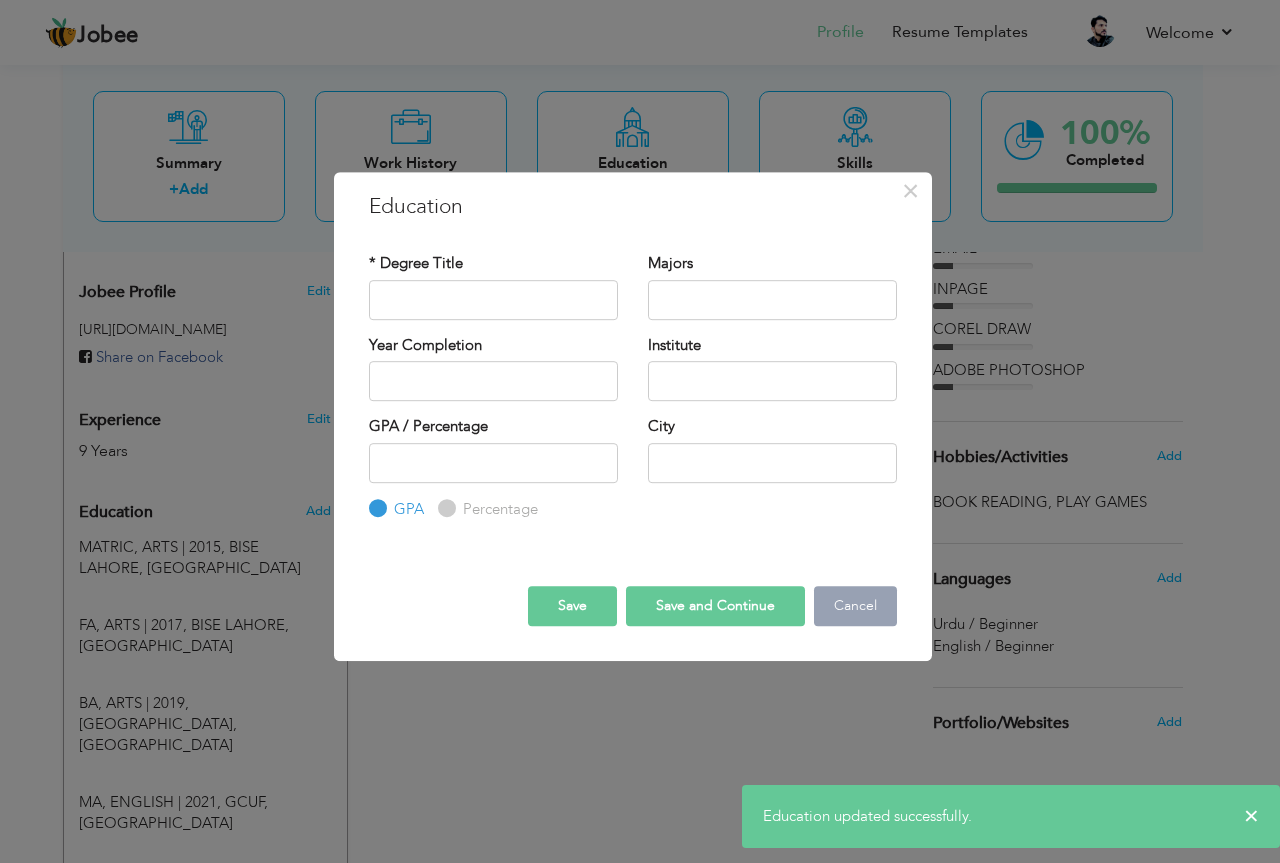 click on "Cancel" at bounding box center (855, 606) 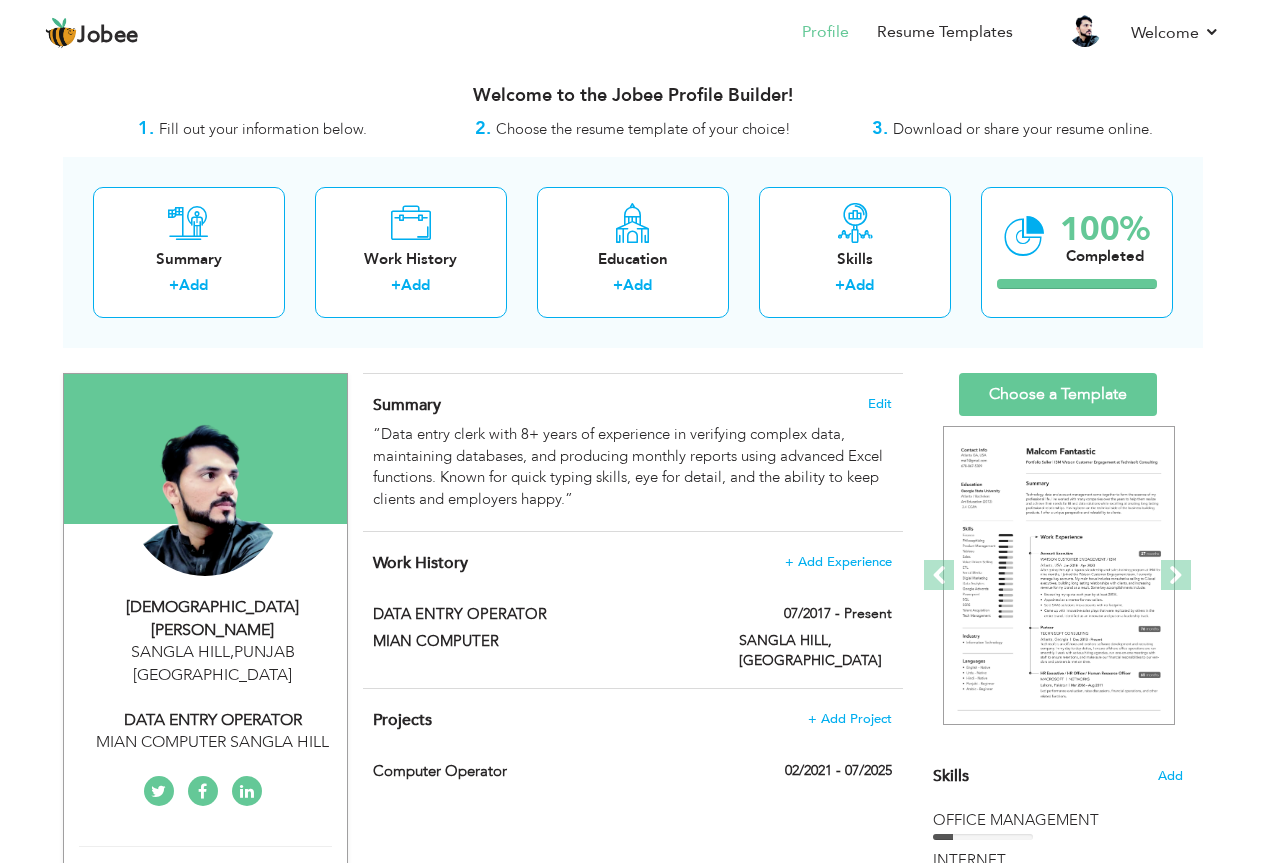 scroll, scrollTop: 13, scrollLeft: 0, axis: vertical 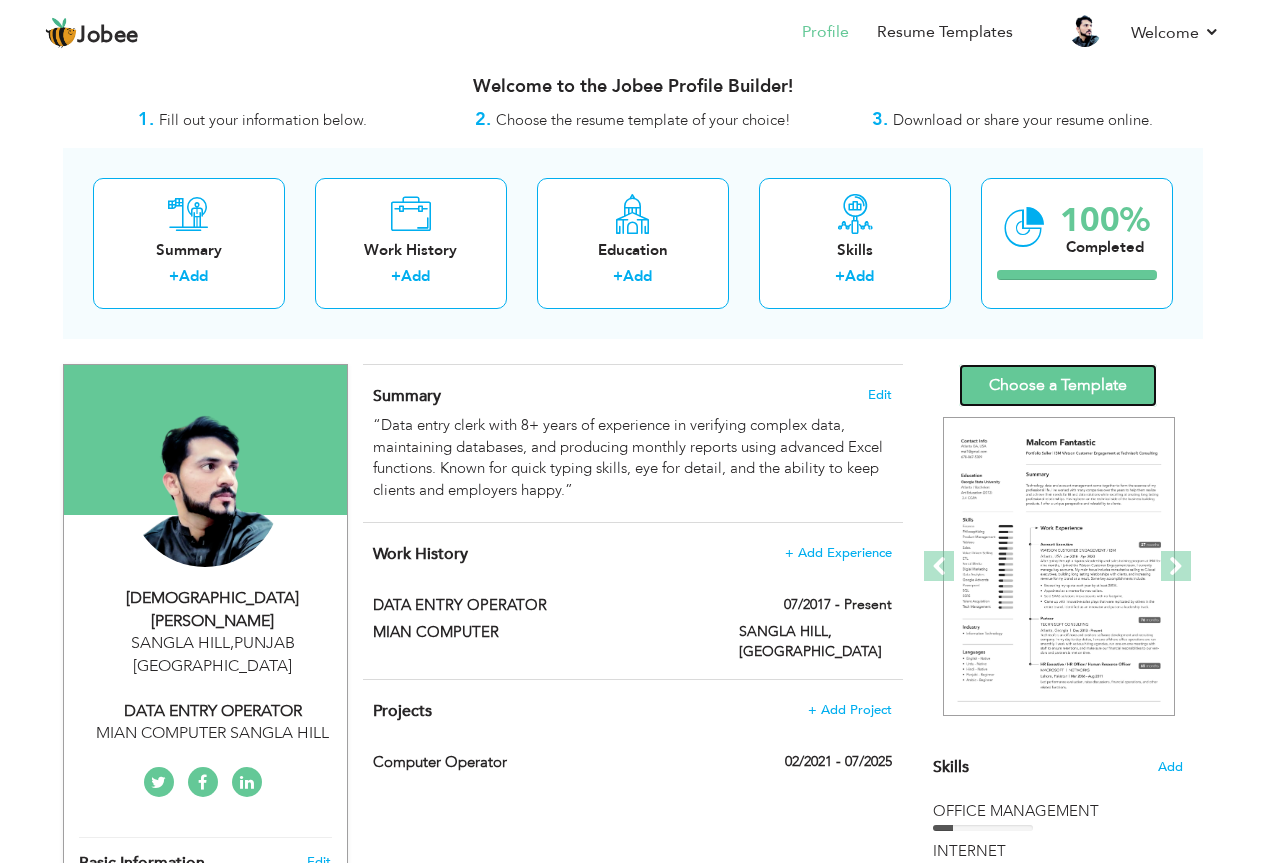 click on "Choose a Template" at bounding box center [1058, 385] 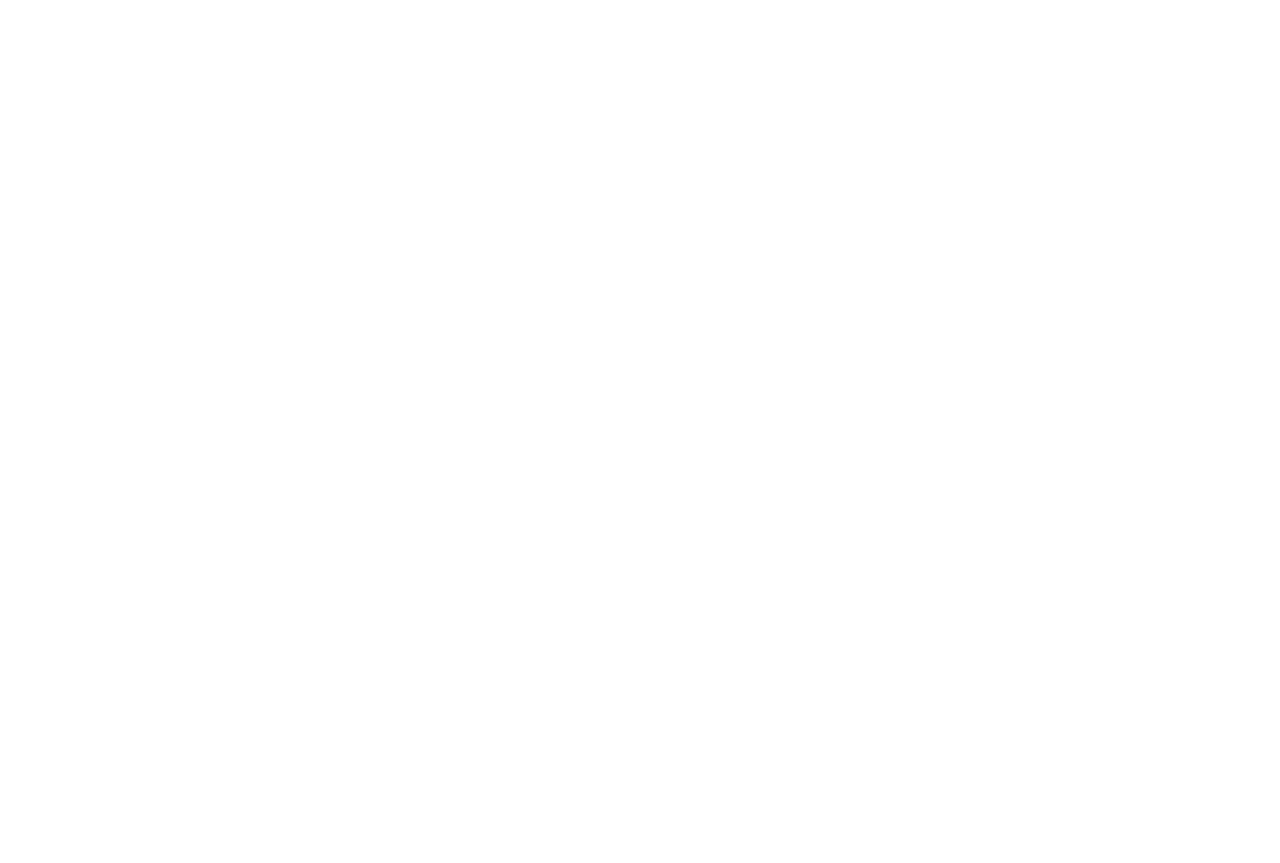 scroll, scrollTop: 0, scrollLeft: 0, axis: both 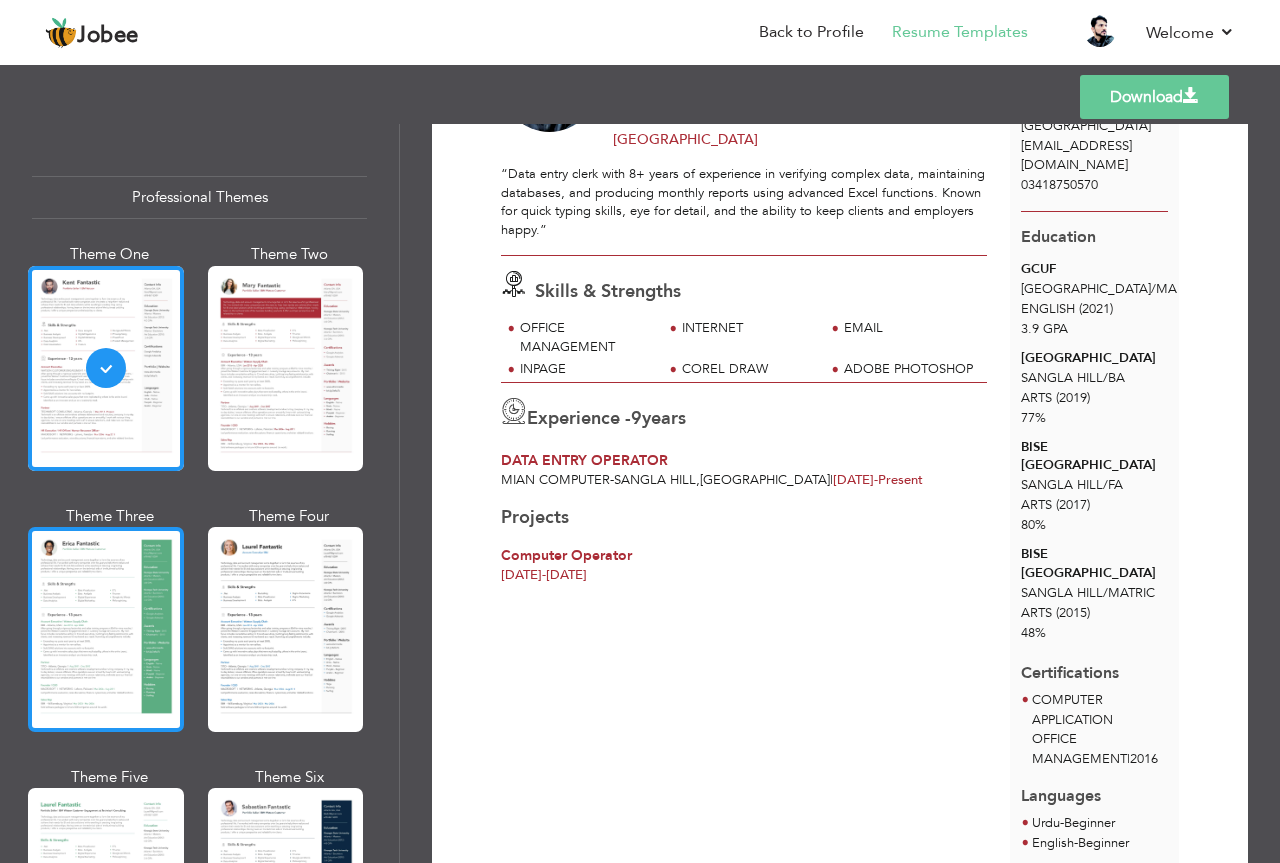 click at bounding box center (106, 629) 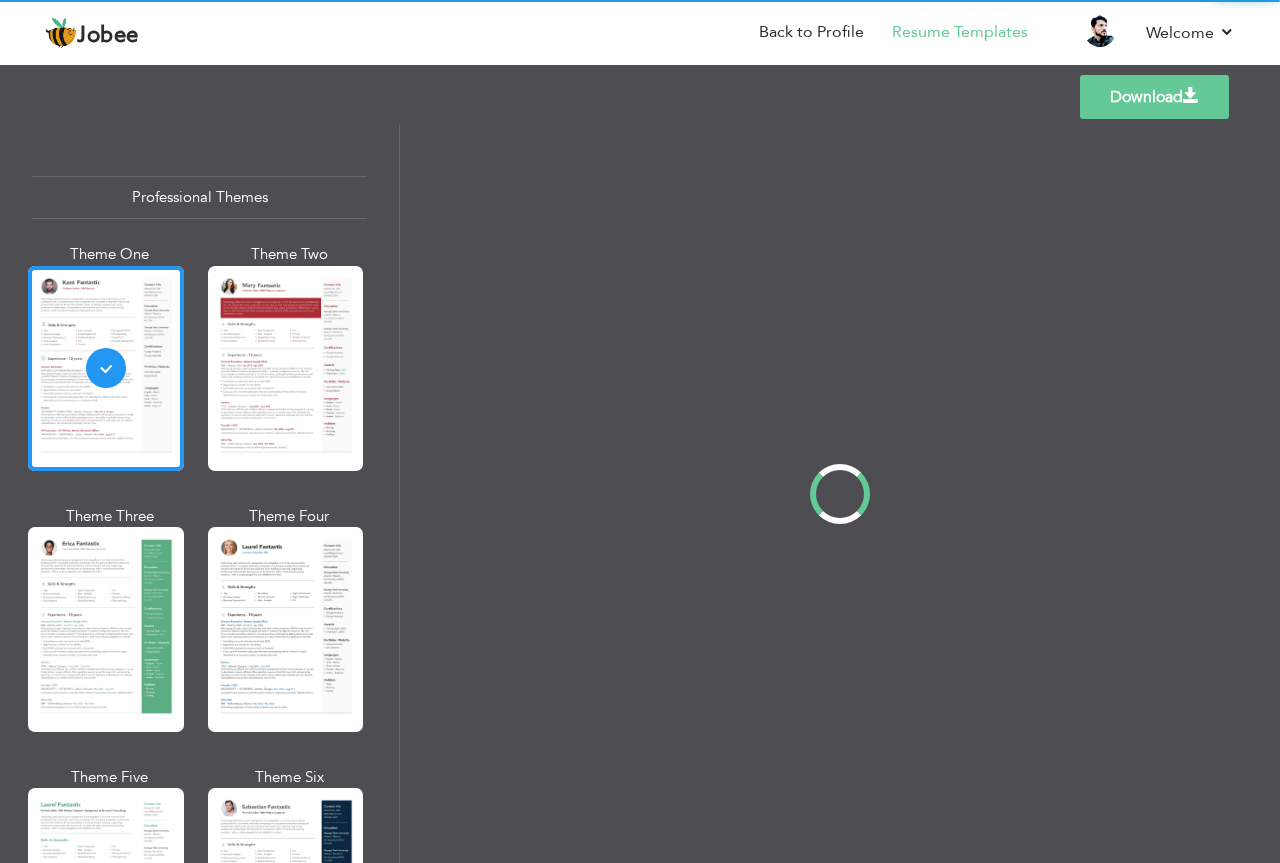 scroll, scrollTop: 0, scrollLeft: 0, axis: both 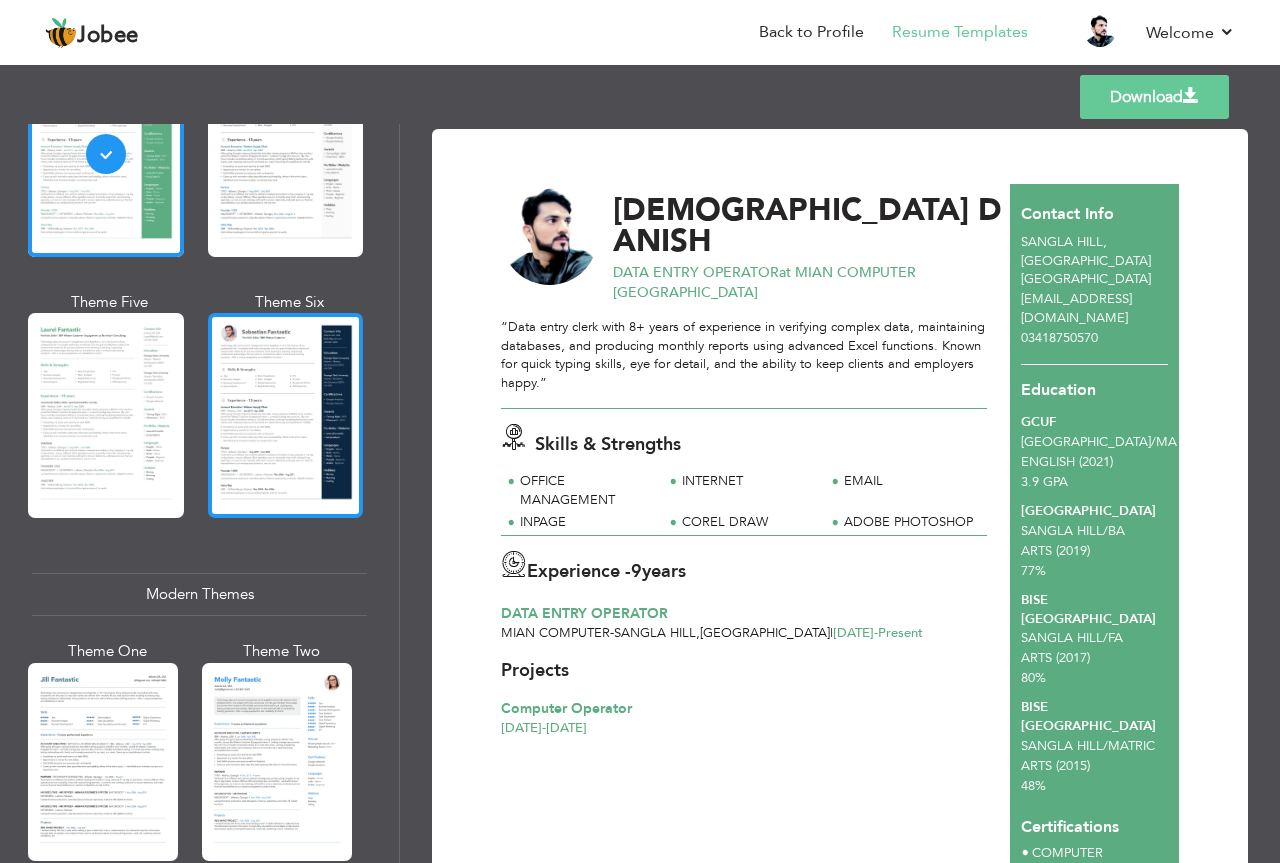 click at bounding box center [286, 415] 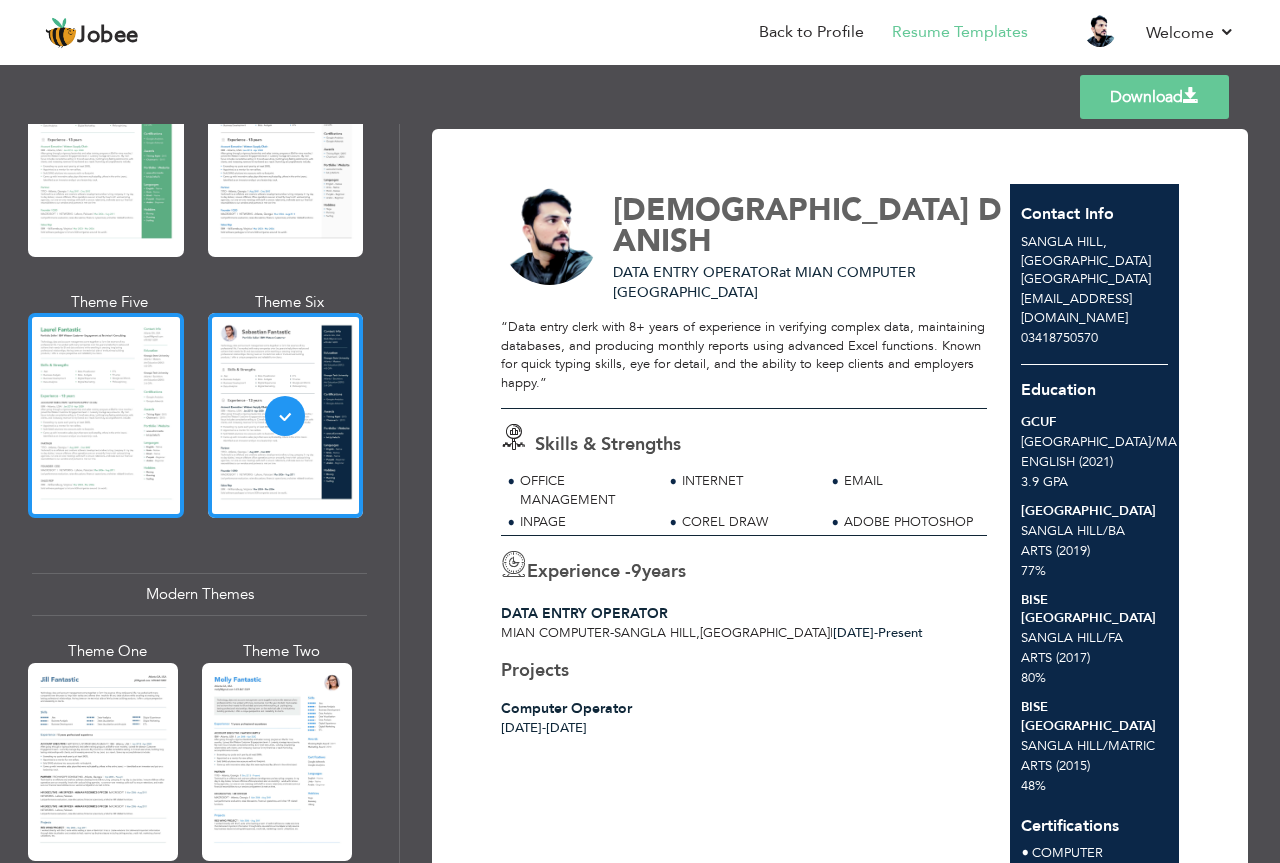 click at bounding box center (106, 415) 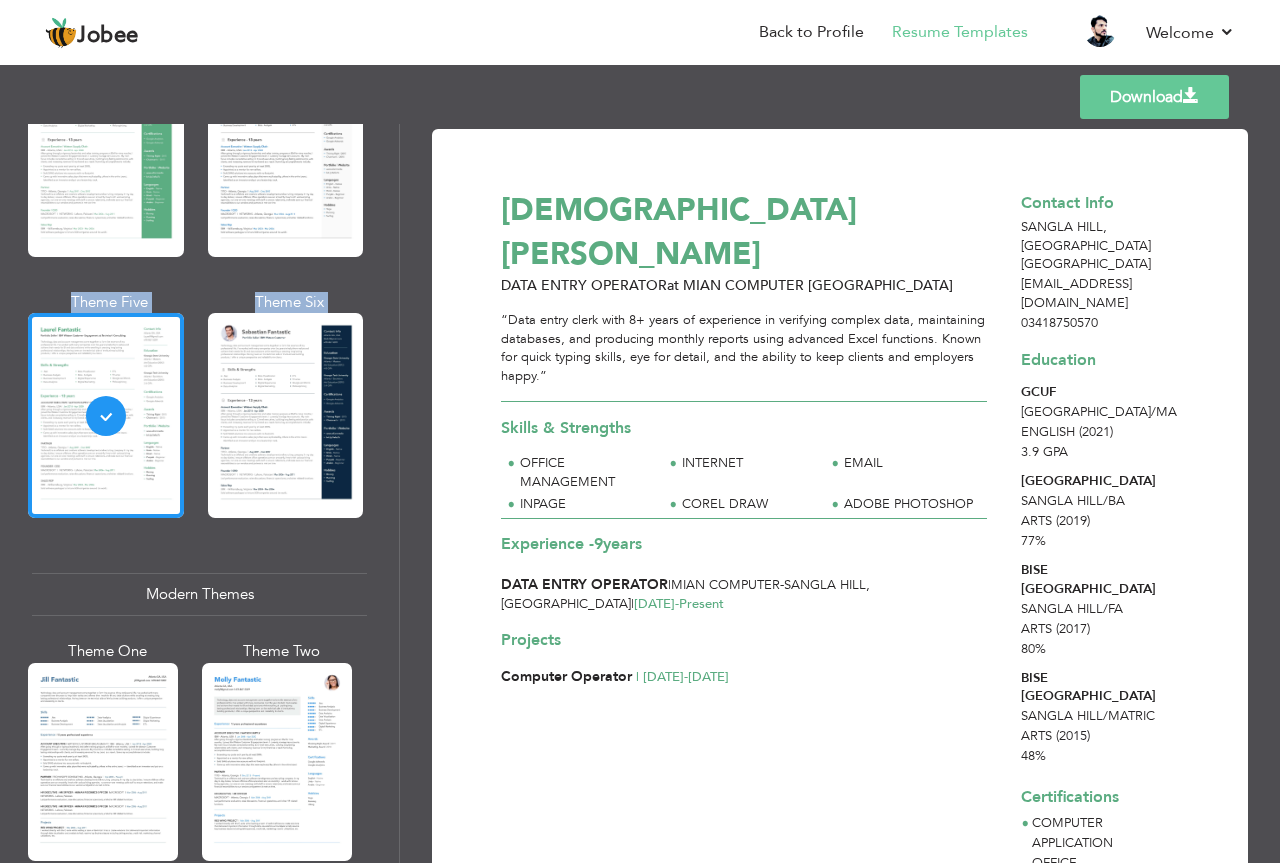 drag, startPoint x: 390, startPoint y: 228, endPoint x: 382, endPoint y: 364, distance: 136.23509 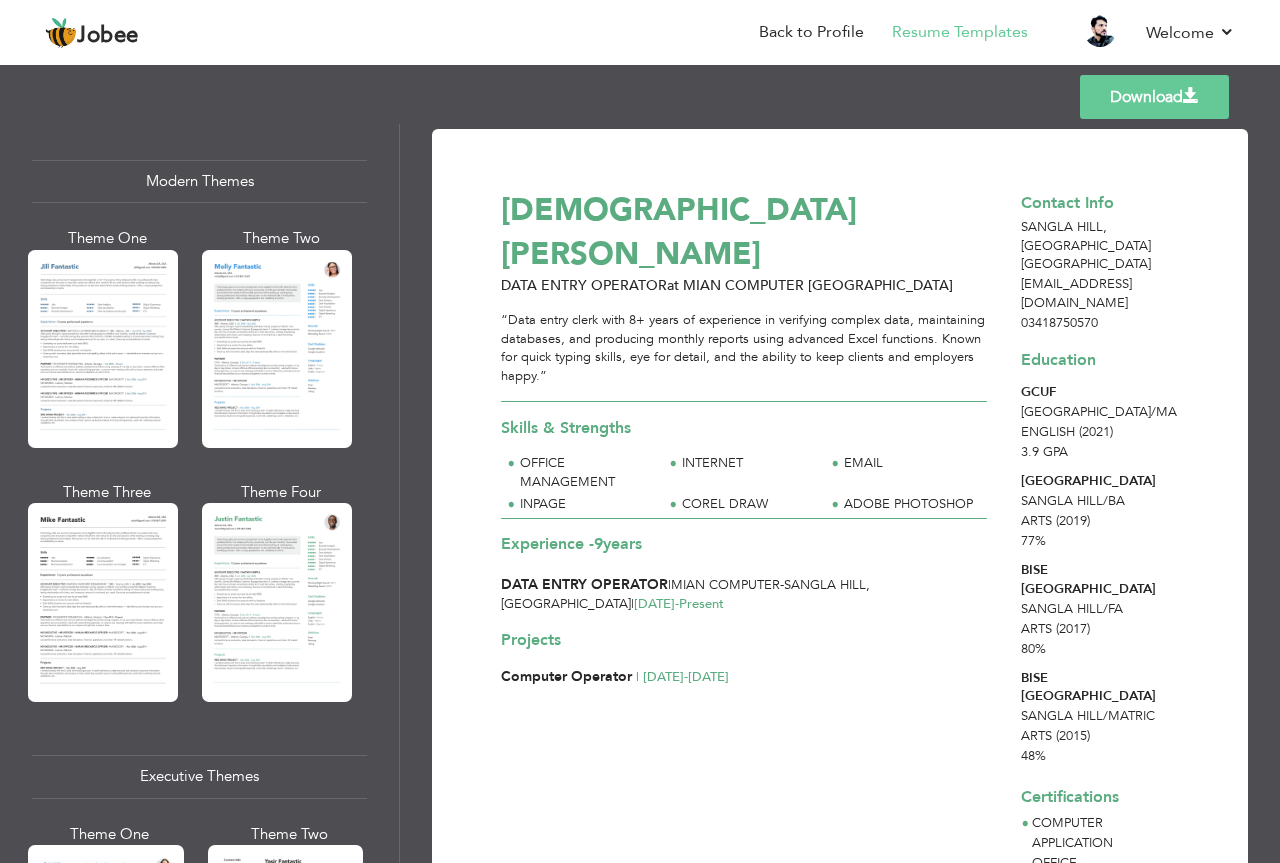 scroll, scrollTop: 900, scrollLeft: 0, axis: vertical 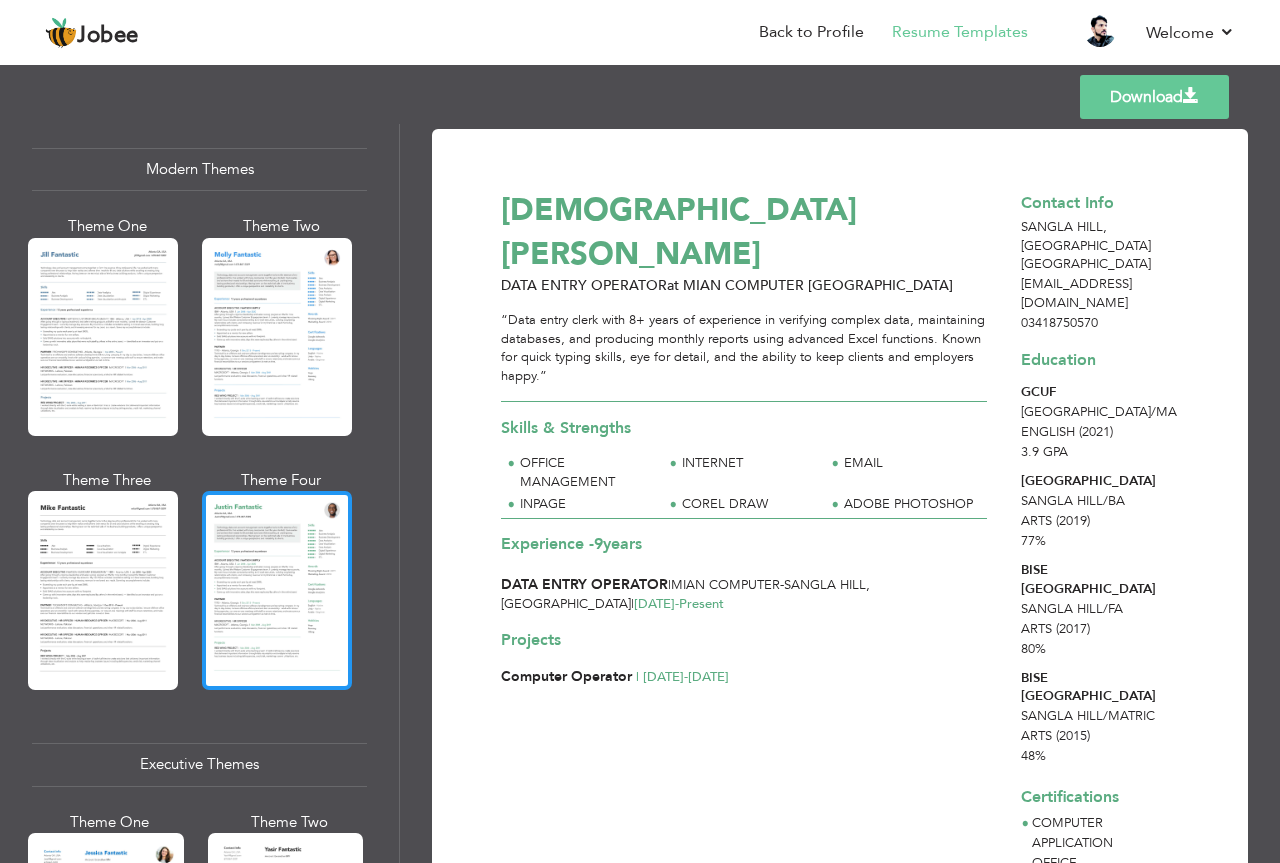 click at bounding box center (277, 590) 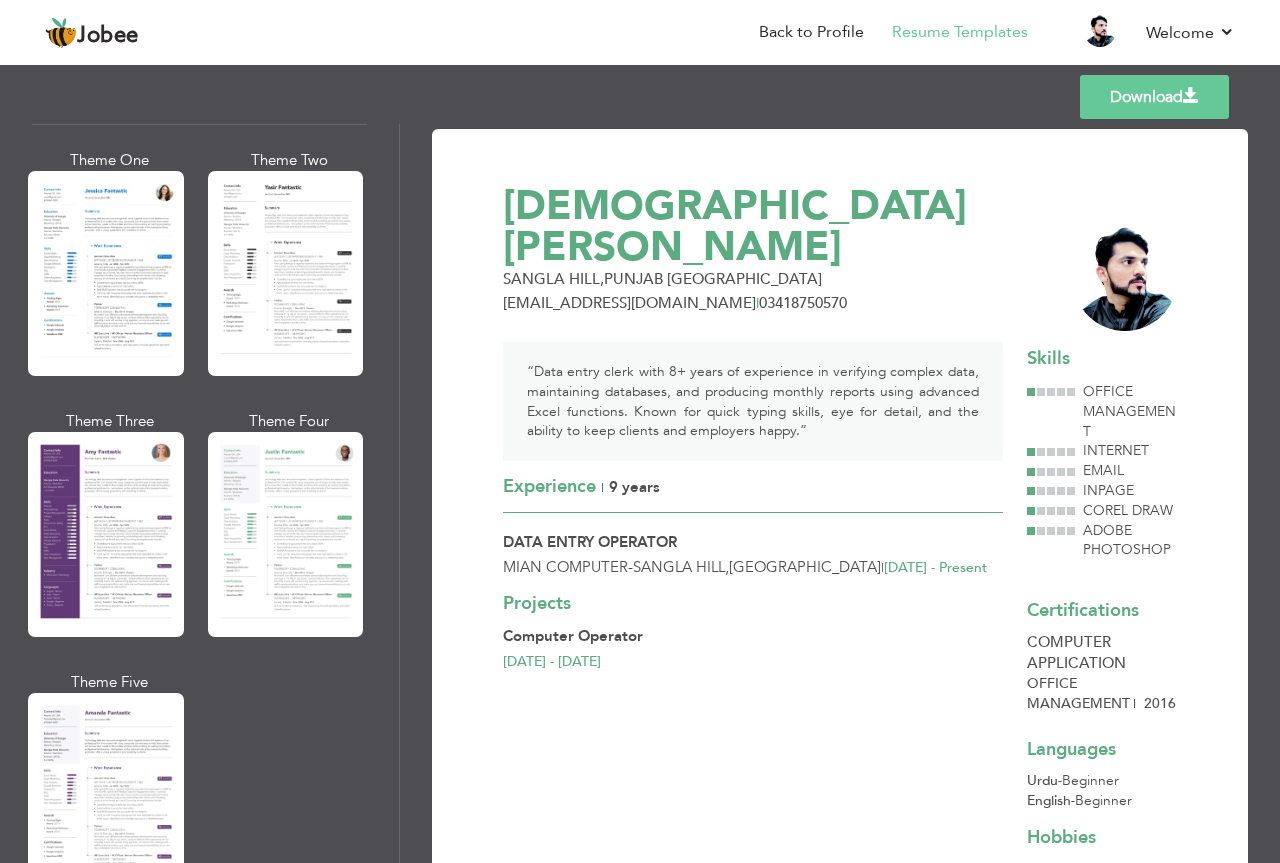 scroll, scrollTop: 1572, scrollLeft: 0, axis: vertical 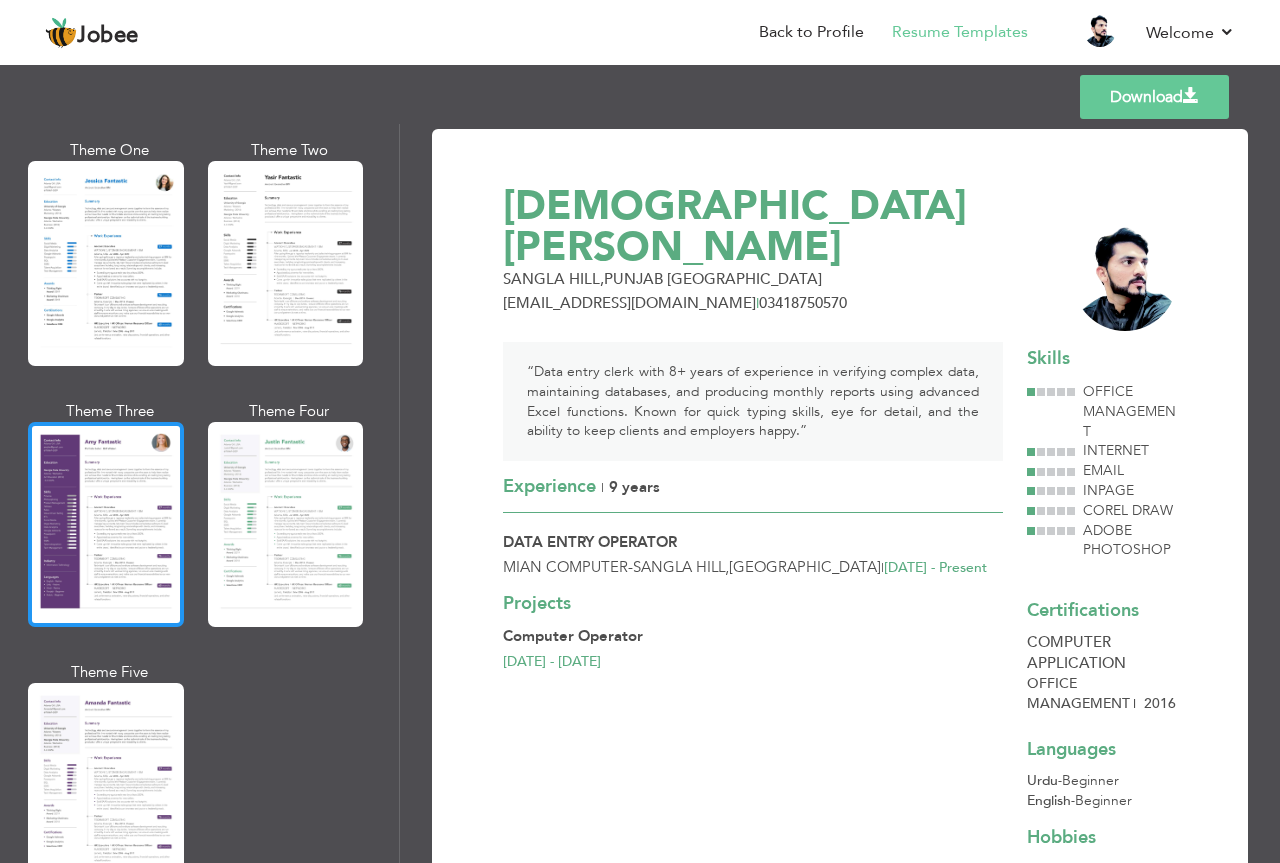 click at bounding box center [106, 524] 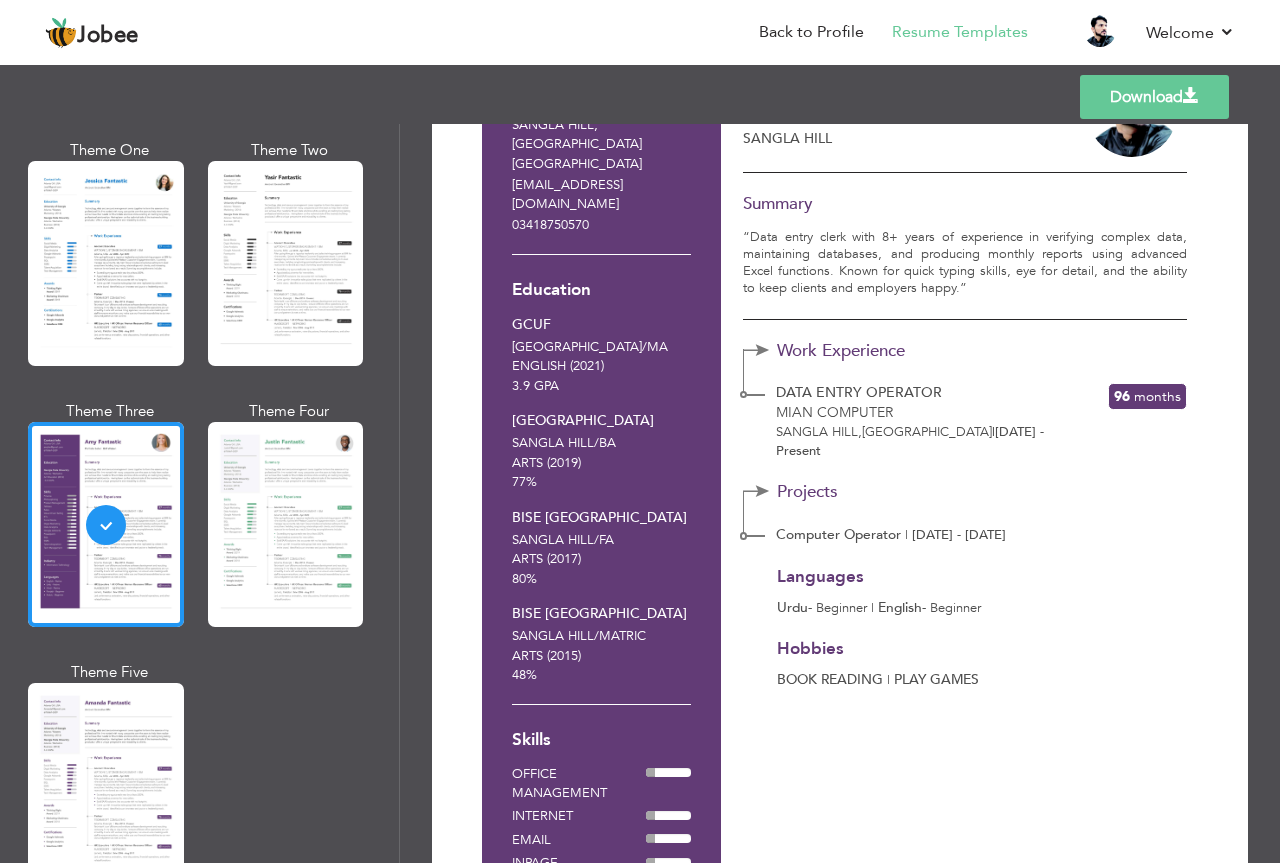 scroll, scrollTop: 0, scrollLeft: 0, axis: both 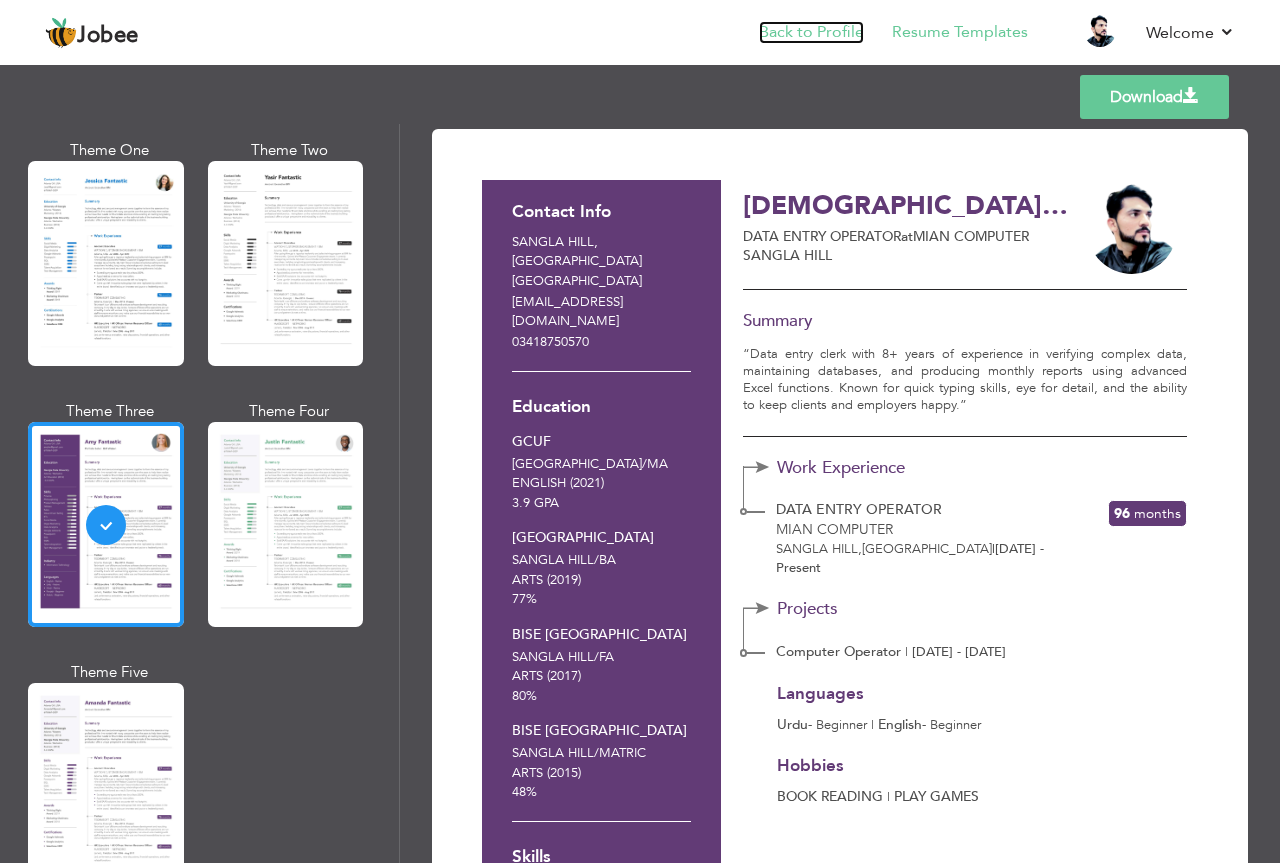 click on "Back to Profile" at bounding box center [811, 32] 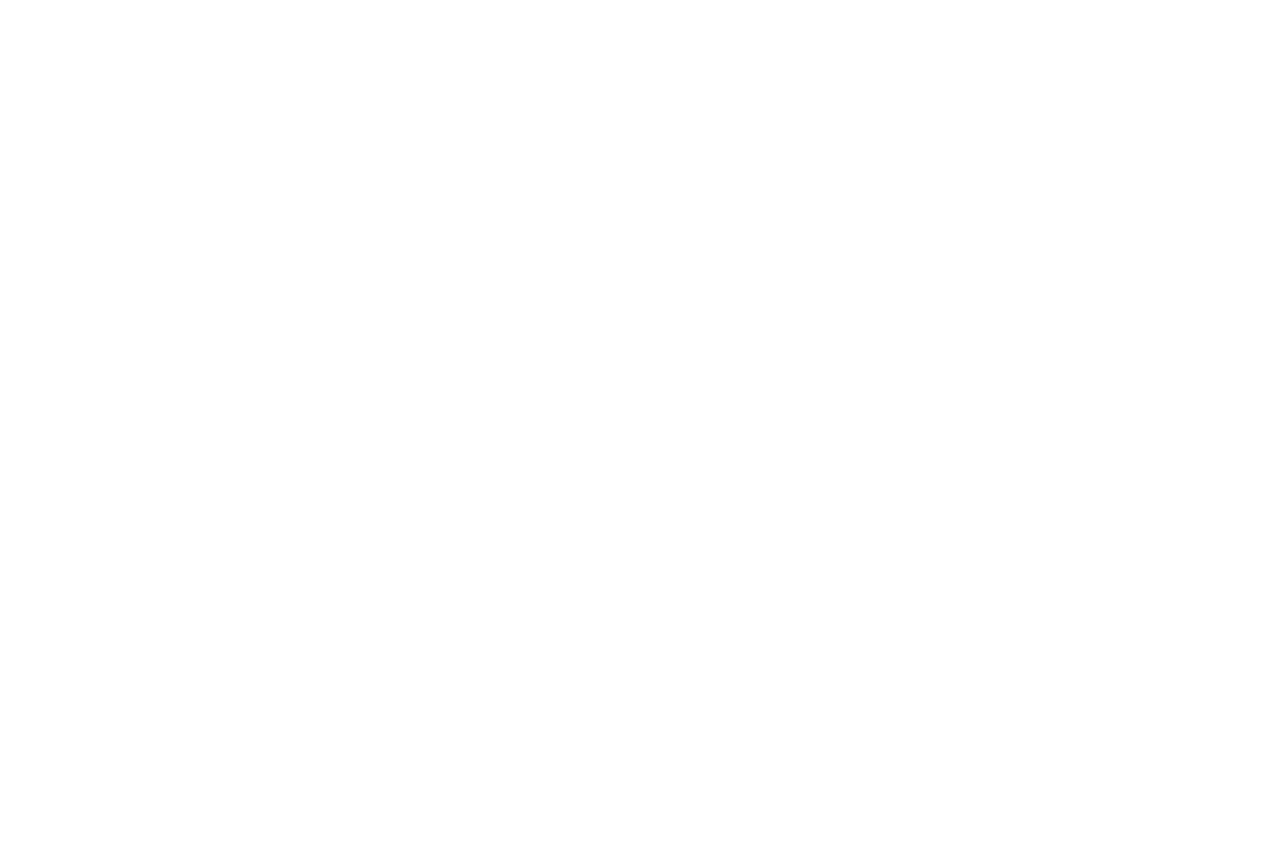 scroll, scrollTop: 0, scrollLeft: 0, axis: both 